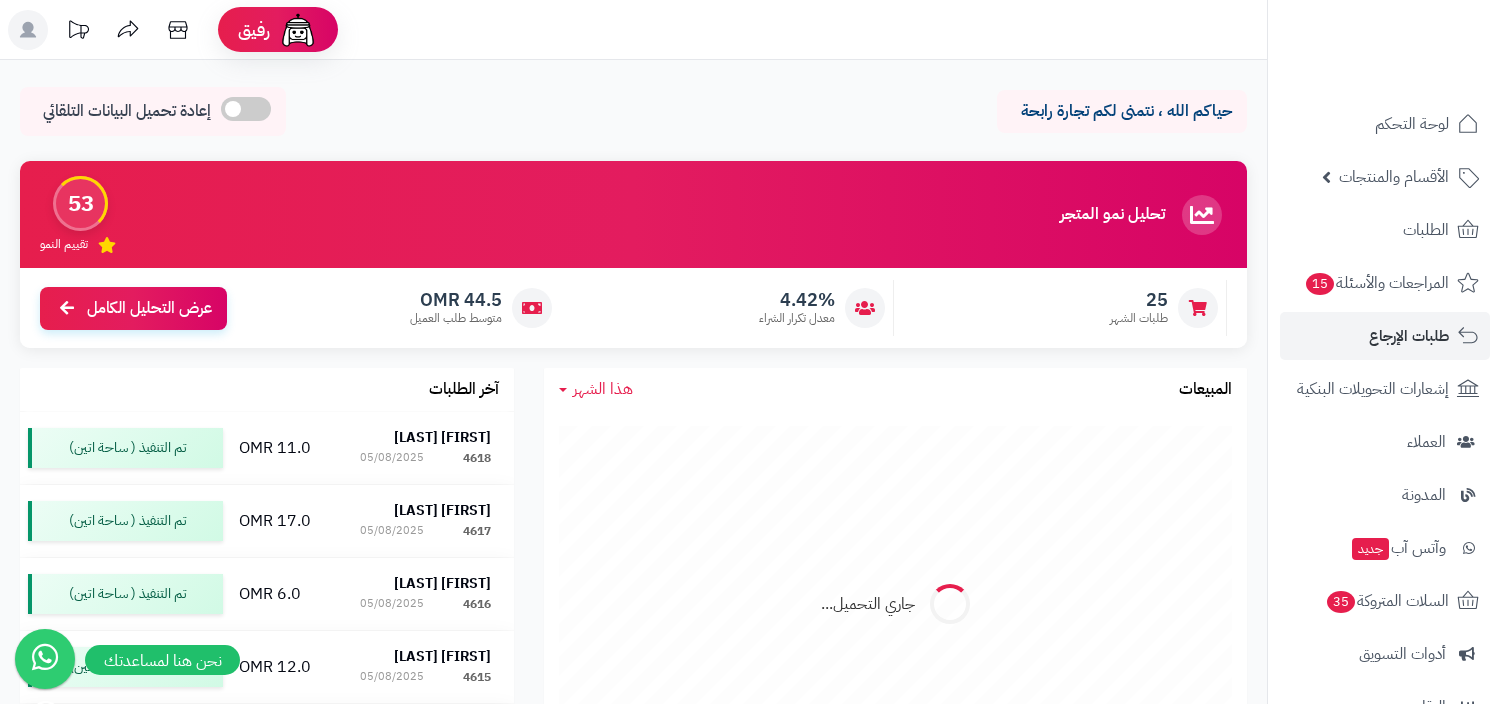 scroll, scrollTop: 0, scrollLeft: 0, axis: both 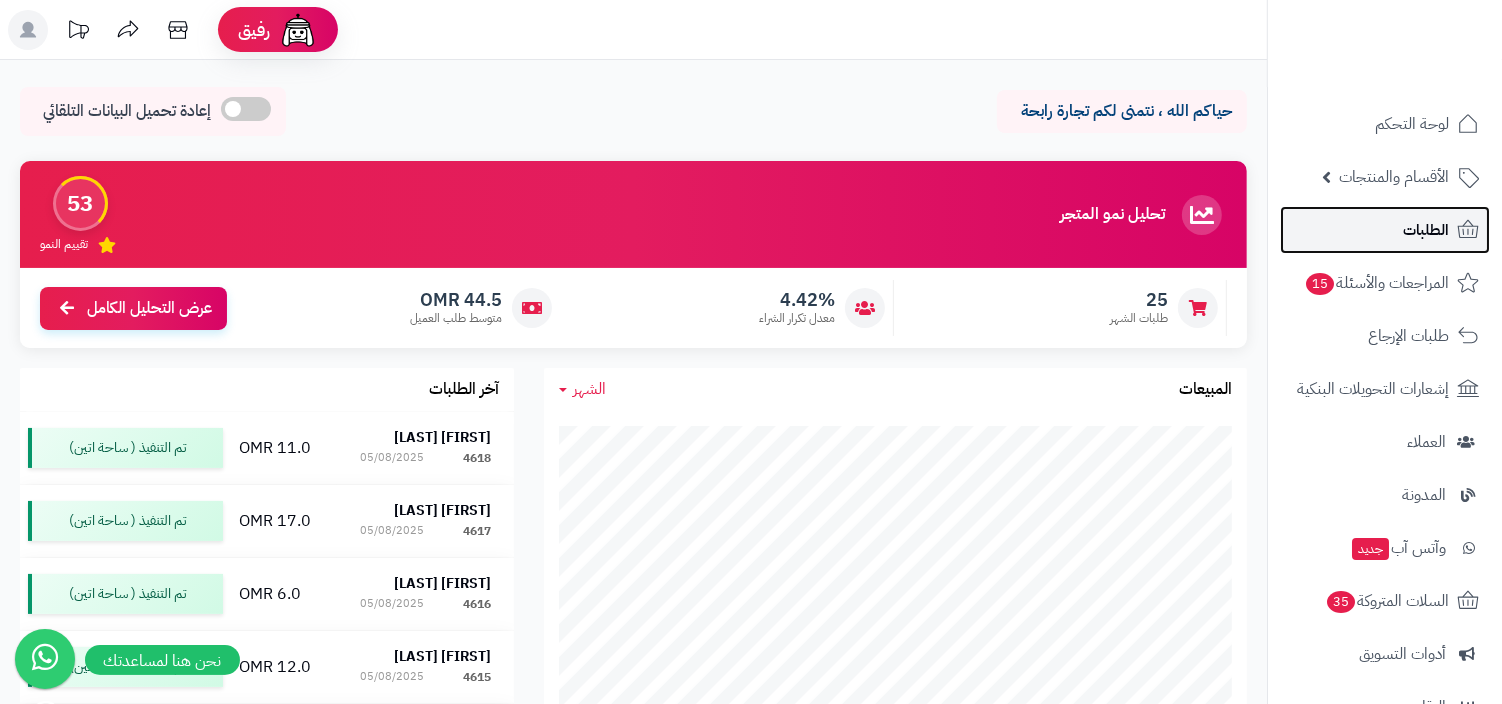 click on "الطلبات" at bounding box center [1426, 230] 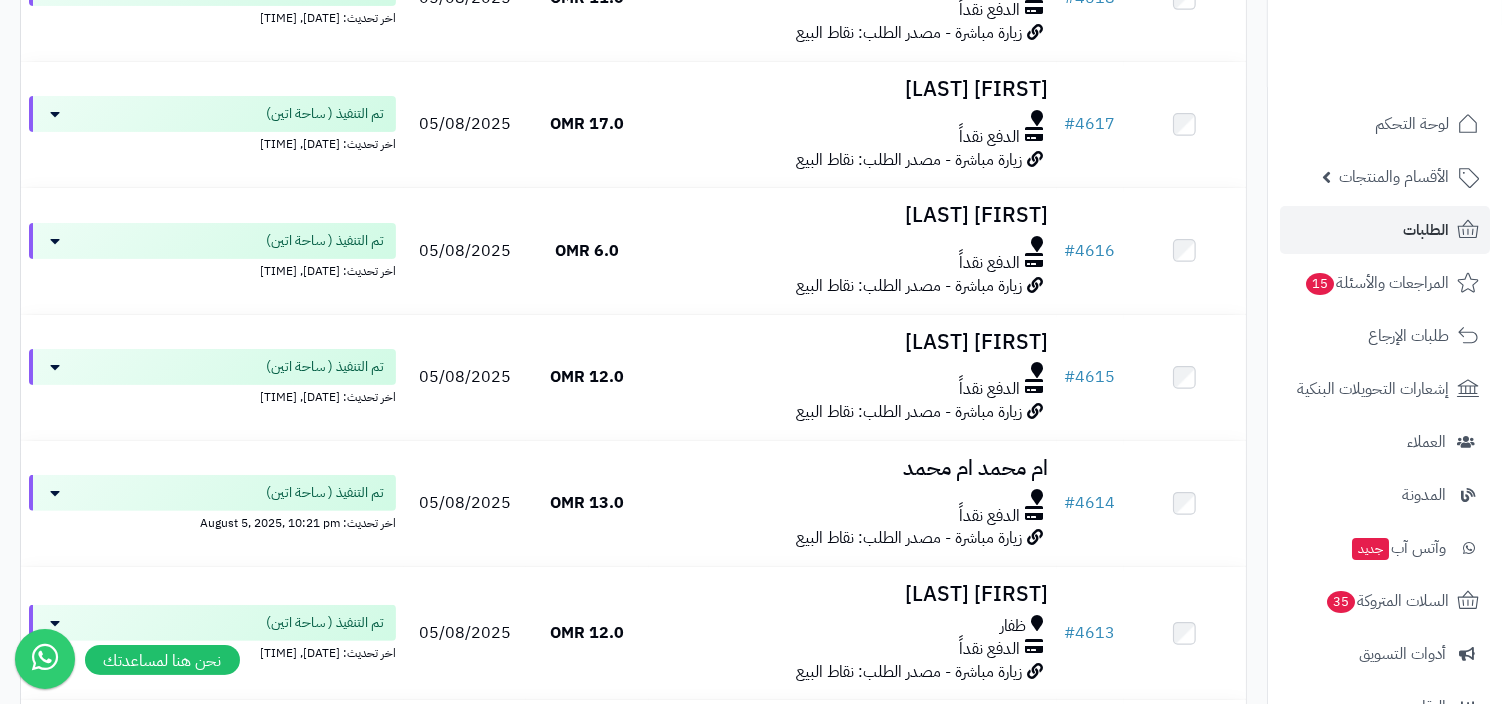 scroll, scrollTop: 50, scrollLeft: 0, axis: vertical 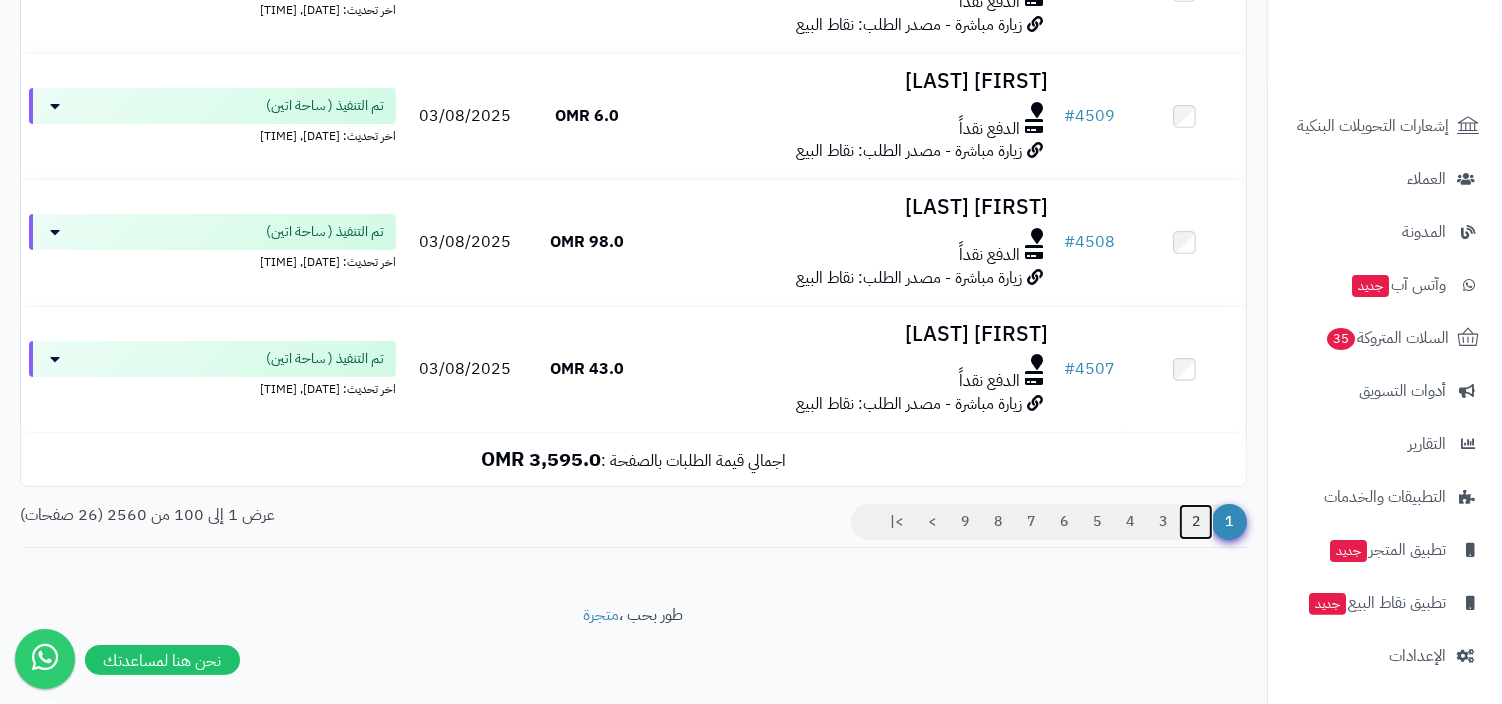 click on "2" at bounding box center [1196, 522] 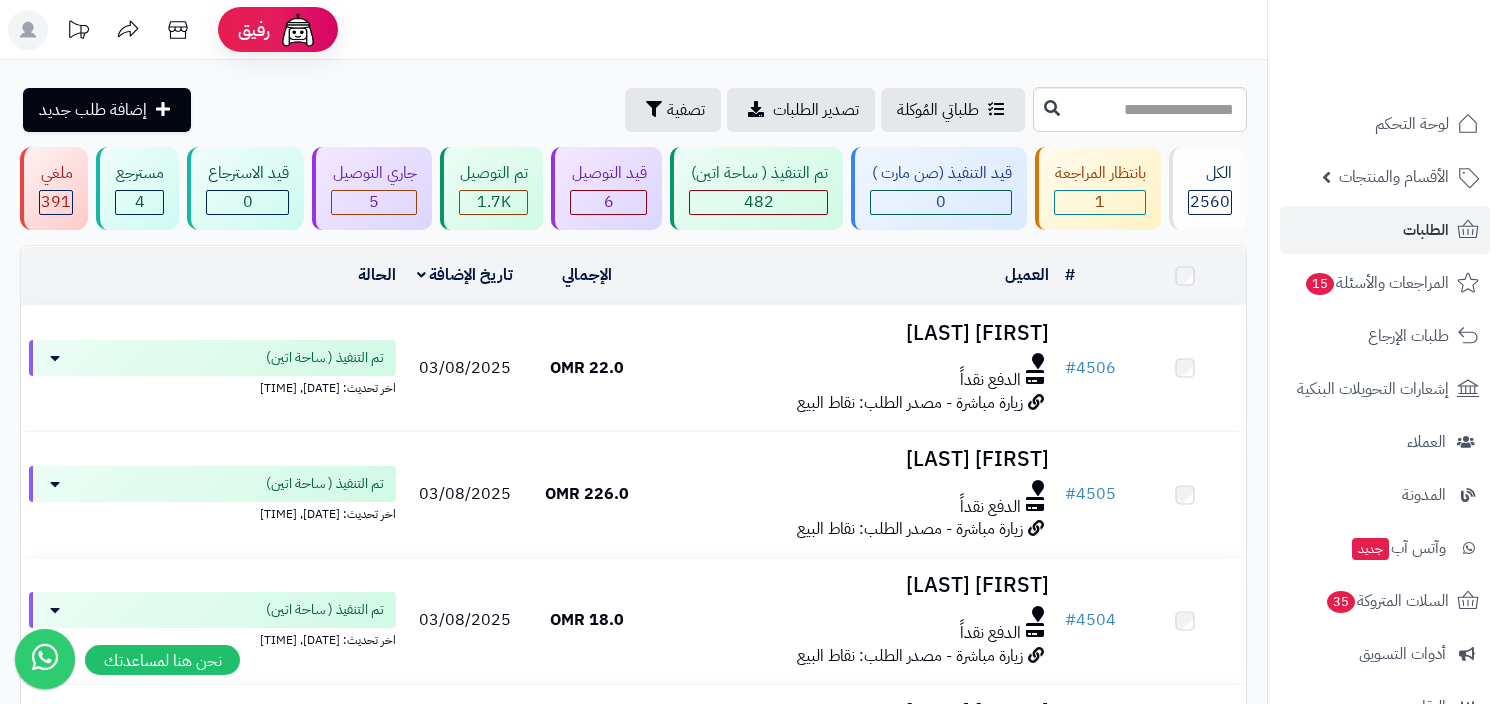scroll, scrollTop: 0, scrollLeft: 0, axis: both 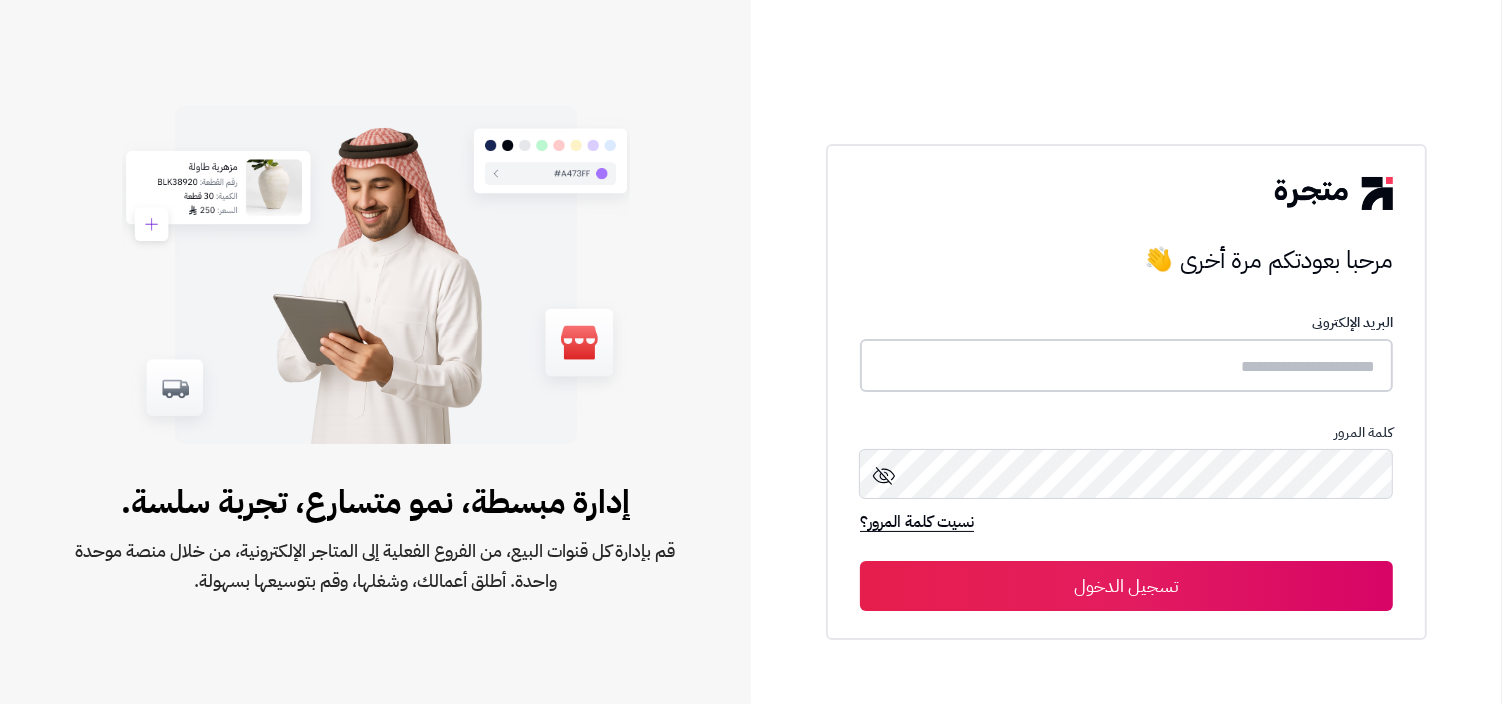 click at bounding box center [1126, 365] 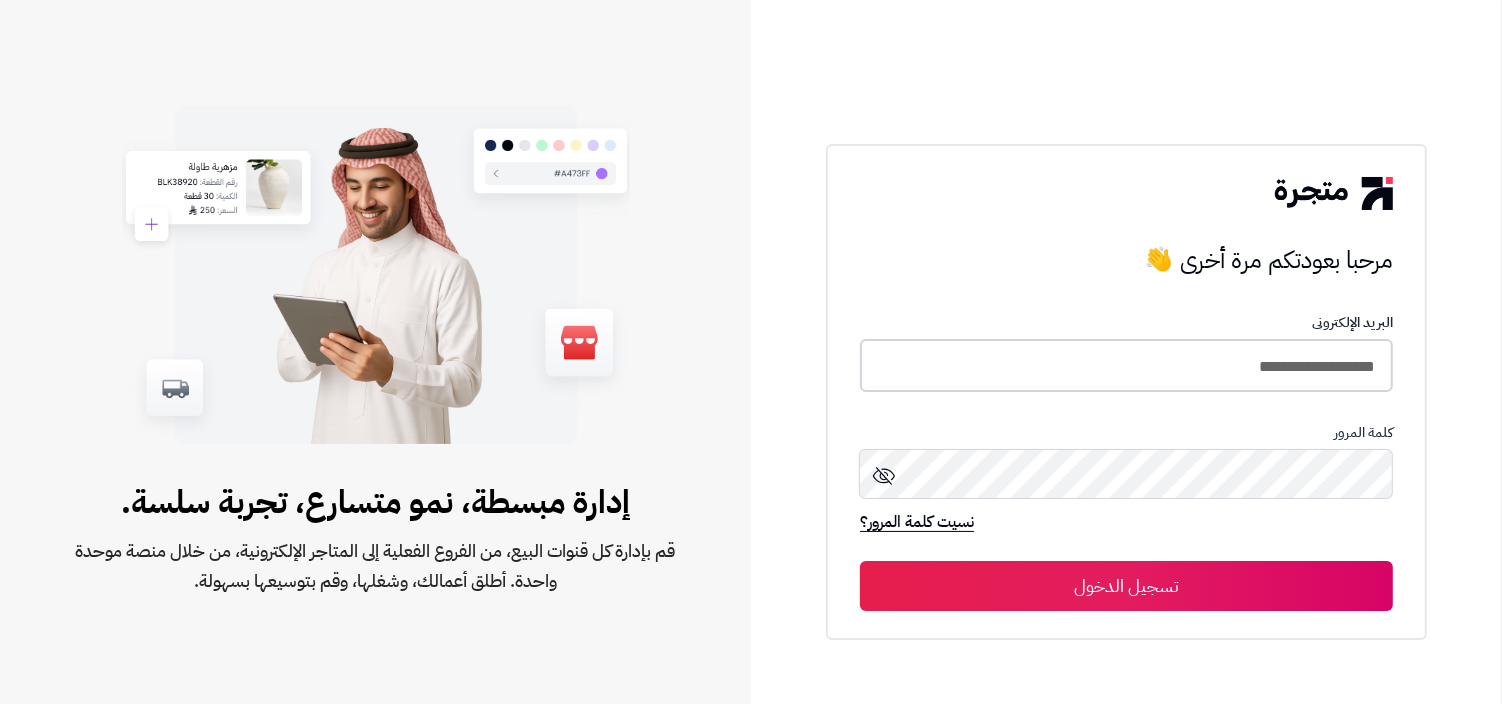 type on "**********" 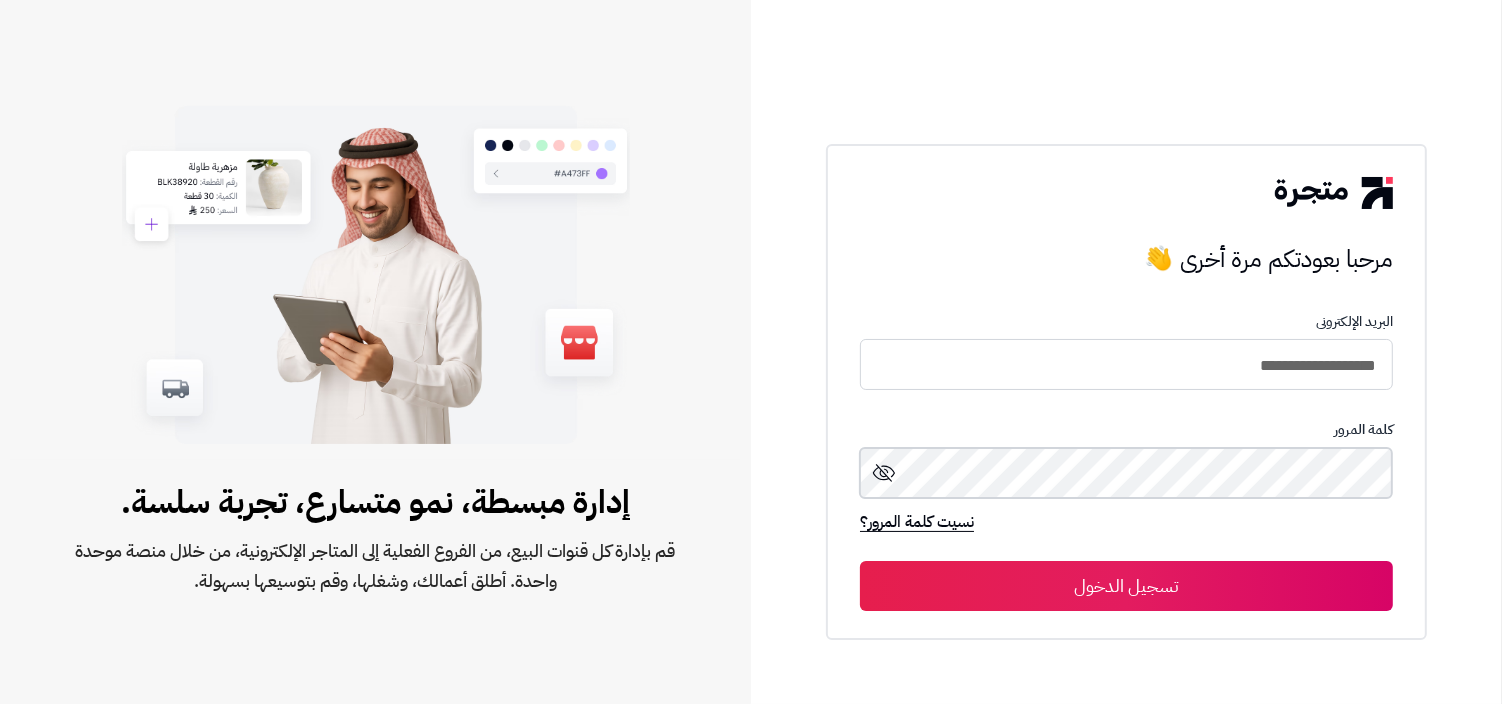 scroll, scrollTop: 0, scrollLeft: -12638, axis: horizontal 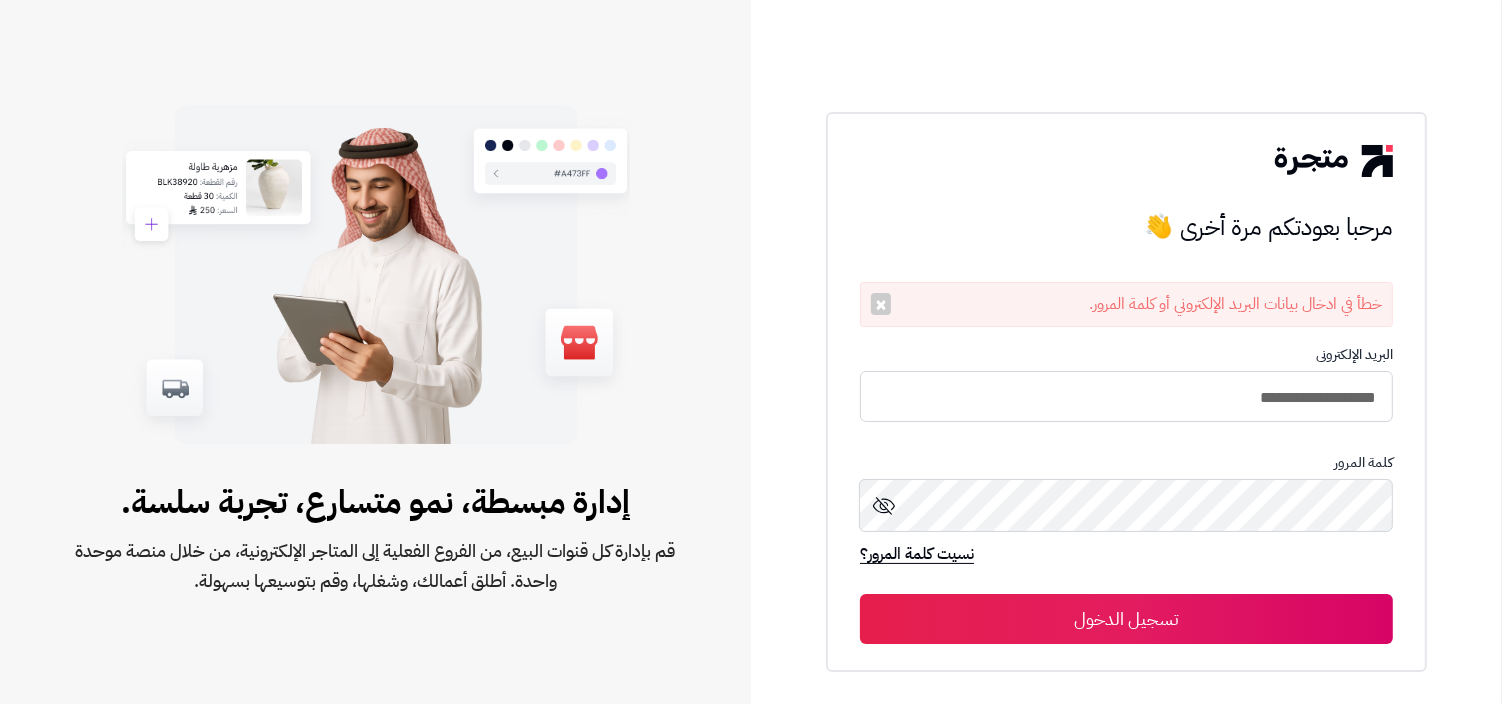 click on "تسجيل الدخول" at bounding box center (1126, 619) 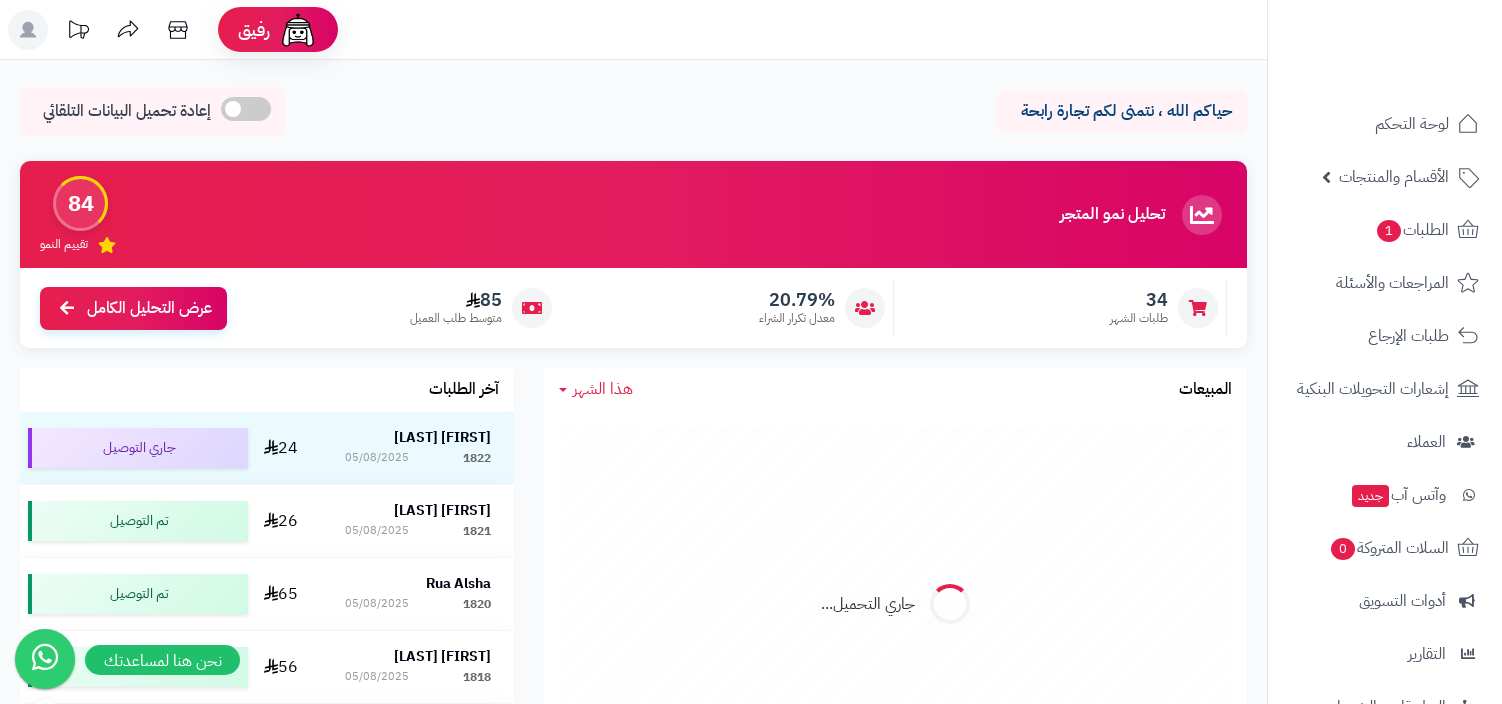 scroll, scrollTop: 0, scrollLeft: 0, axis: both 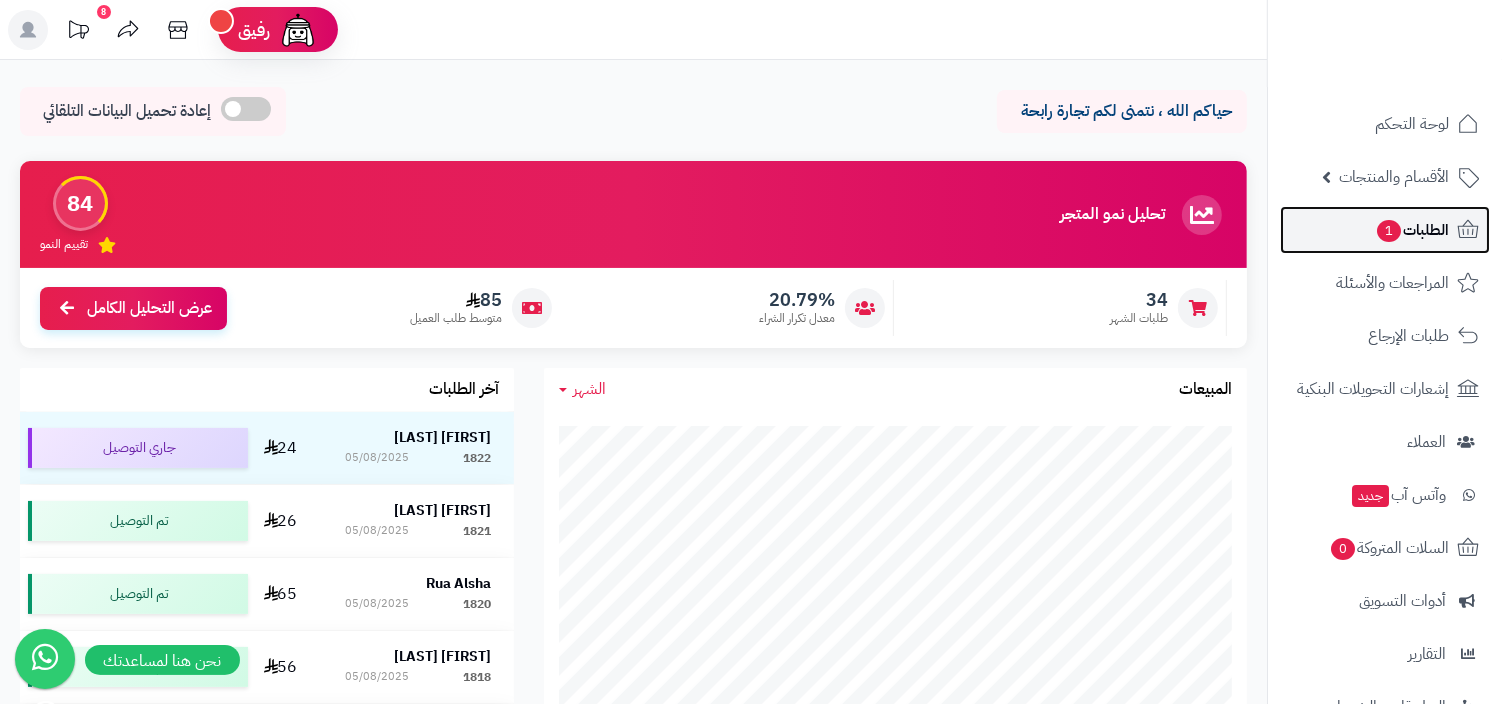 click on "الطلبات  1" at bounding box center (1412, 230) 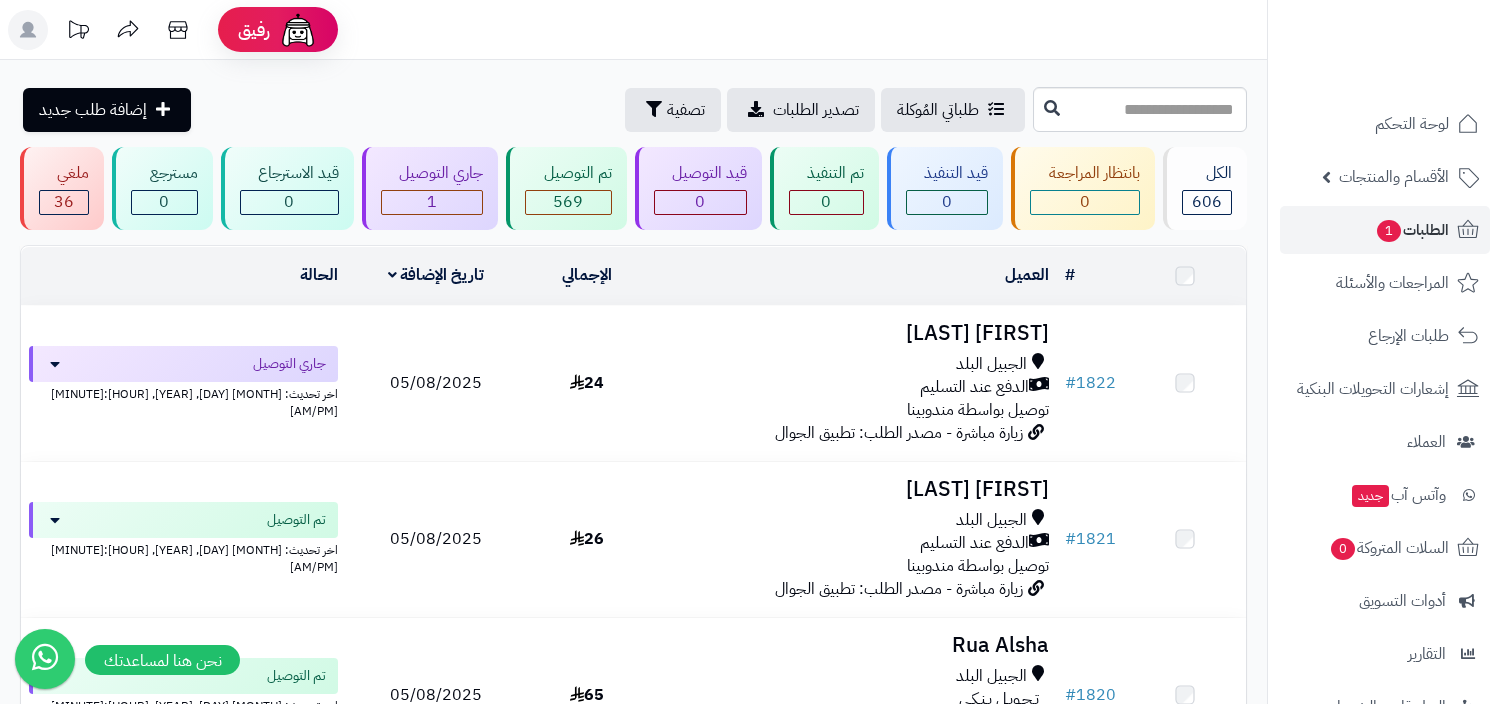 scroll, scrollTop: 0, scrollLeft: 0, axis: both 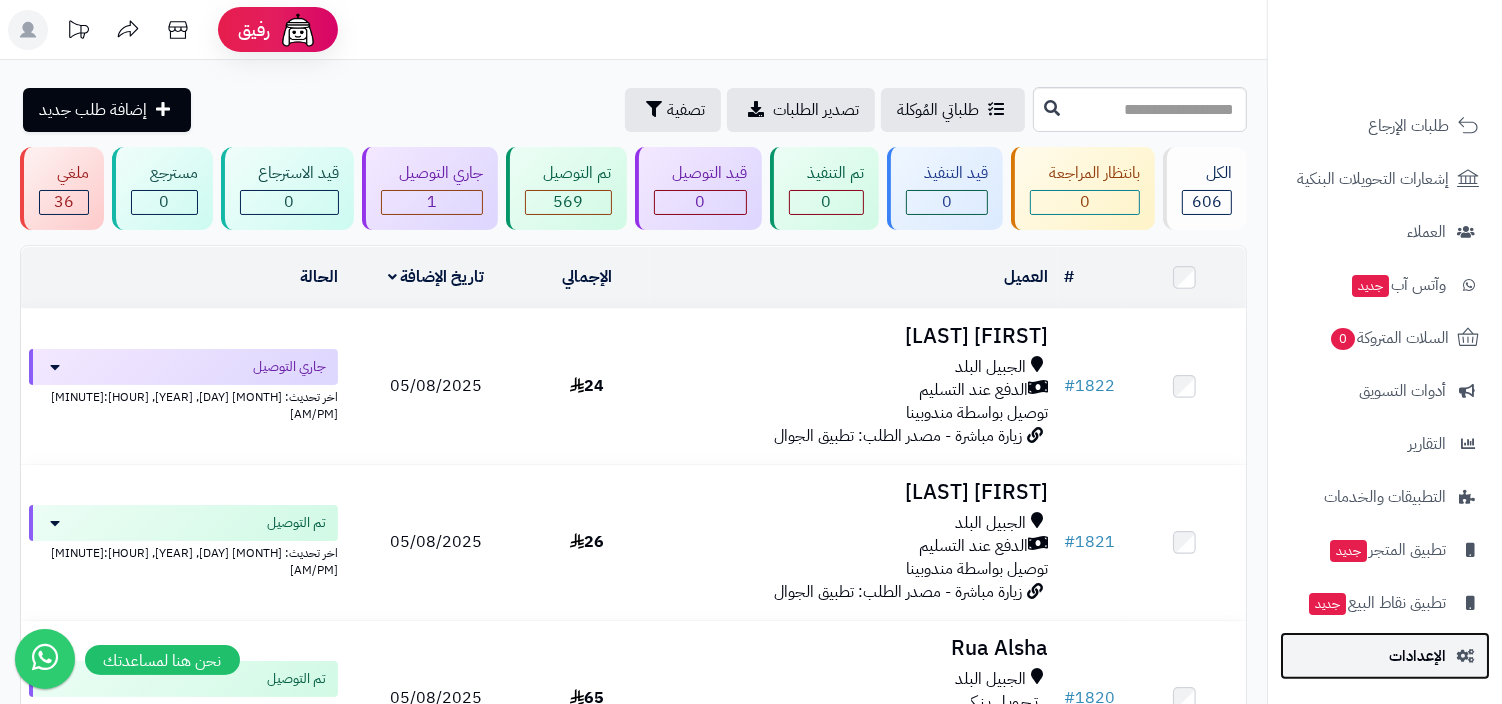 click on "الإعدادات" at bounding box center (1417, 656) 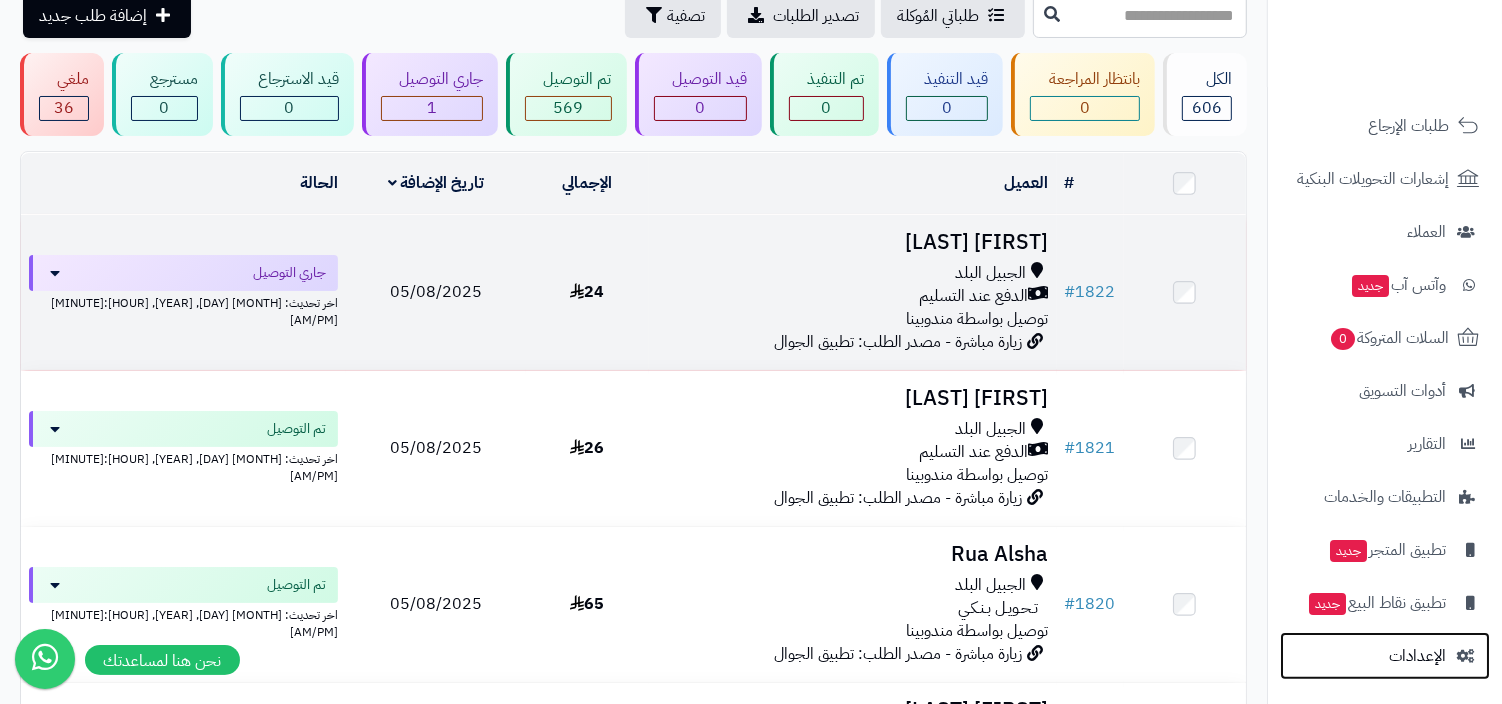 scroll, scrollTop: 107, scrollLeft: 0, axis: vertical 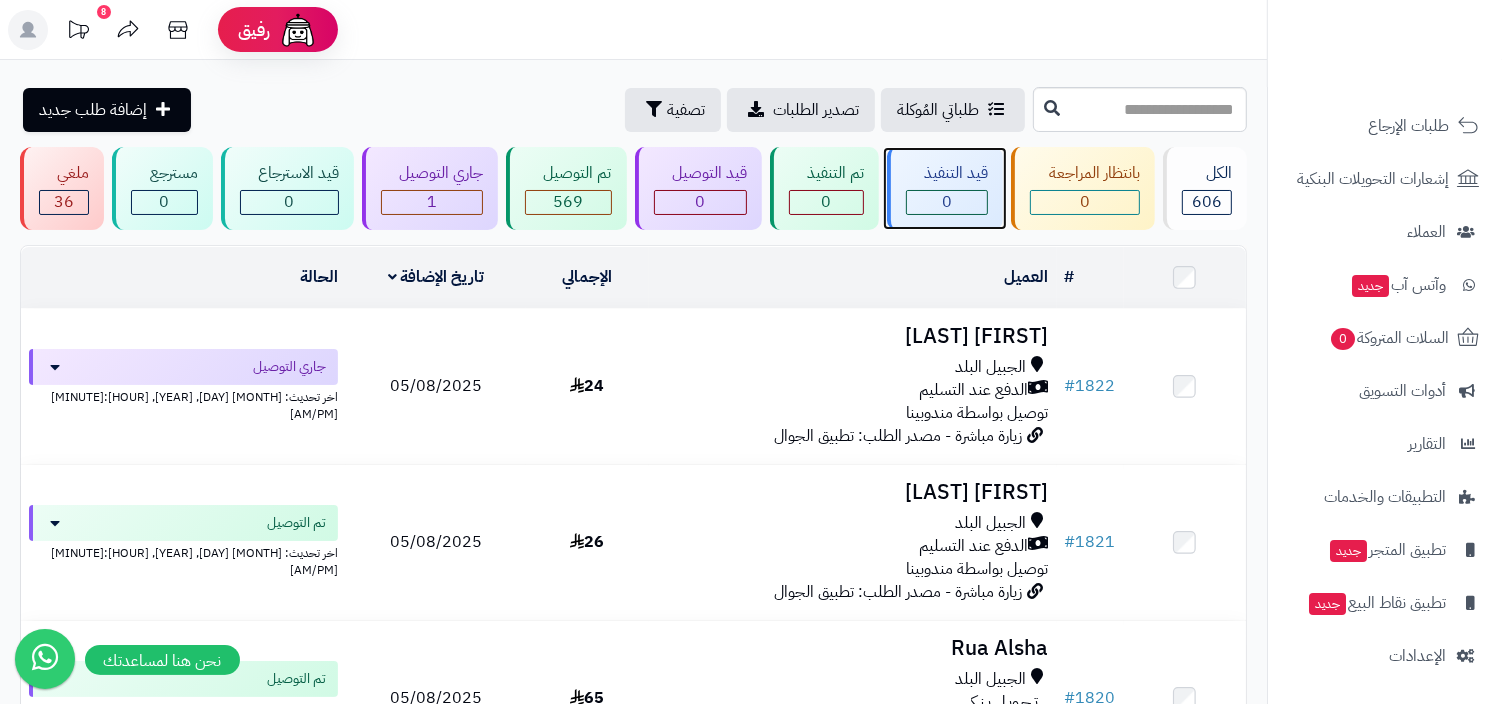 click on "قيد التنفيذ
0" at bounding box center (945, 188) 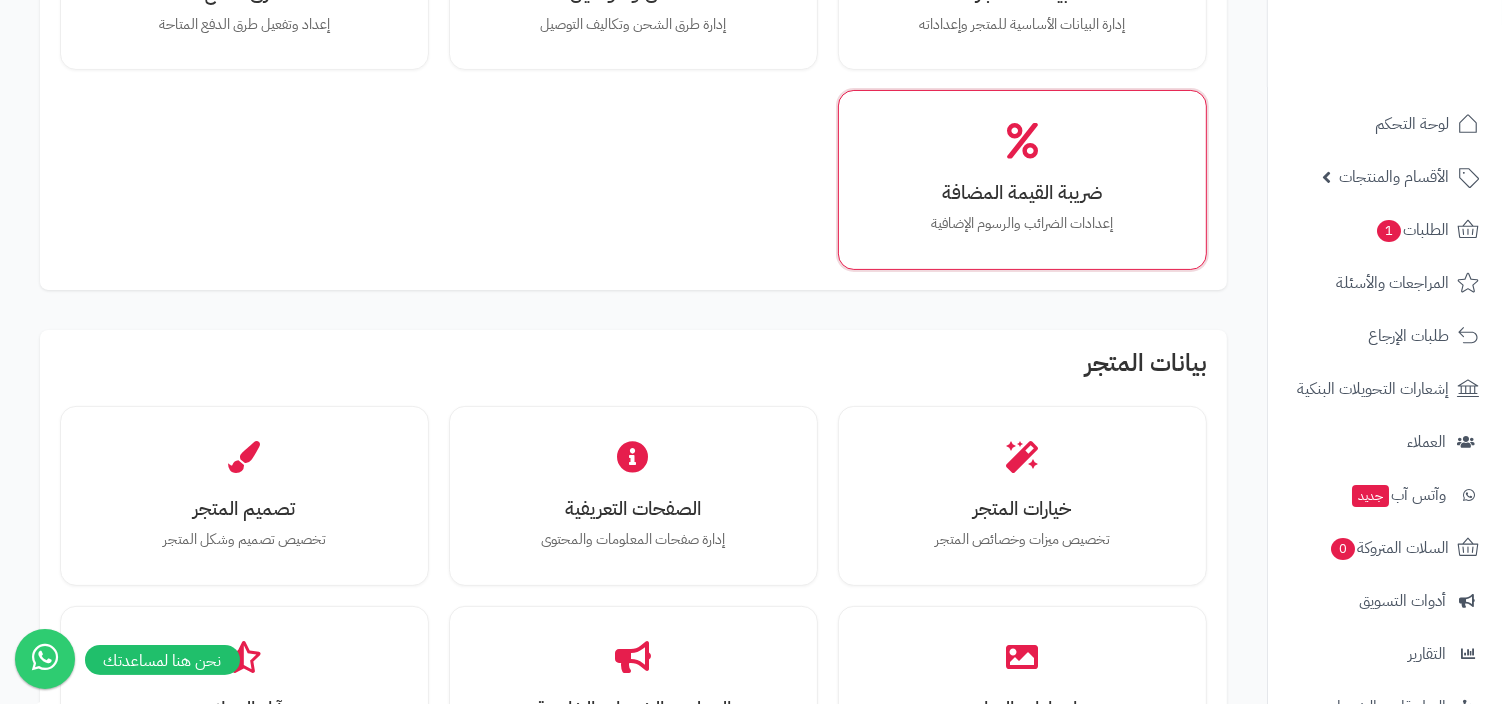 scroll, scrollTop: 310, scrollLeft: 0, axis: vertical 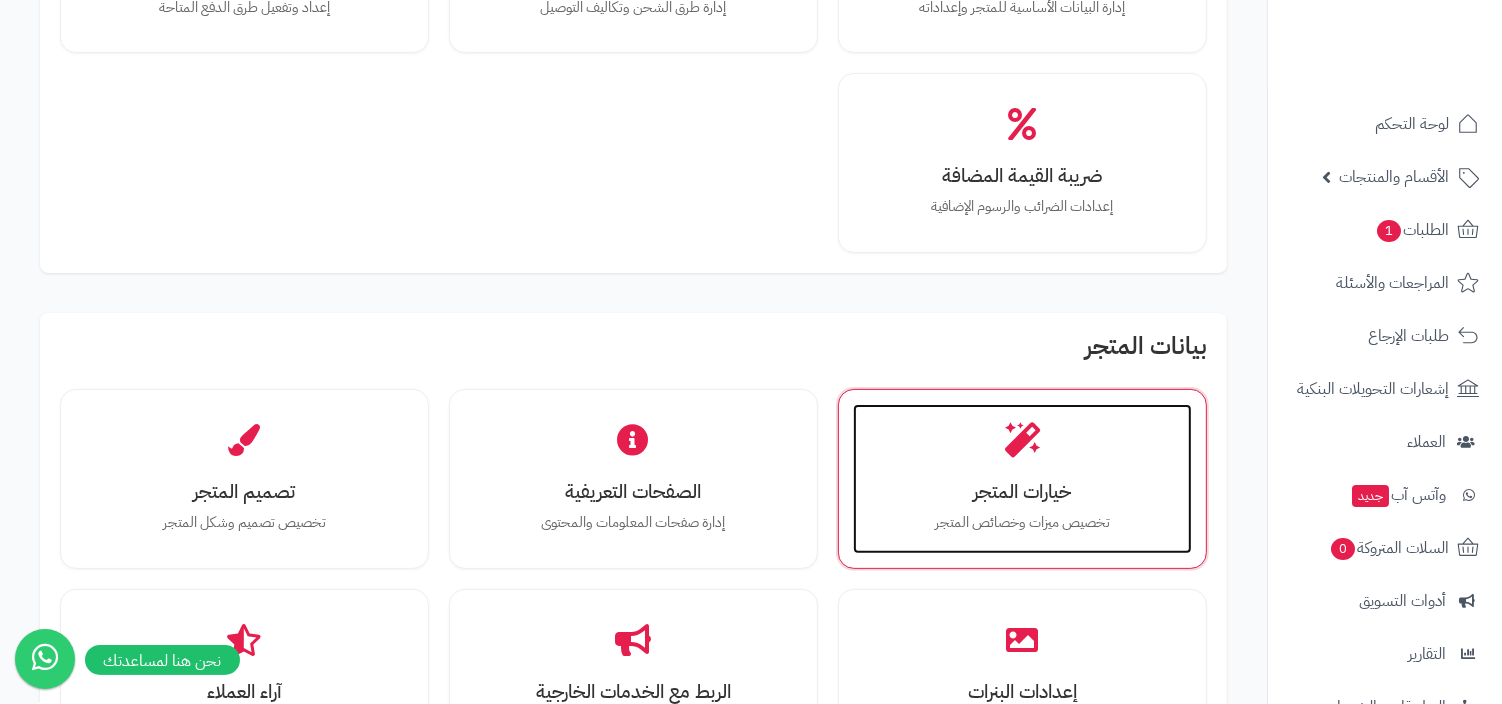 click on "خيارات المتجر تخصيص ميزات وخصائص المتجر" at bounding box center [1022, 479] 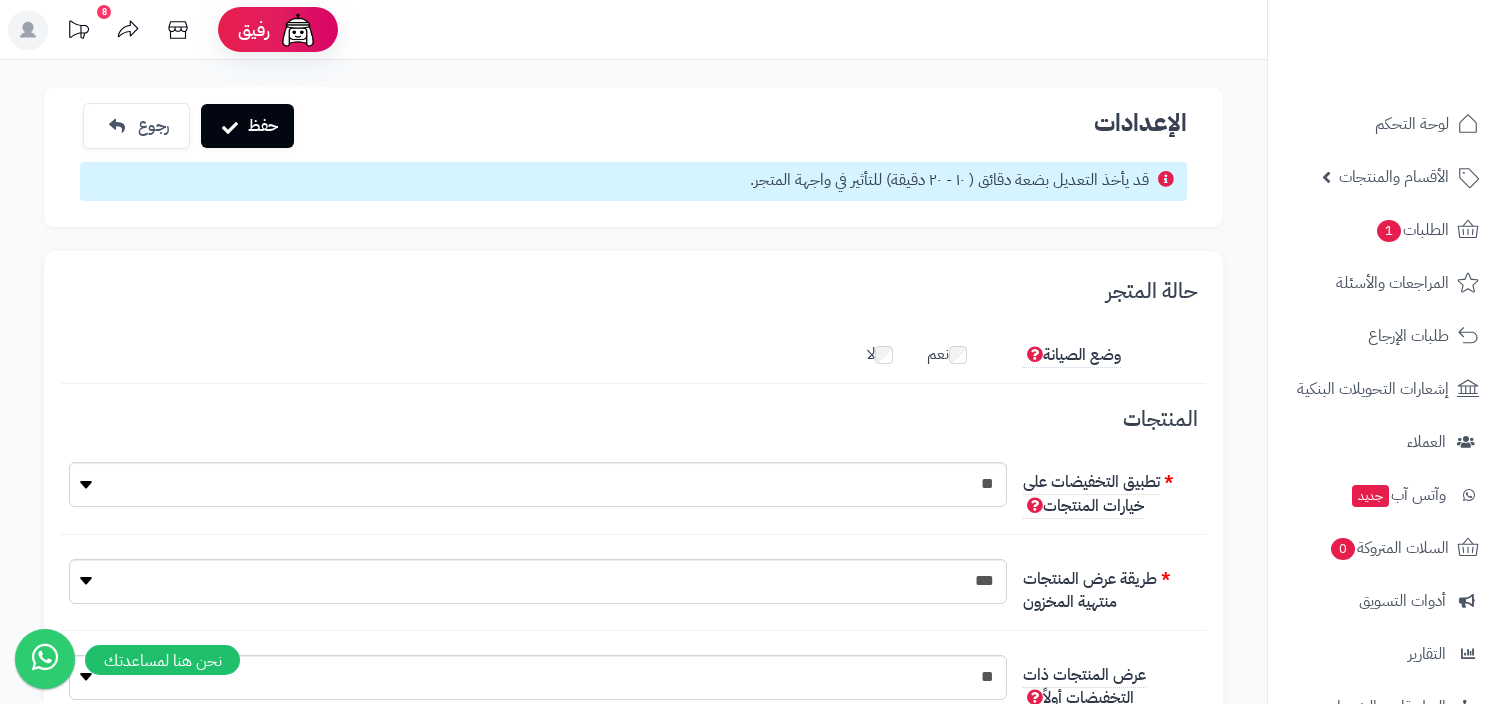 scroll, scrollTop: 0, scrollLeft: 0, axis: both 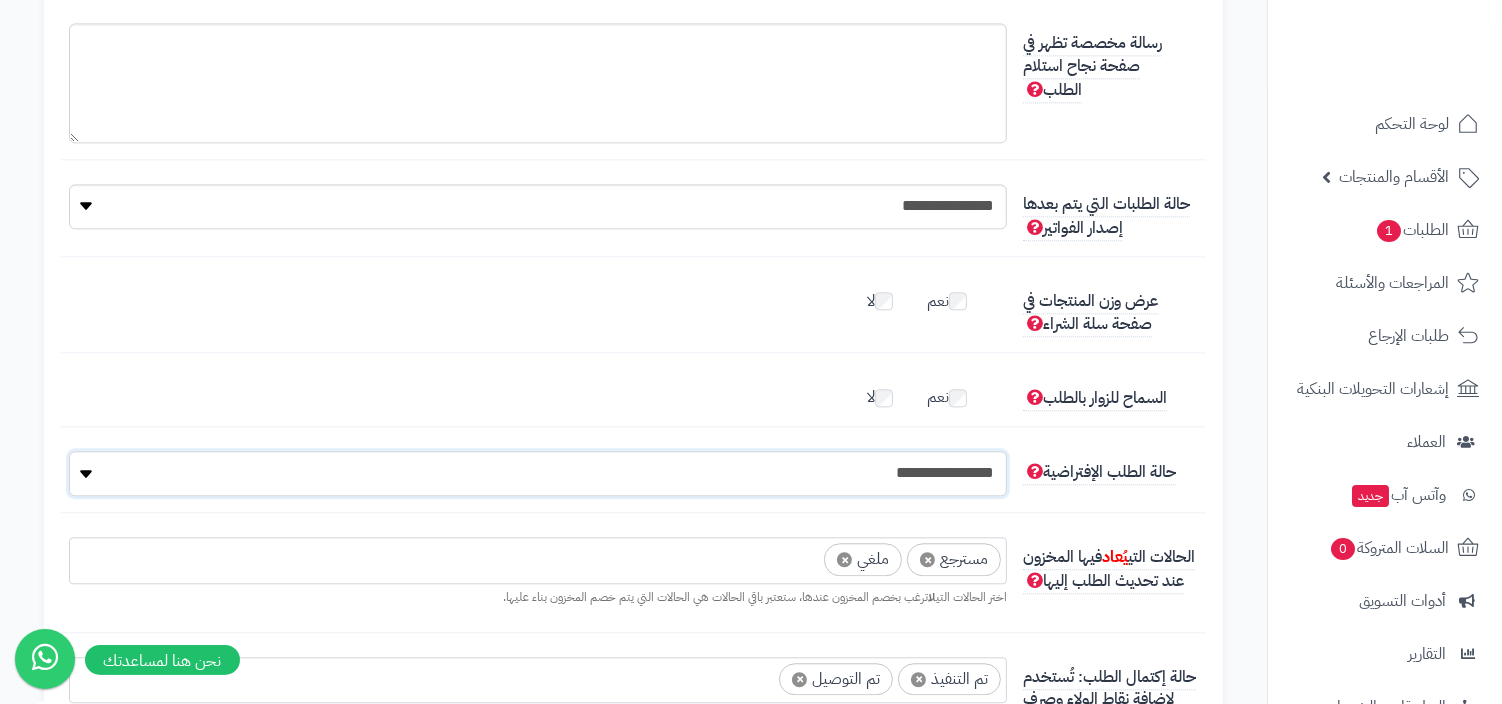 click on "**********" at bounding box center [538, 473] 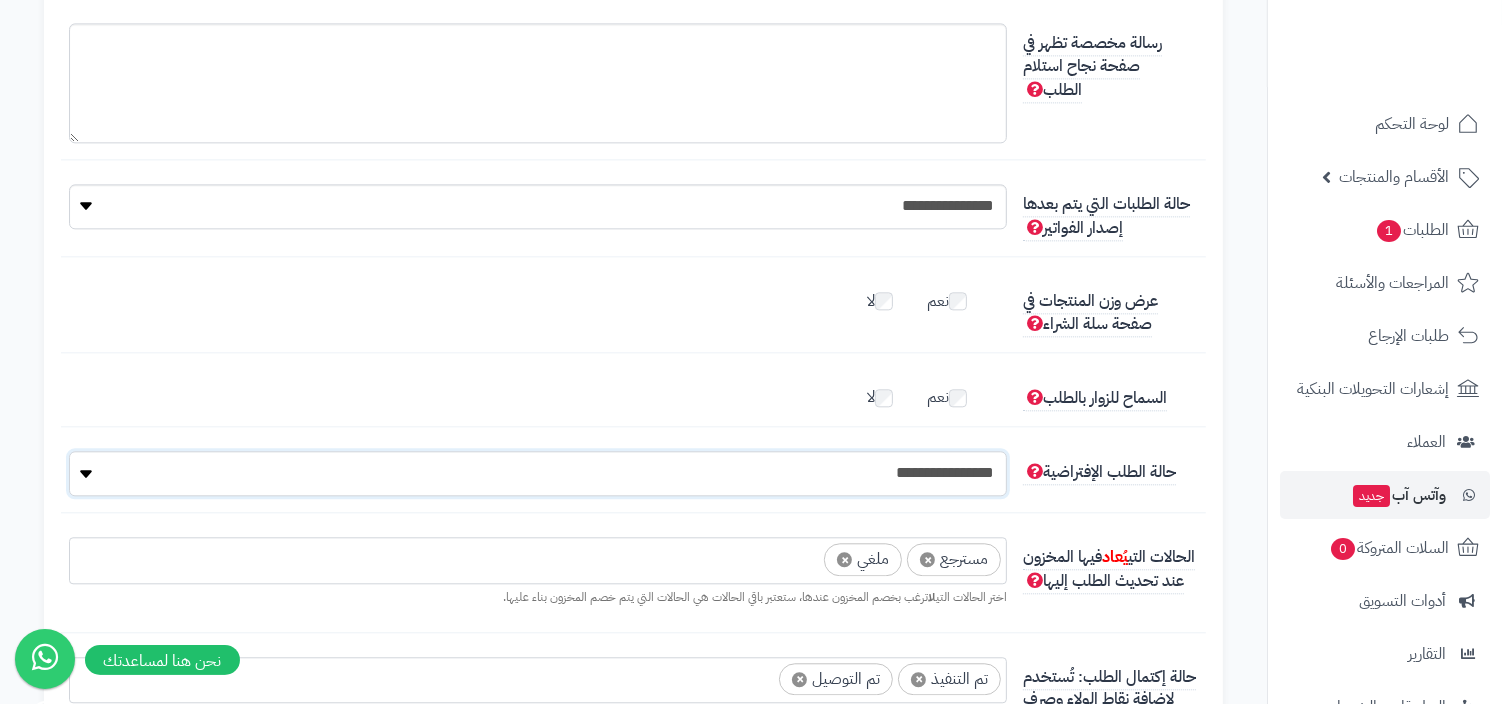 scroll, scrollTop: 210, scrollLeft: 0, axis: vertical 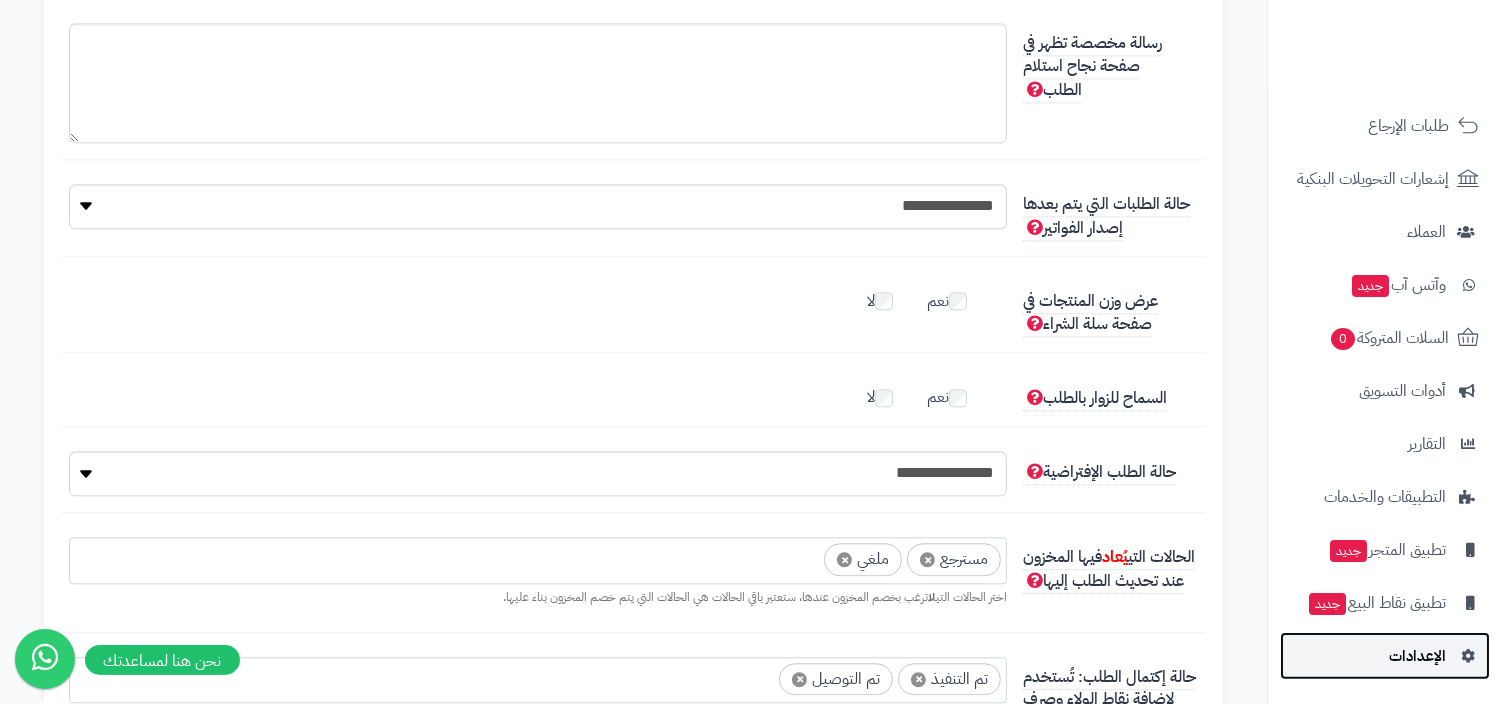 click on "الإعدادات" at bounding box center (1385, 656) 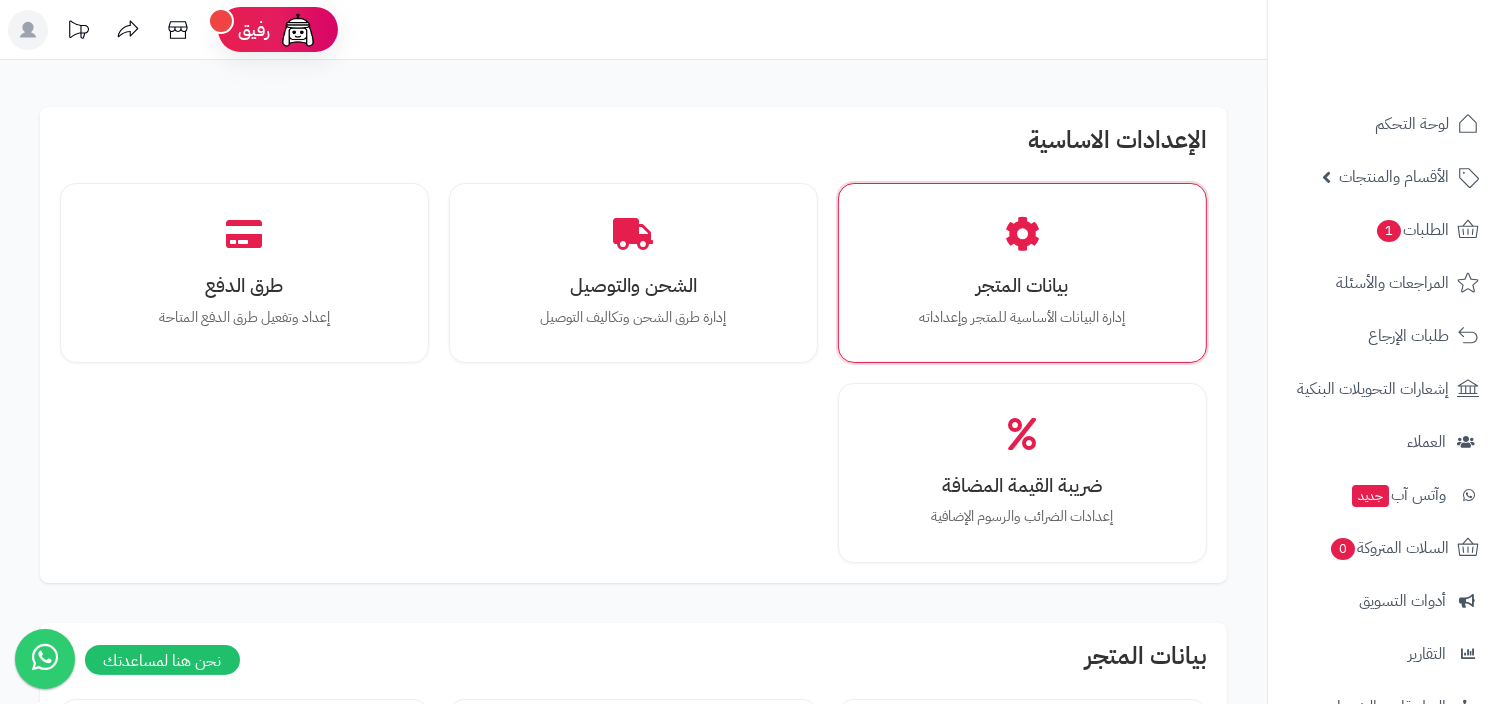 scroll, scrollTop: 201, scrollLeft: 0, axis: vertical 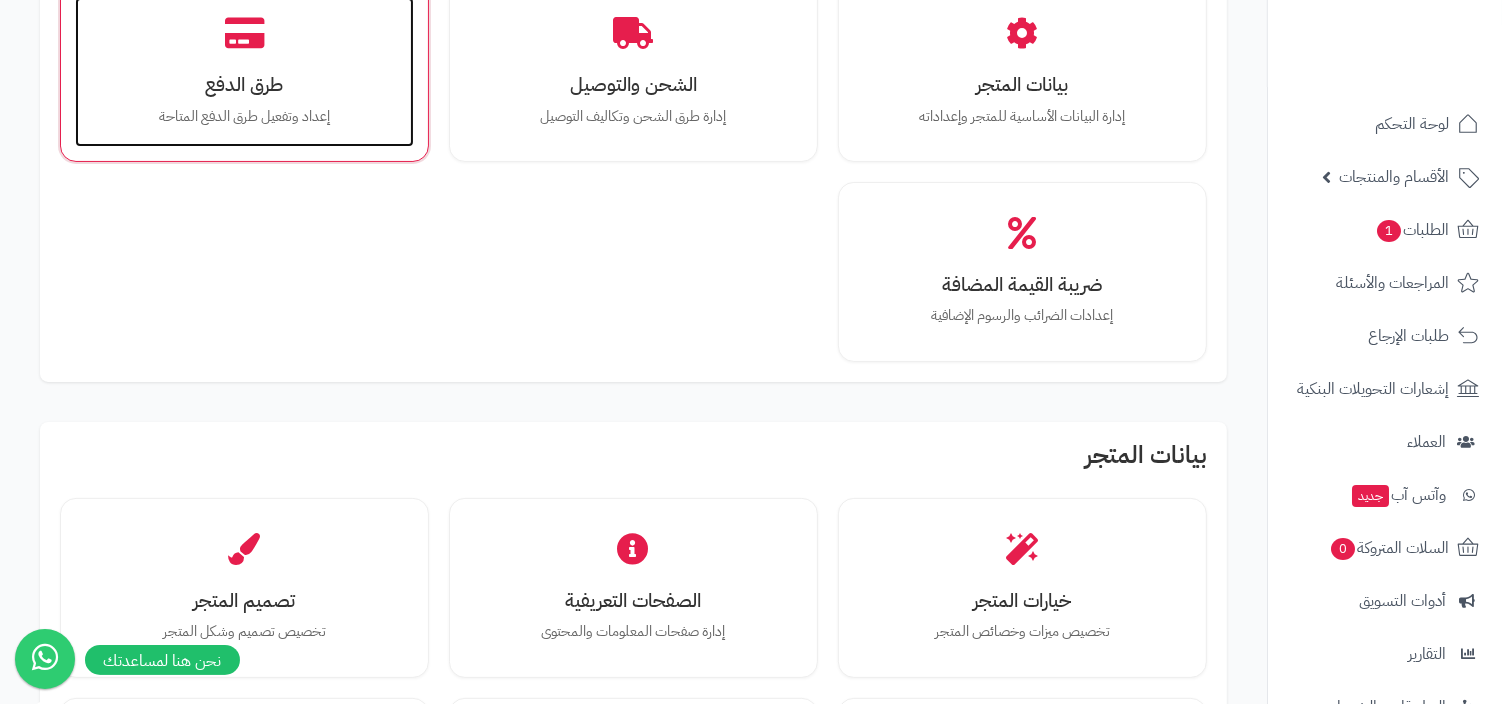 click on "طرق الدفع إعداد وتفعيل طرق الدفع المتاحة" at bounding box center (244, 72) 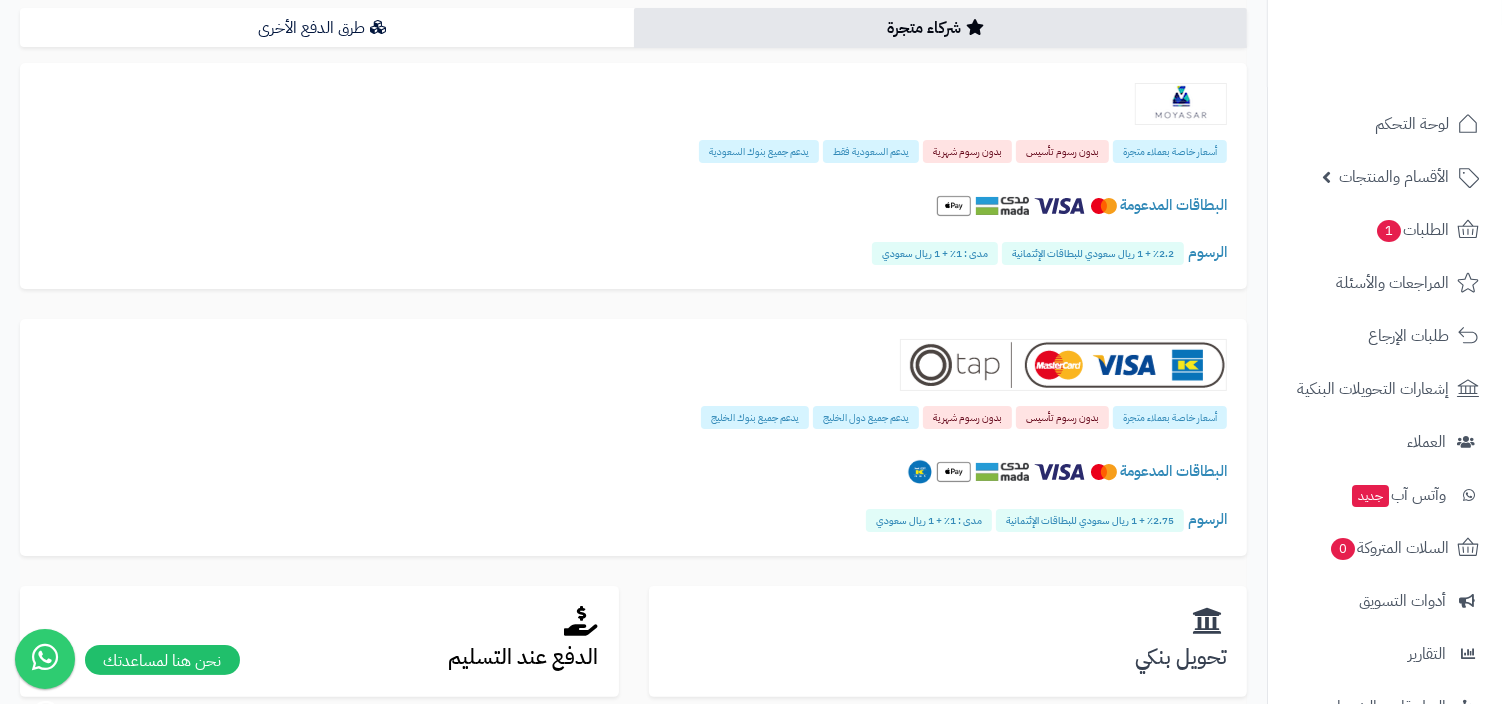 scroll, scrollTop: 143, scrollLeft: 0, axis: vertical 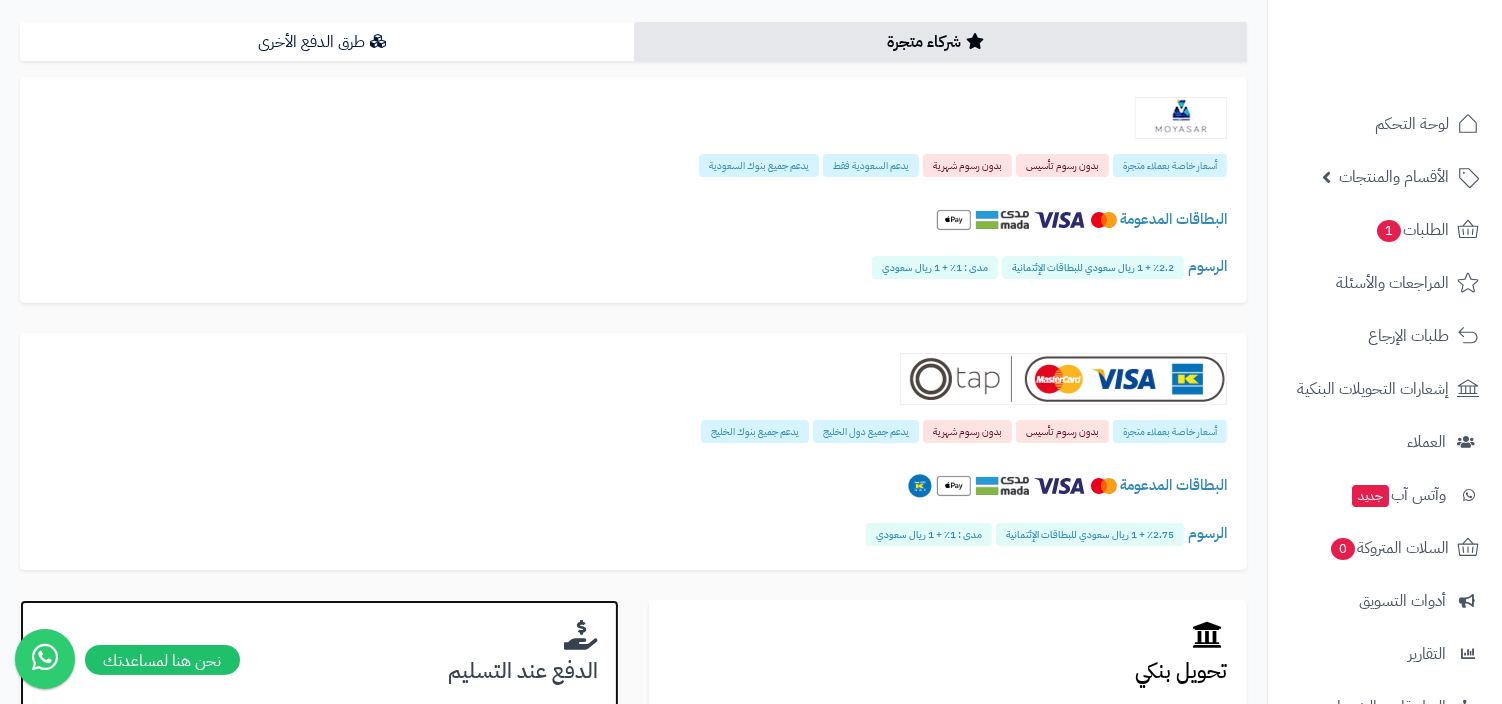 click at bounding box center (319, 636) 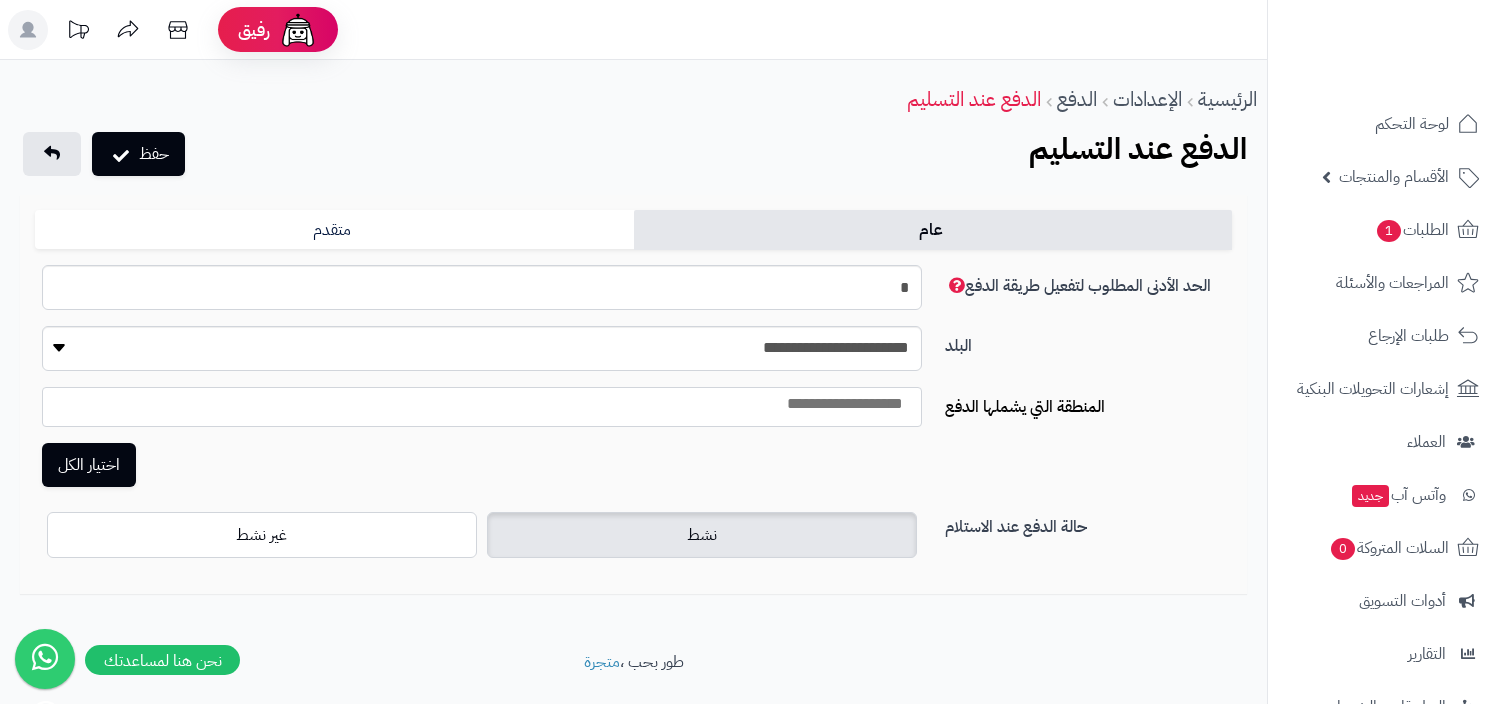 scroll, scrollTop: 0, scrollLeft: 0, axis: both 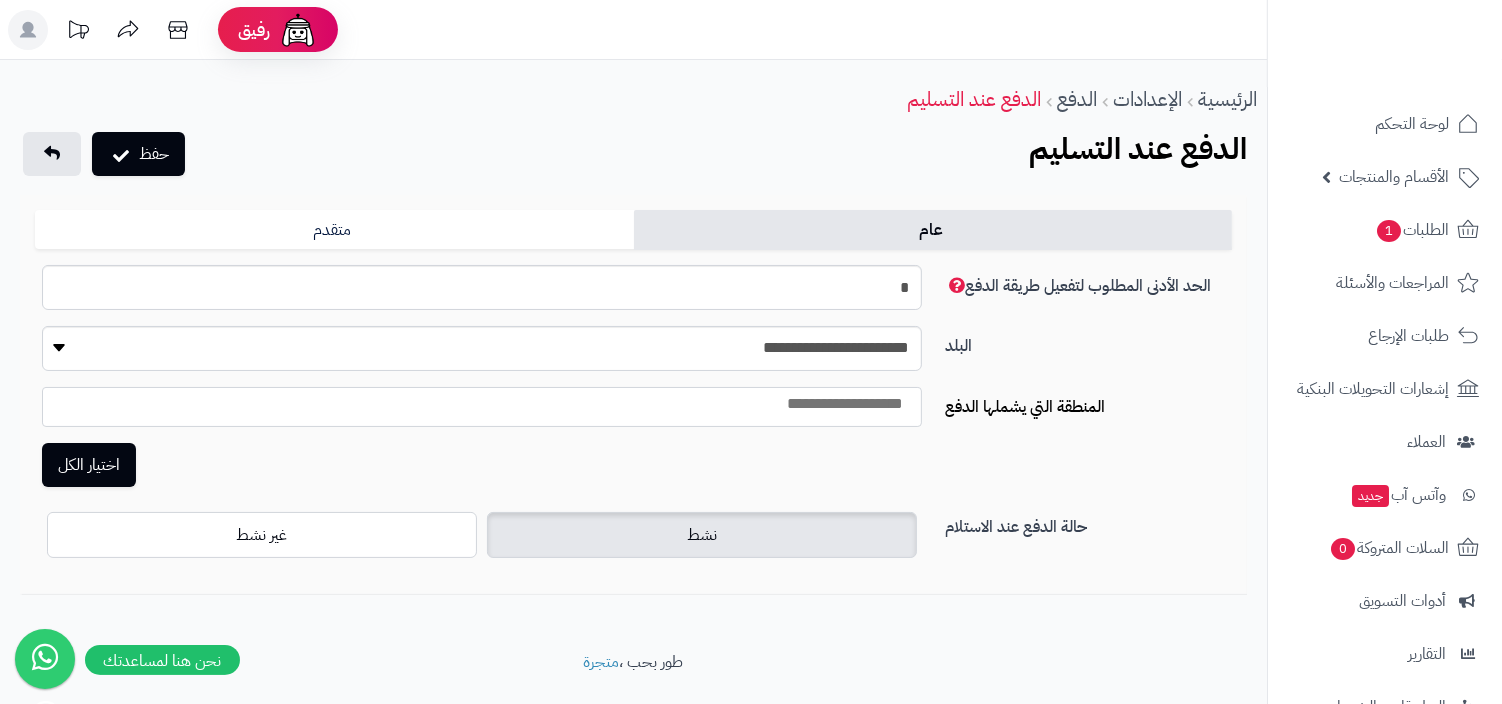 select on "***" 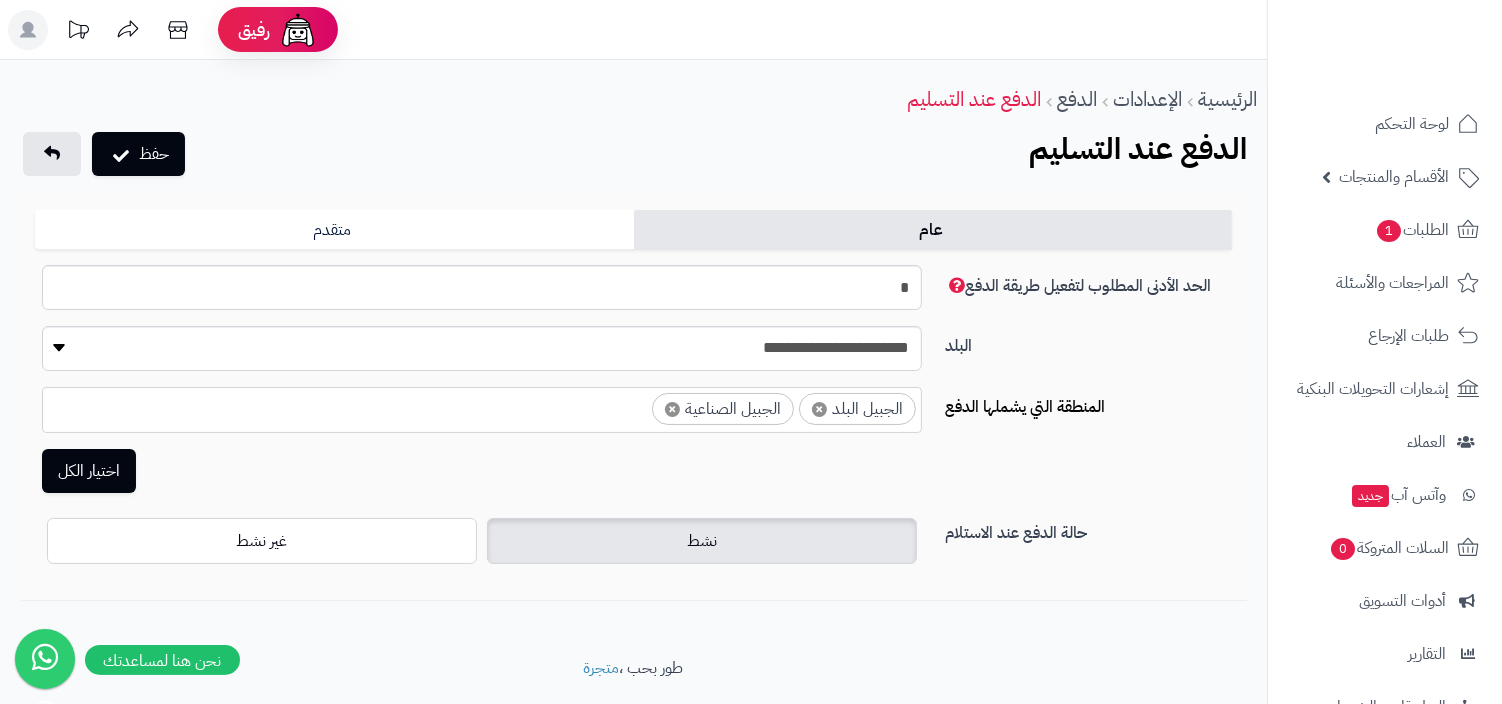 scroll, scrollTop: 846, scrollLeft: 0, axis: vertical 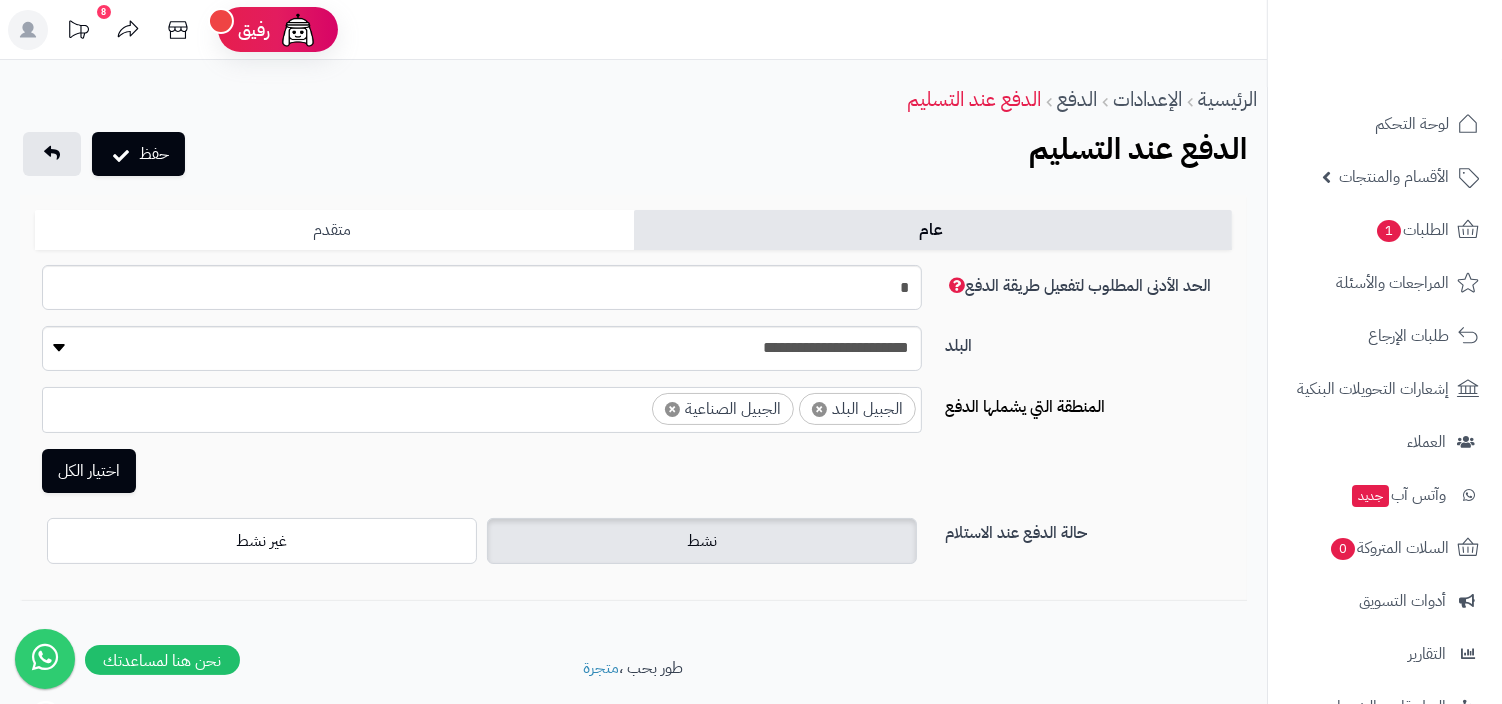 click on "متقدم" at bounding box center [334, 230] 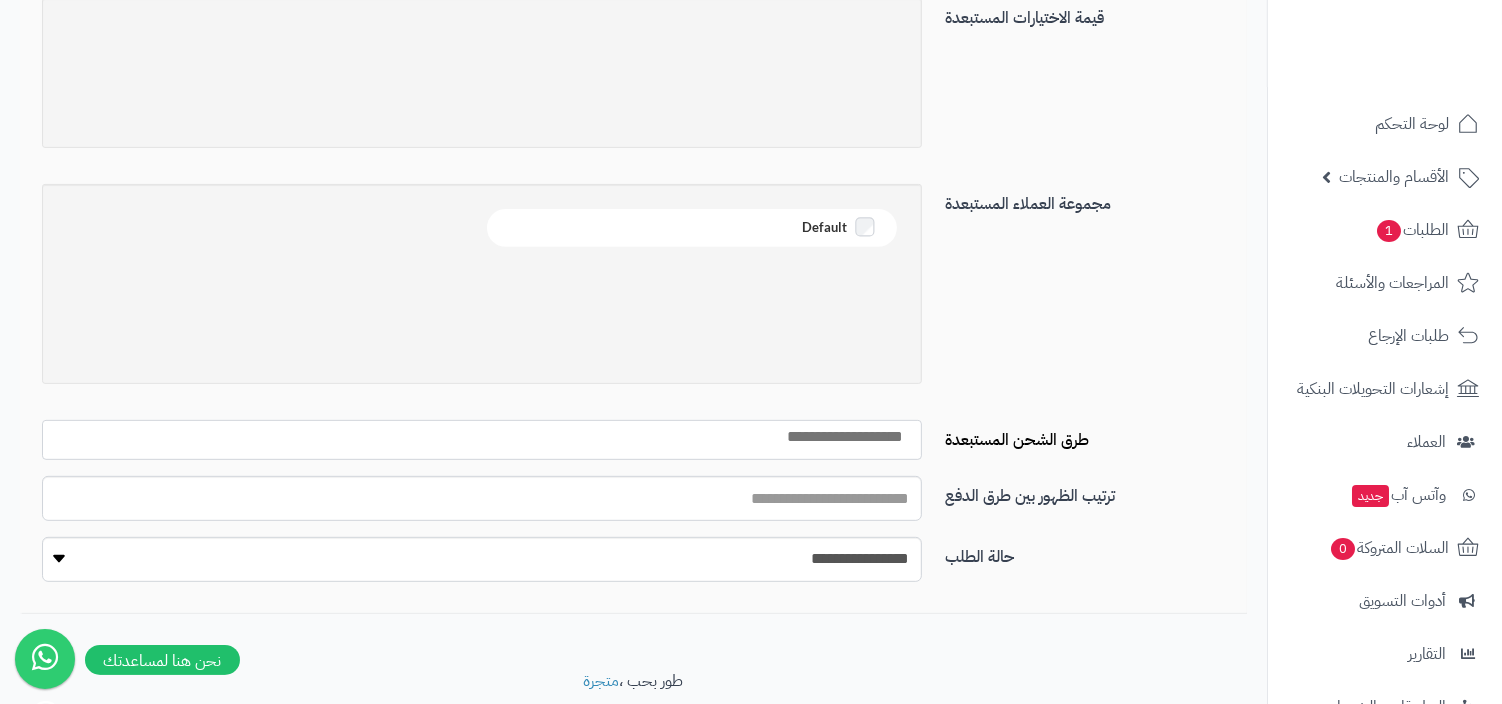 scroll, scrollTop: 691, scrollLeft: 0, axis: vertical 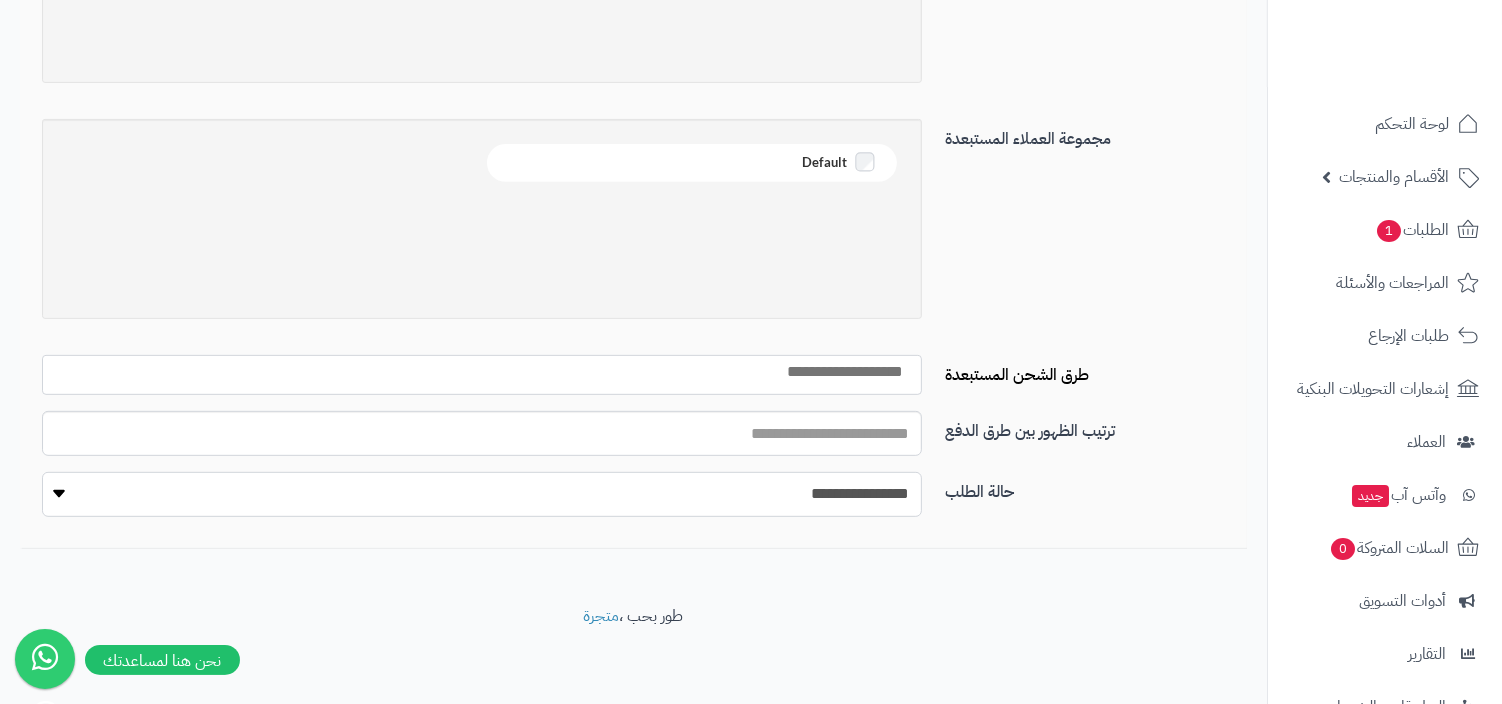 click on "**********" at bounding box center (482, 494) 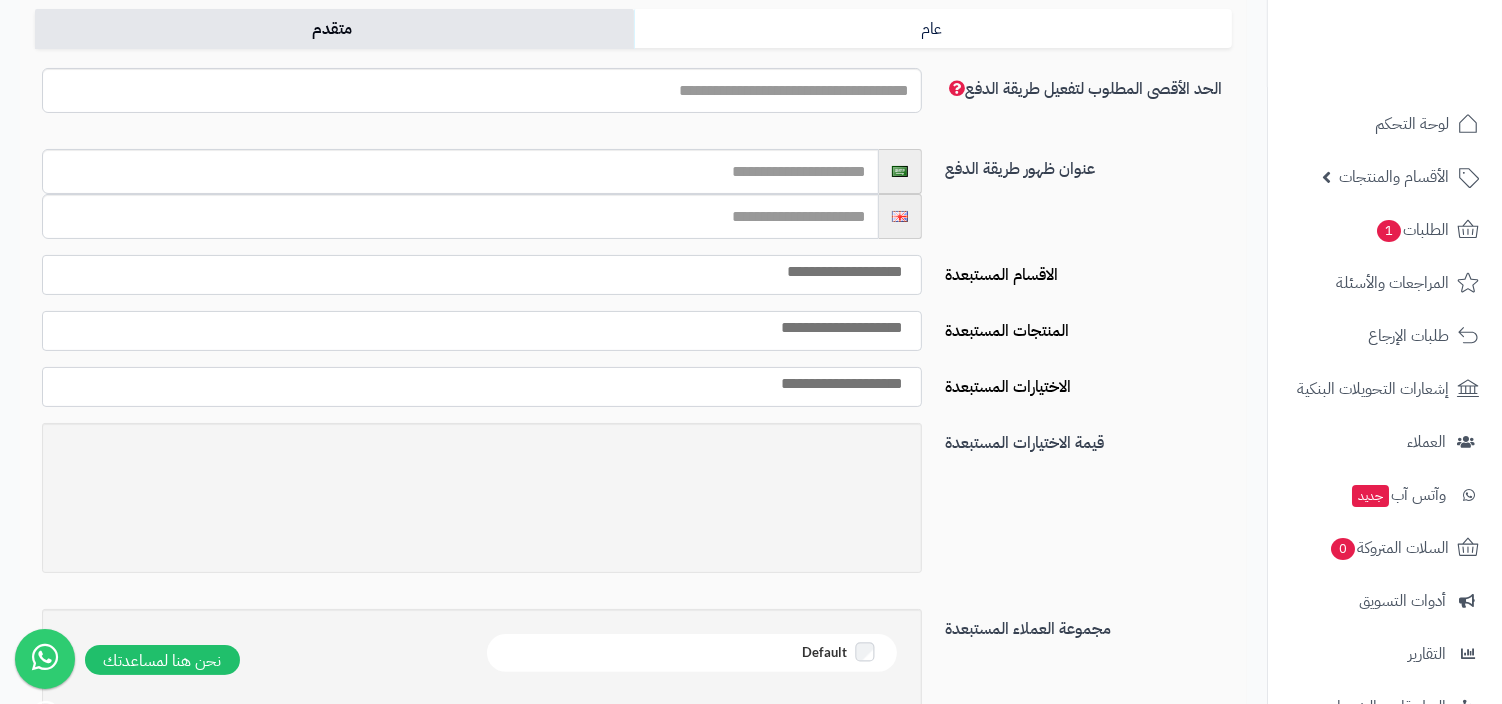 scroll, scrollTop: 133, scrollLeft: 0, axis: vertical 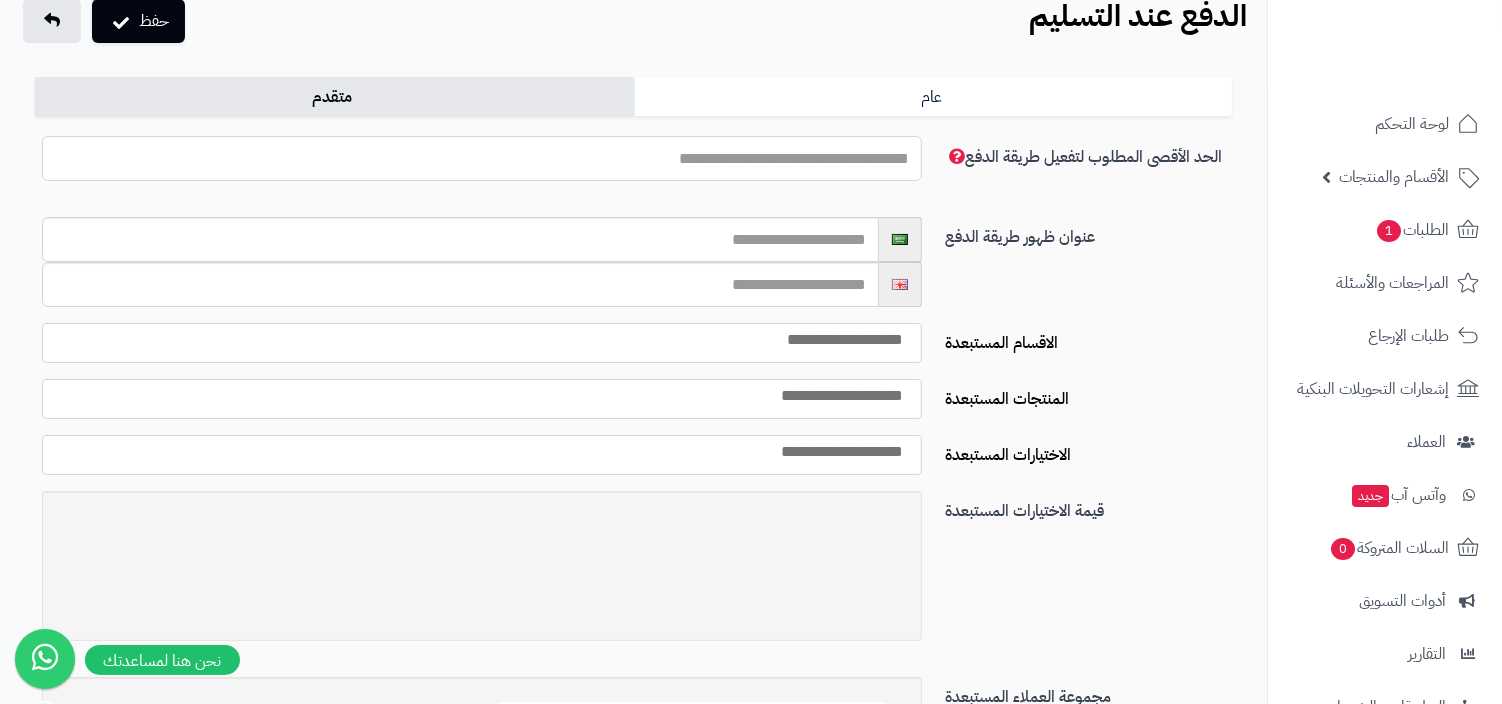click on "الحد الأدنى المطلوب لتفعيل طريقة الدفع" at bounding box center [482, 158] 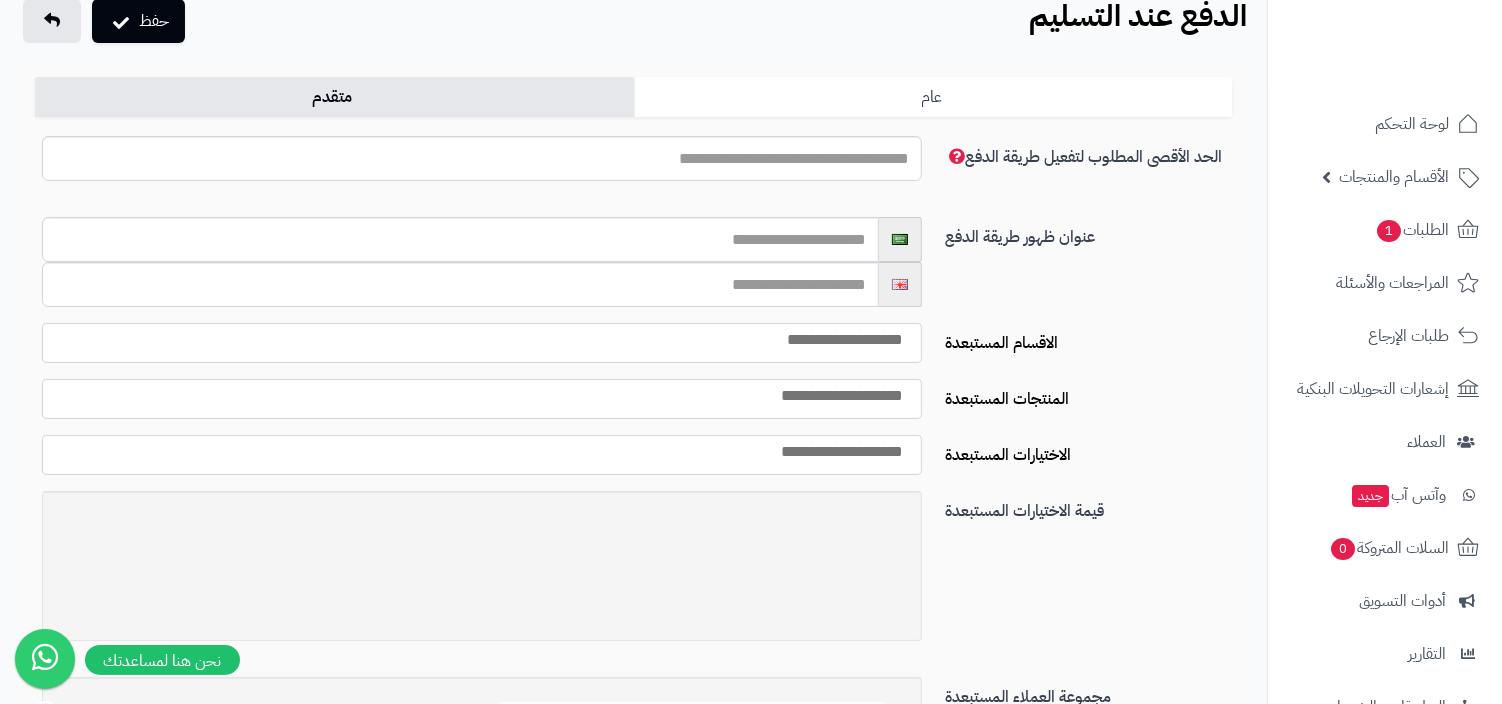 click on "عام" at bounding box center (933, 97) 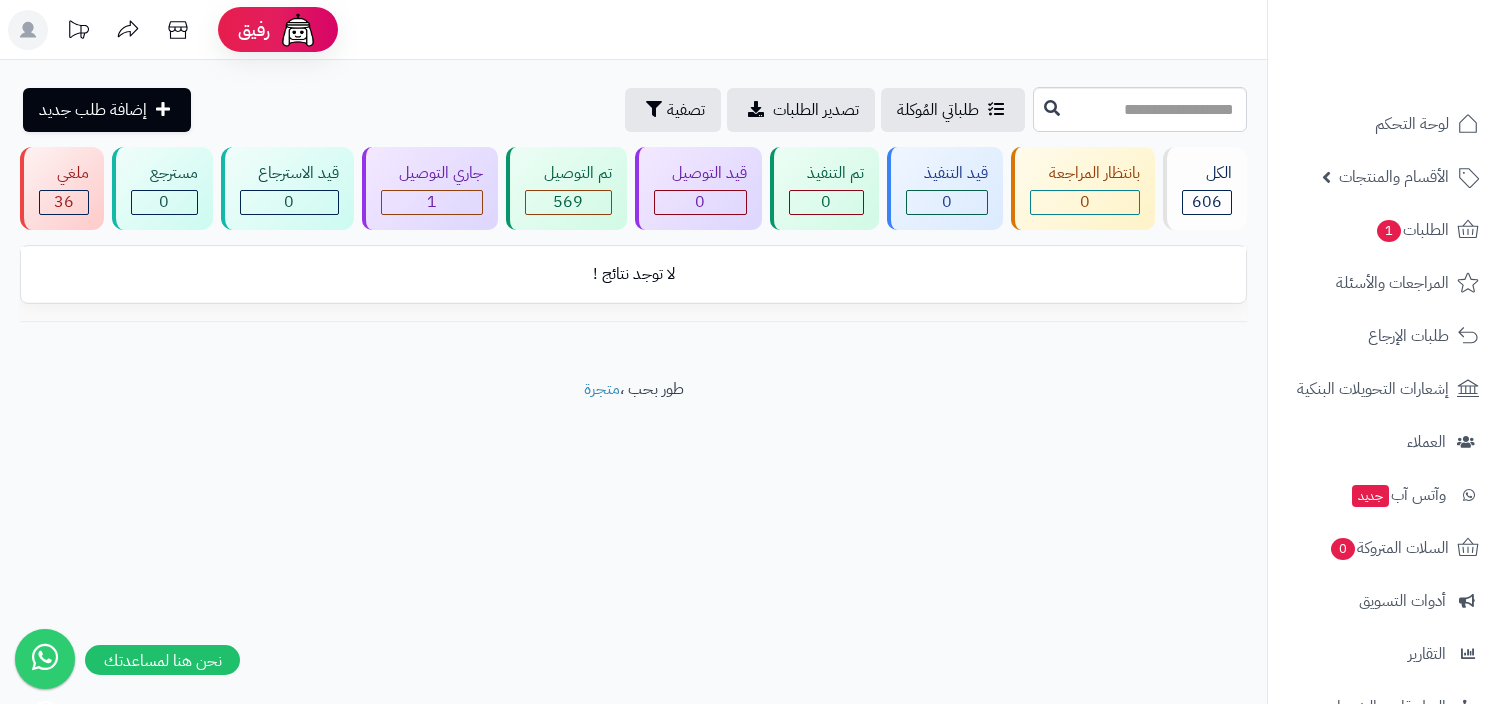 scroll, scrollTop: 0, scrollLeft: 0, axis: both 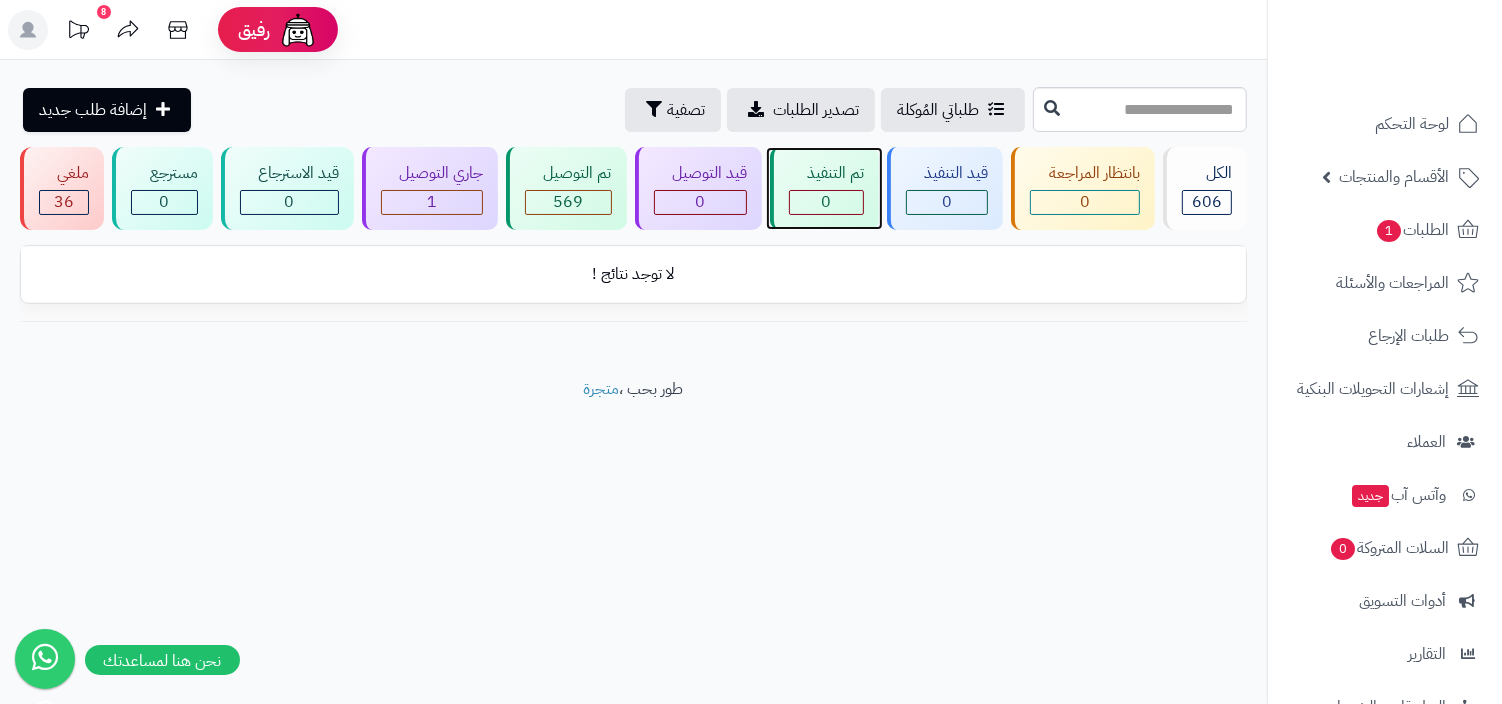 click on "تم التنفيذ" at bounding box center (826, 173) 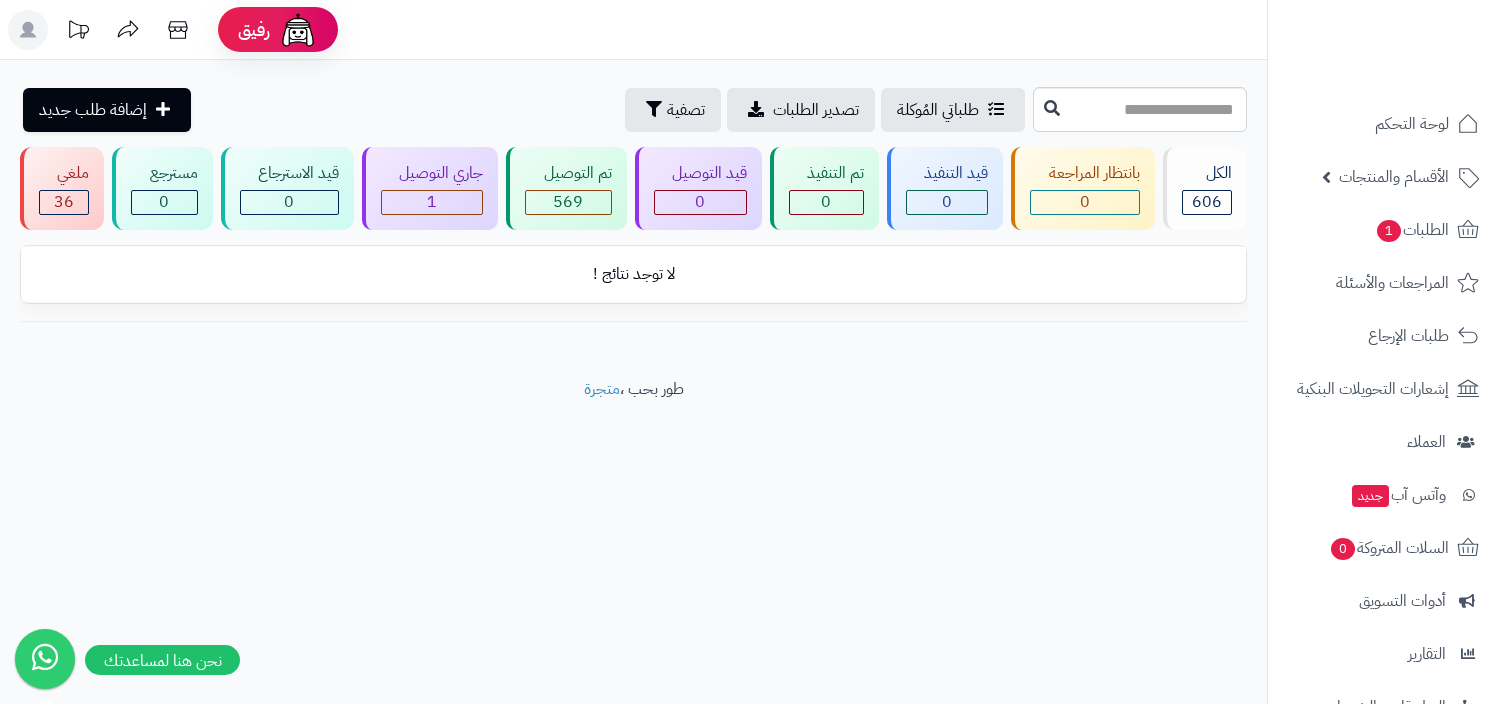 scroll, scrollTop: 0, scrollLeft: 0, axis: both 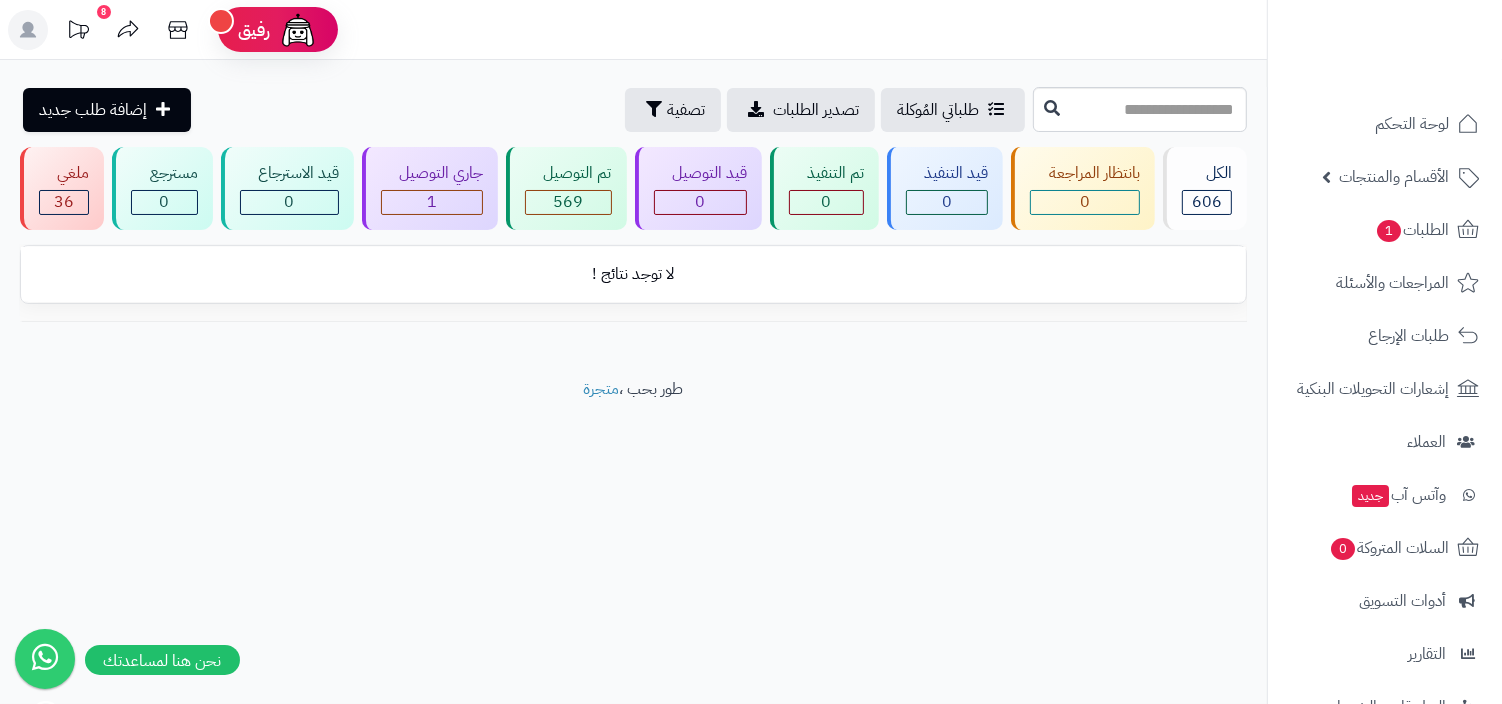 click on "لا توجد نتائج !" at bounding box center [633, 274] 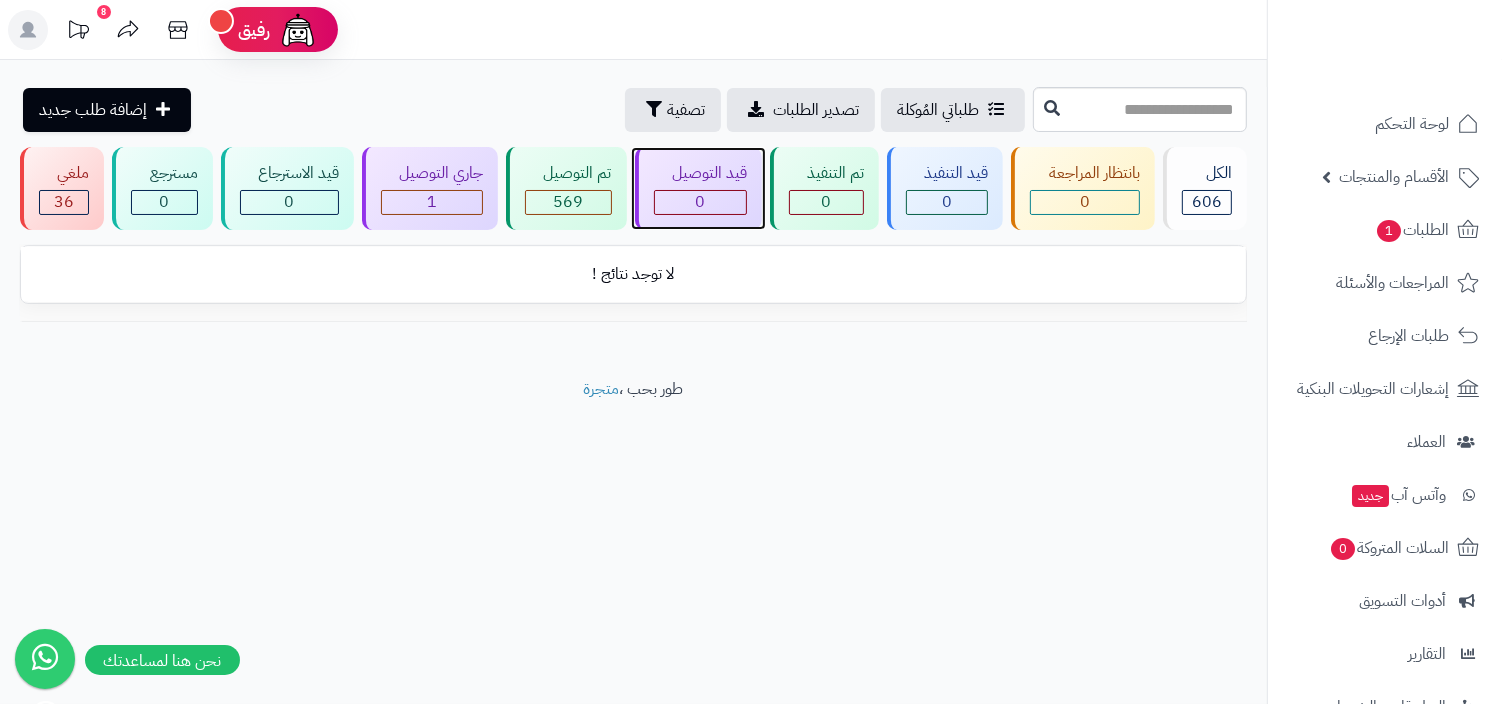click on "0" at bounding box center [700, 202] 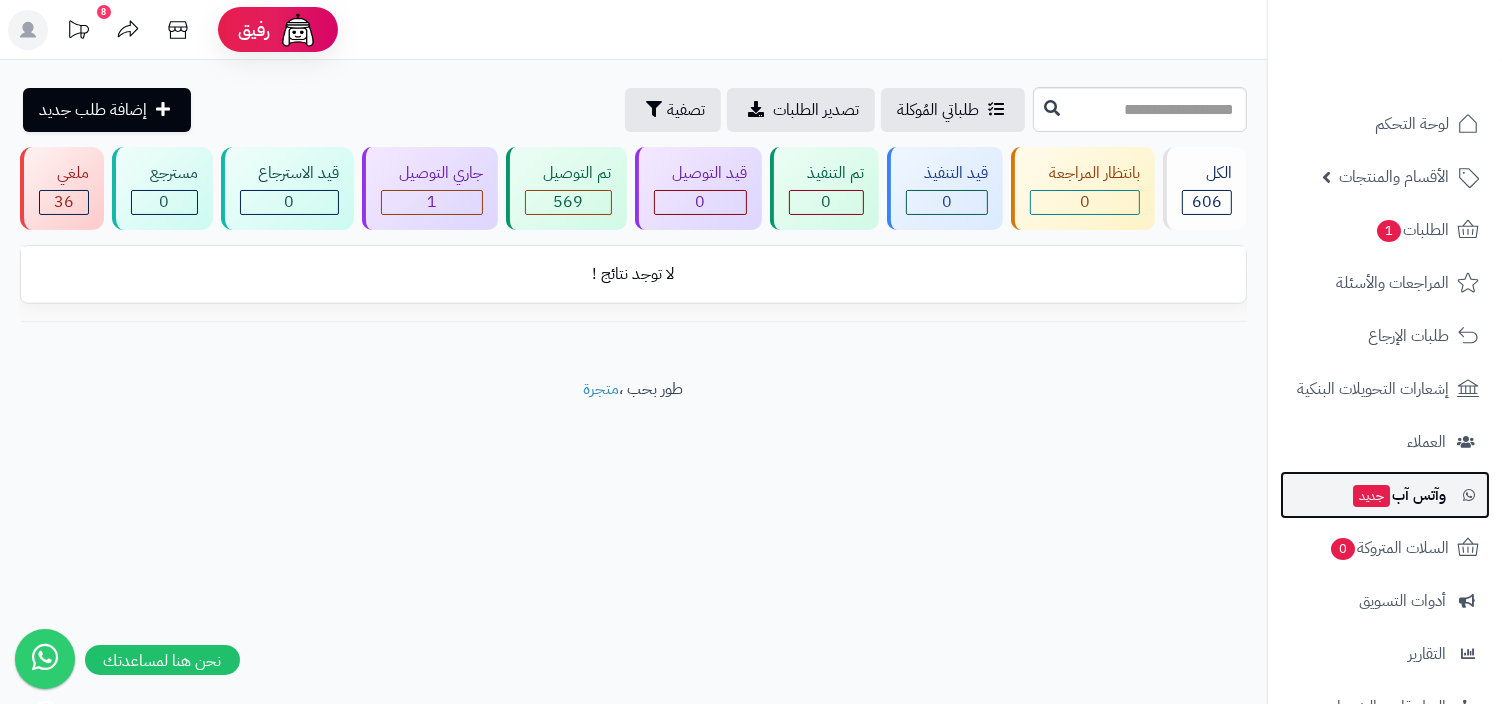 click on "وآتس آب  جديد" at bounding box center [1398, 495] 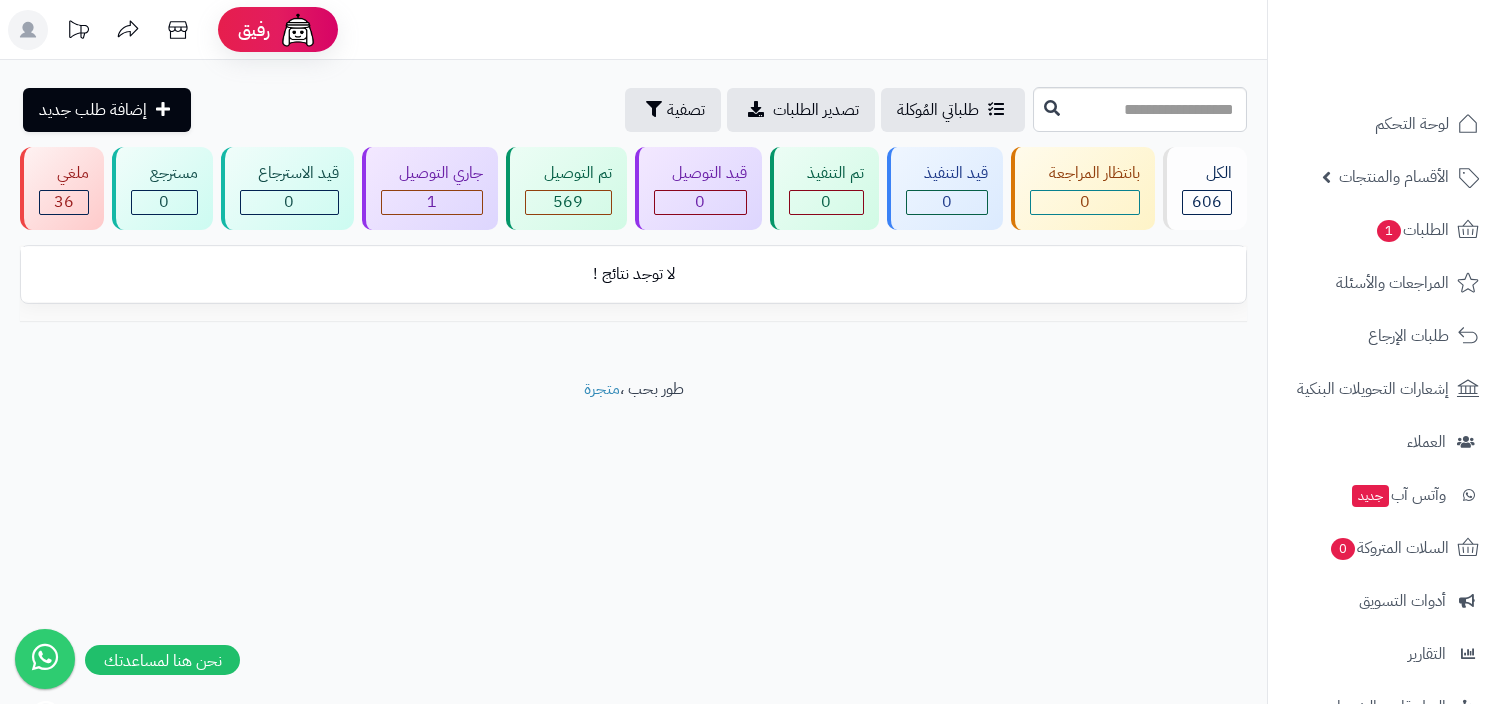 scroll, scrollTop: 0, scrollLeft: 0, axis: both 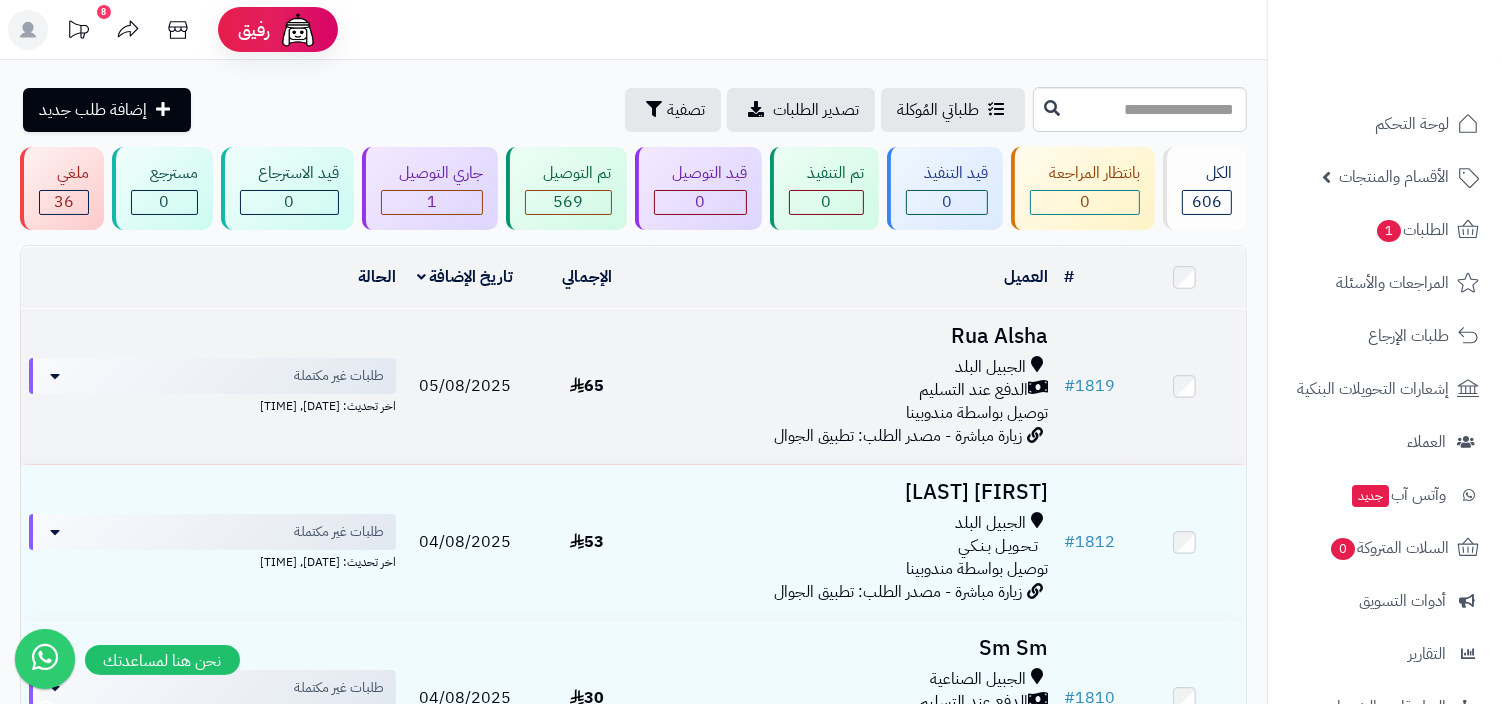 click on "زيارة مباشرة       -
مصدر الطلب:
تطبيق الجوال" at bounding box center (899, 436) 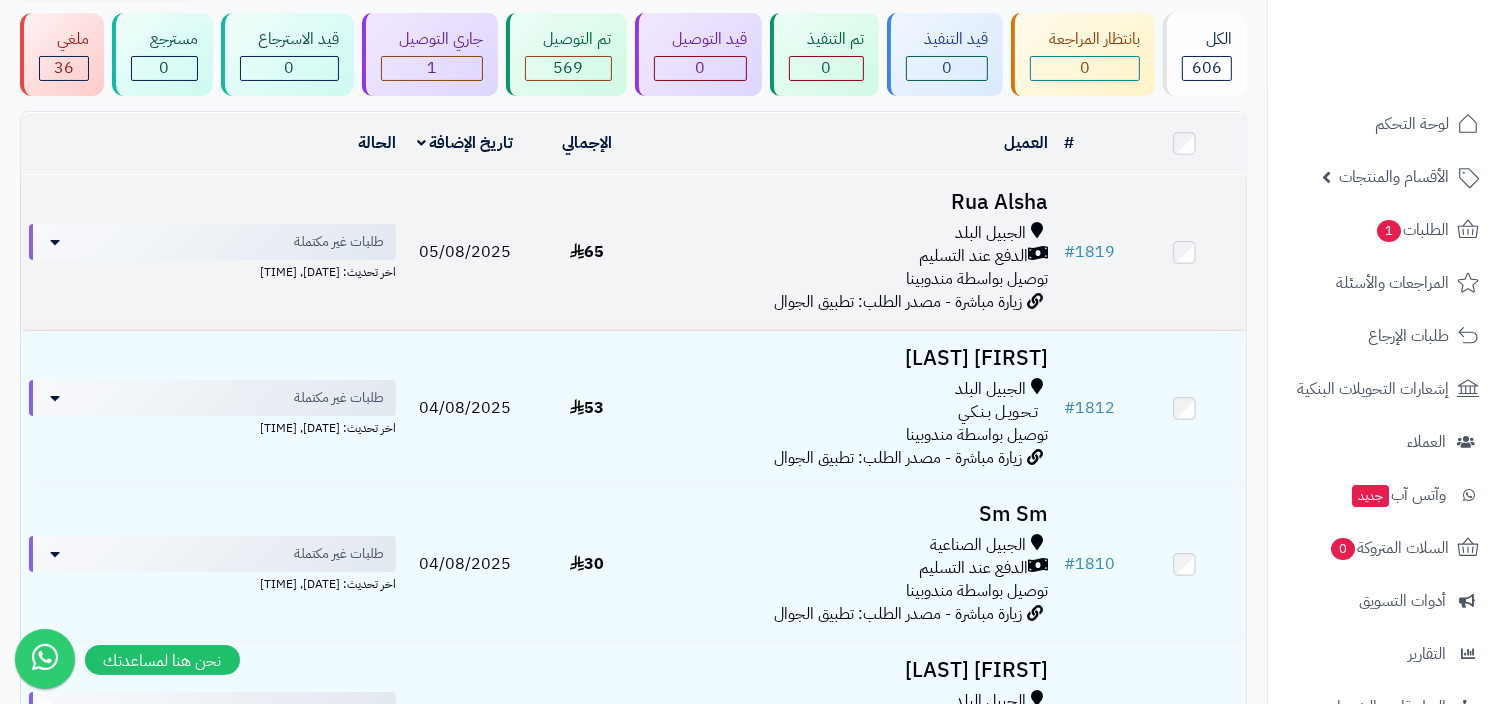 scroll, scrollTop: 0, scrollLeft: 0, axis: both 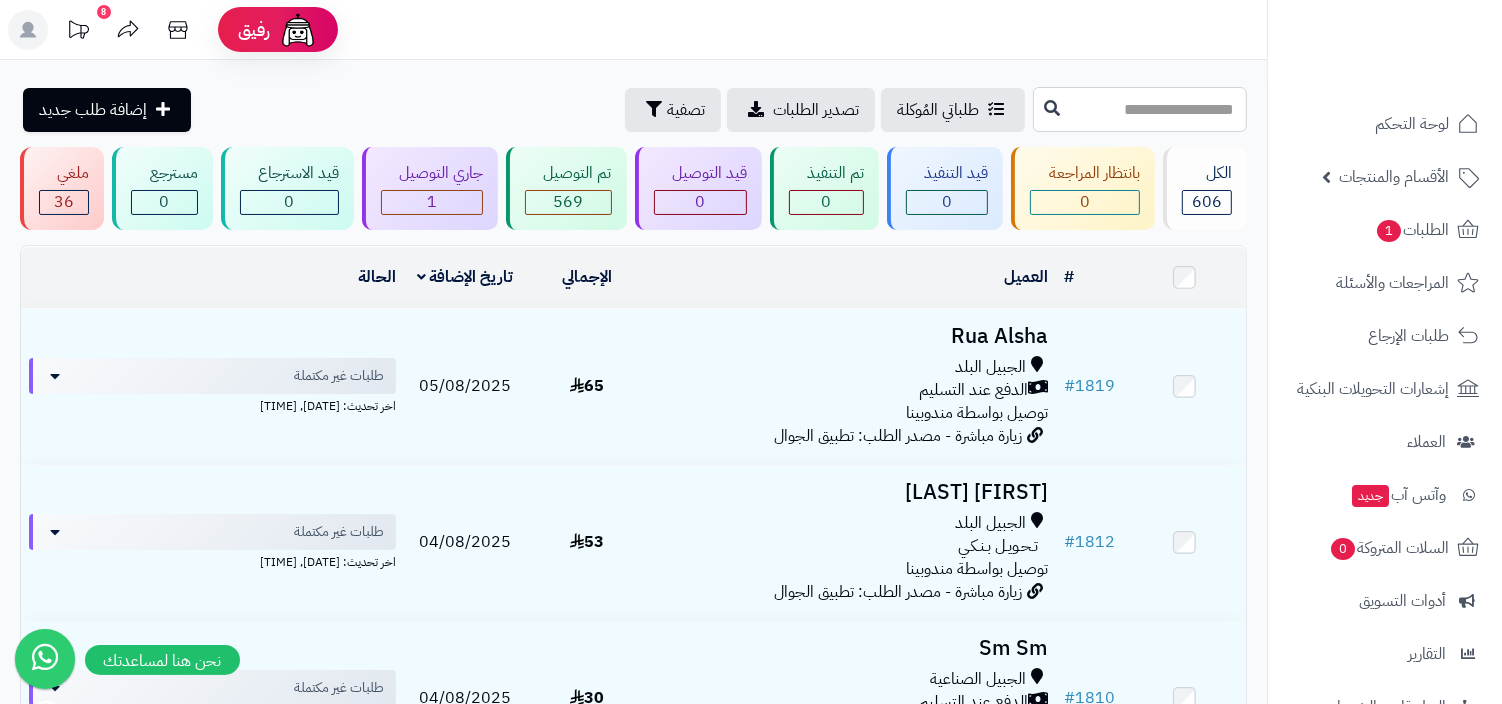 click at bounding box center (1140, 109) 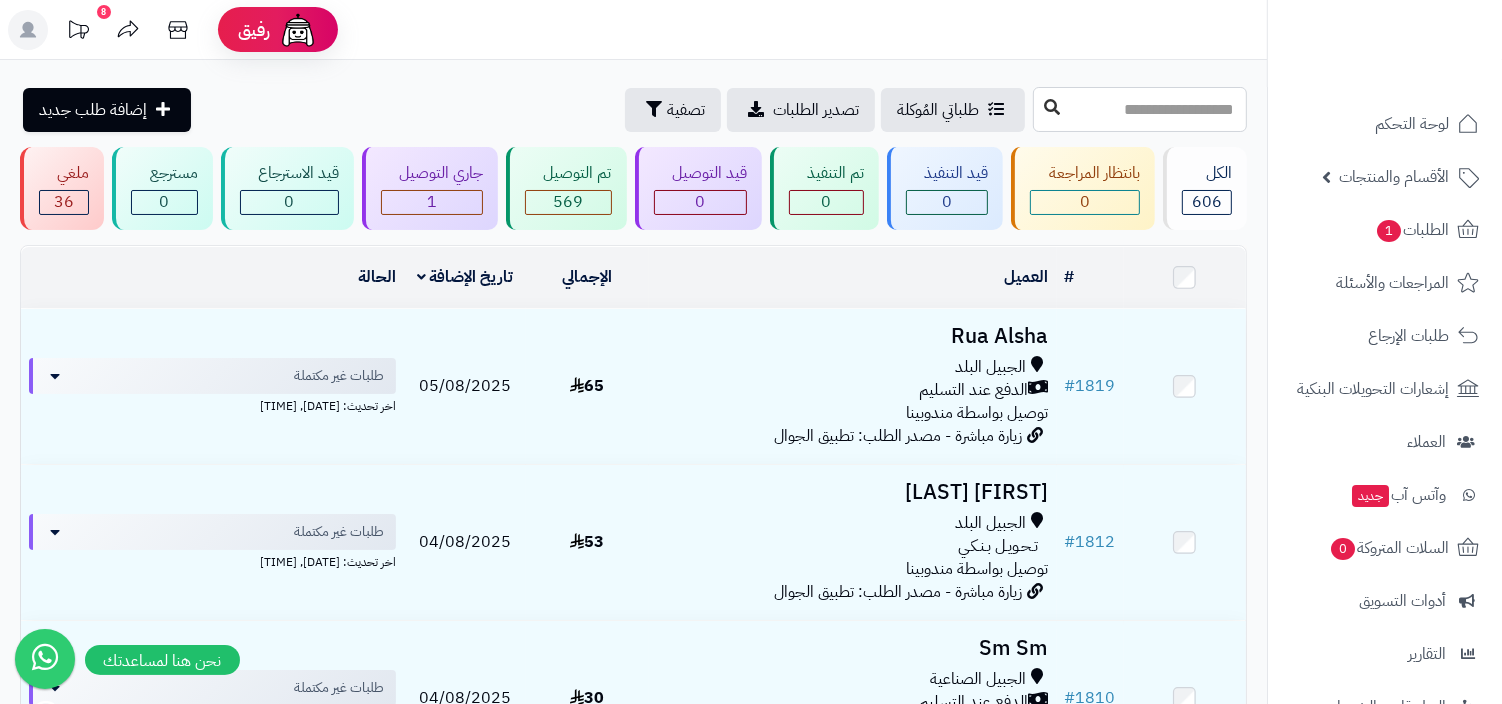paste on "****" 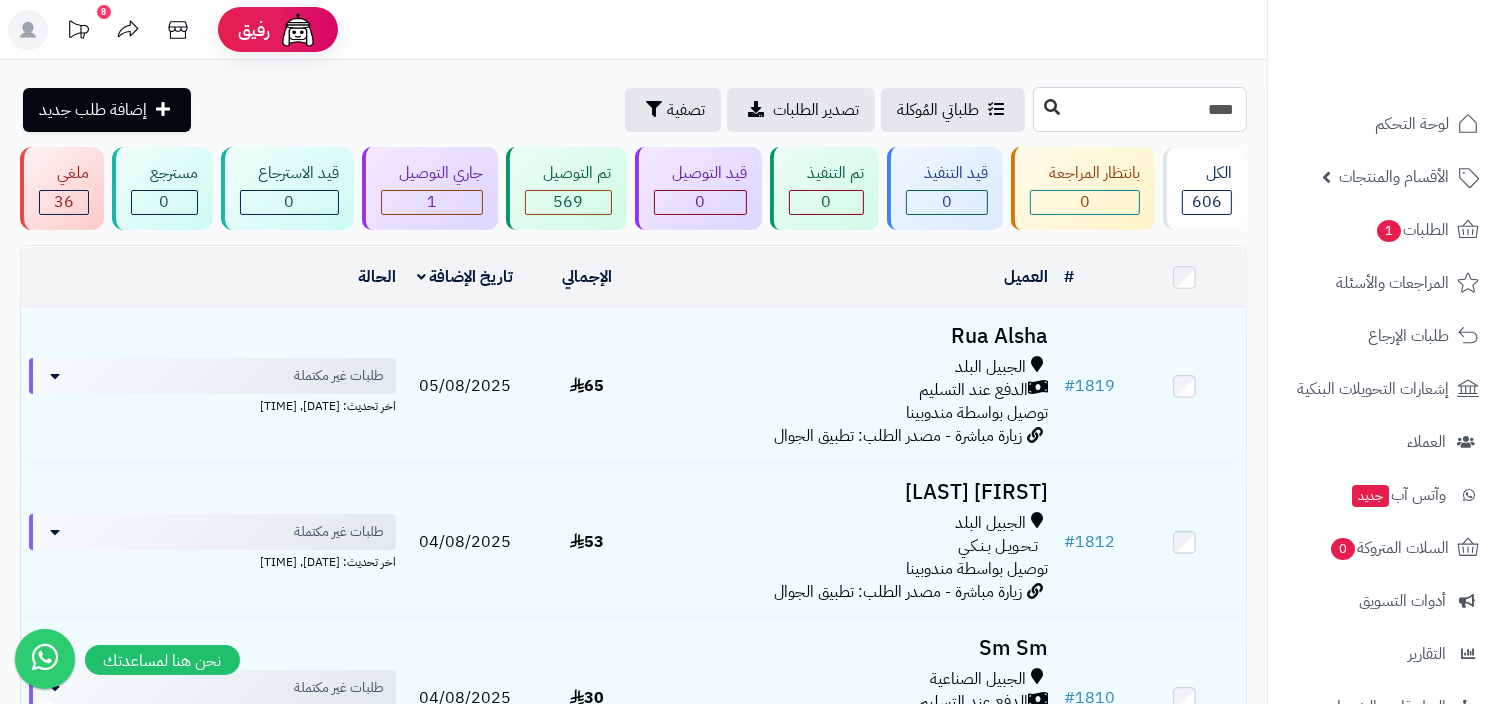 type on "****" 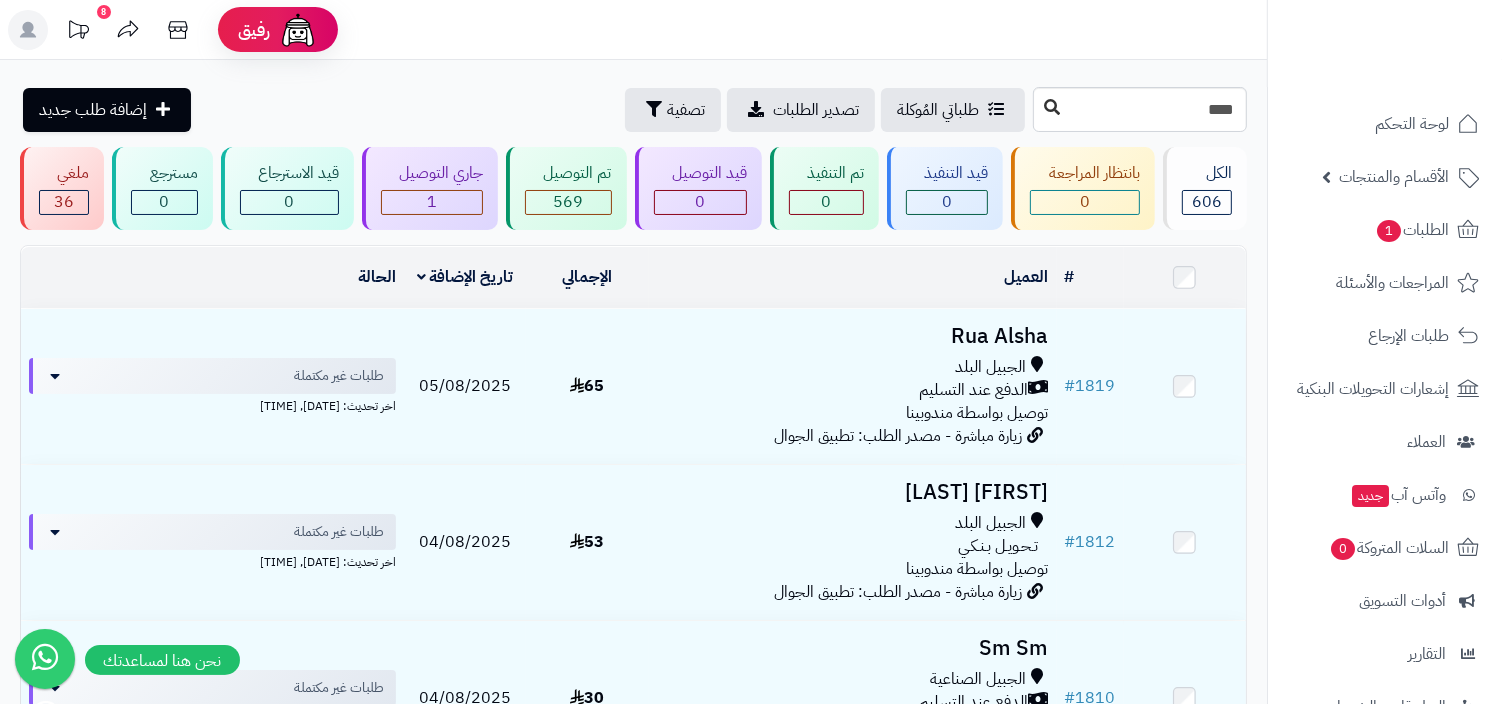 click at bounding box center [1052, 108] 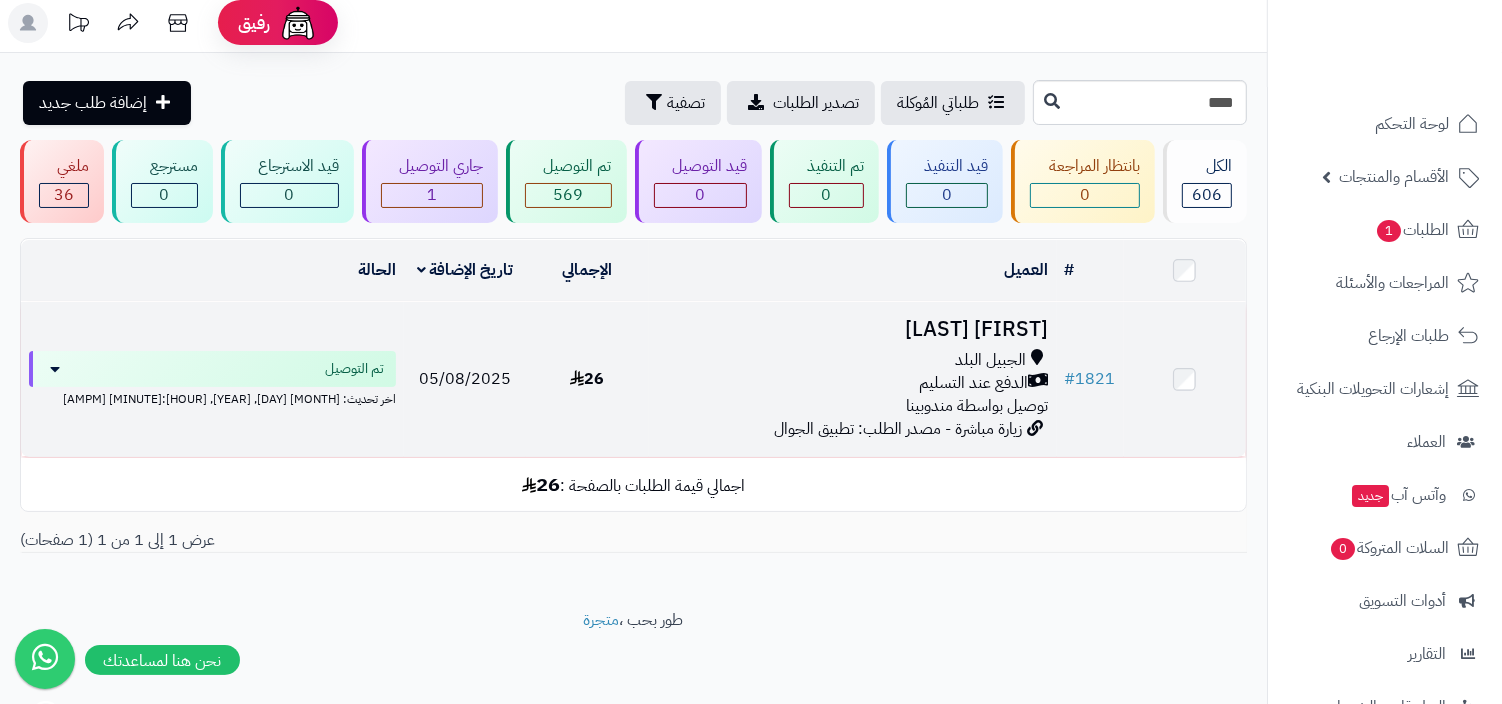 scroll, scrollTop: 7, scrollLeft: 0, axis: vertical 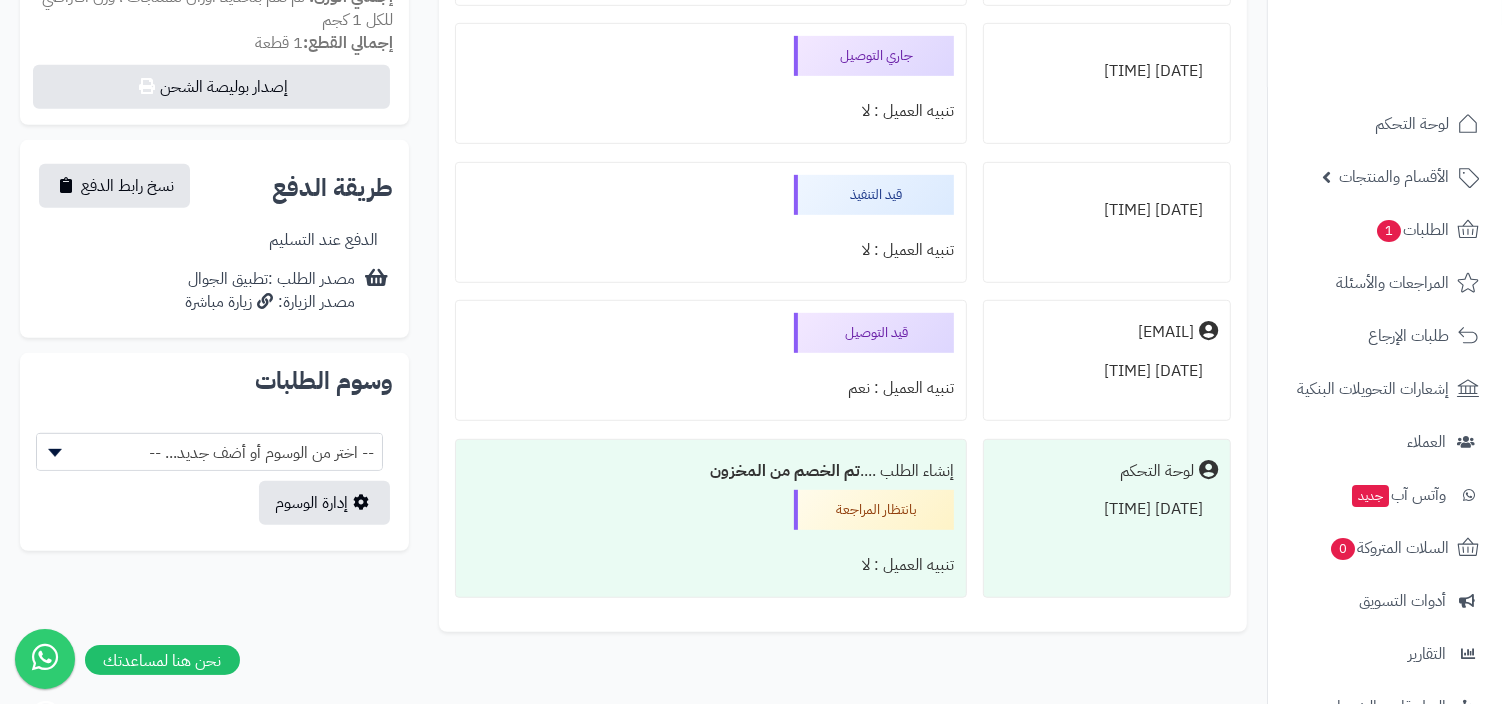 click on "إنشاء الطلب ....                                                                                 تم الخصم من المخزون" at bounding box center (711, 471) 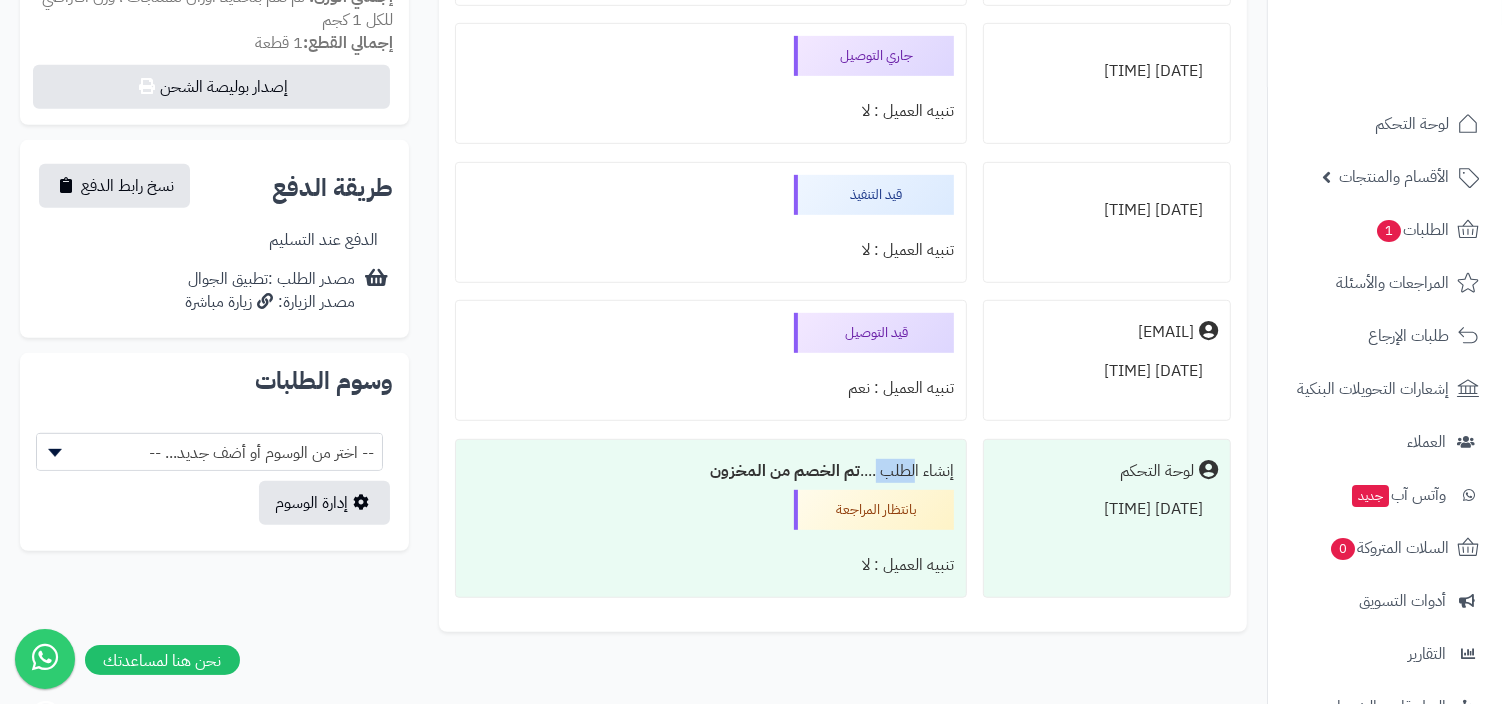 click on "إنشاء الطلب ....                                                                                 تم الخصم من المخزون" at bounding box center (711, 471) 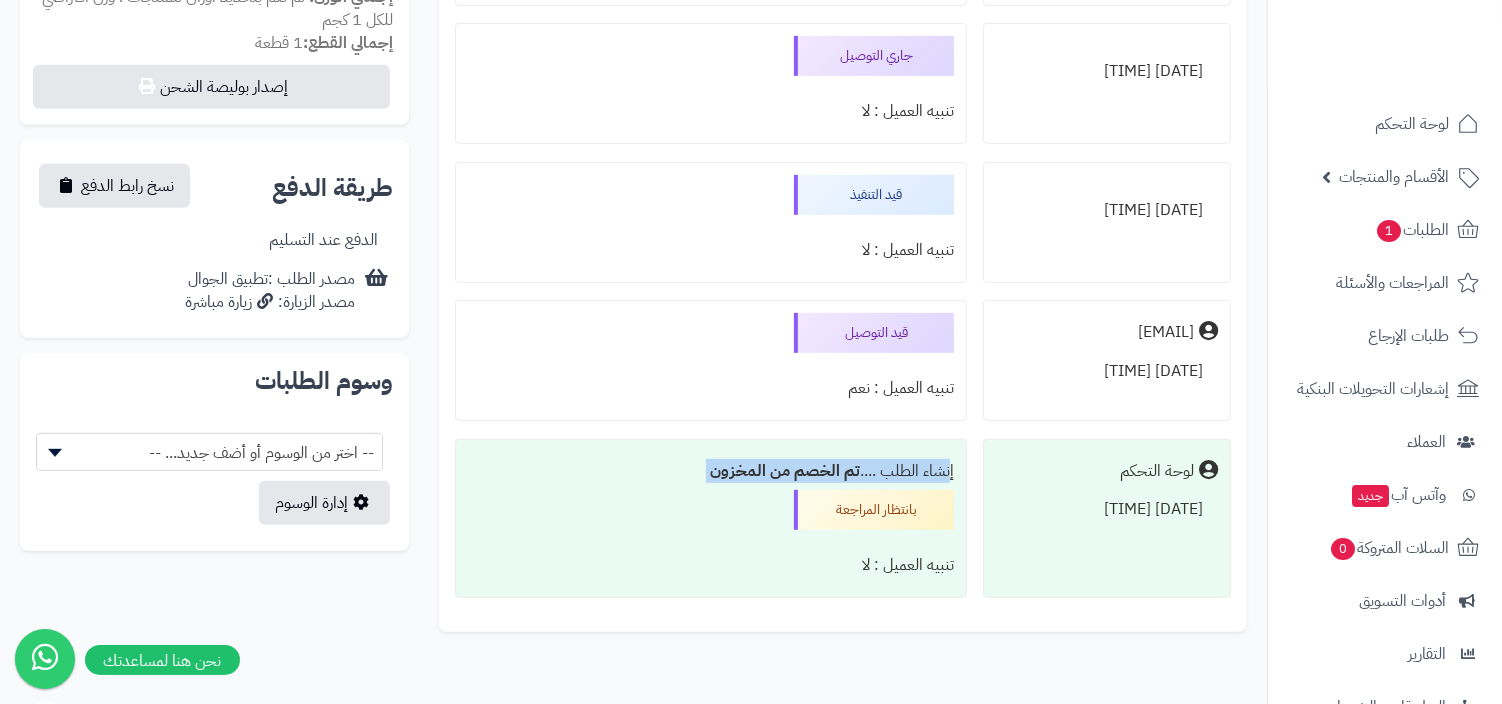 click on "تم الخصم من المخزون" at bounding box center (785, 471) 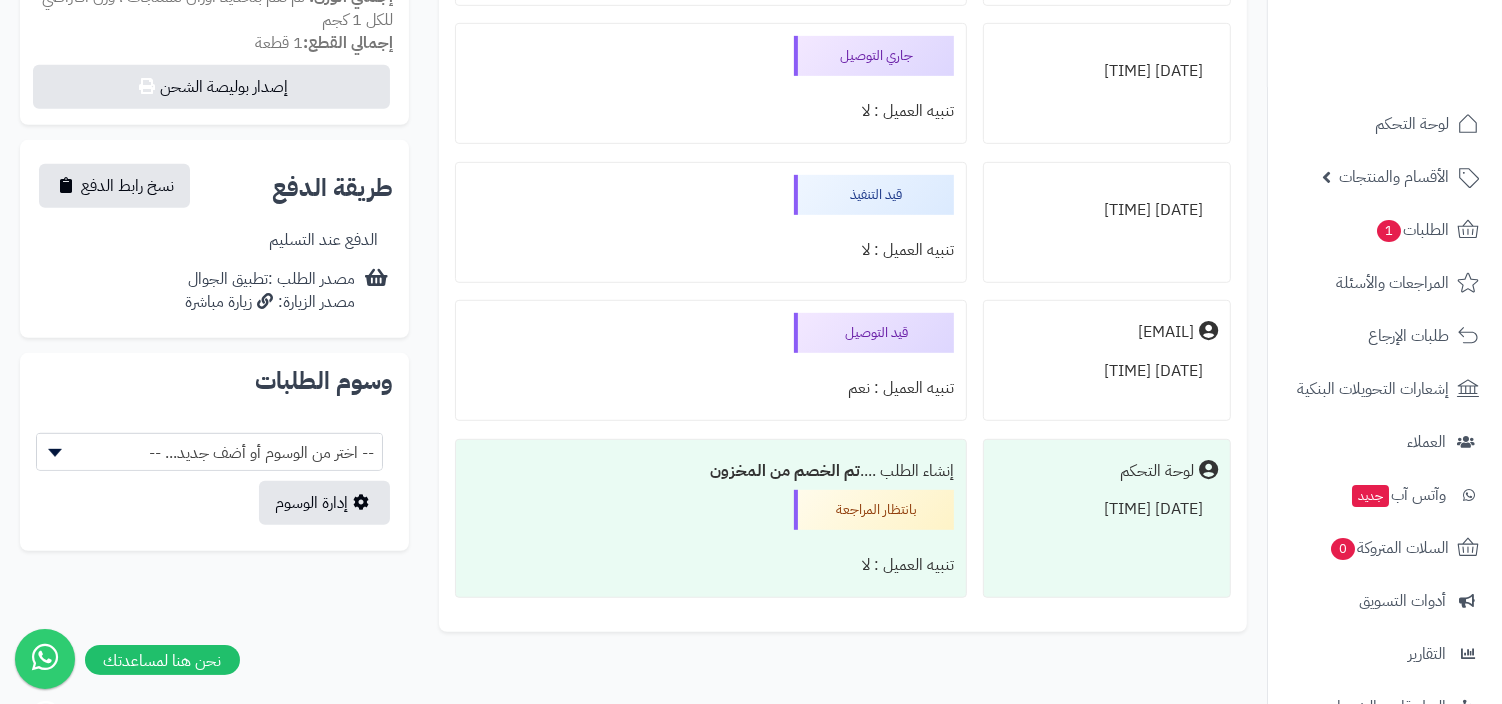 click on "تم الخصم من المخزون" at bounding box center (785, 471) 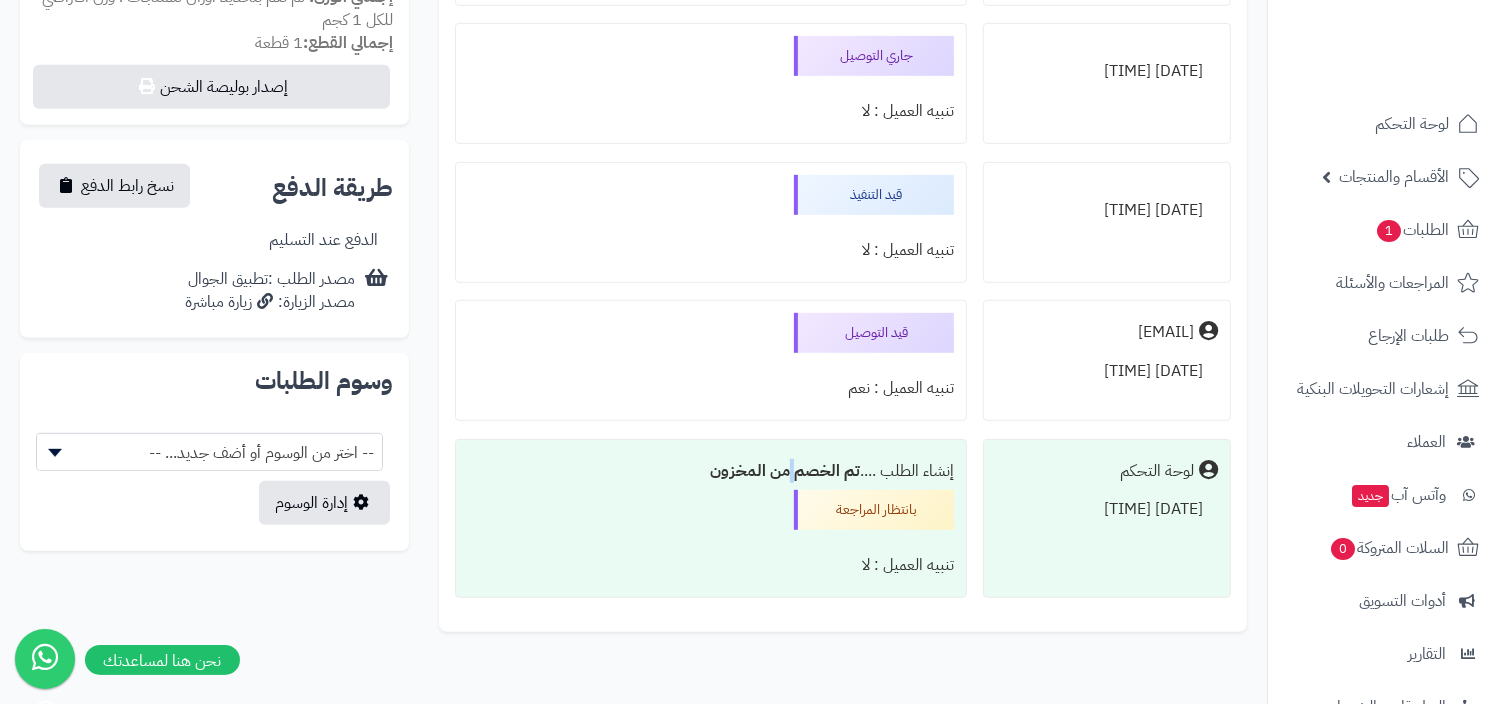 click on "تم الخصم من المخزون" at bounding box center (785, 471) 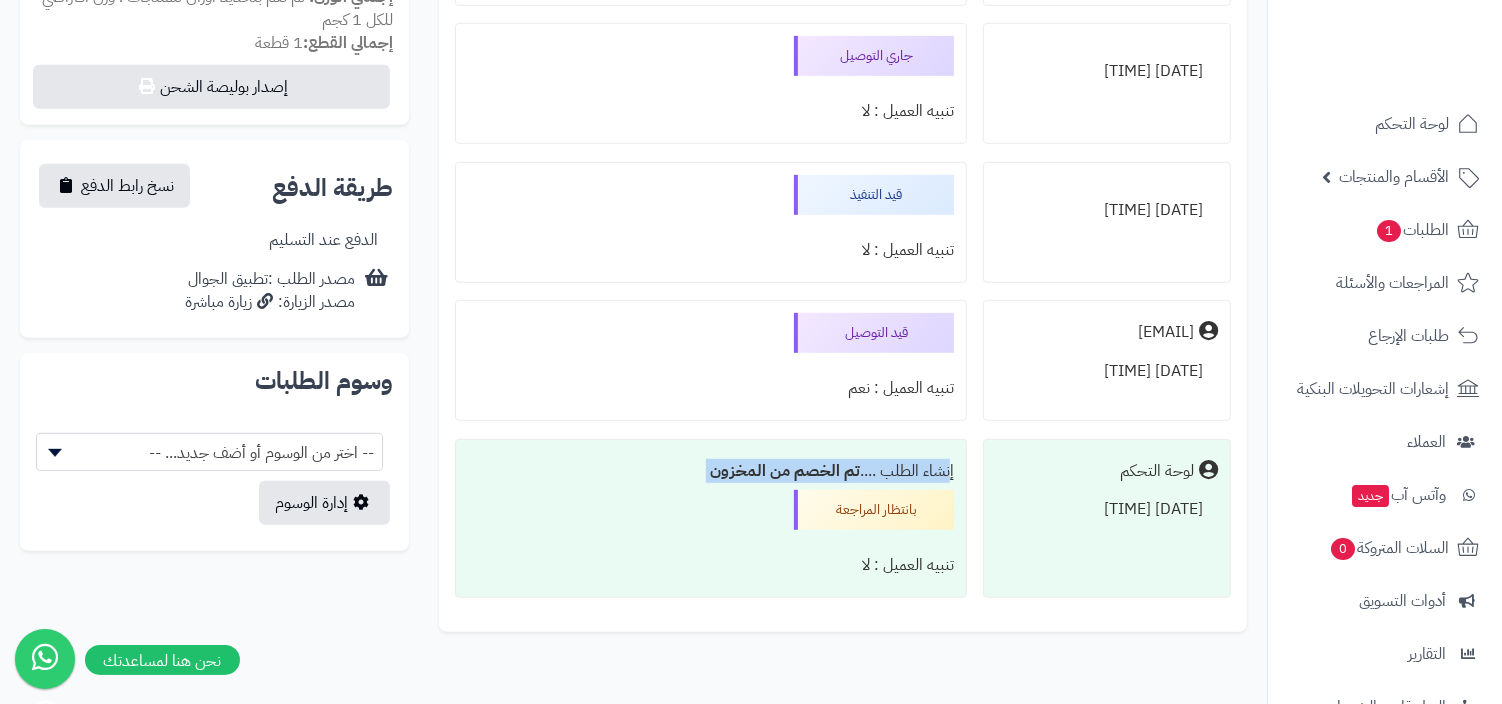click on "إنشاء الطلب ....                                                                                 تم الخصم من المخزون
بانتظار المراجعة
تنبيه العميل : لا" at bounding box center (711, 519) 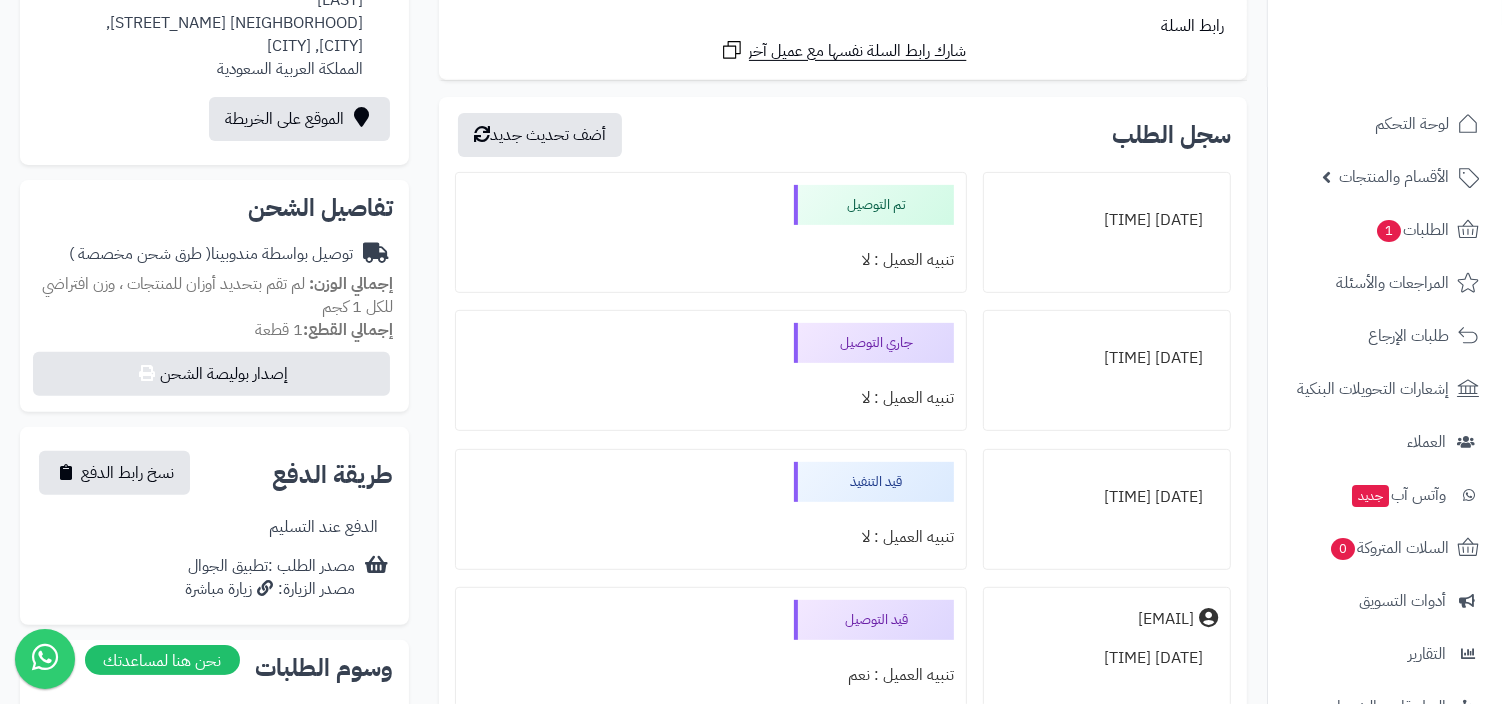 scroll, scrollTop: 695, scrollLeft: 0, axis: vertical 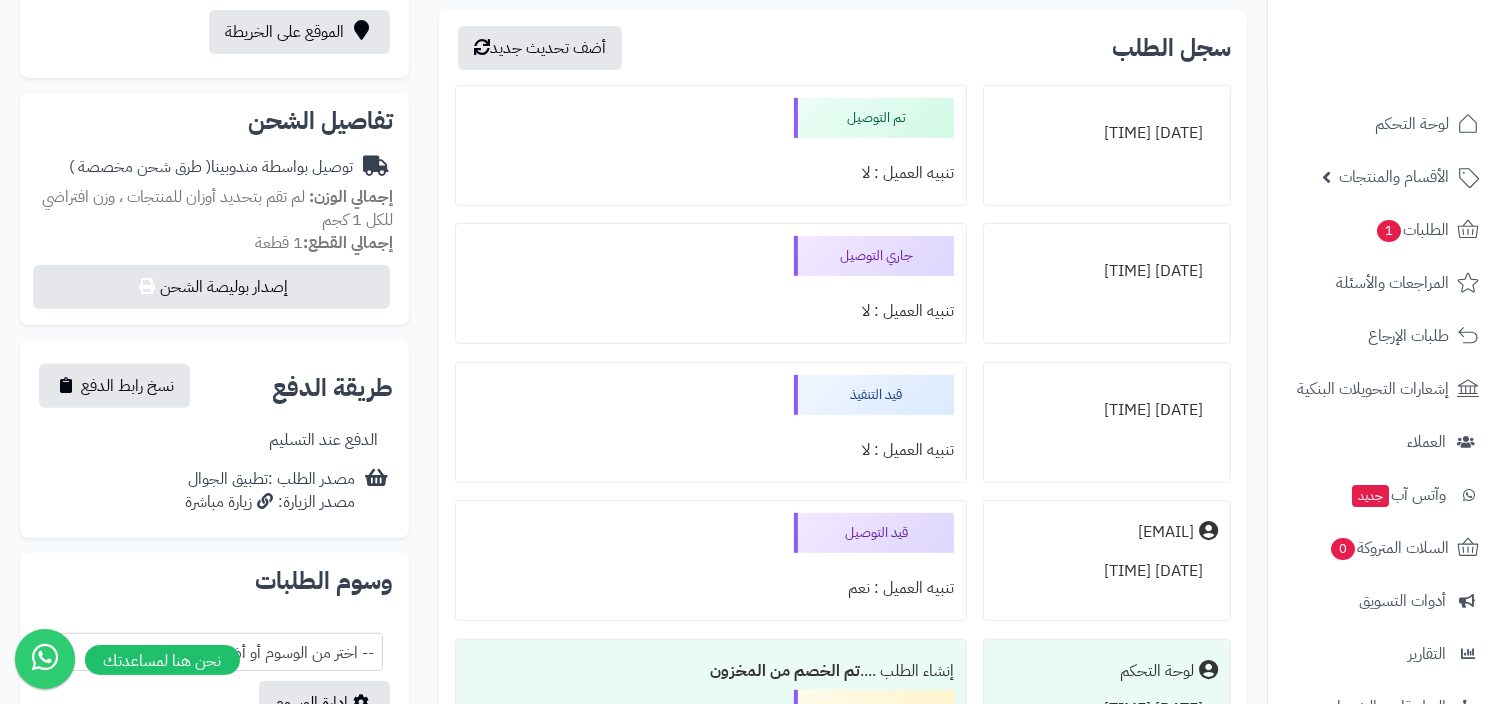 click on "تنبيه العميل : لا" at bounding box center (711, 450) 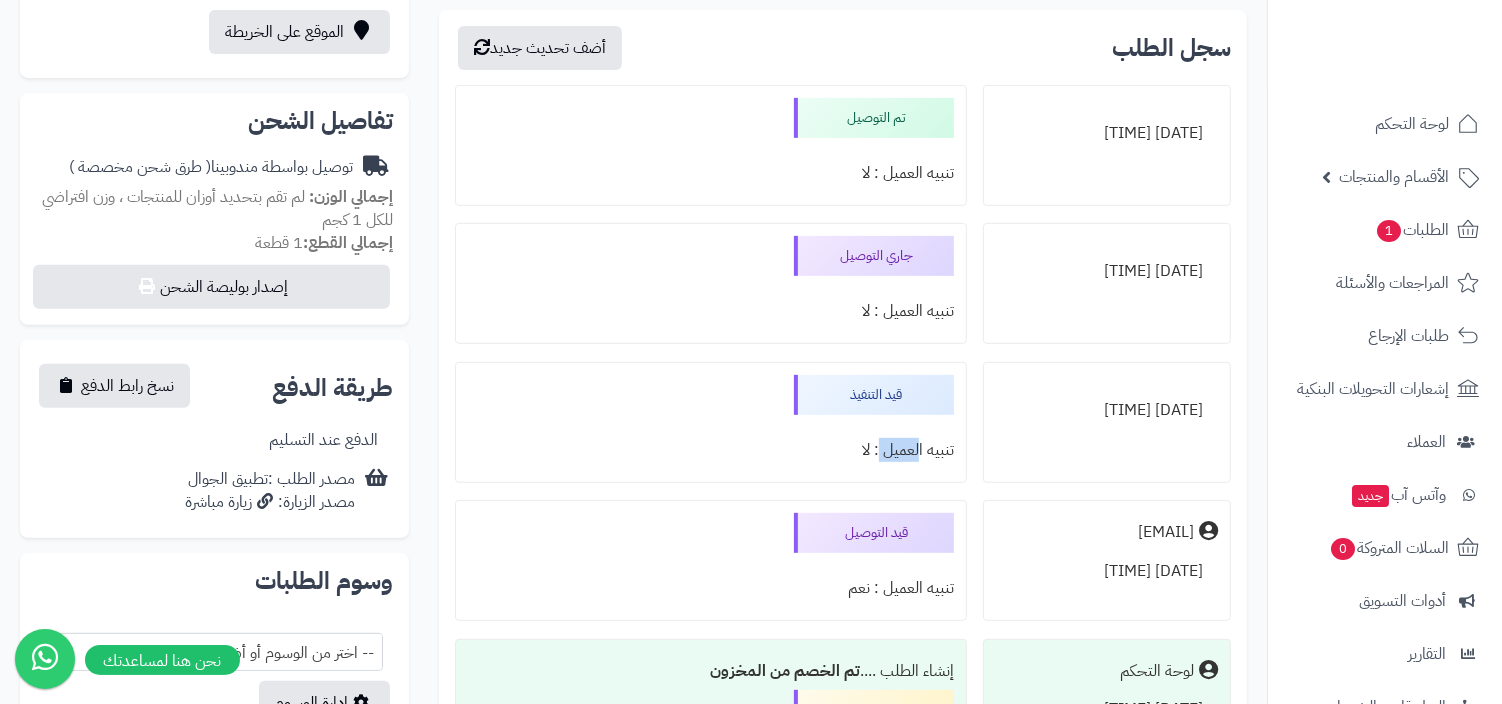 click on "تنبيه العميل : لا" at bounding box center [711, 450] 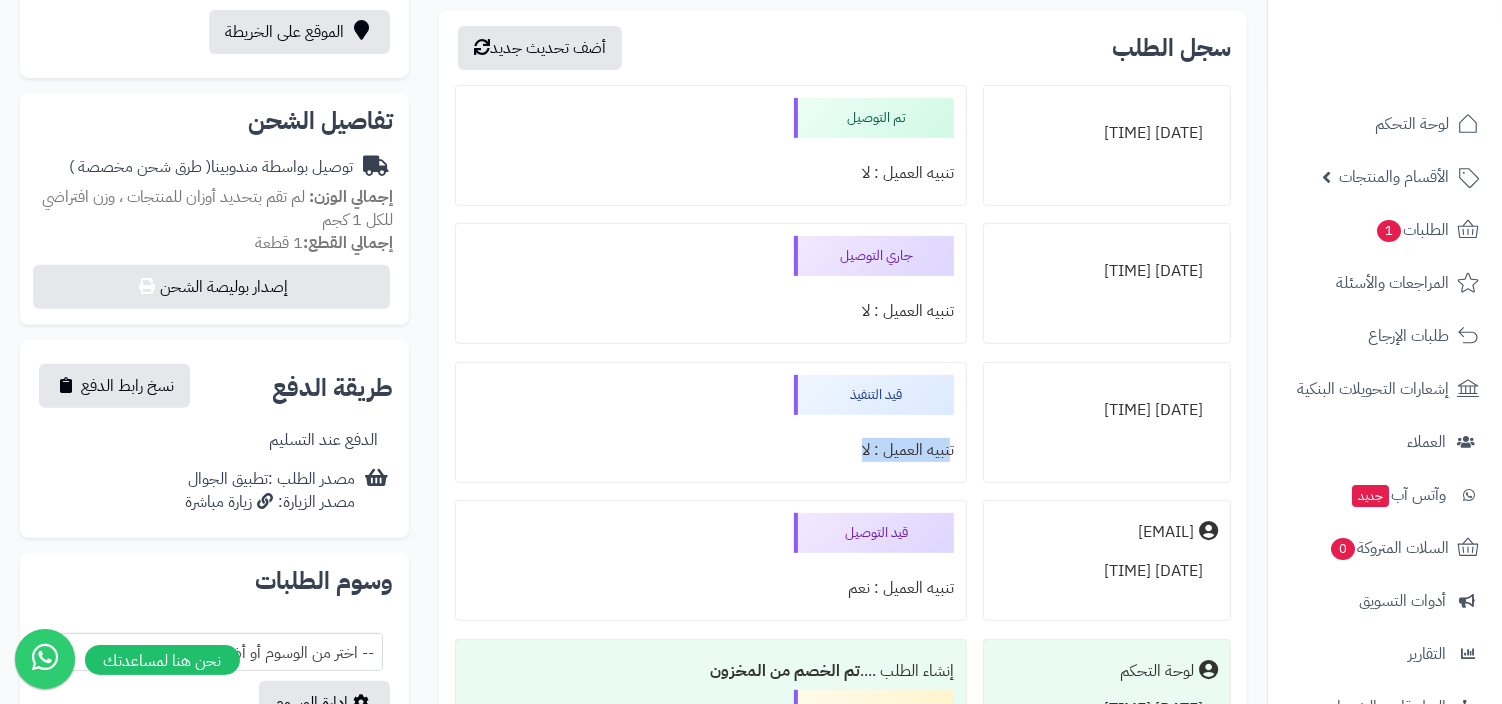 click on "05/08/2025 20:33:31" at bounding box center [1107, 410] 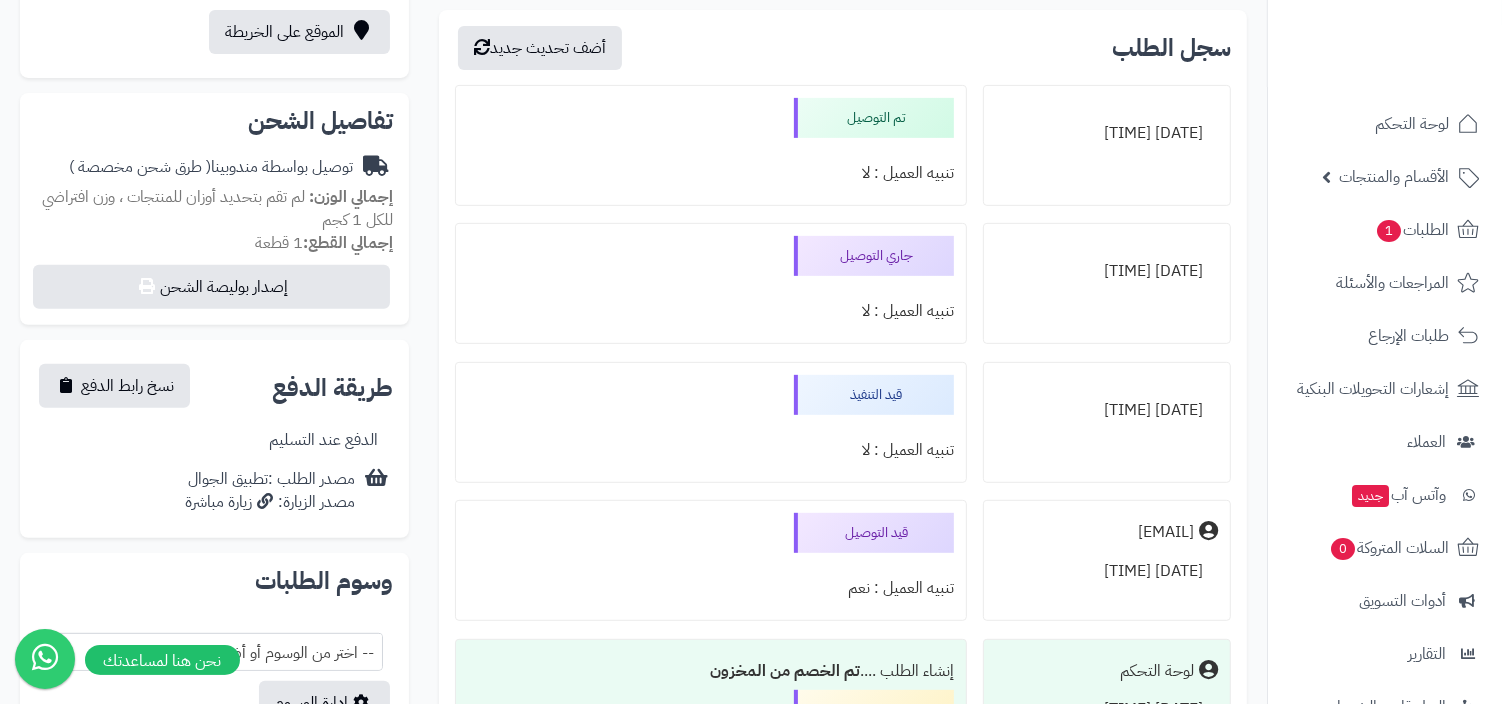 click on "05/08/2025 20:33:31" at bounding box center [1107, 410] 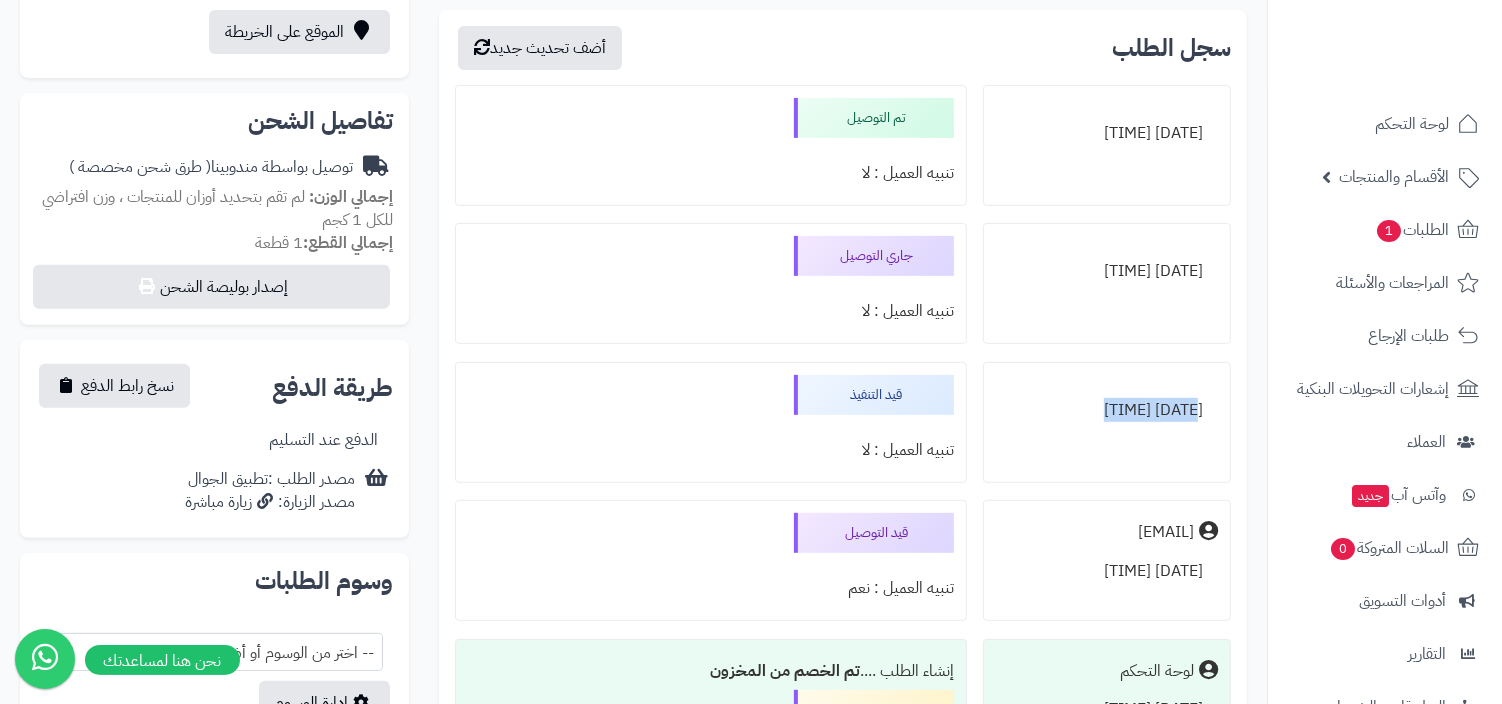 click on "05/08/2025 20:33:31" at bounding box center [1107, 410] 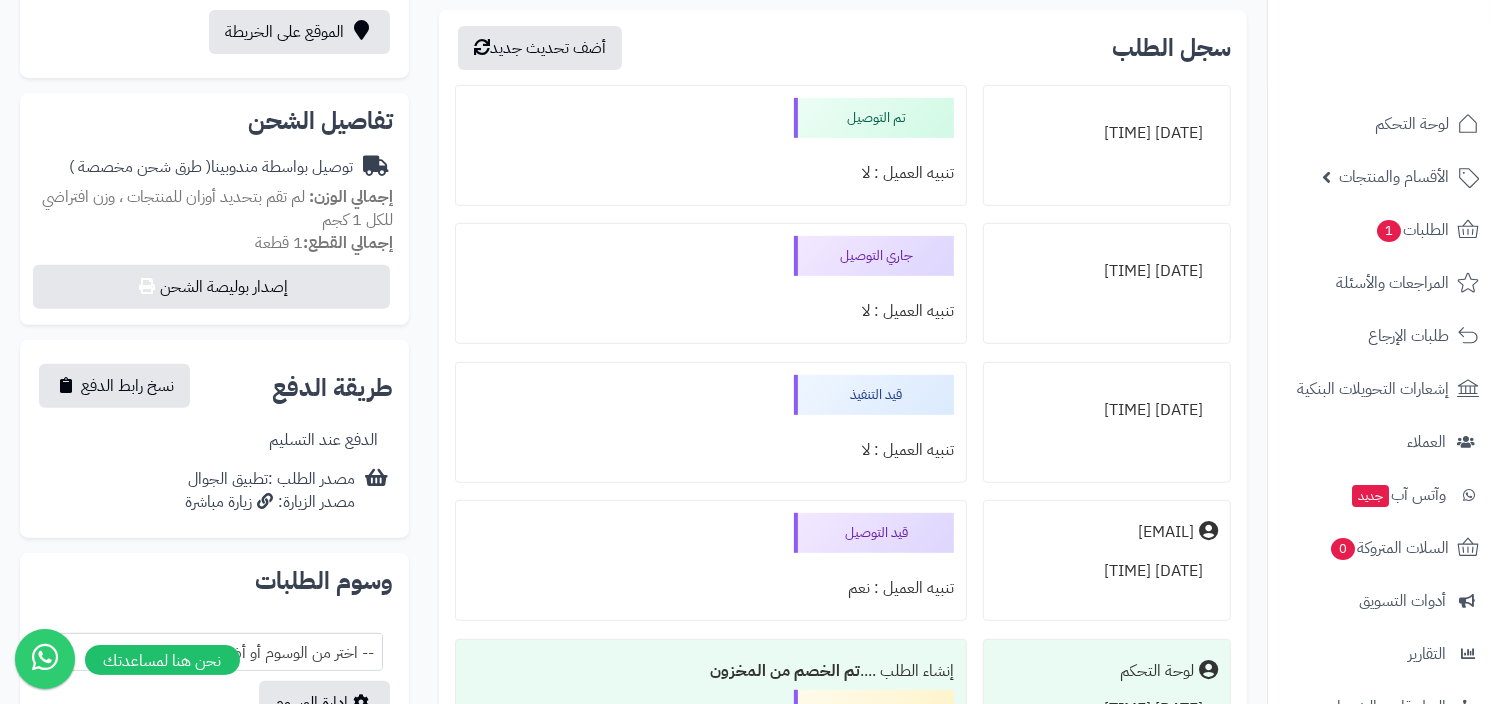click on "05/08/2025 20:33:31" at bounding box center [1107, 410] 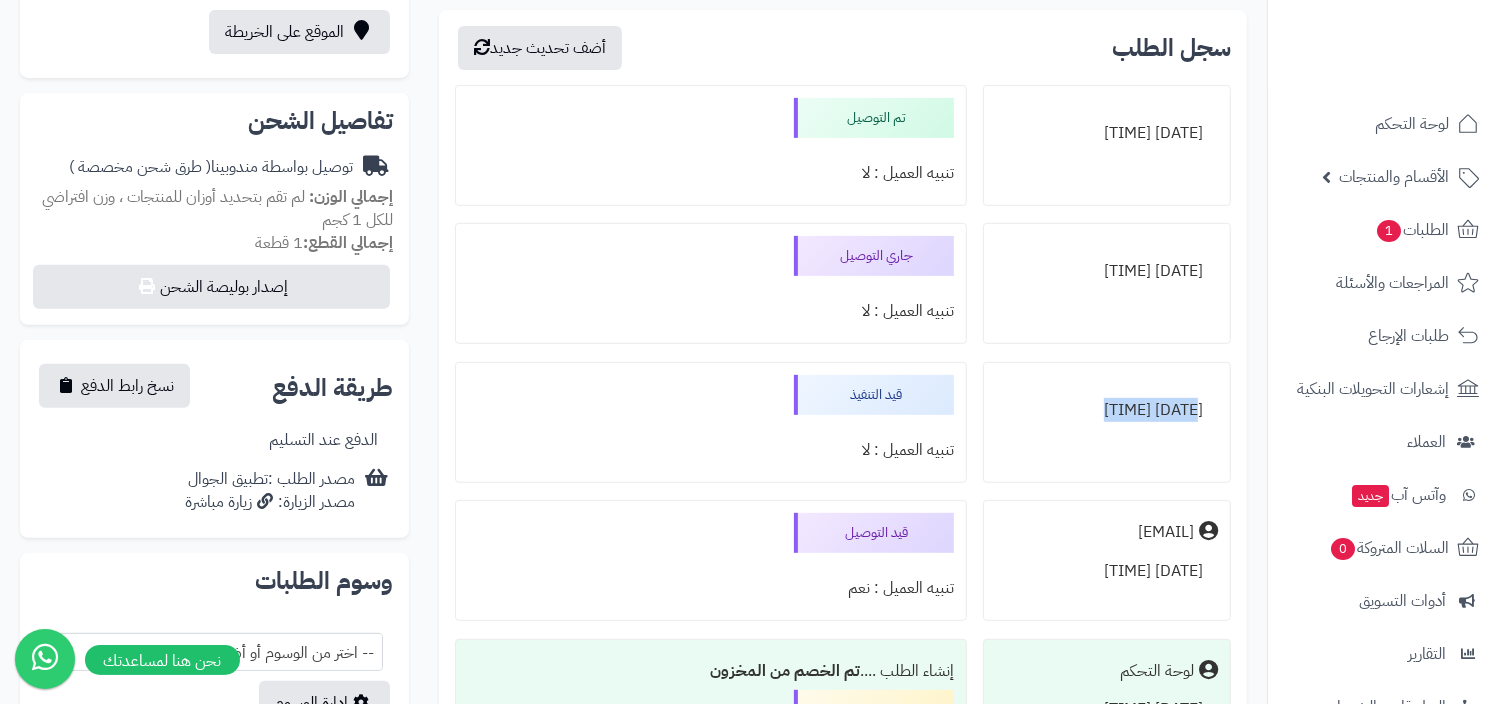 click on "05/08/2025 20:33:31" at bounding box center [1107, 422] 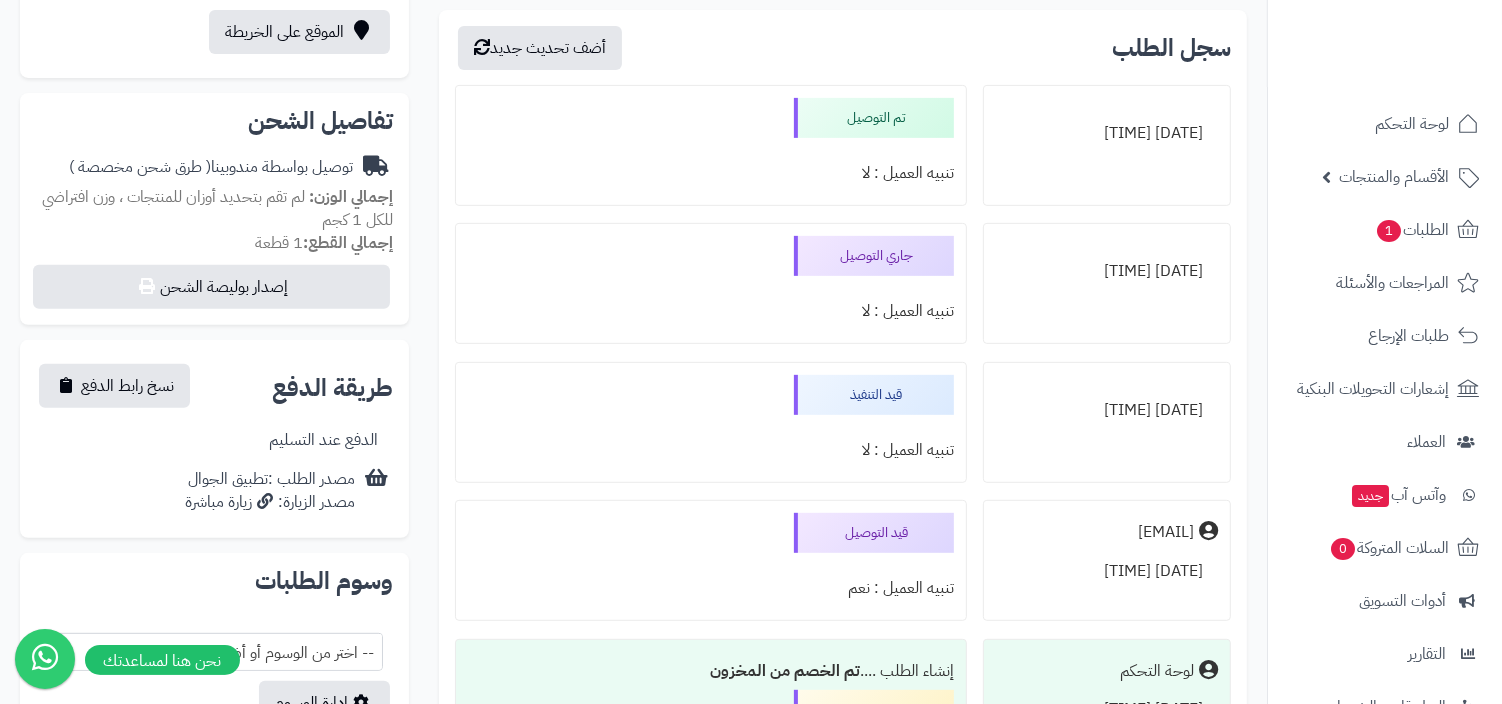 click on "تم التوصيل" at bounding box center [874, 118] 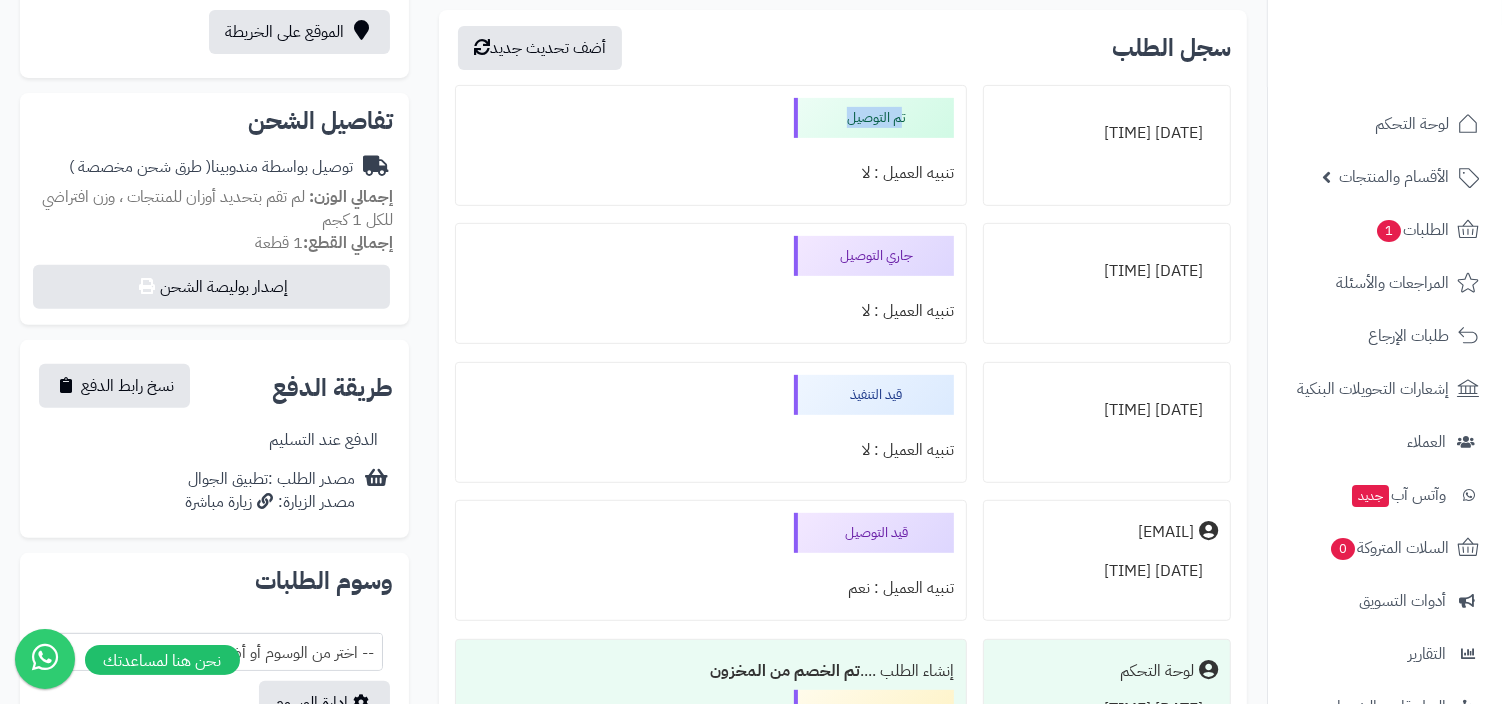 click on "تنبيه العميل : لا" at bounding box center (711, 173) 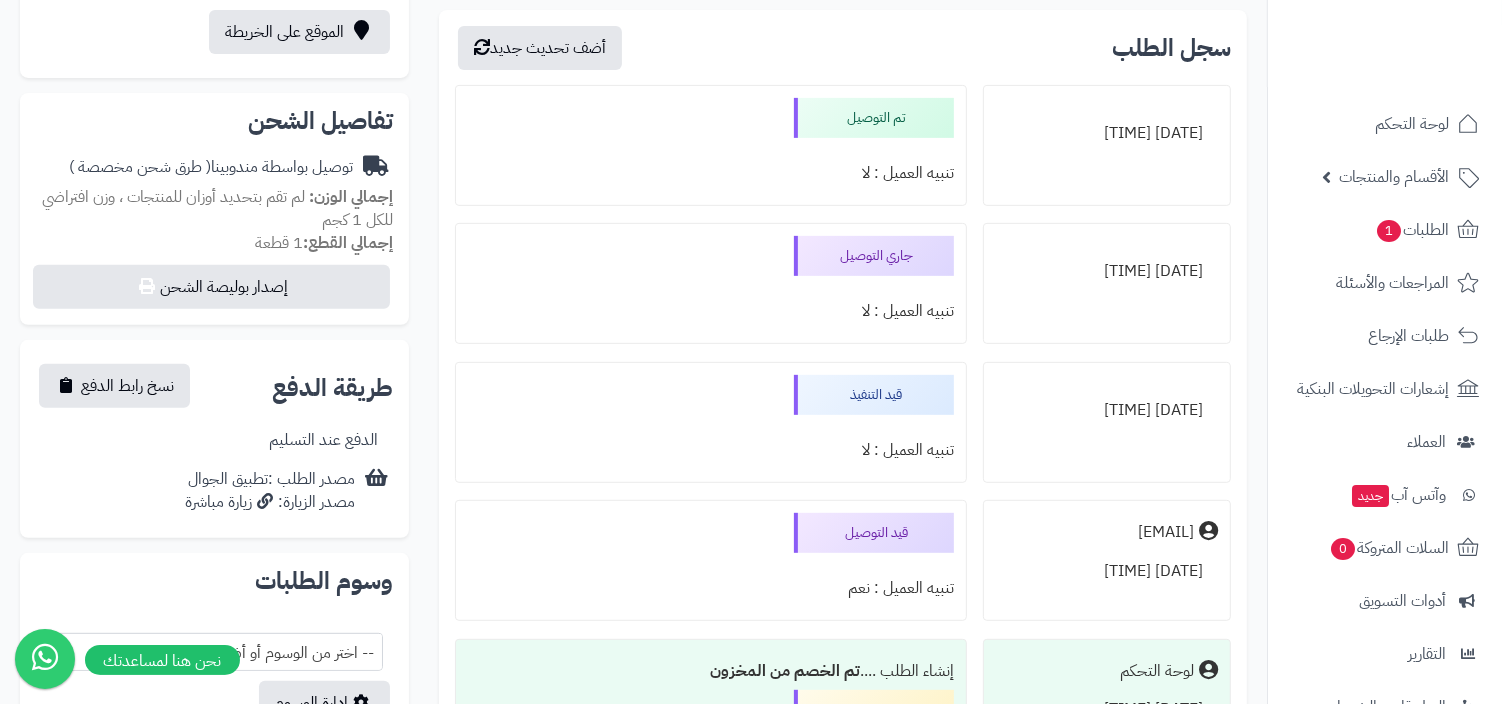 click on "تنبيه العميل : لا" at bounding box center (711, 173) 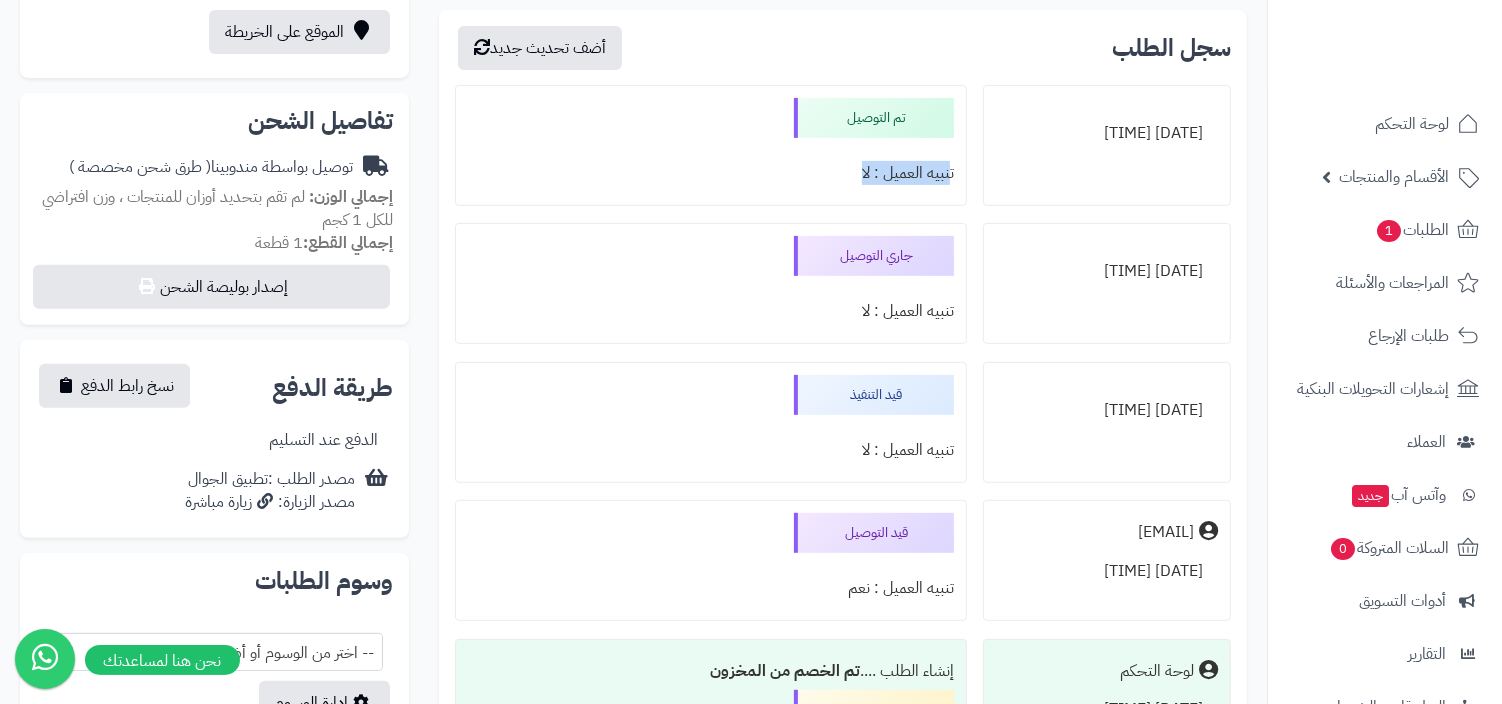 click at bounding box center [1107, 106] 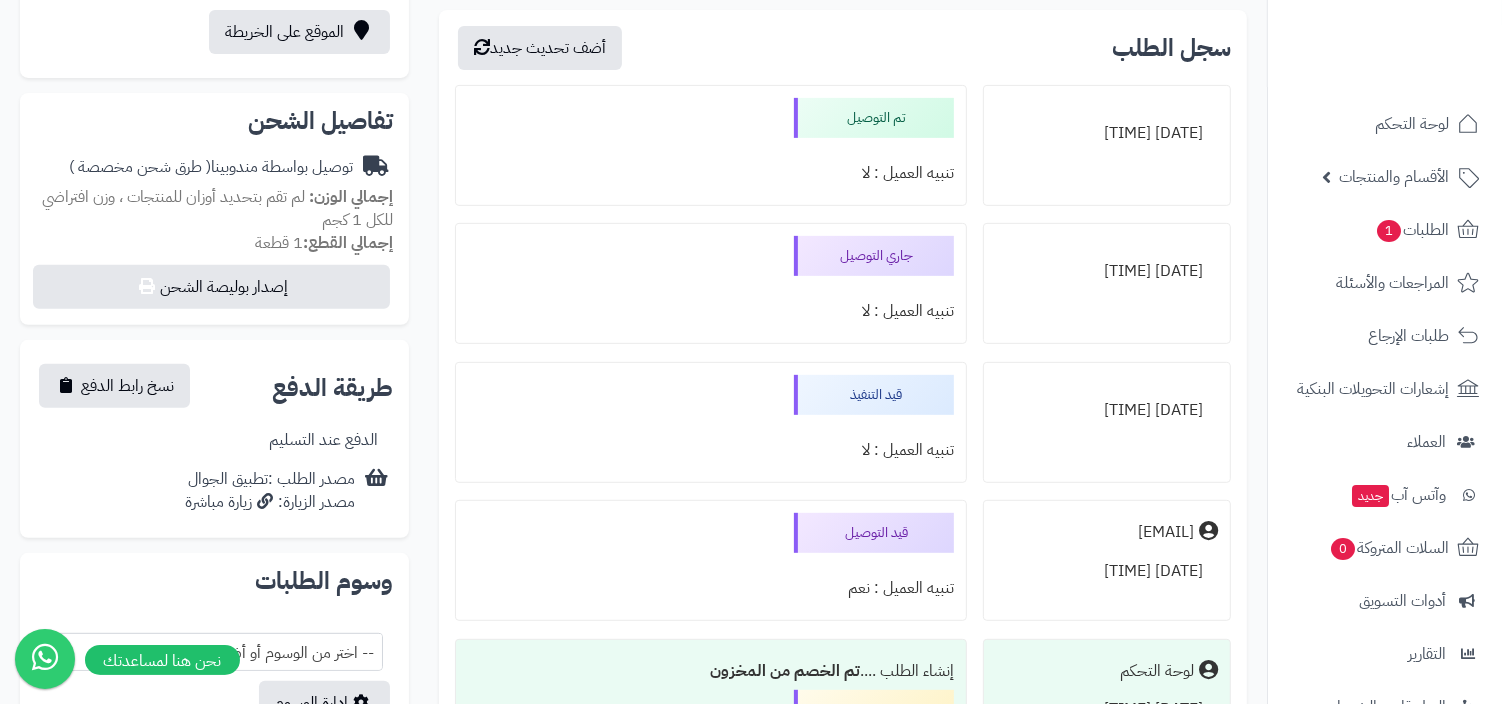click at bounding box center [1107, 106] 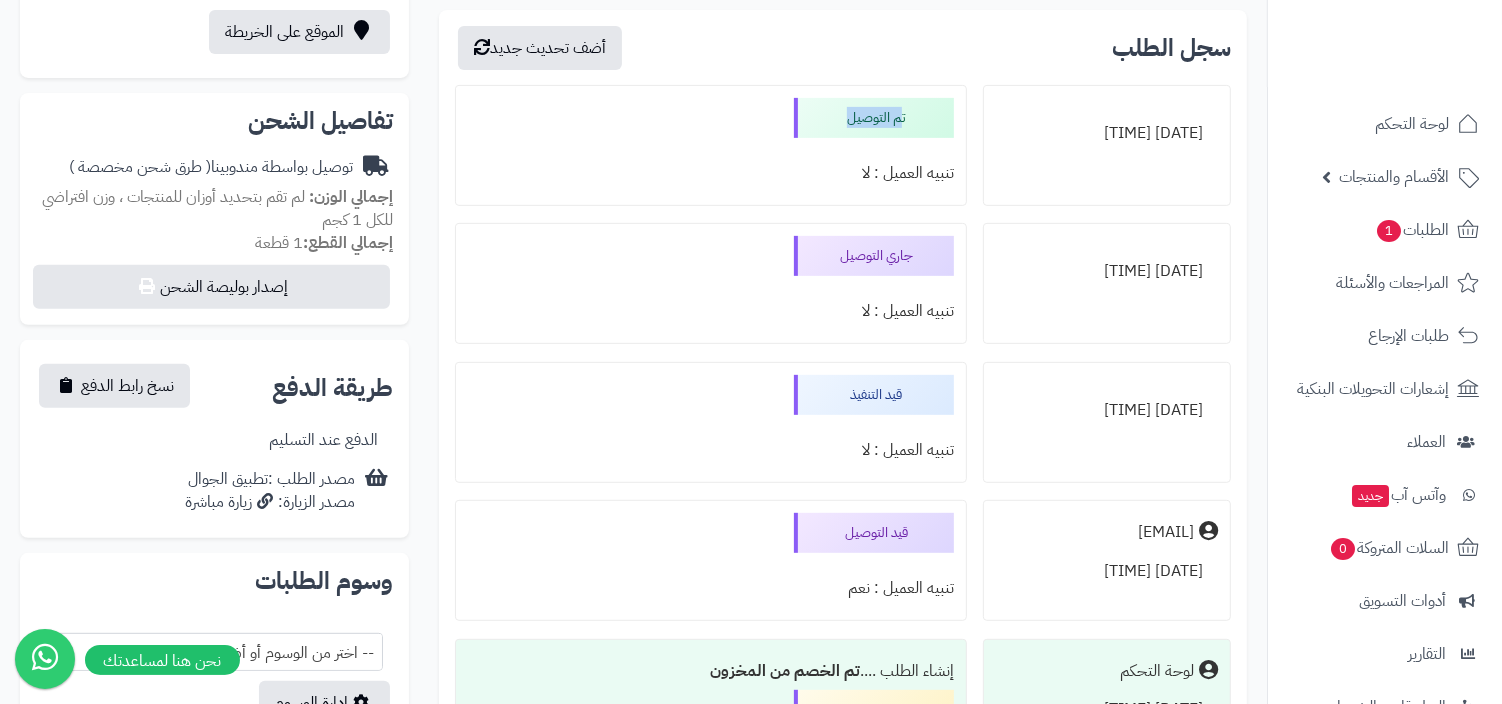 click on "05/08/2025 21:26:47
تم التوصيل
تنبيه العميل : لا
05/08/2025 20:39:48
جاري التوصيل
تنبيه العميل : لا
05/08/2025 20:33:31
قيد التنفيذ
تنبيه العميل : لا
ma890876@gmail.com
05/08/2025 20:32:18
قيد التوصيل
تنبيه العميل : نعم
لوحة التحكم
05/08/2025 20:28:34
إنشاء الطلب ....                                                                                 تم الخصم من المخزون
بانتظار المراجعة
تنبيه العميل : لا" at bounding box center (843, 441) 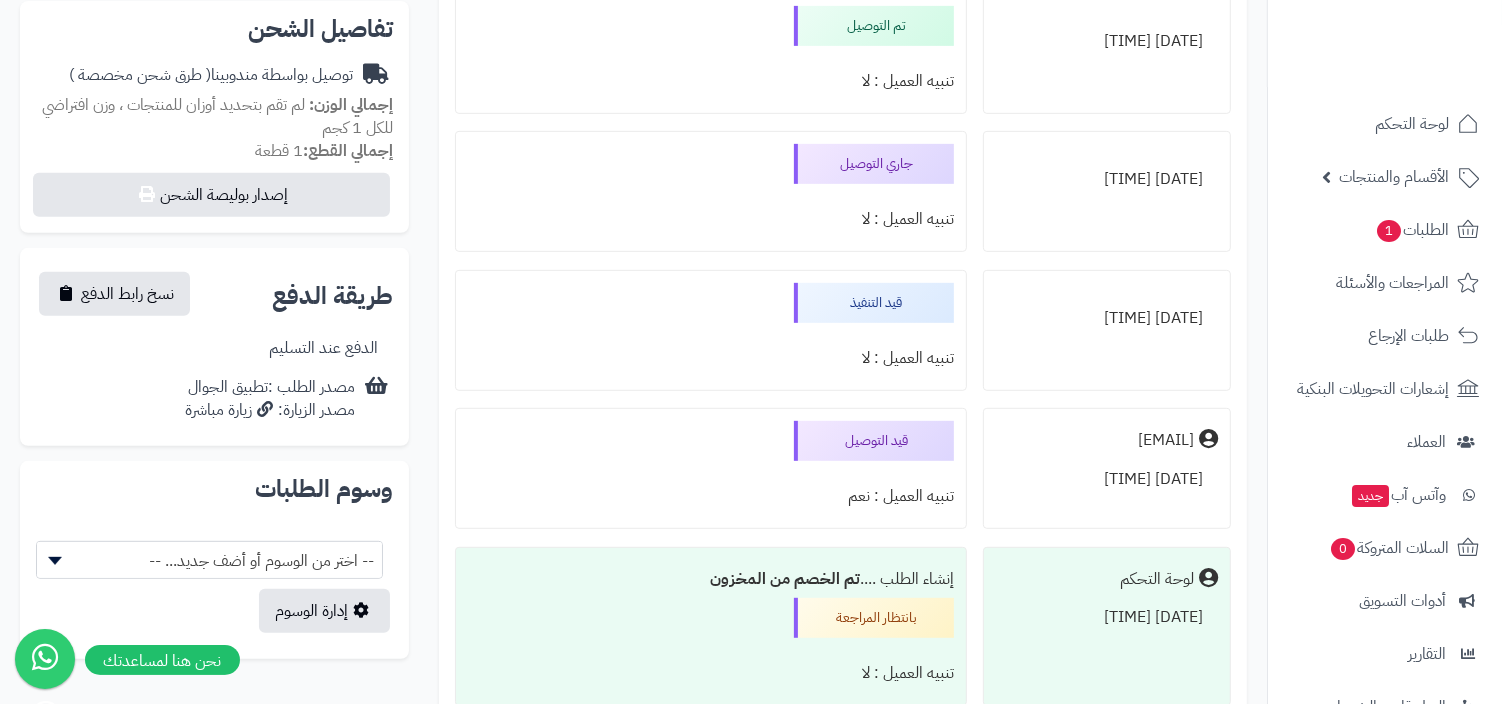 scroll, scrollTop: 995, scrollLeft: 0, axis: vertical 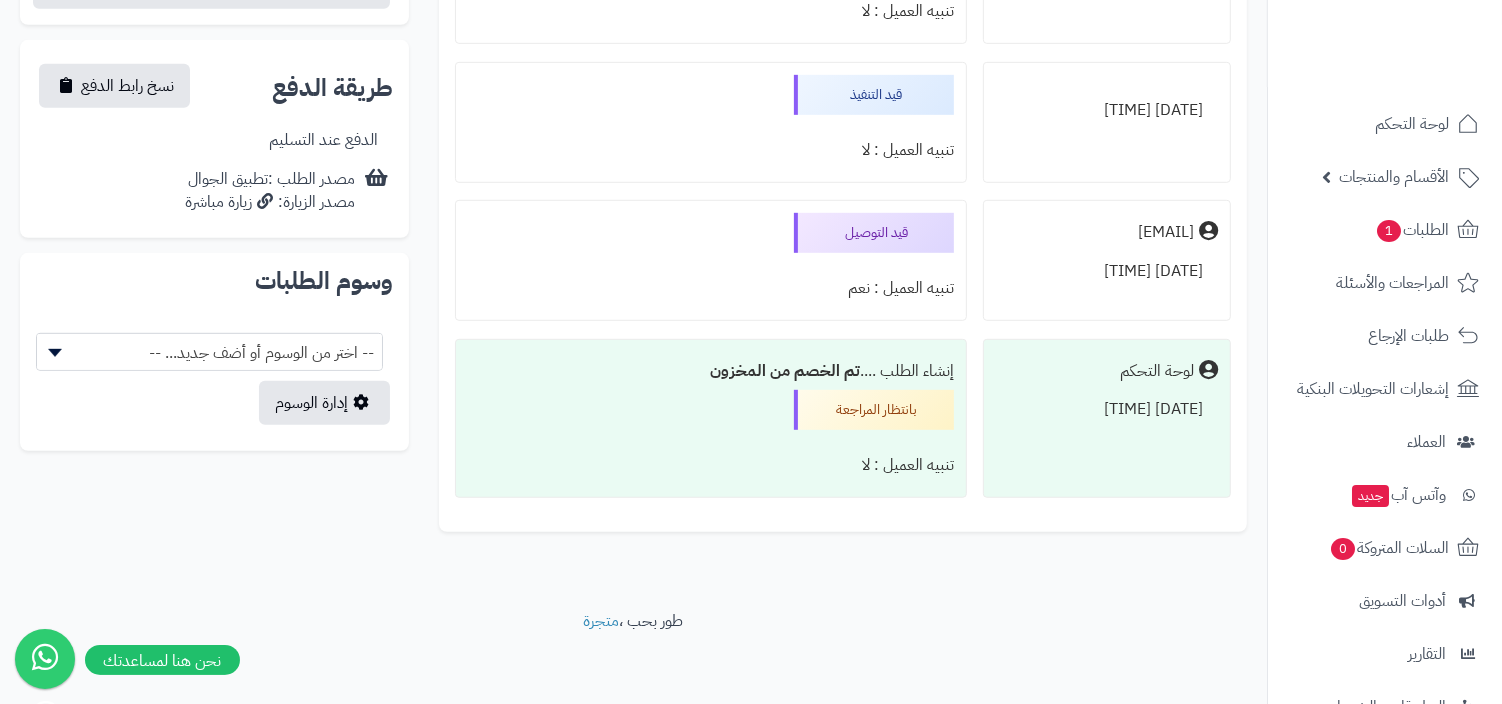 click on "إنشاء الطلب ....                                                                                 تم الخصم من المخزون" at bounding box center (711, 371) 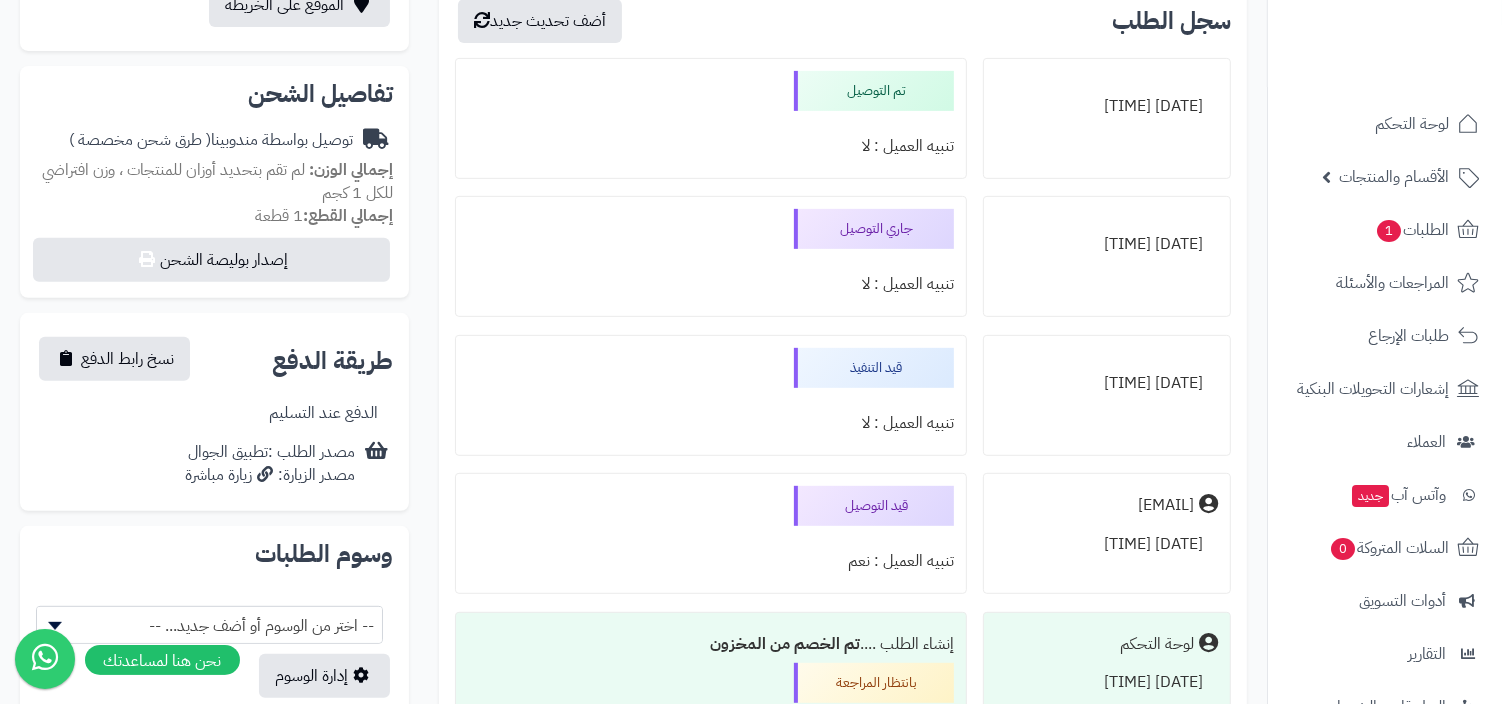 scroll, scrollTop: 686, scrollLeft: 0, axis: vertical 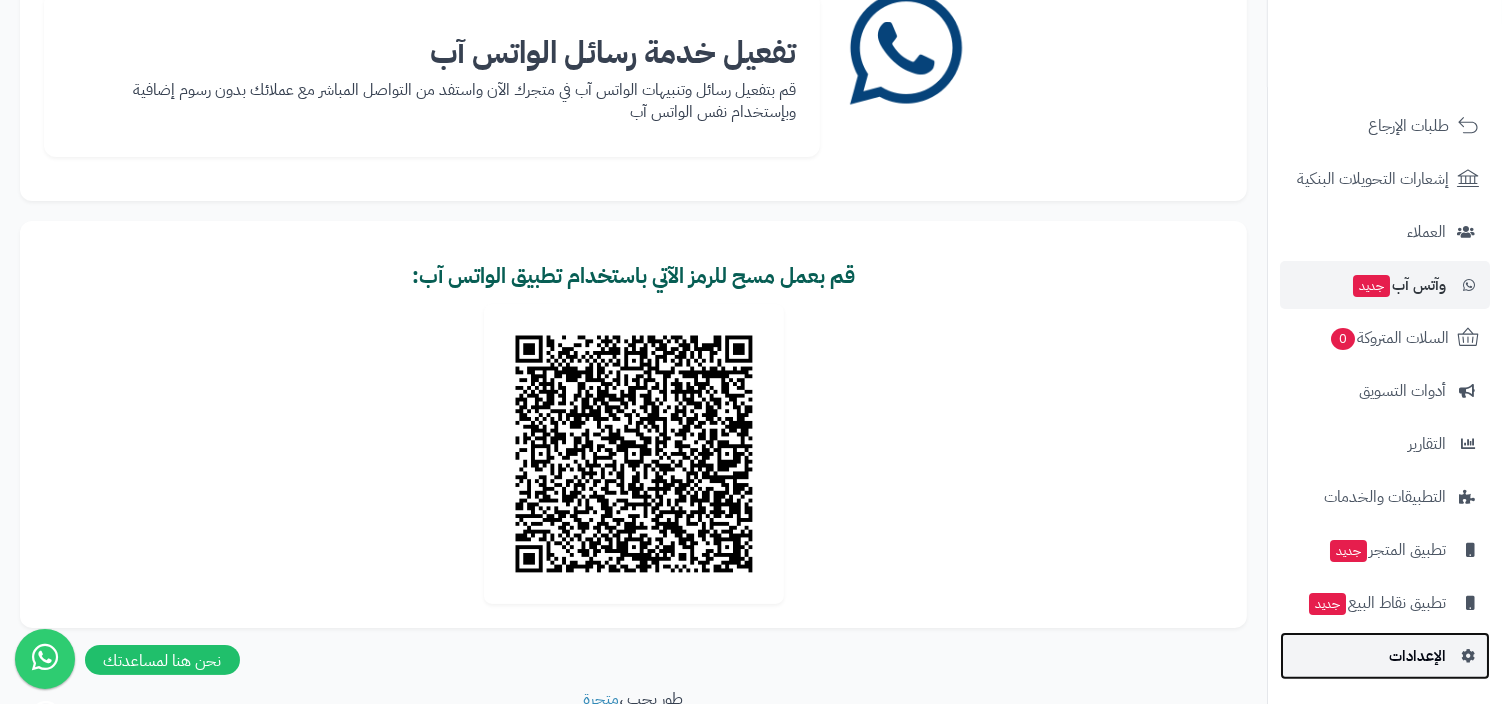 click on "الإعدادات" at bounding box center (1385, 656) 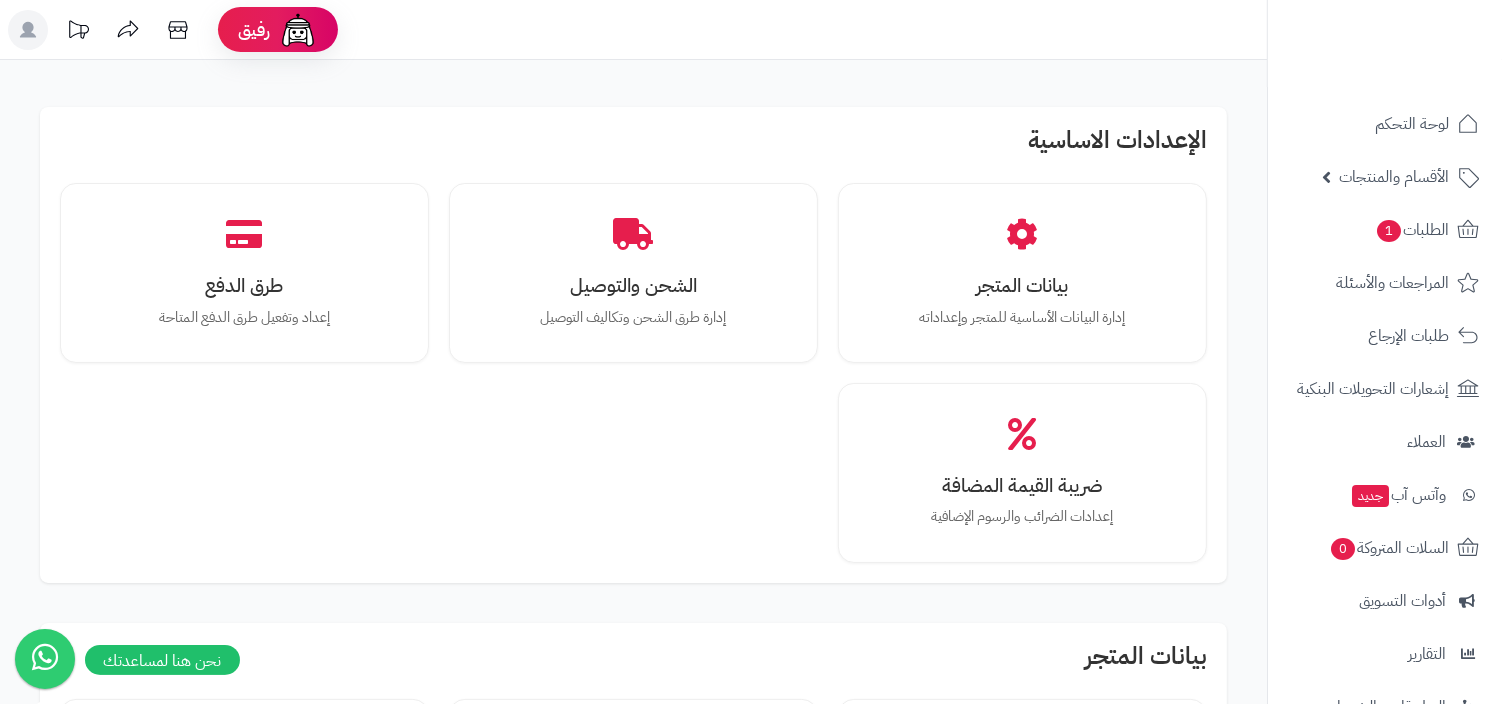 scroll, scrollTop: 208, scrollLeft: 0, axis: vertical 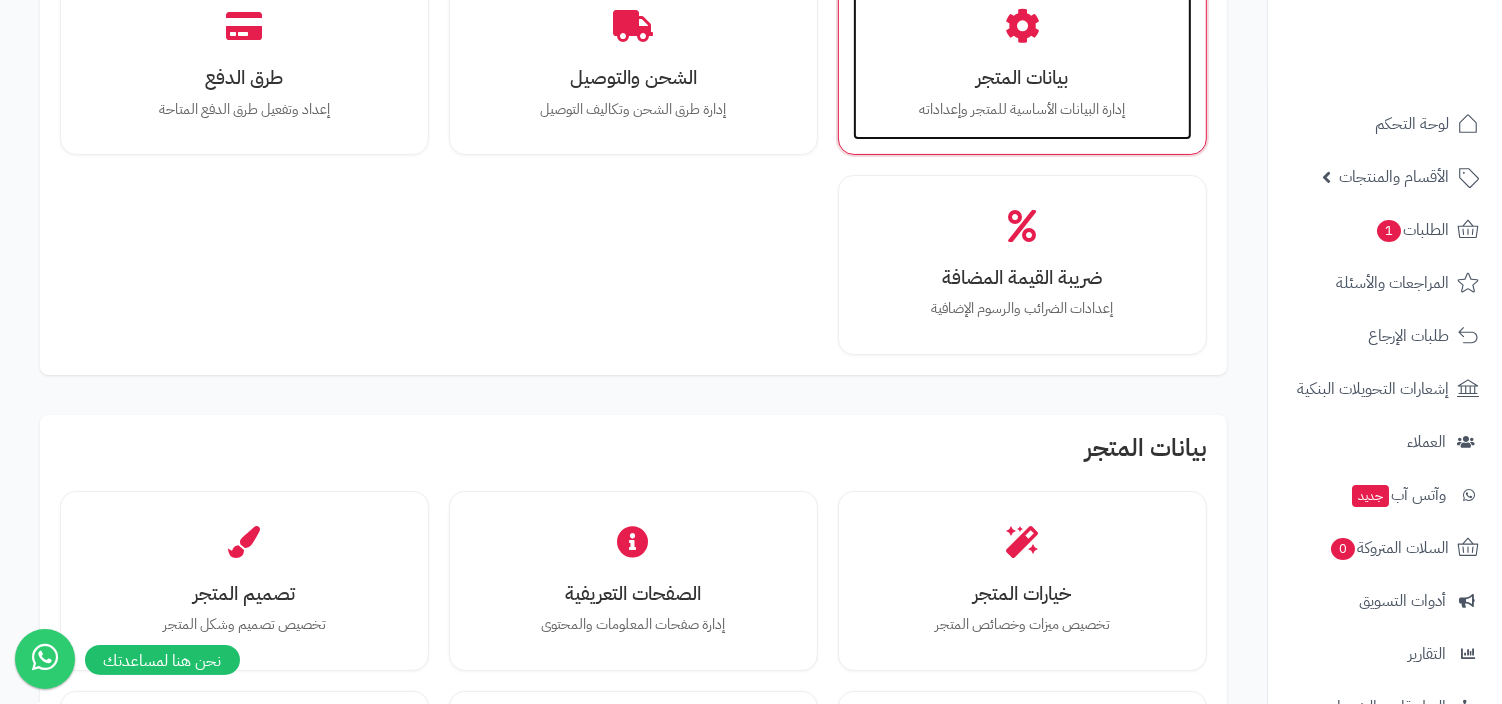 click on "بيانات المتجر إدارة البيانات الأساسية للمتجر وإعداداته" at bounding box center (1022, 65) 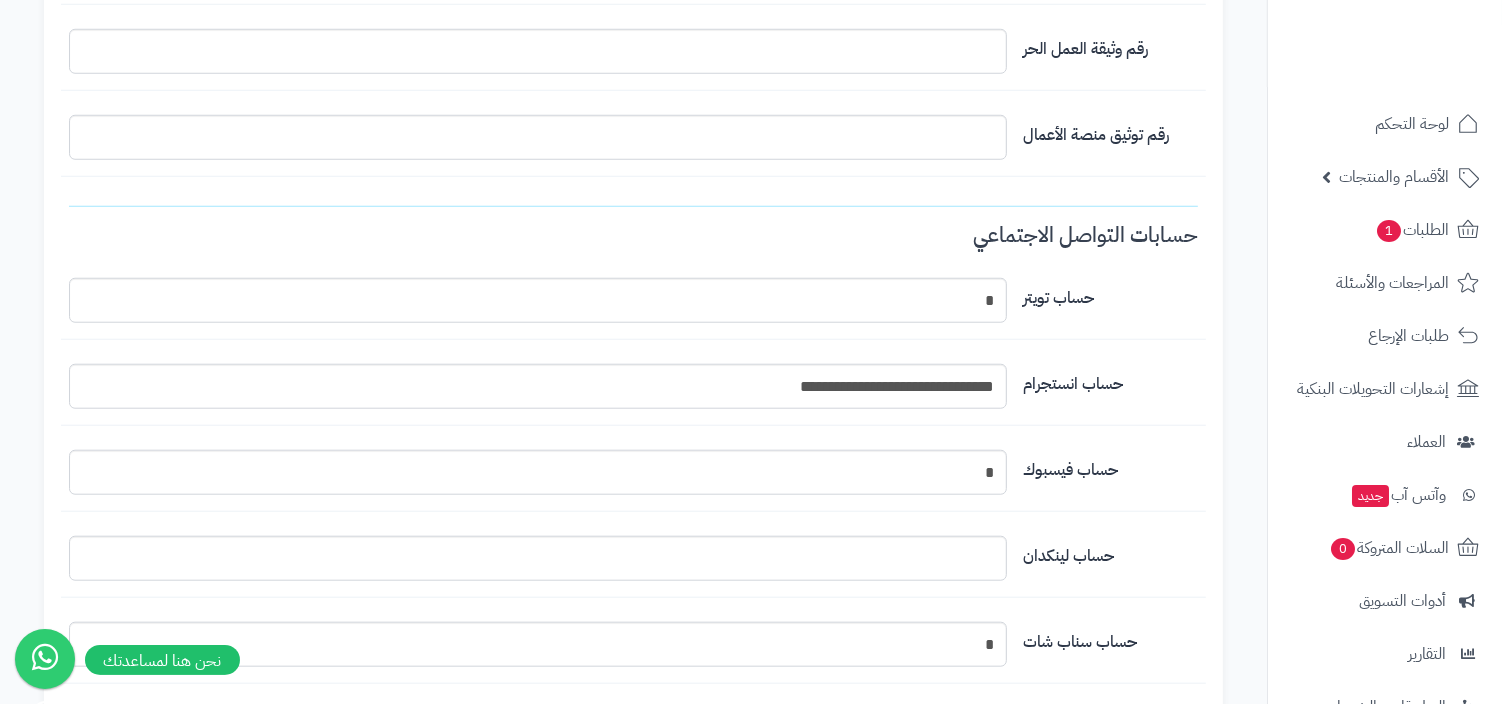 scroll, scrollTop: 1537, scrollLeft: 0, axis: vertical 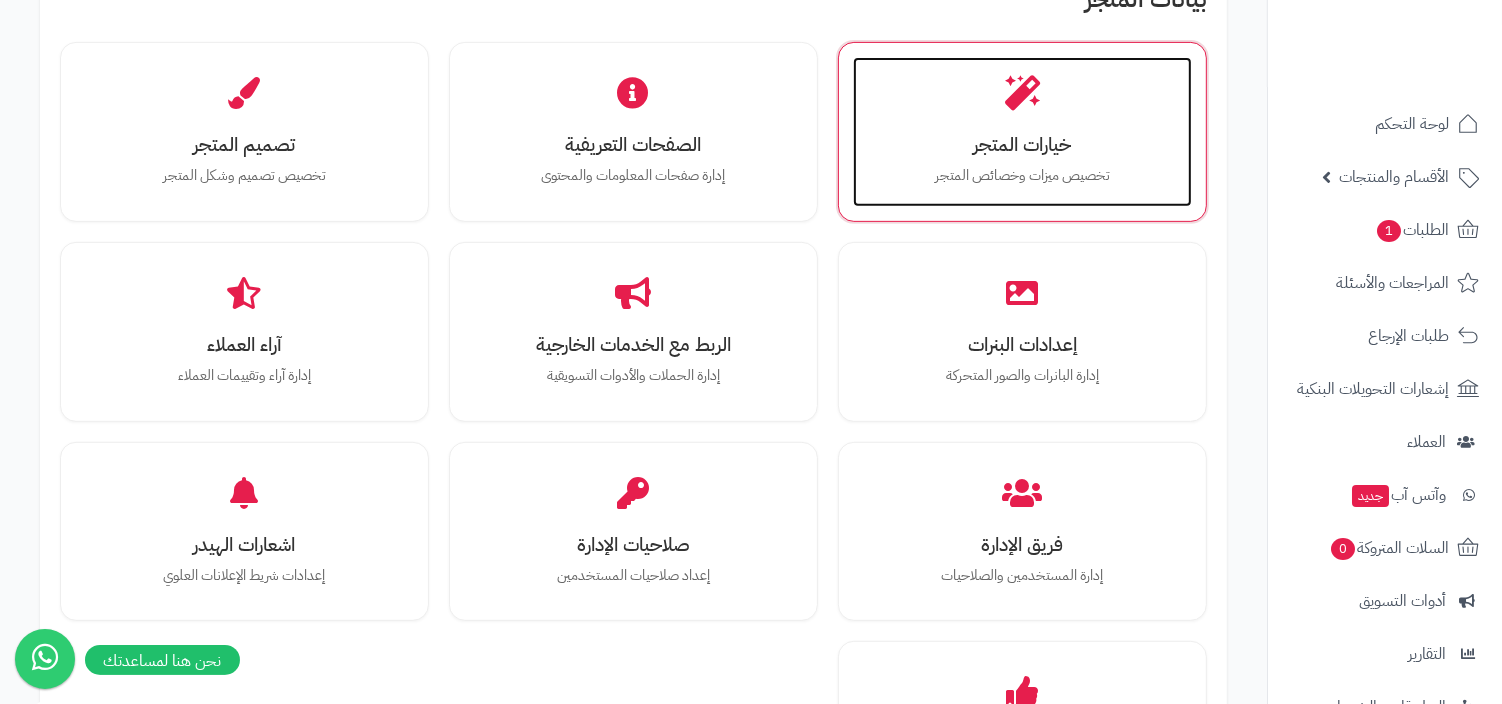 click on "خيارات المتجر تخصيص ميزات وخصائص المتجر" at bounding box center (1022, 132) 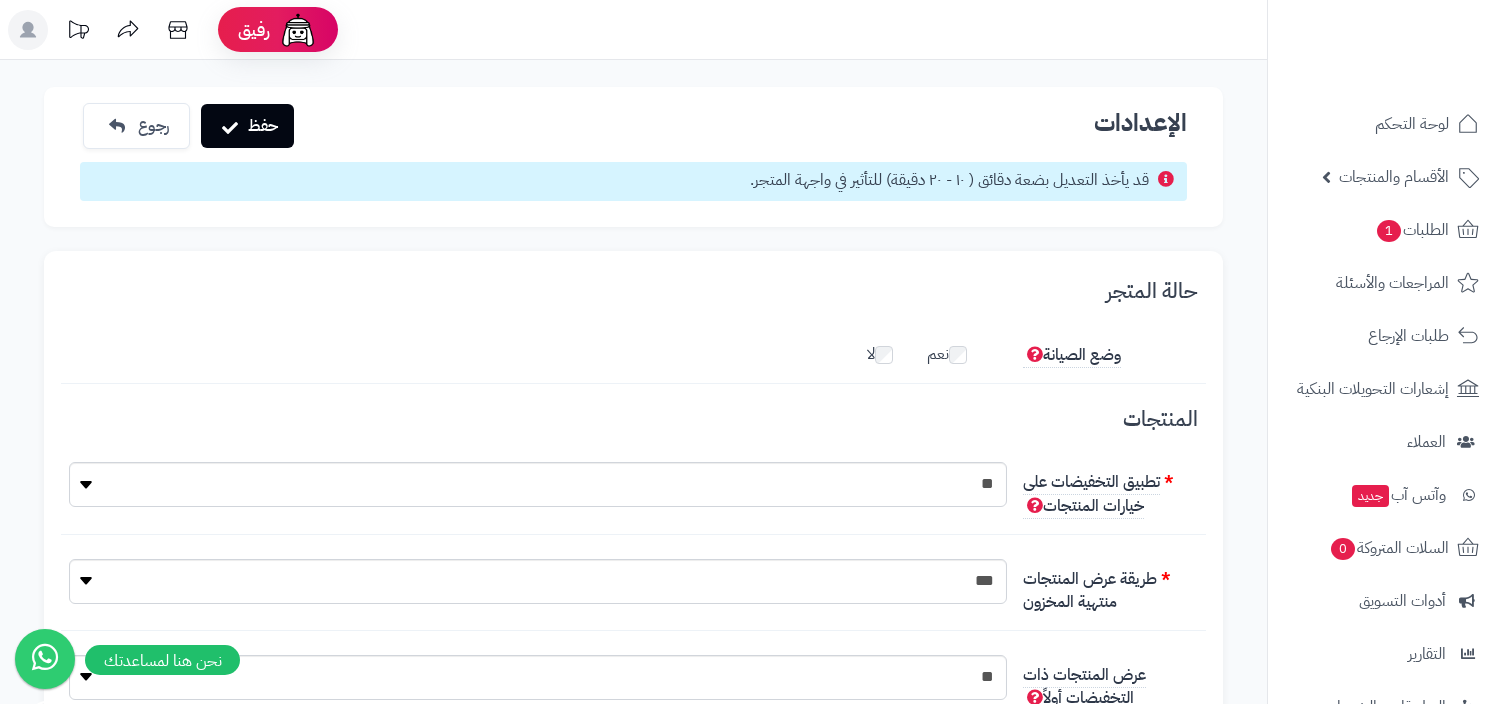 scroll, scrollTop: 0, scrollLeft: 0, axis: both 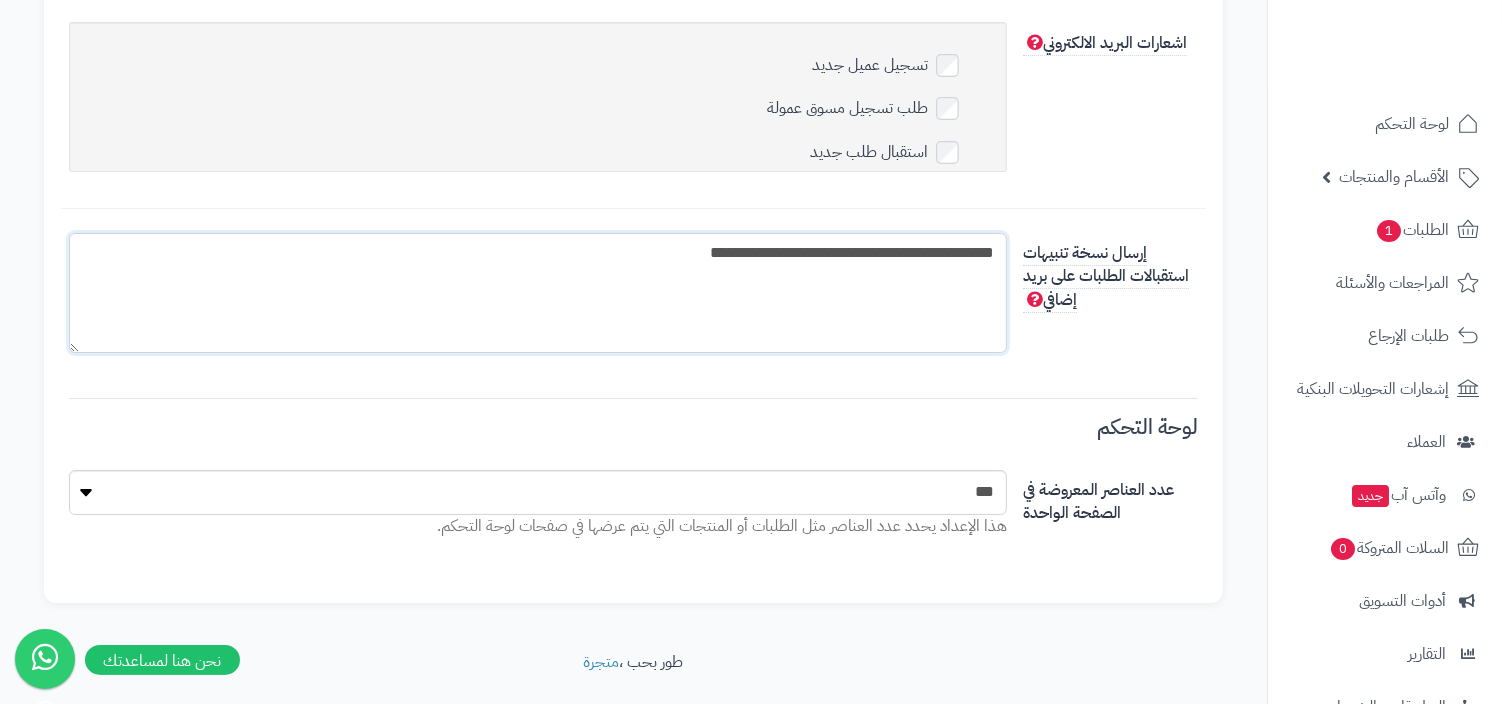 click on "**********" at bounding box center (538, 293) 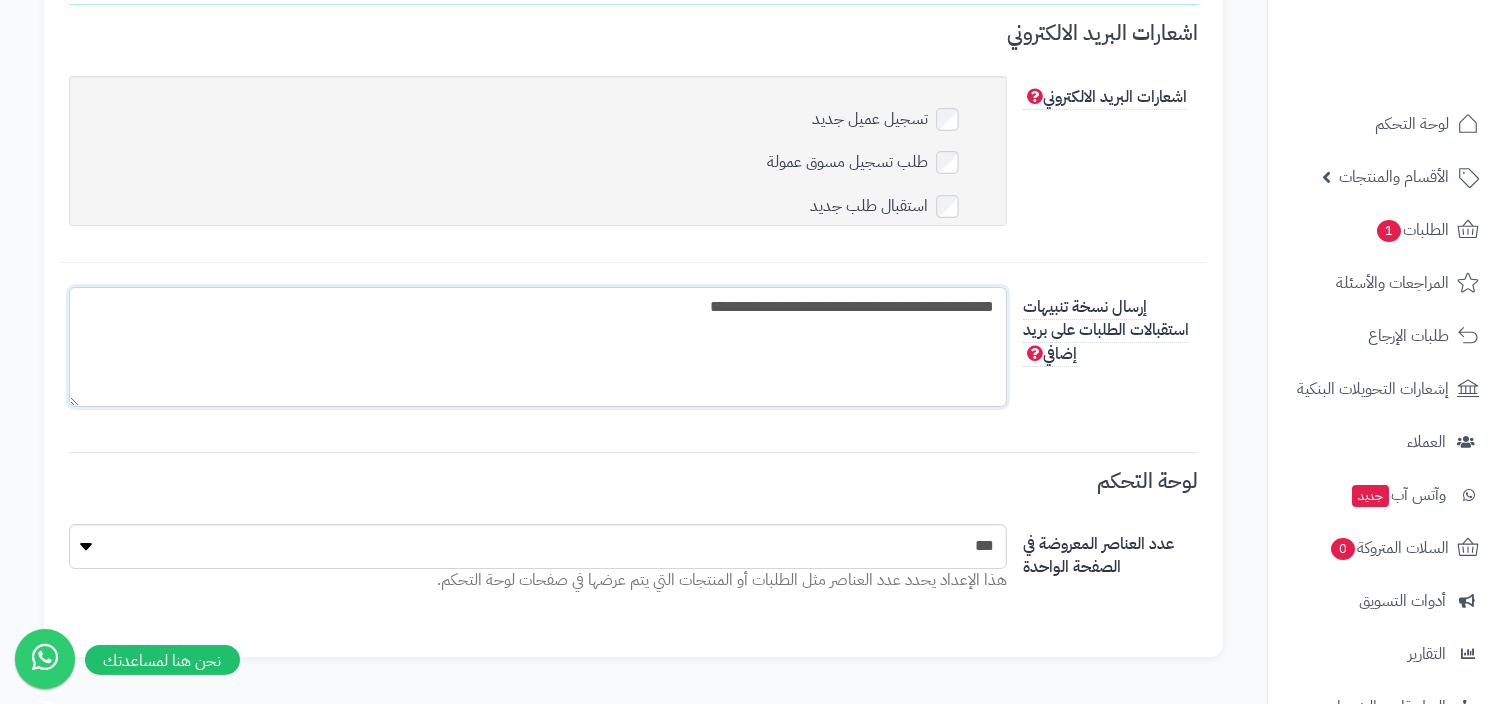 scroll, scrollTop: 6427, scrollLeft: 0, axis: vertical 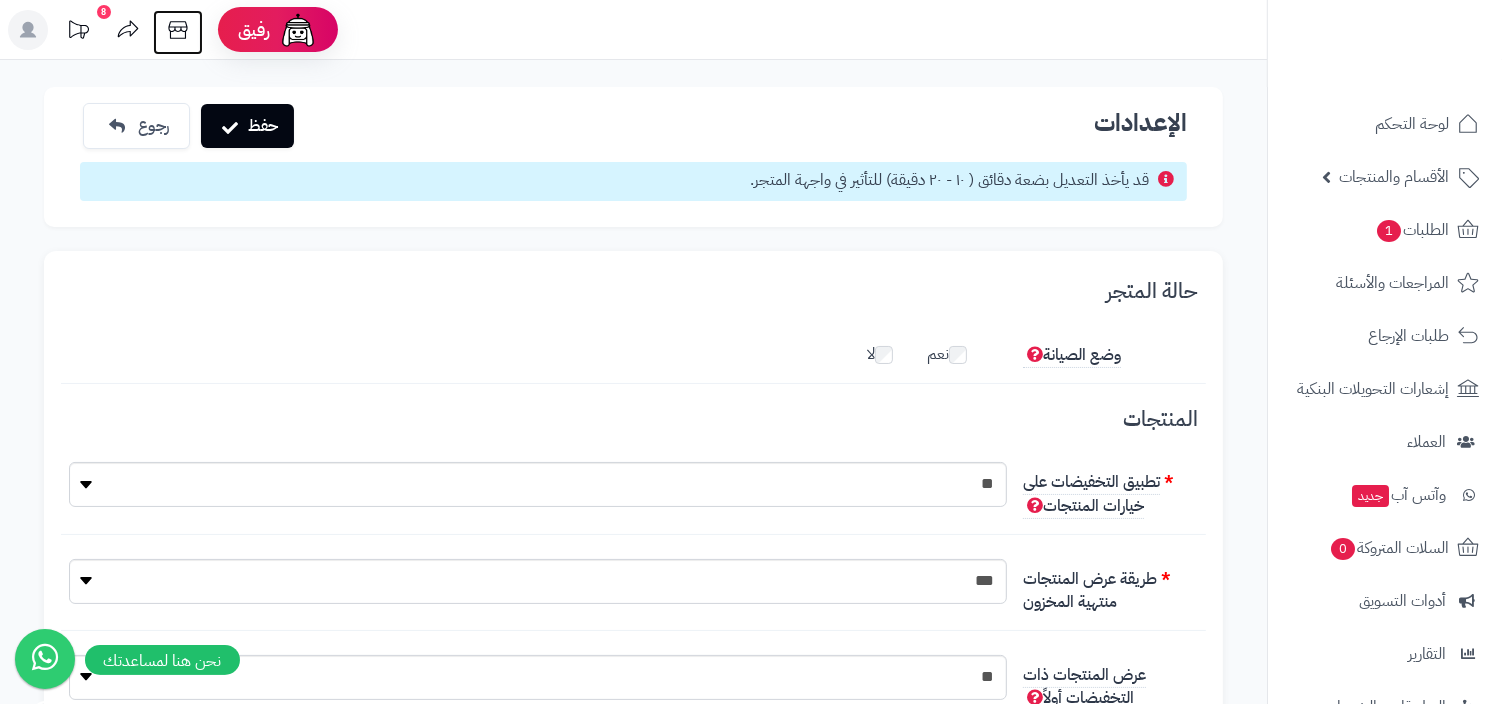 click 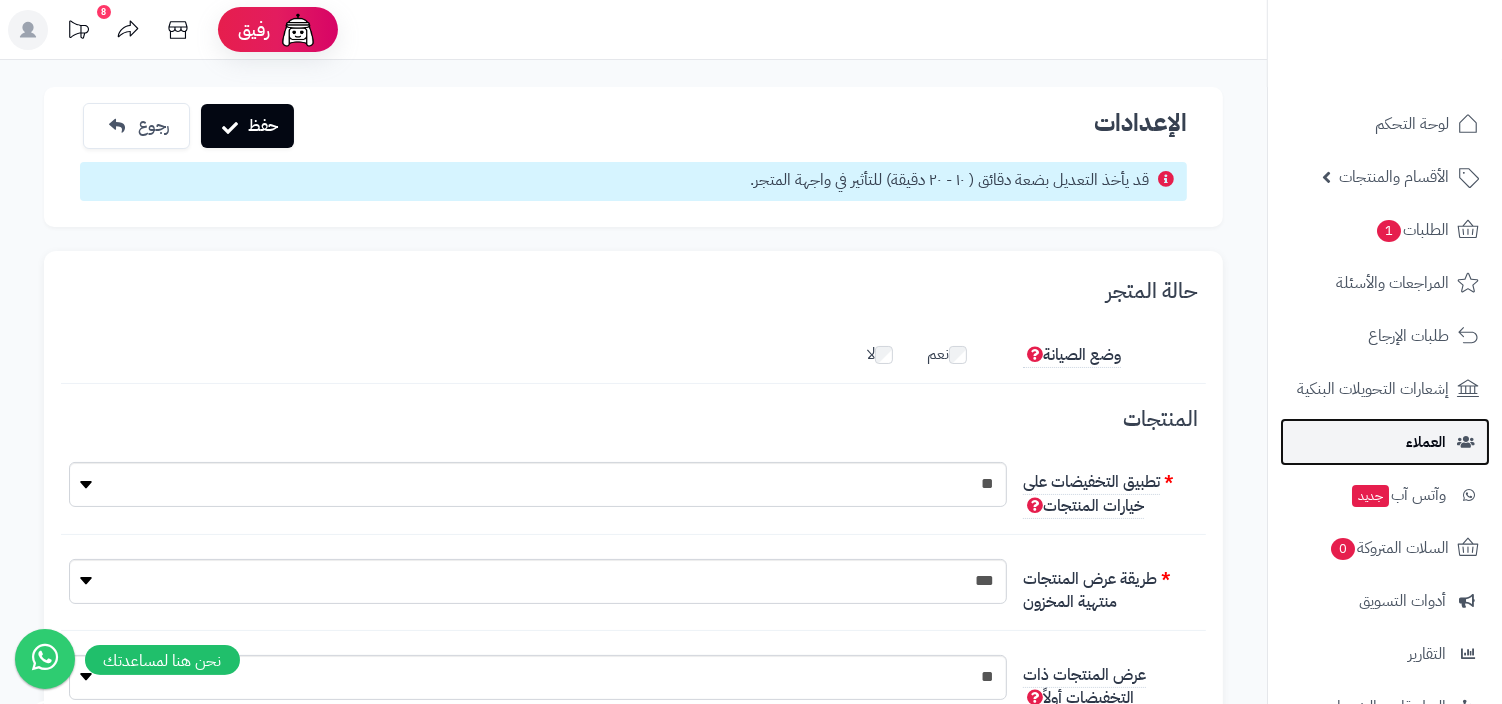 click on "العملاء" at bounding box center (1385, 442) 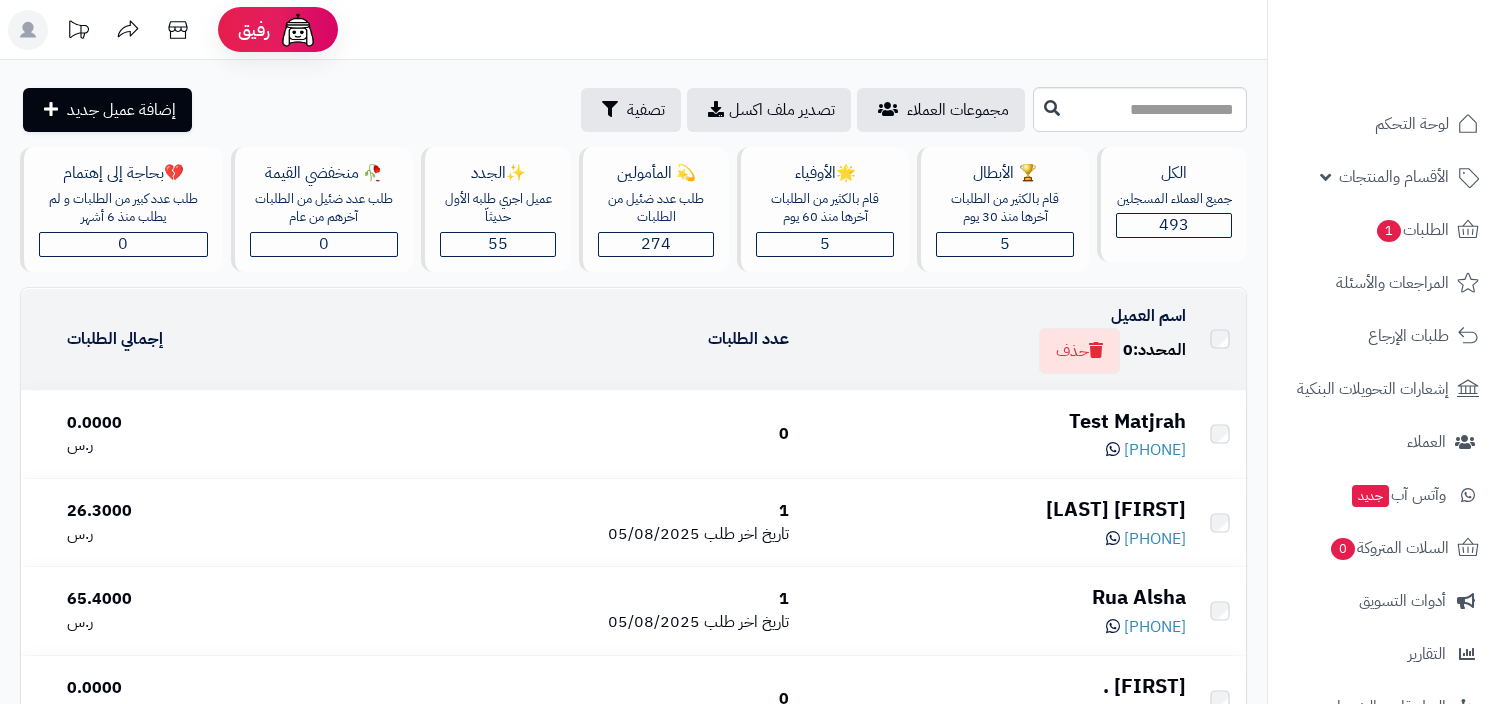 scroll, scrollTop: 0, scrollLeft: 0, axis: both 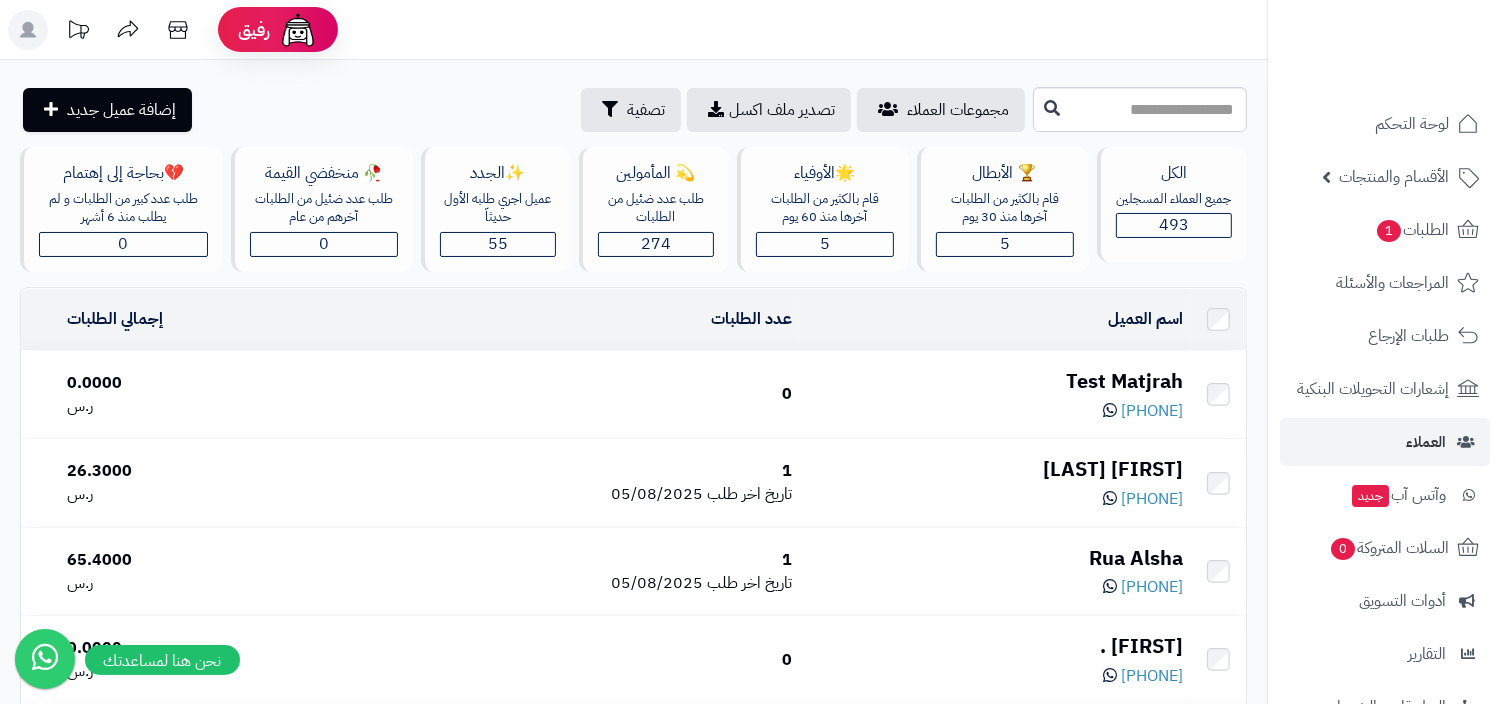 click on "Test Matjrah" at bounding box center (995, 381) 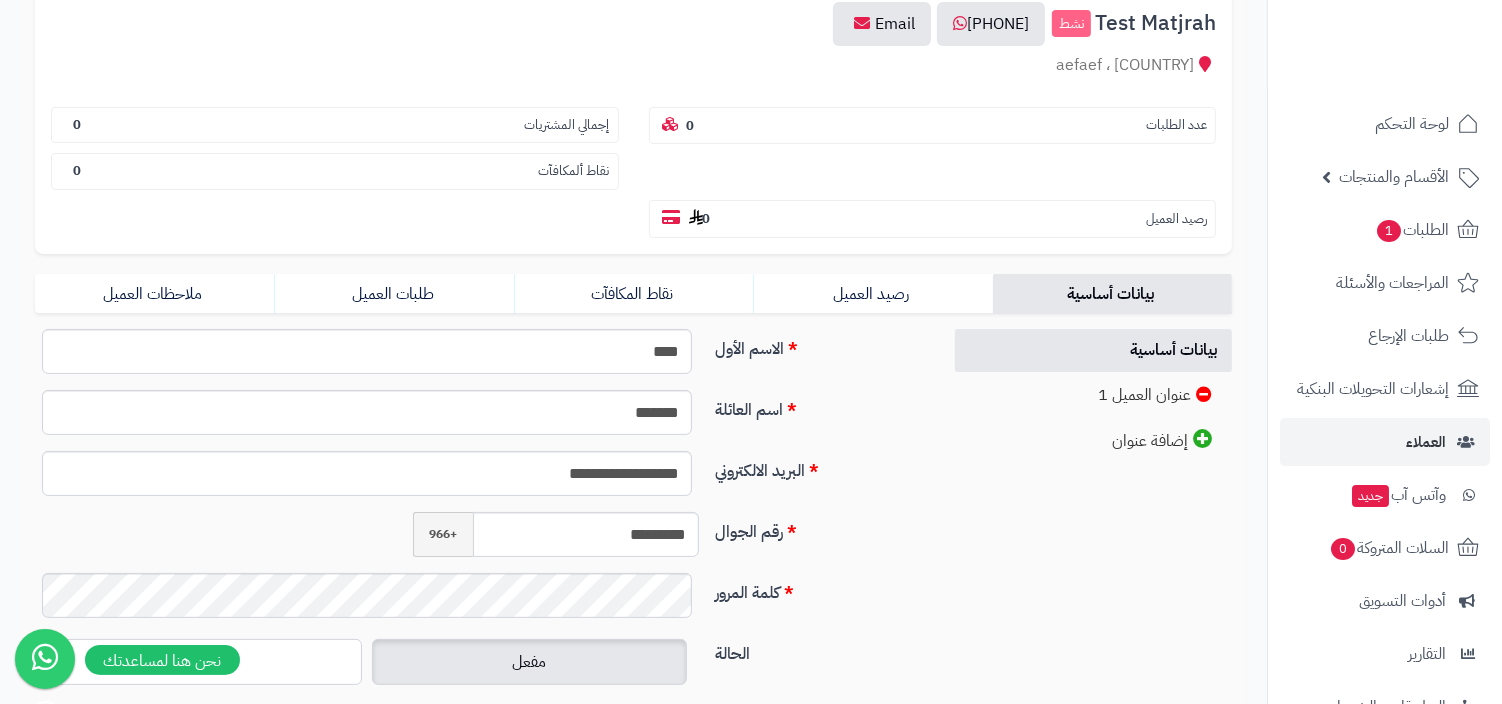 scroll, scrollTop: 330, scrollLeft: 0, axis: vertical 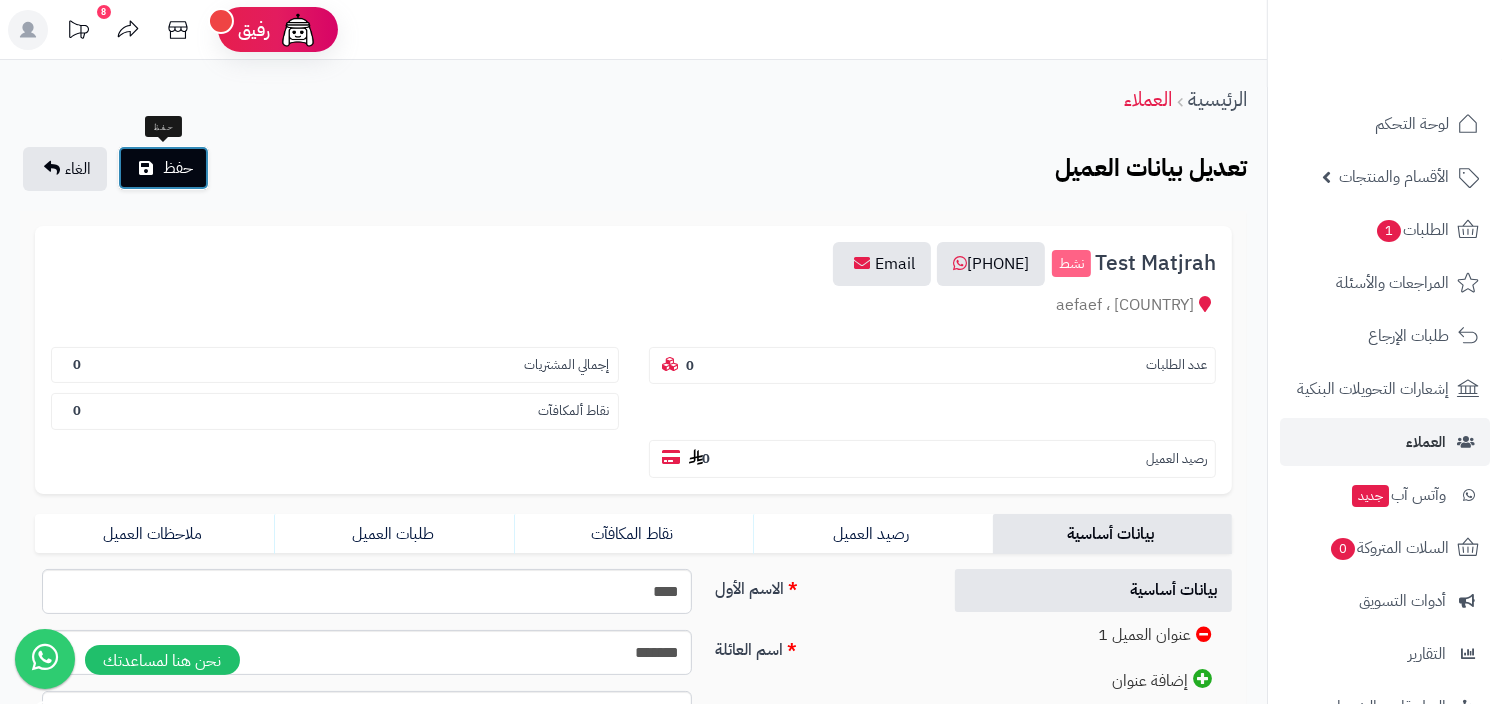 click on "حفظ" at bounding box center [178, 168] 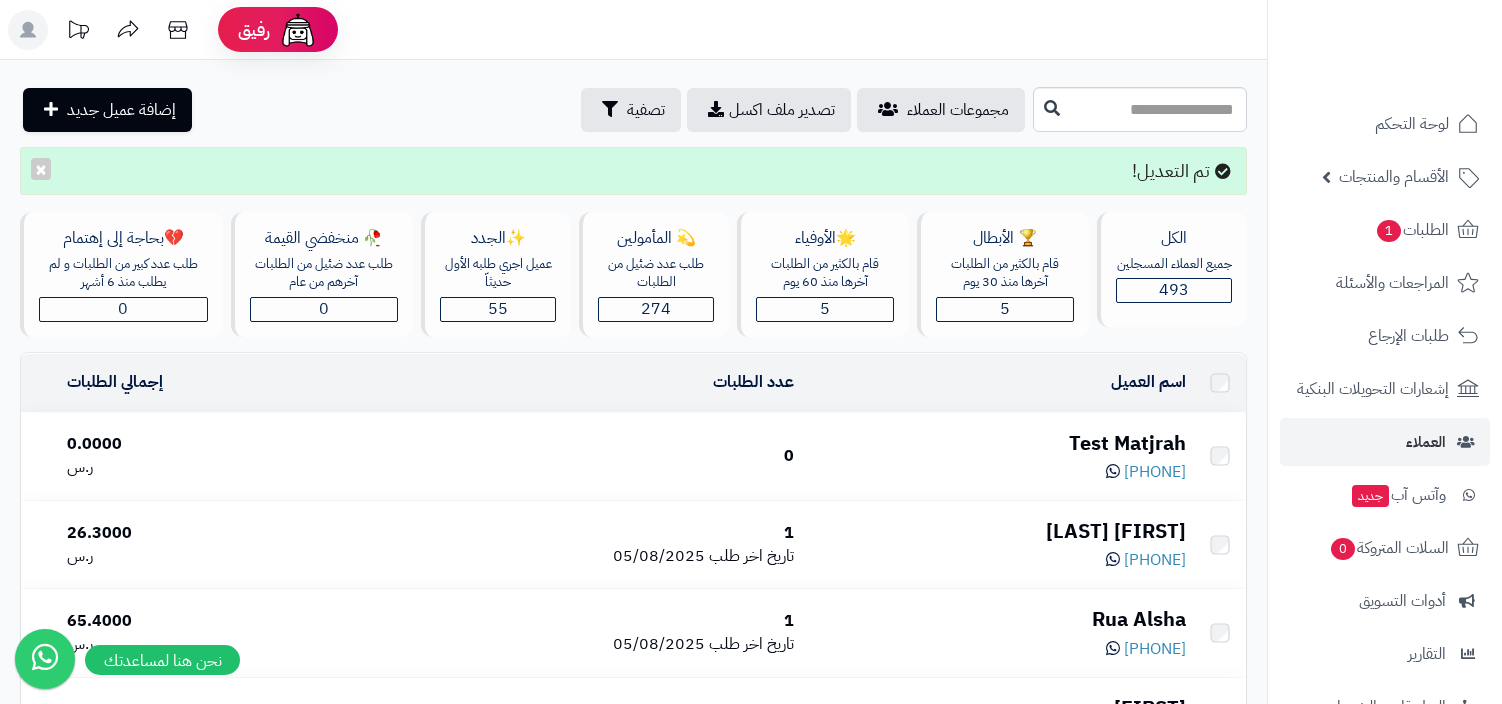 scroll, scrollTop: 0, scrollLeft: 0, axis: both 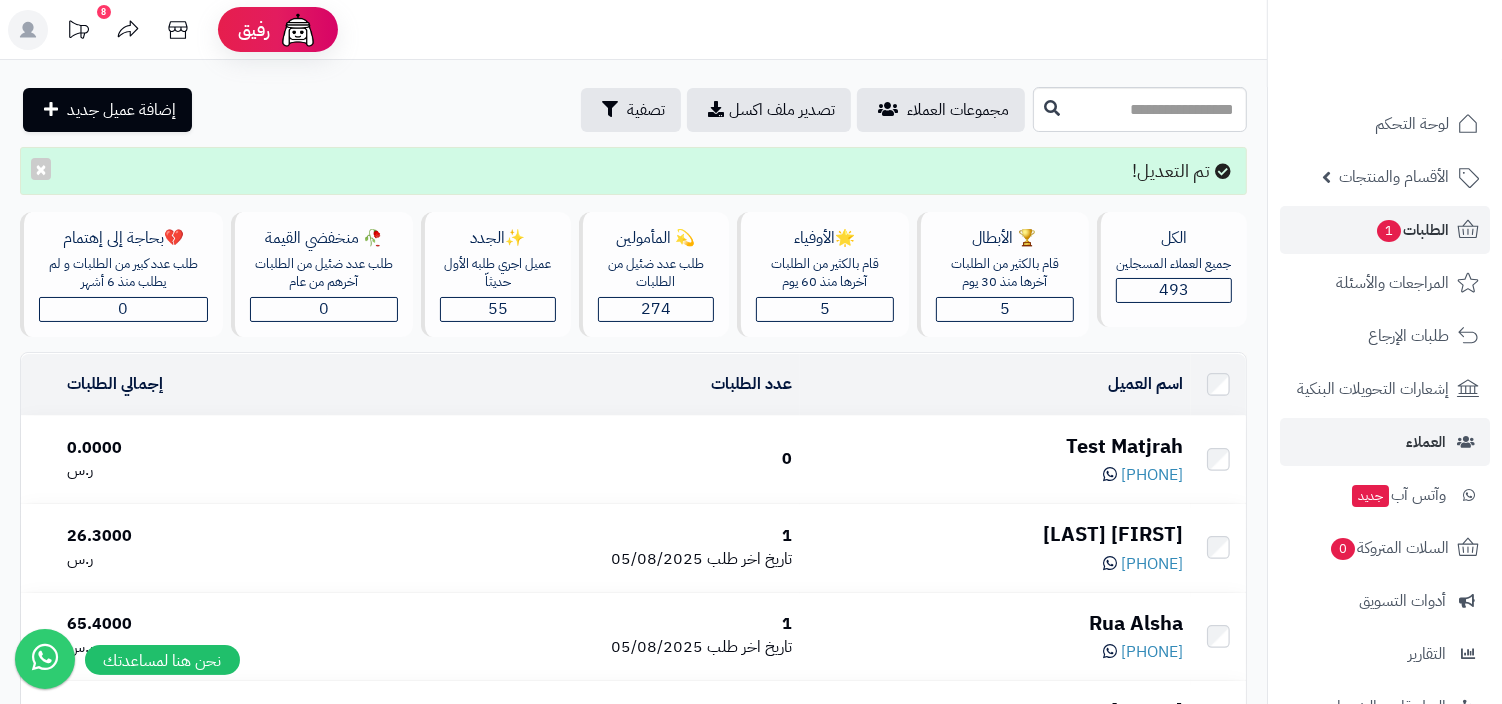 click on "الطلبات  1" at bounding box center (1412, 230) 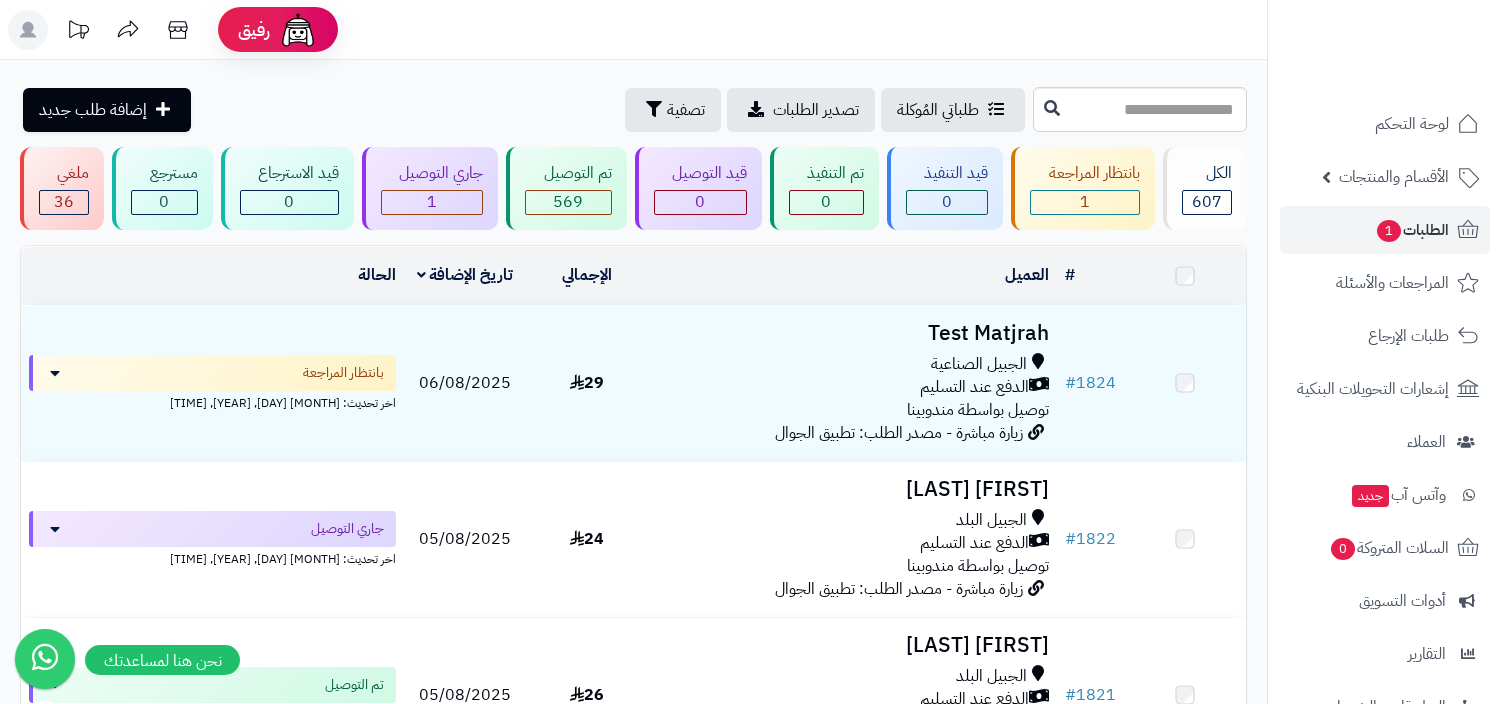 scroll, scrollTop: 0, scrollLeft: 0, axis: both 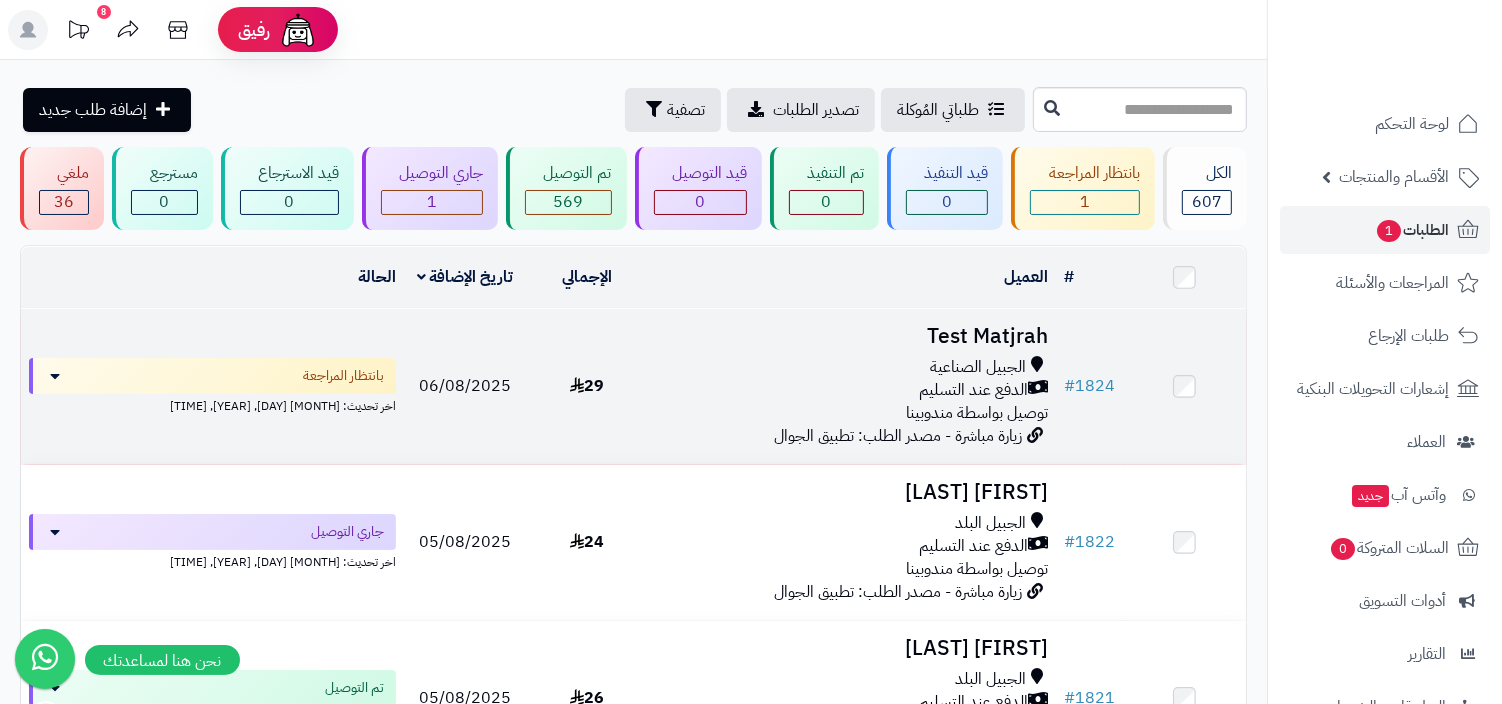 click on "الدفع عند التسليم" at bounding box center (974, 390) 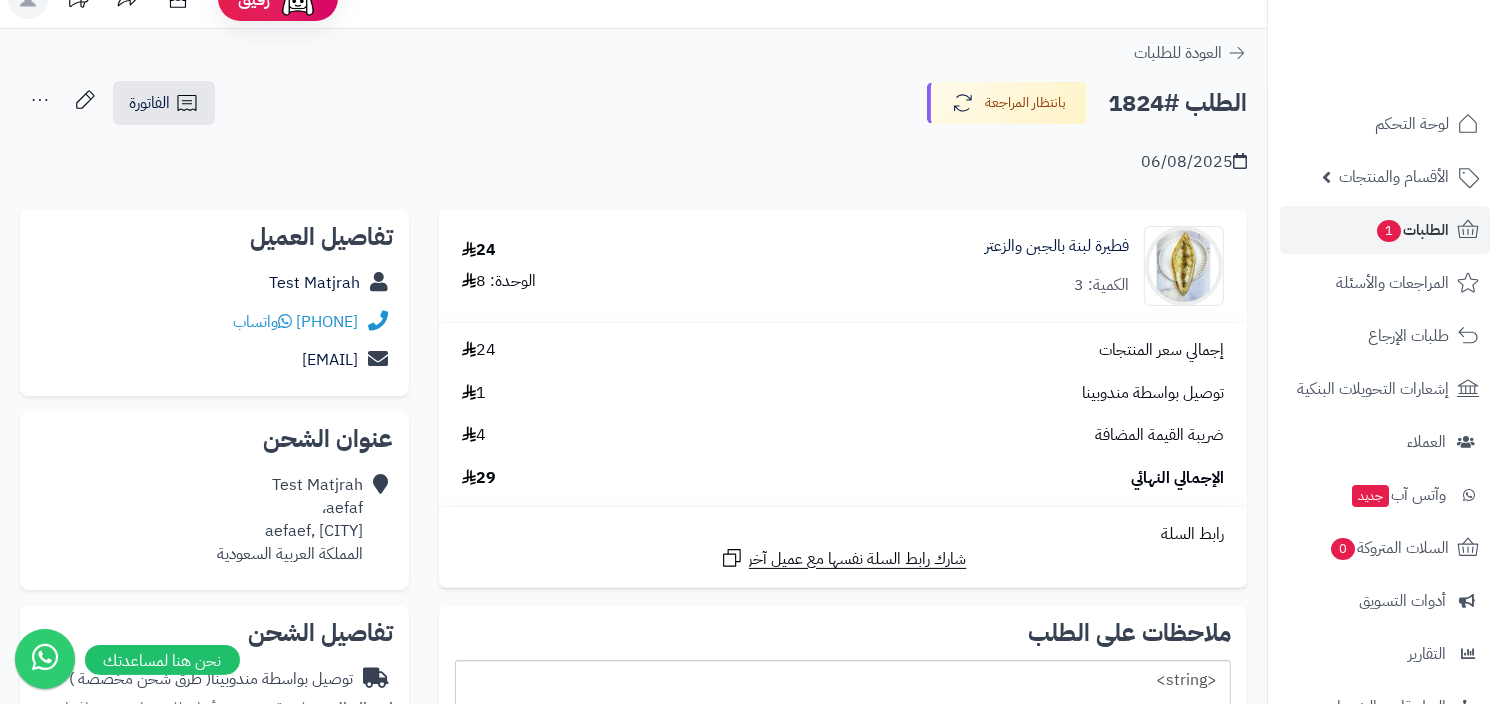 scroll, scrollTop: 8, scrollLeft: 0, axis: vertical 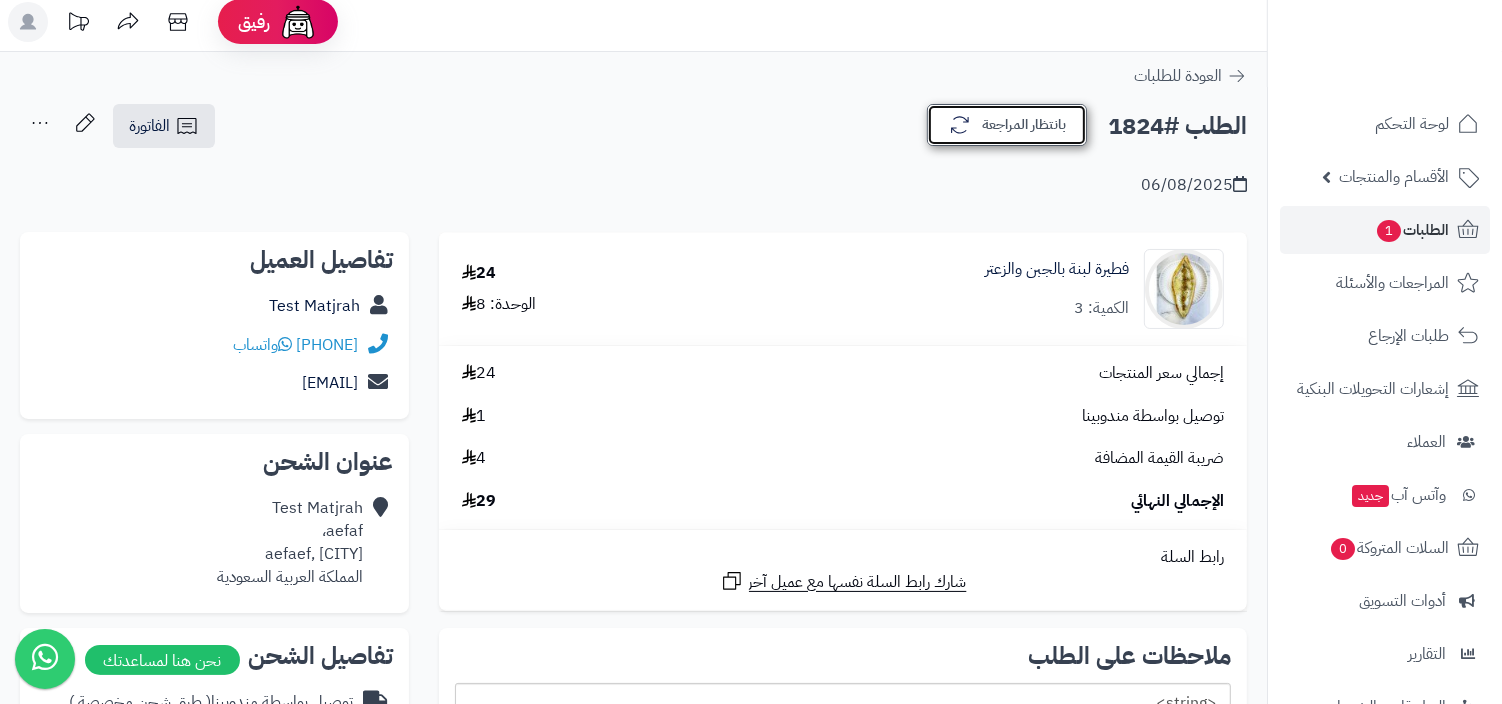 click 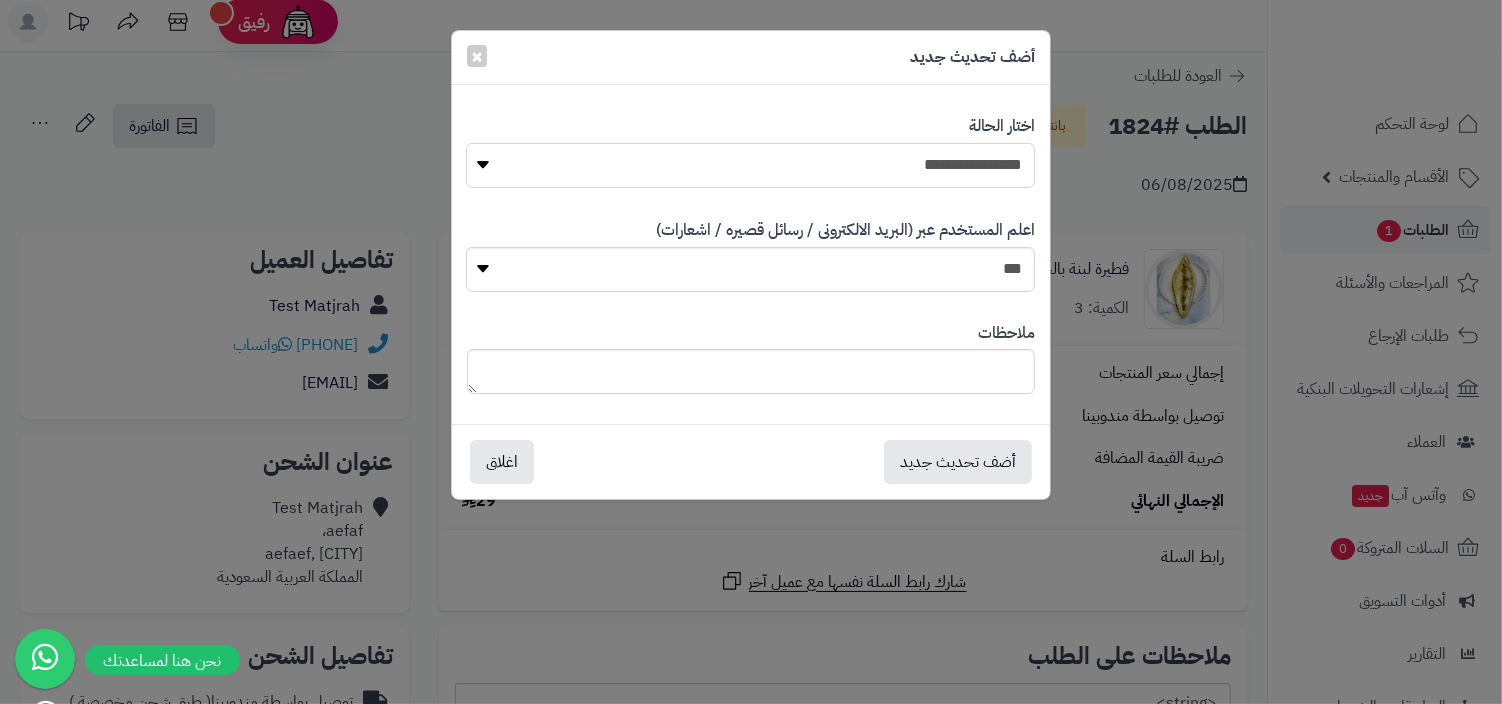 click on "**********" at bounding box center (750, 165) 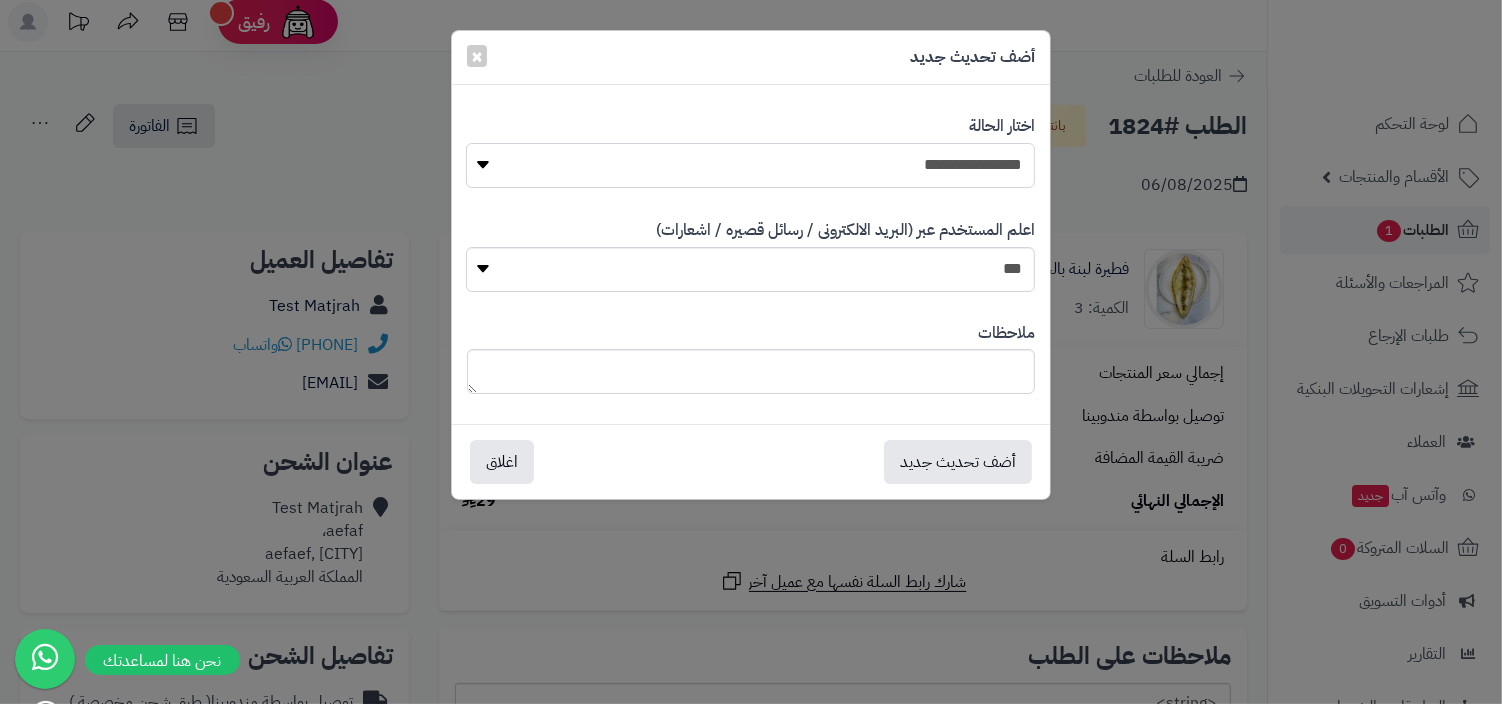 select on "**" 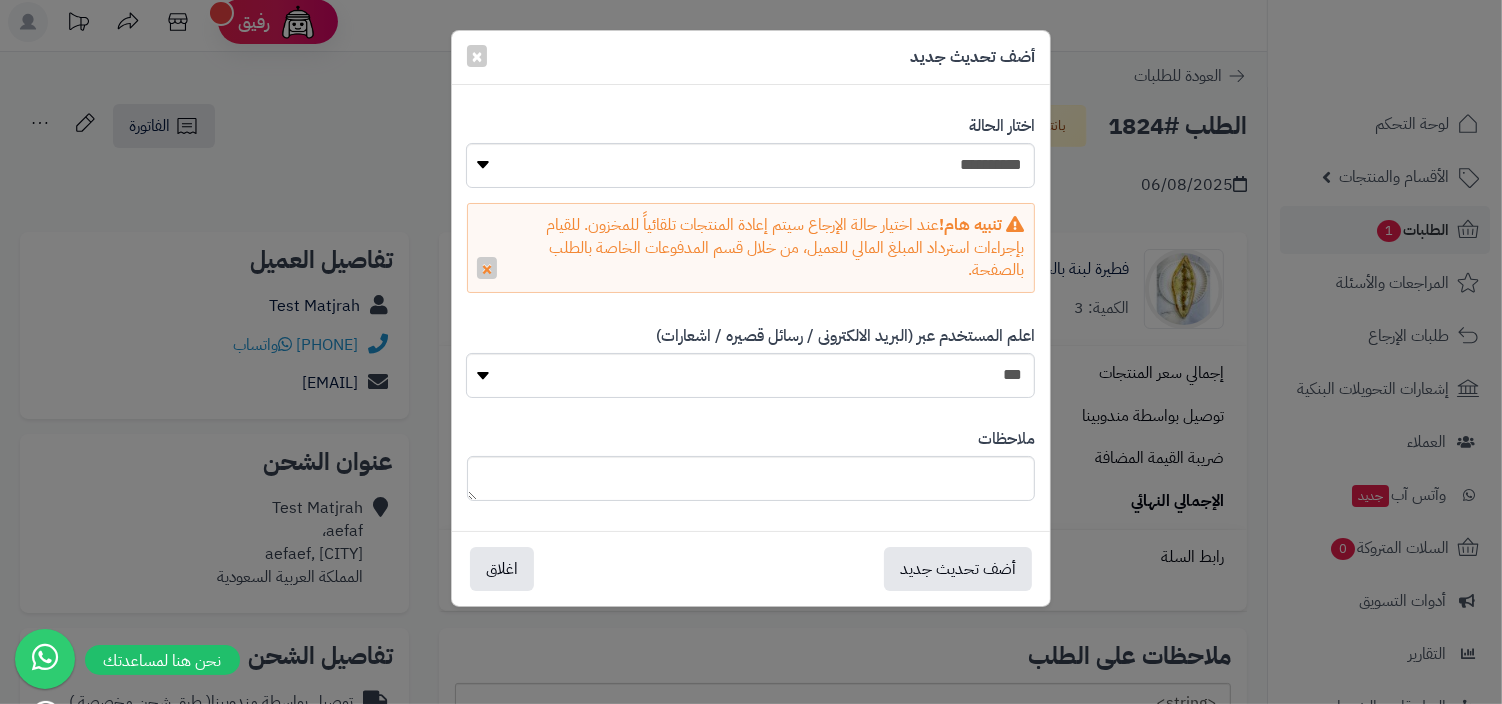 click on "اعلم المستخدم عبر (البريد الالكترونى / رسائل قصيره / اشعارات)" at bounding box center [845, 336] 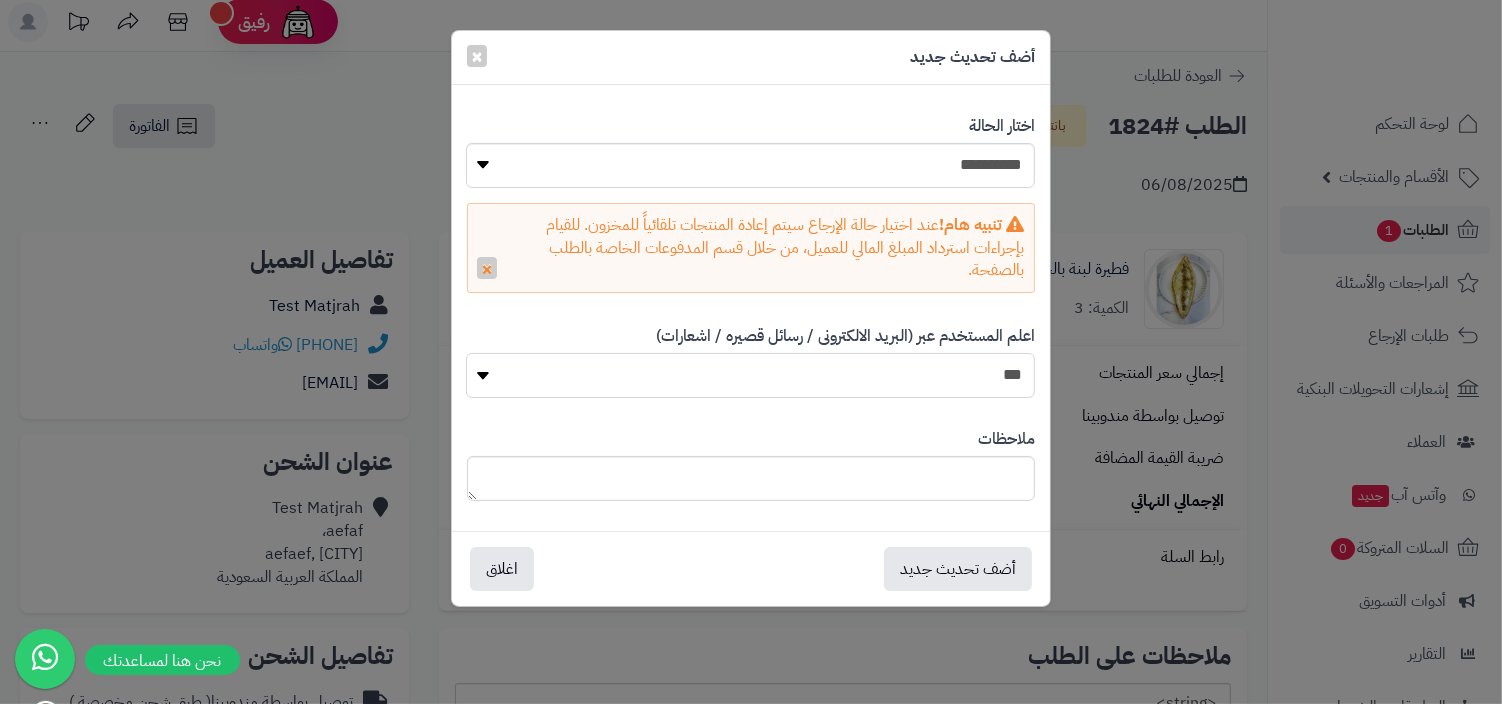click on "*** **" at bounding box center [750, 375] 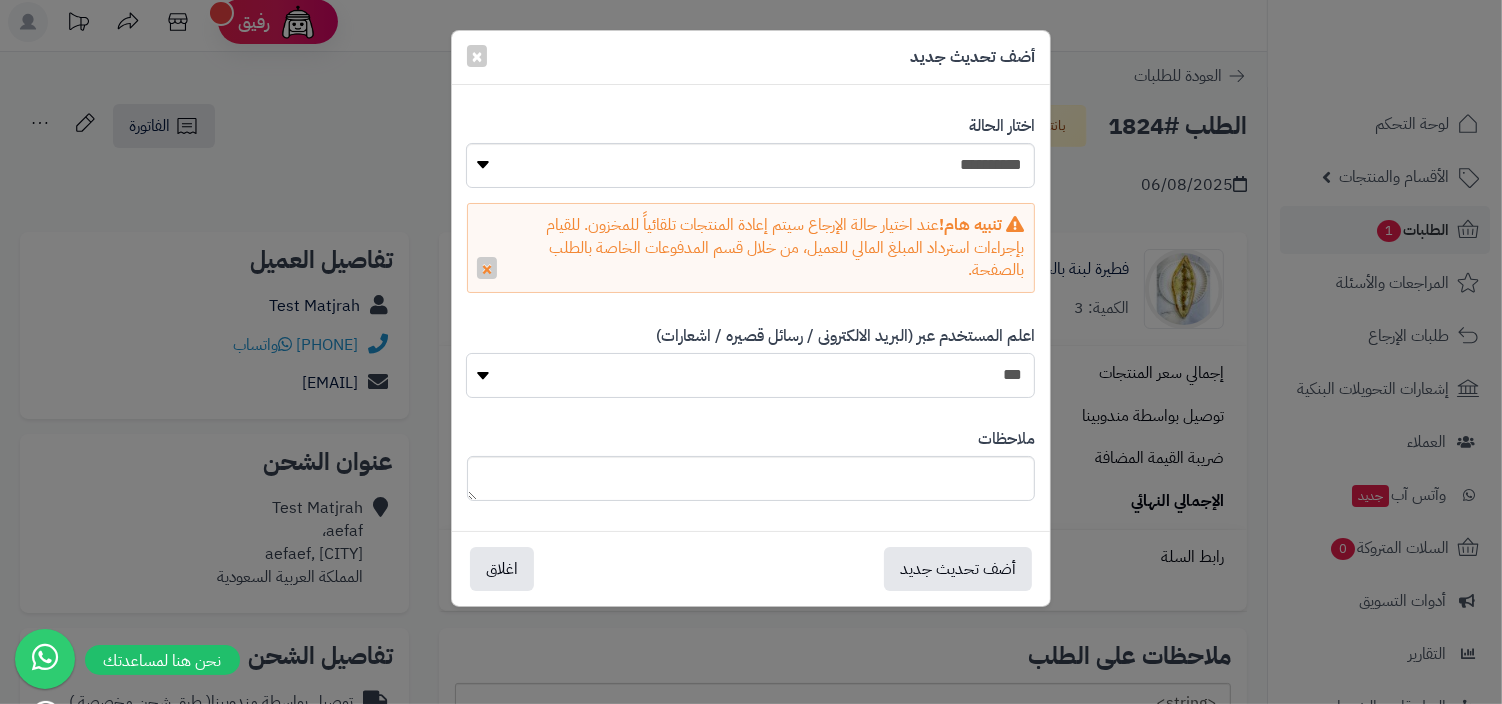 select on "*" 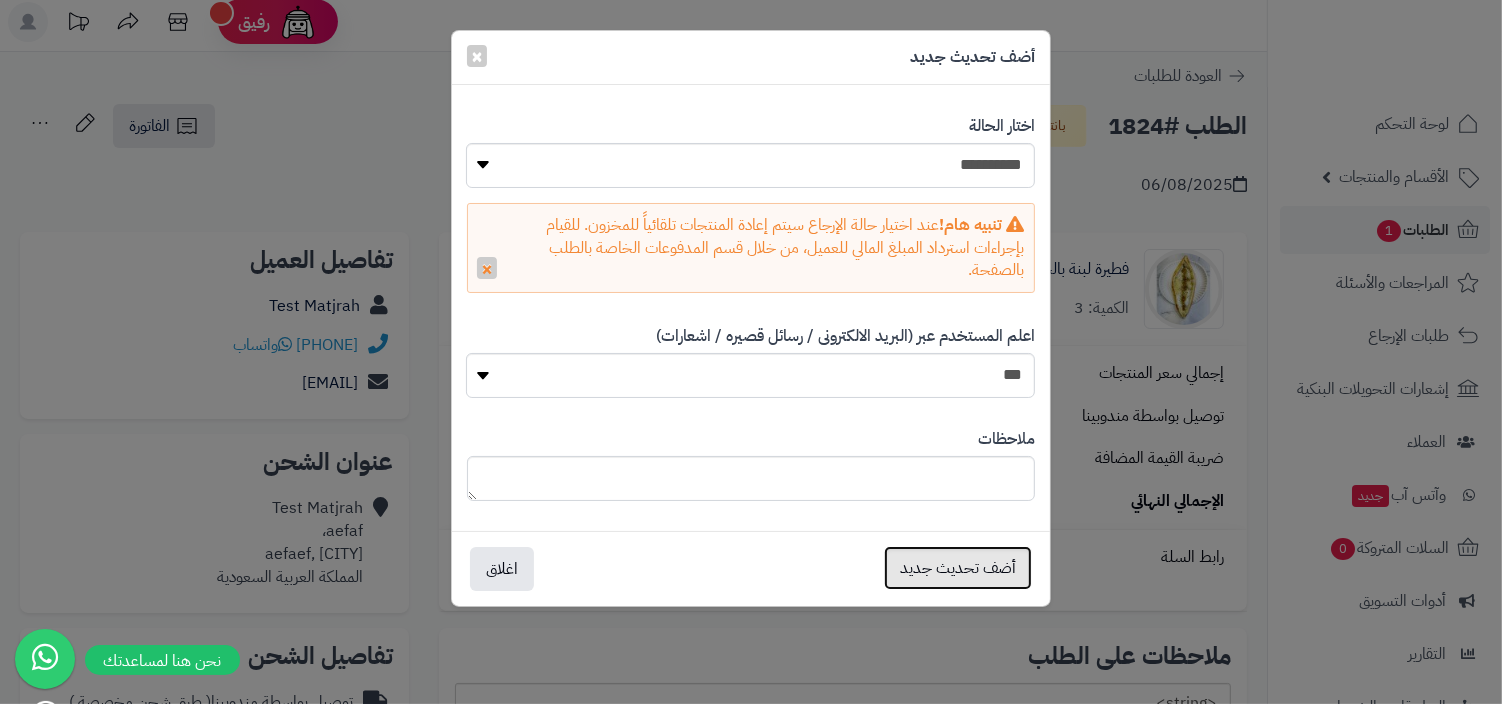 click on "أضف تحديث جديد" at bounding box center (958, 568) 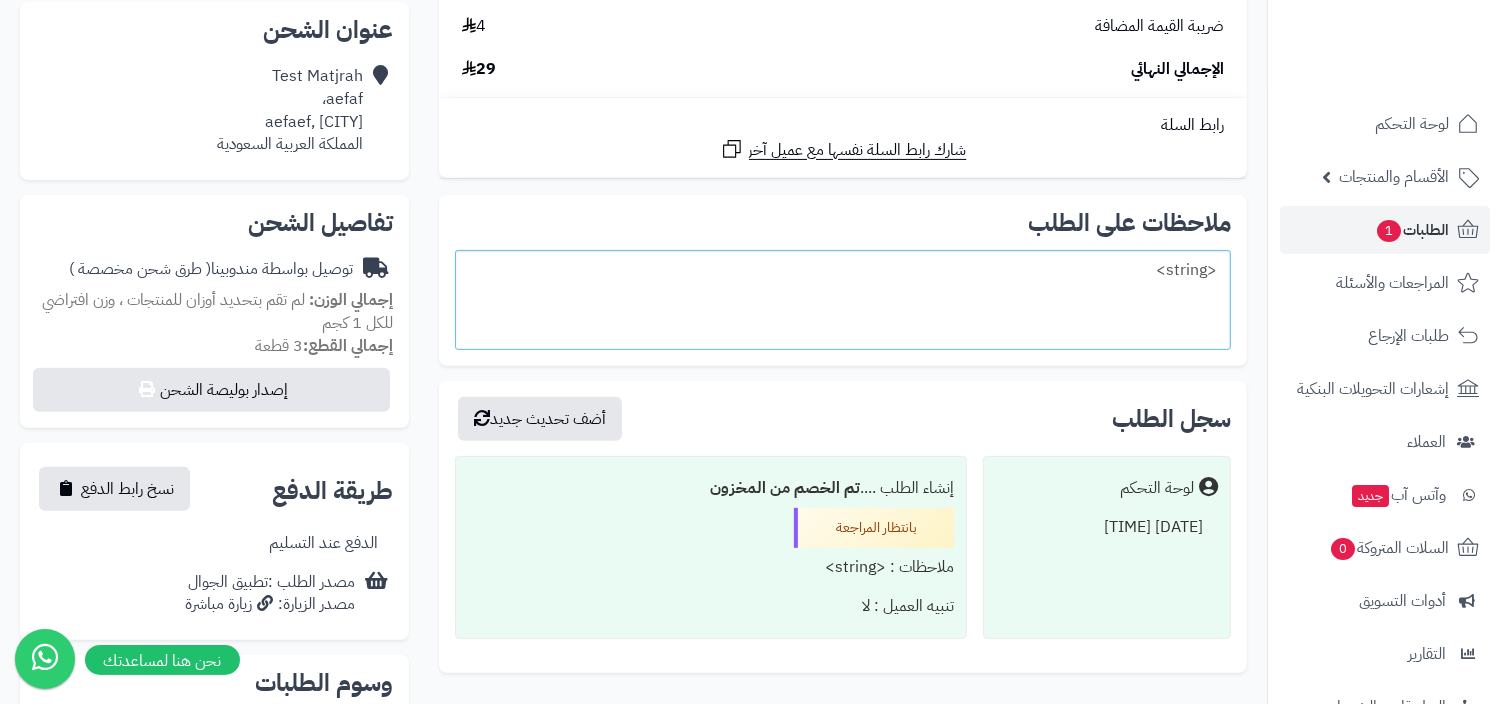 scroll, scrollTop: 572, scrollLeft: 0, axis: vertical 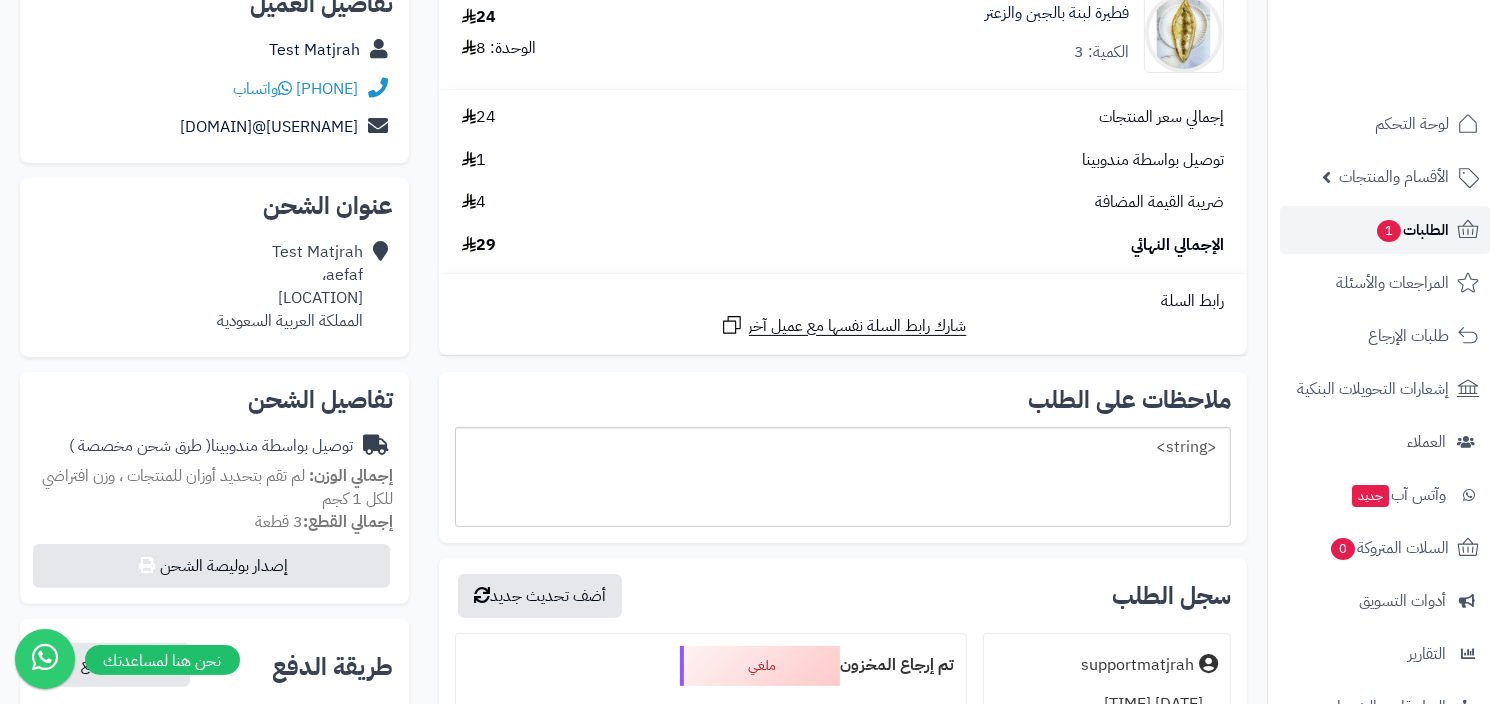 click on "الطلبات  1" at bounding box center (1412, 230) 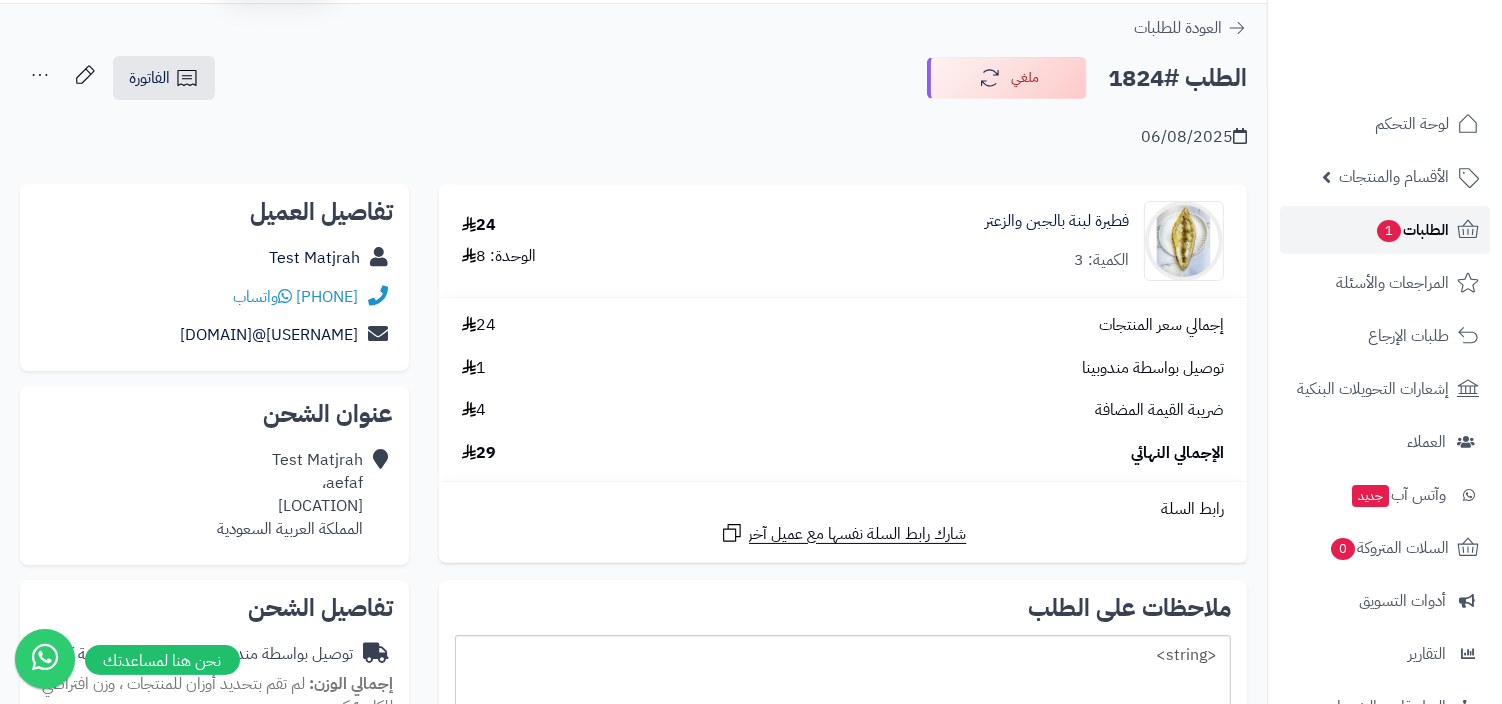 scroll, scrollTop: 11, scrollLeft: 0, axis: vertical 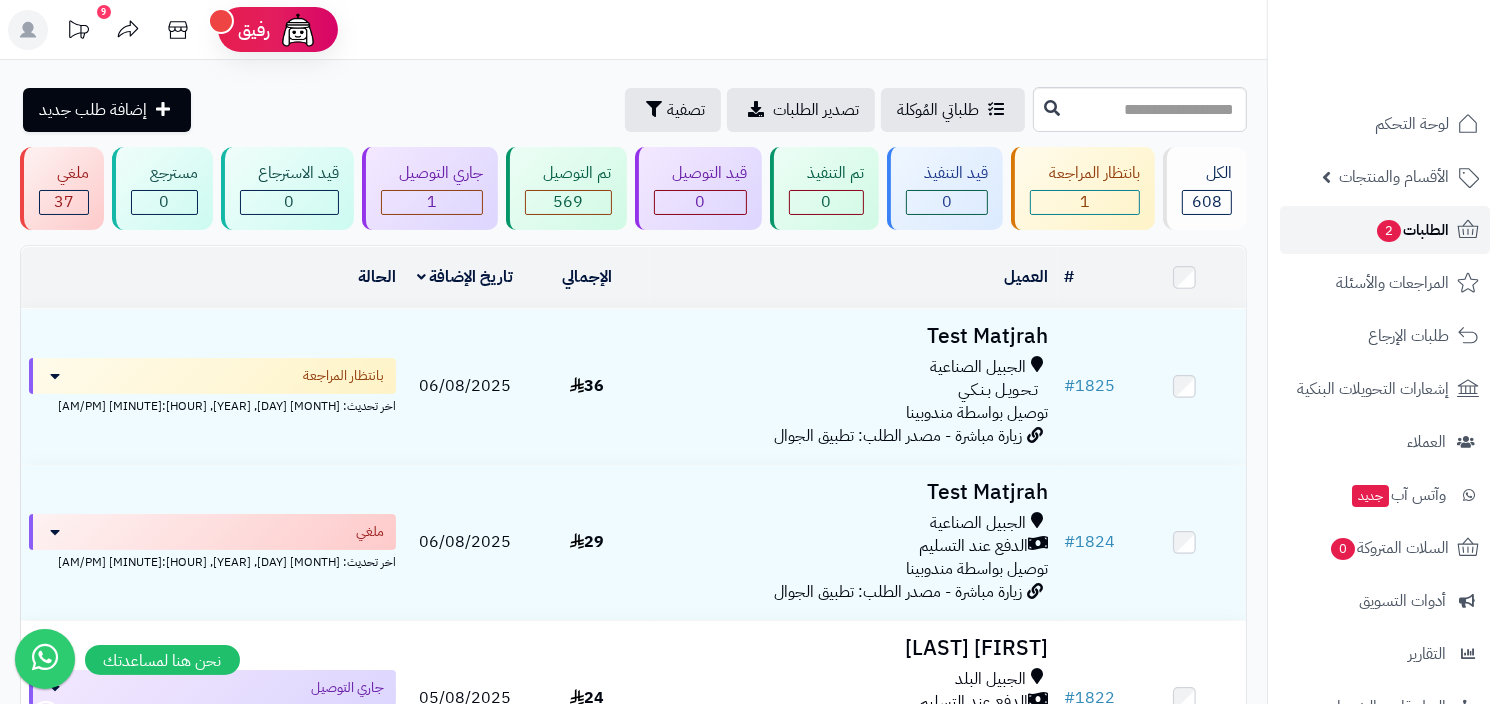 click on "الطلبات  2" at bounding box center [1412, 230] 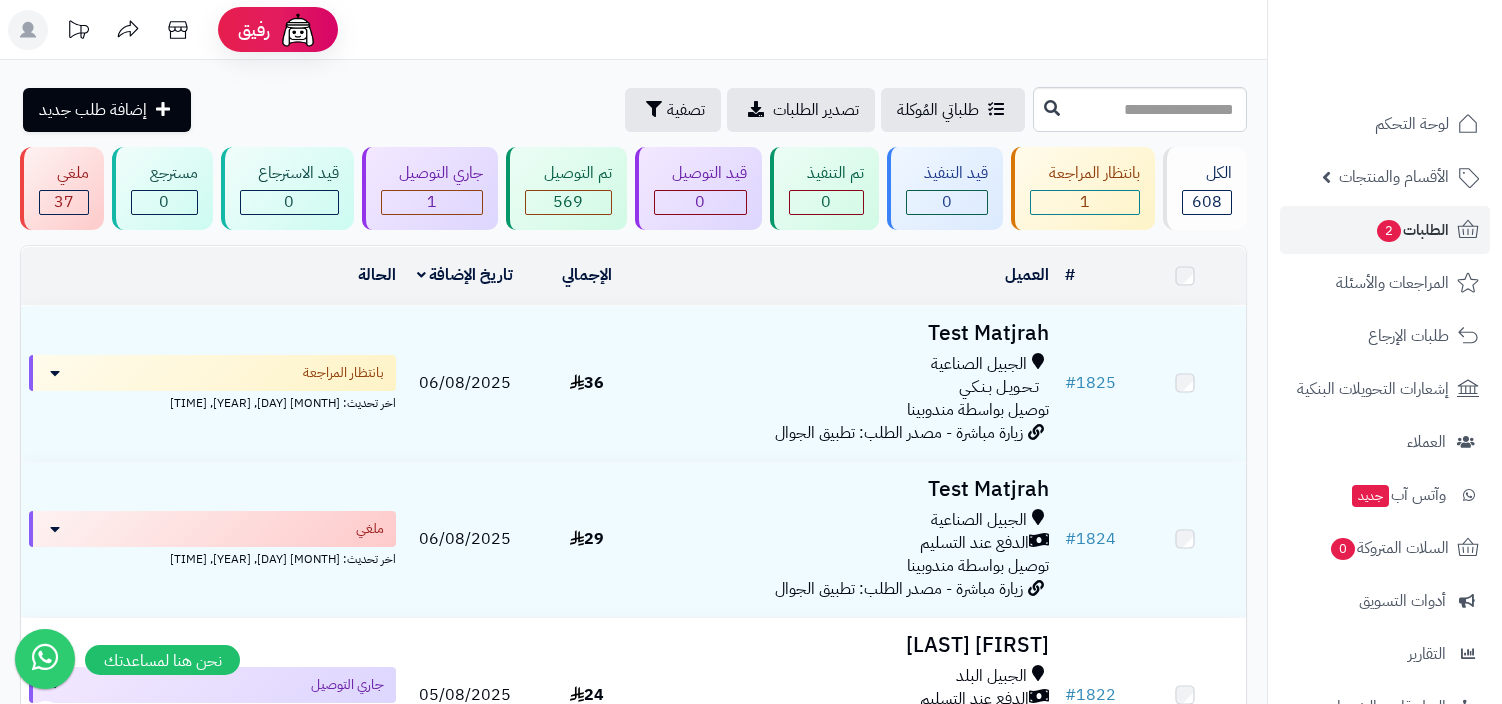 scroll, scrollTop: 0, scrollLeft: 0, axis: both 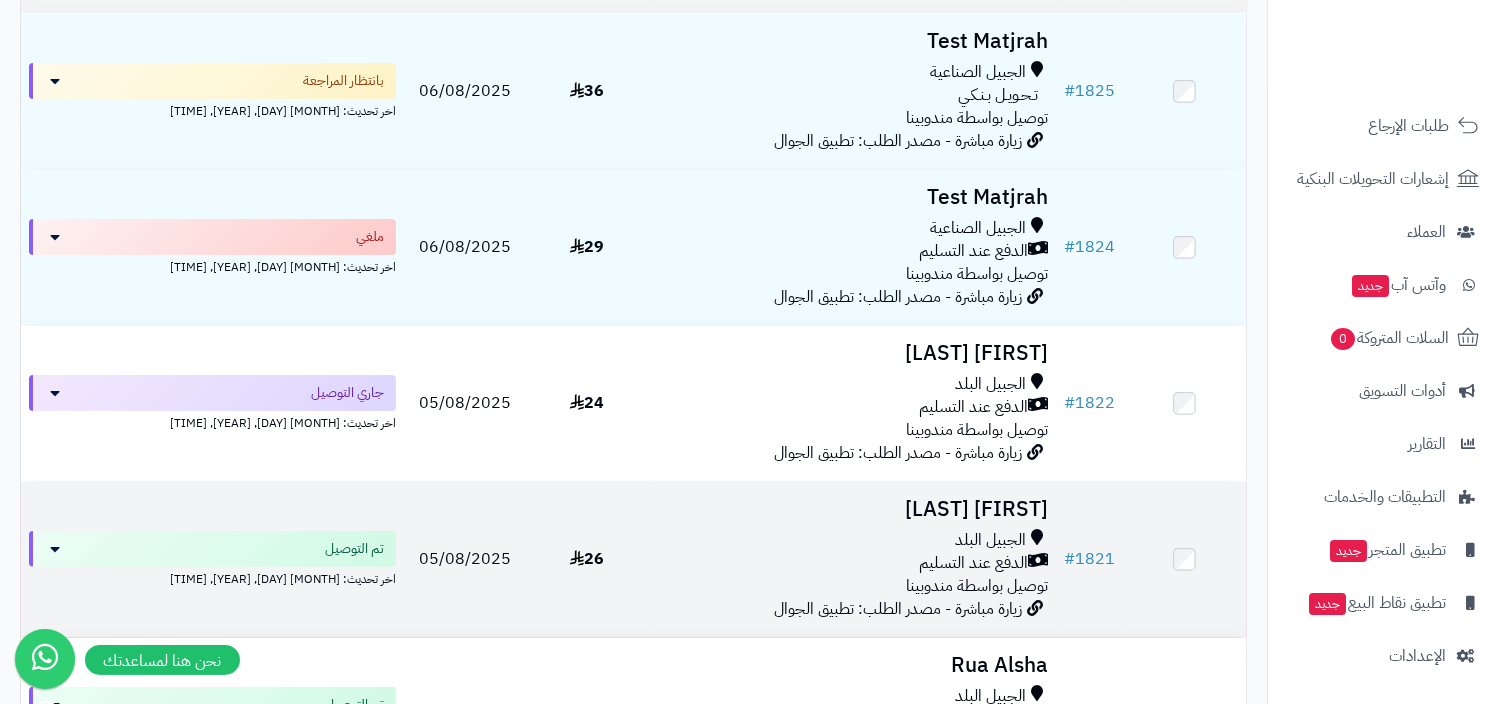 click on "الجبيل البلد" at bounding box center (991, 540) 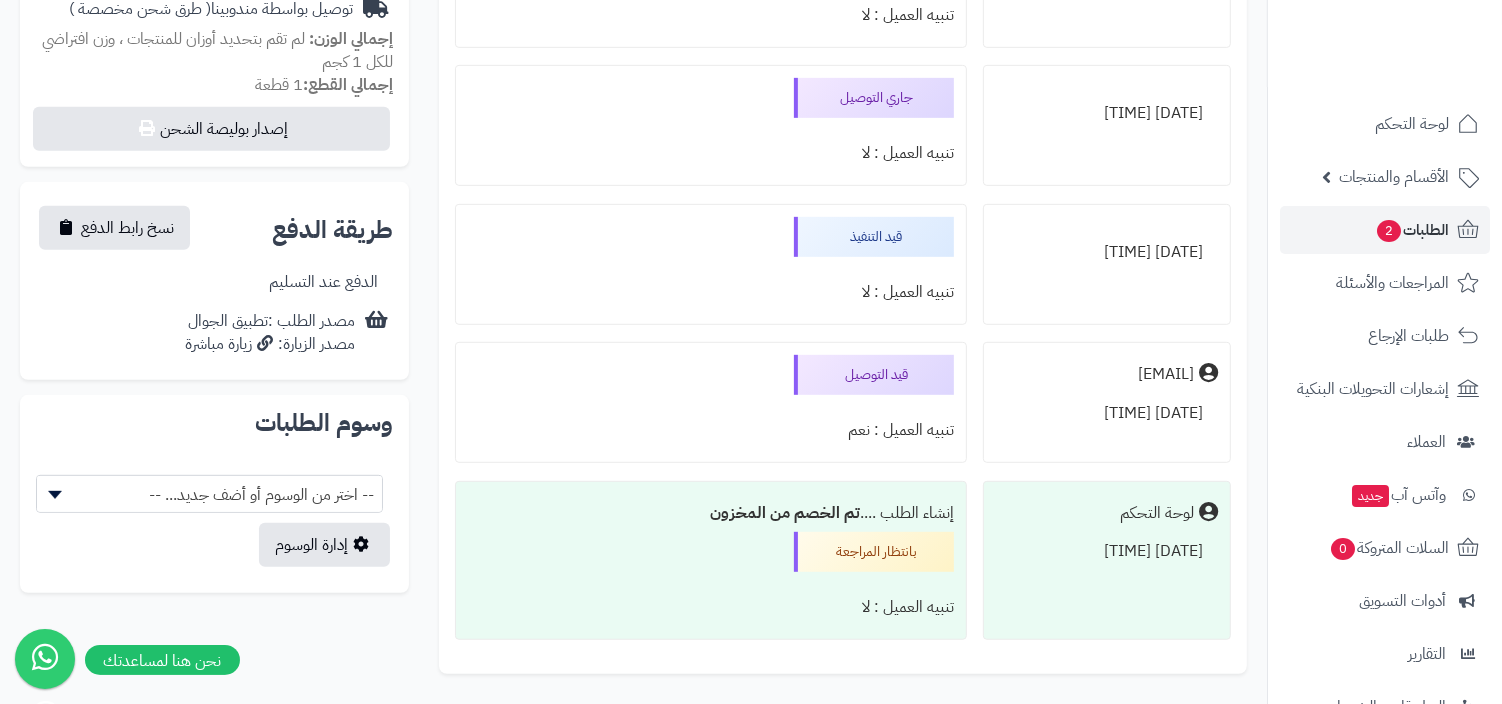 scroll, scrollTop: 870, scrollLeft: 0, axis: vertical 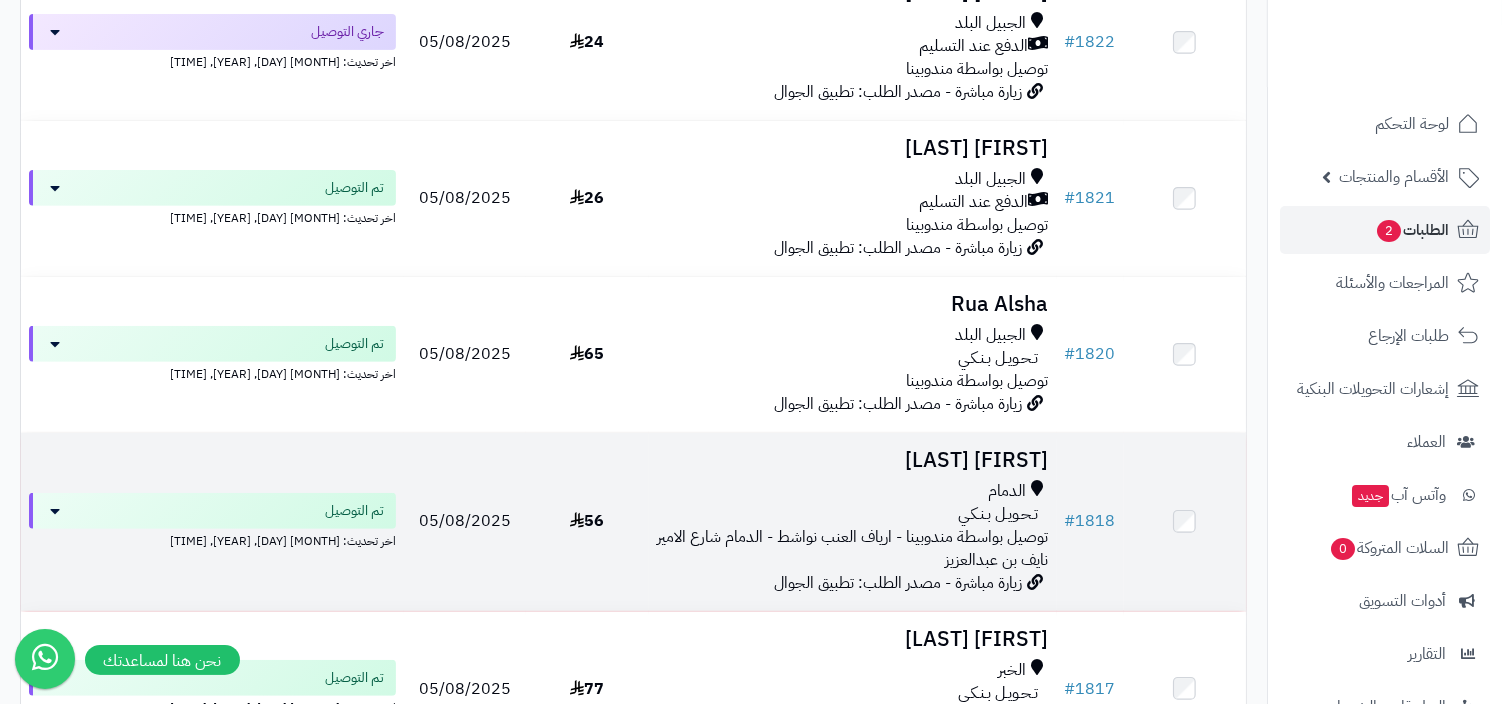 click on "الدمام" at bounding box center (853, 491) 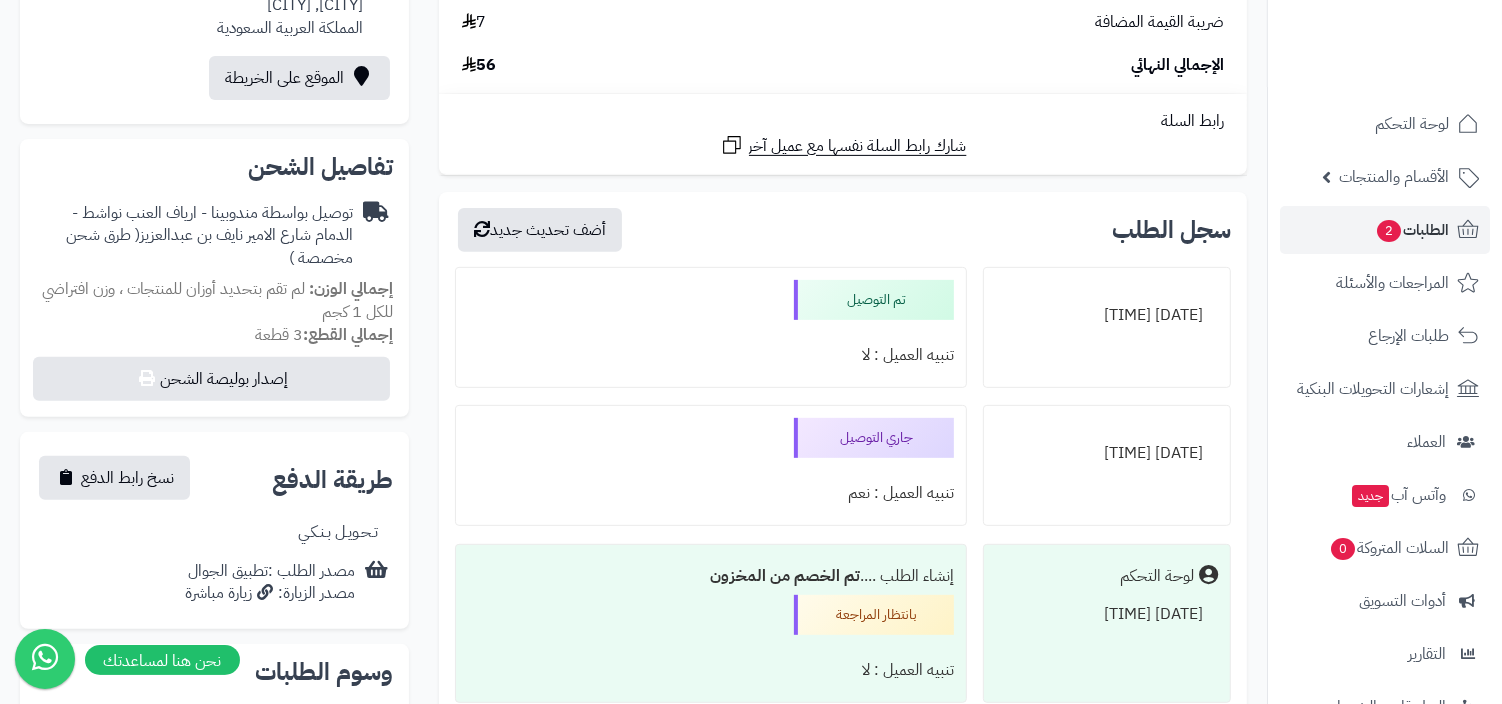 scroll, scrollTop: 657, scrollLeft: 0, axis: vertical 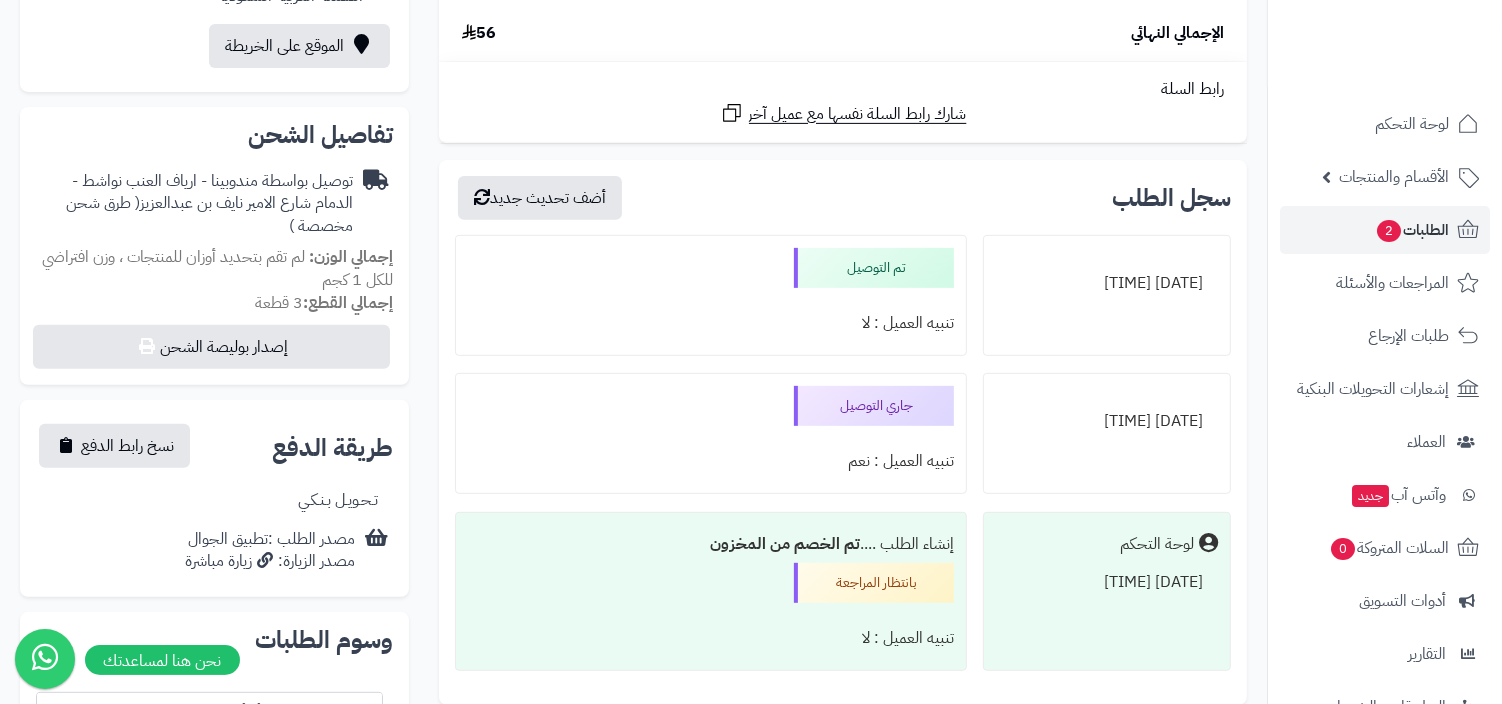 click on "تنبيه العميل : لا" at bounding box center [711, 323] 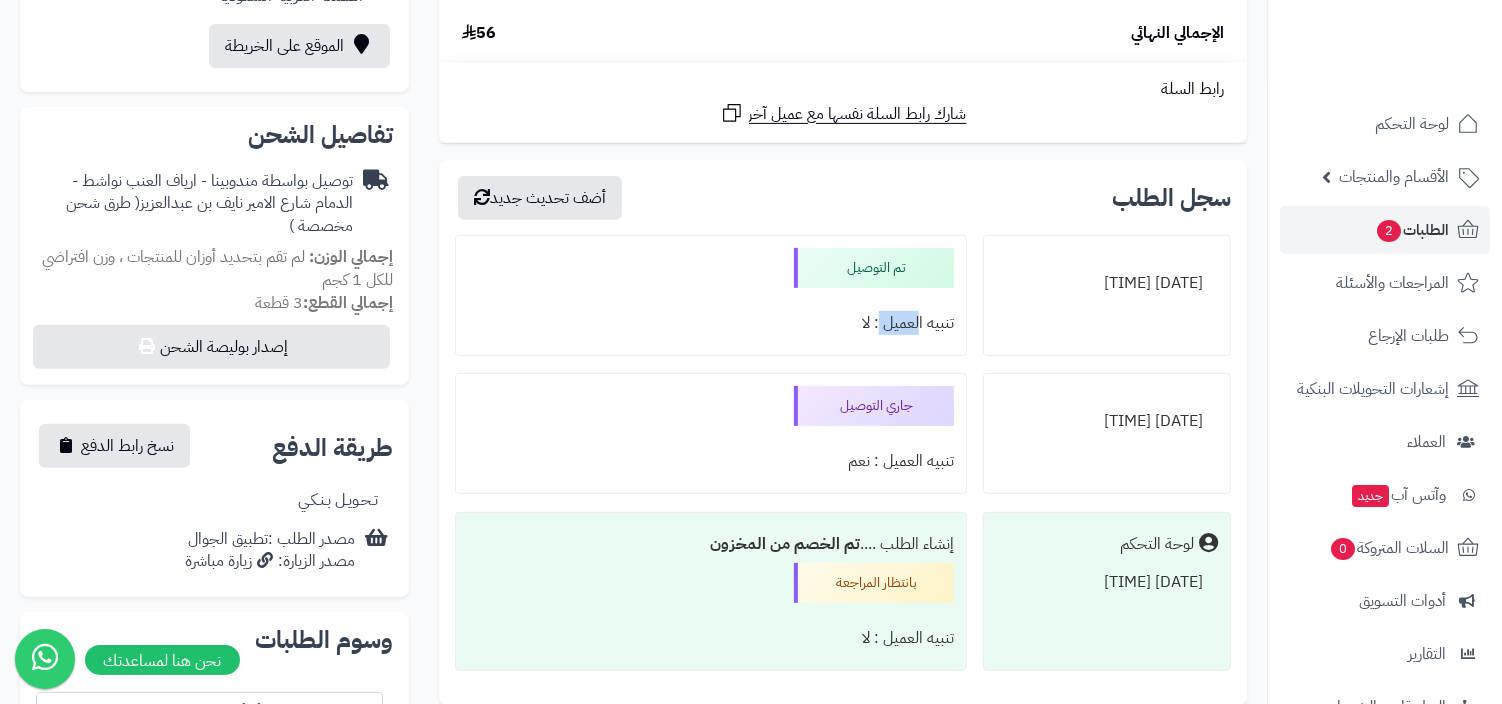 click on "تنبيه العميل : لا" at bounding box center [711, 323] 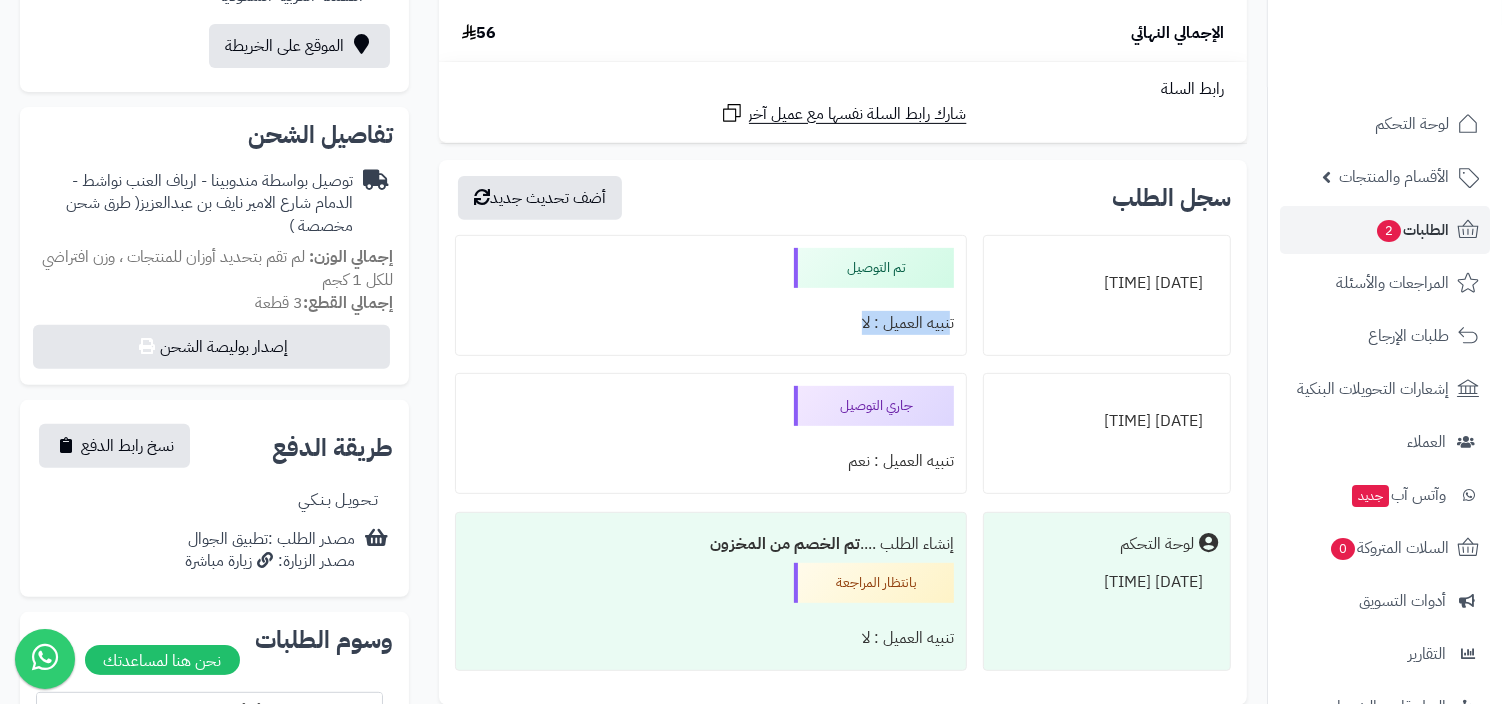 click on "تم التوصيل
تنبيه العميل : لا" at bounding box center (711, 295) 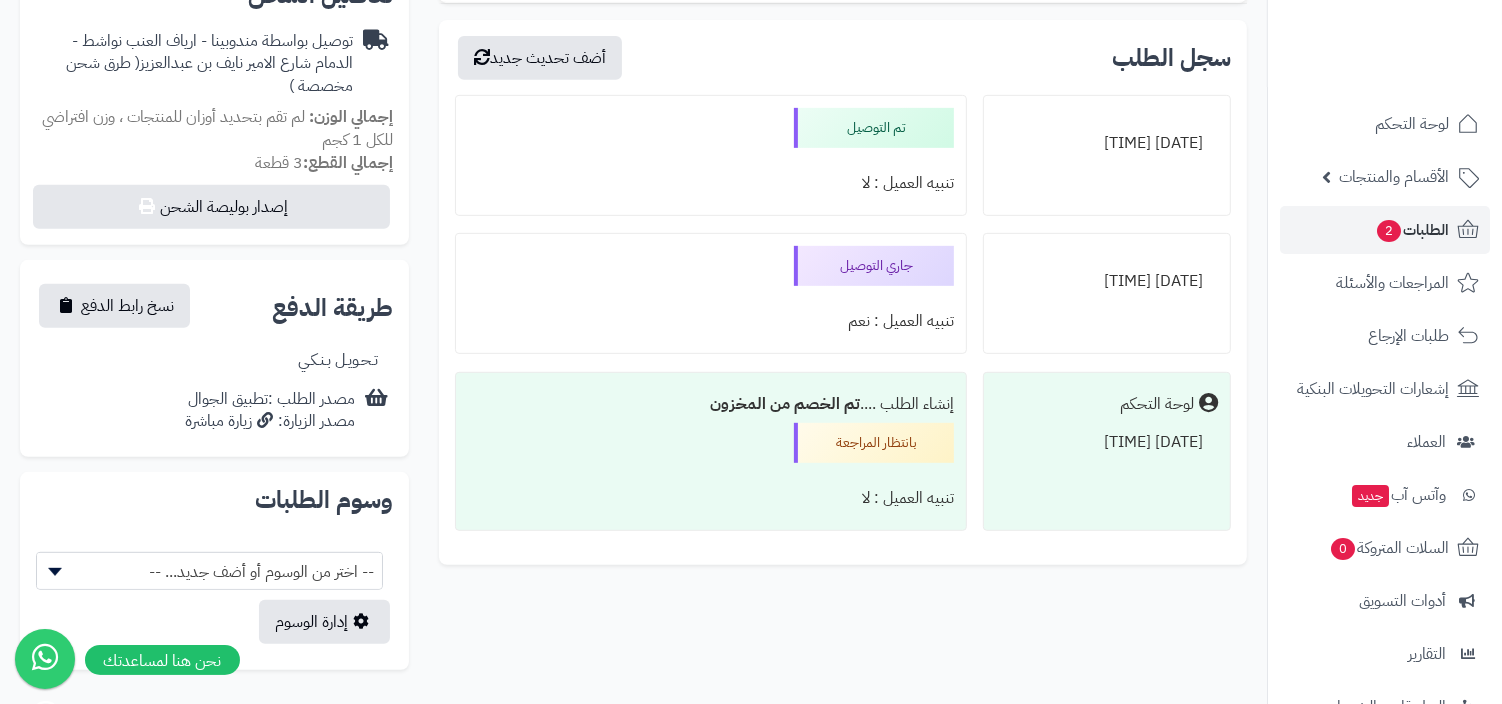 scroll, scrollTop: 851, scrollLeft: 0, axis: vertical 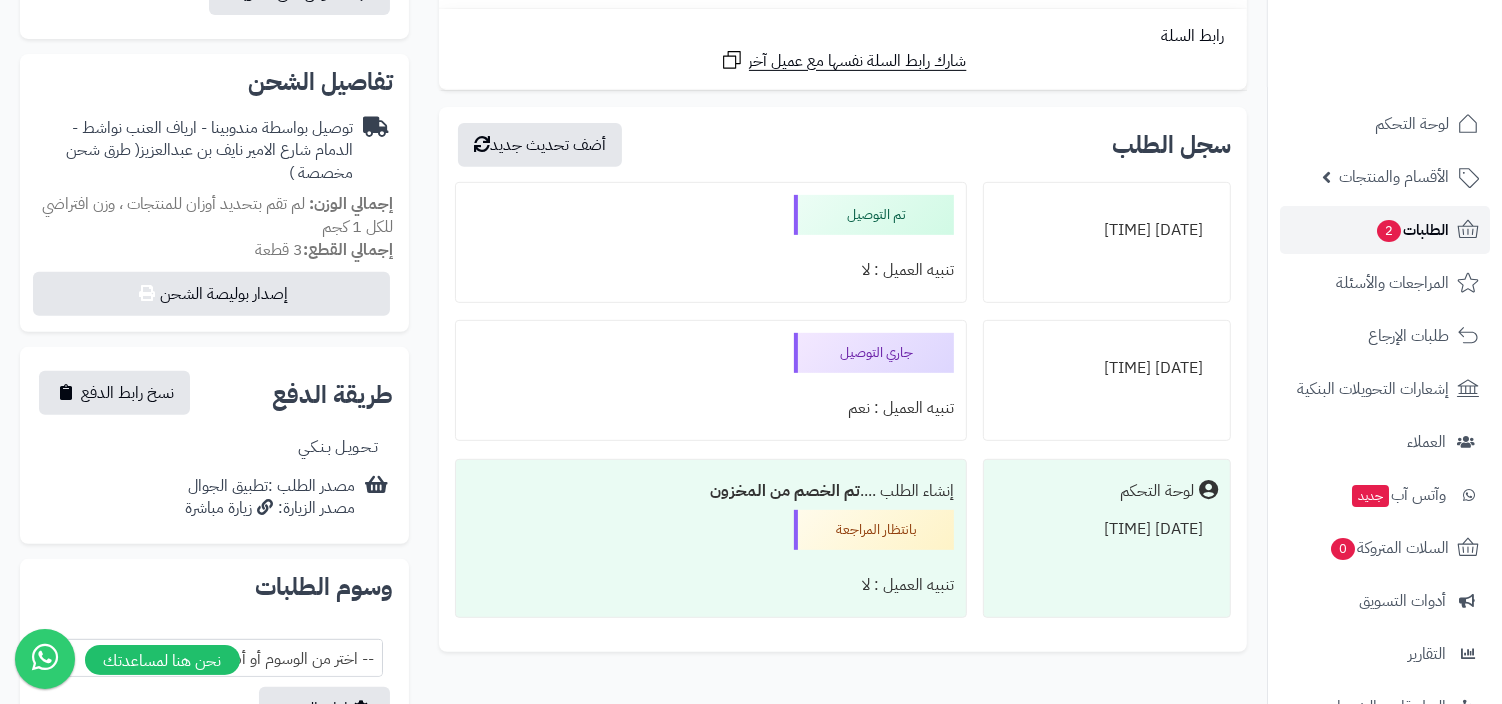 click on "الطلبات  2" at bounding box center (1412, 230) 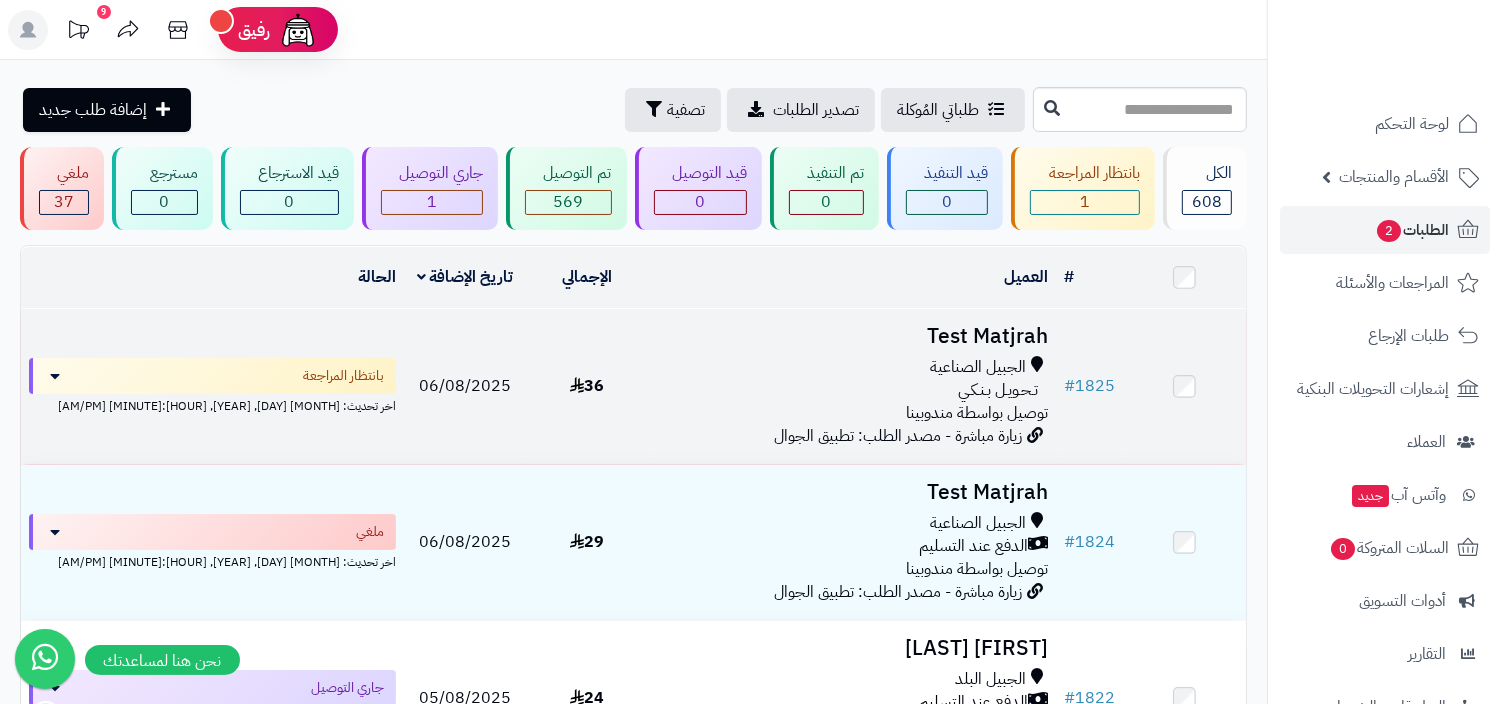 scroll, scrollTop: 250, scrollLeft: 0, axis: vertical 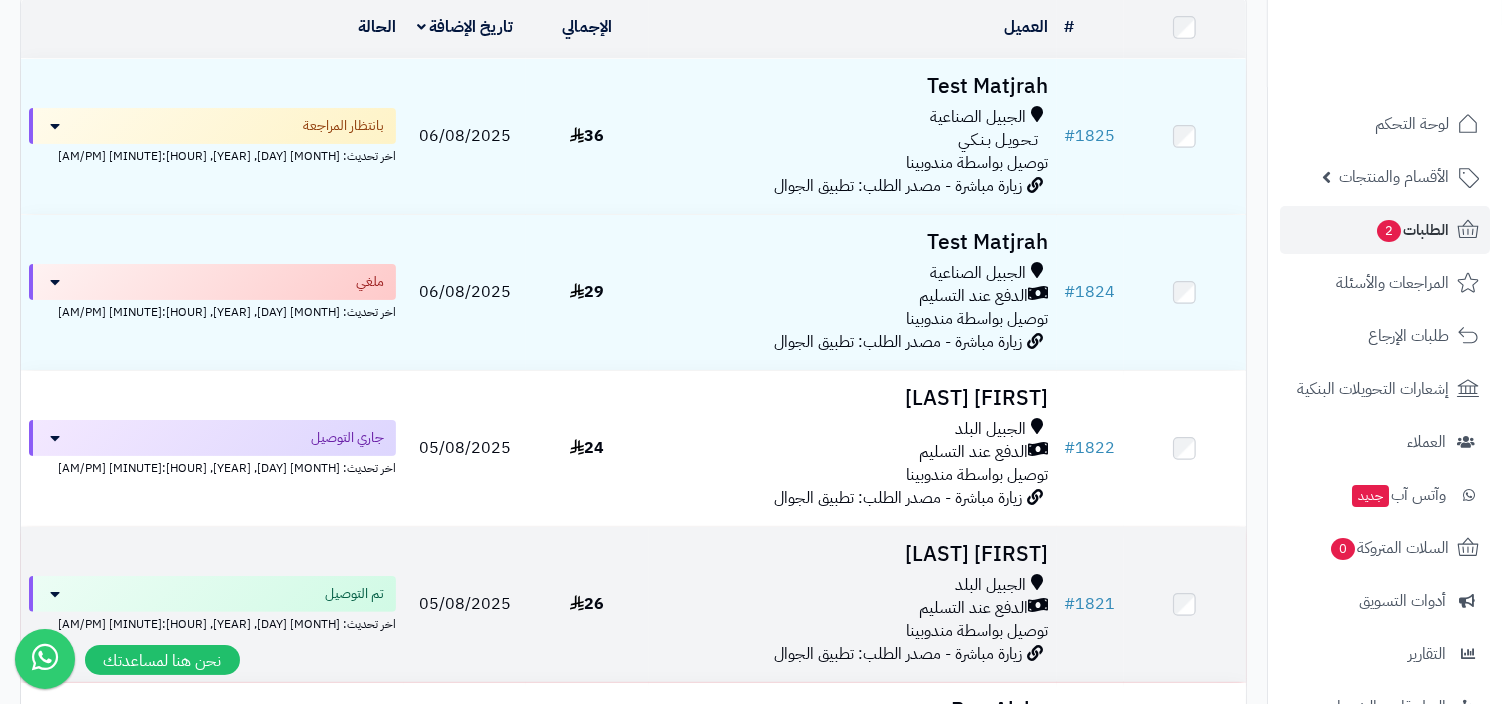 click on "الدفع عند التسليم" at bounding box center [974, 608] 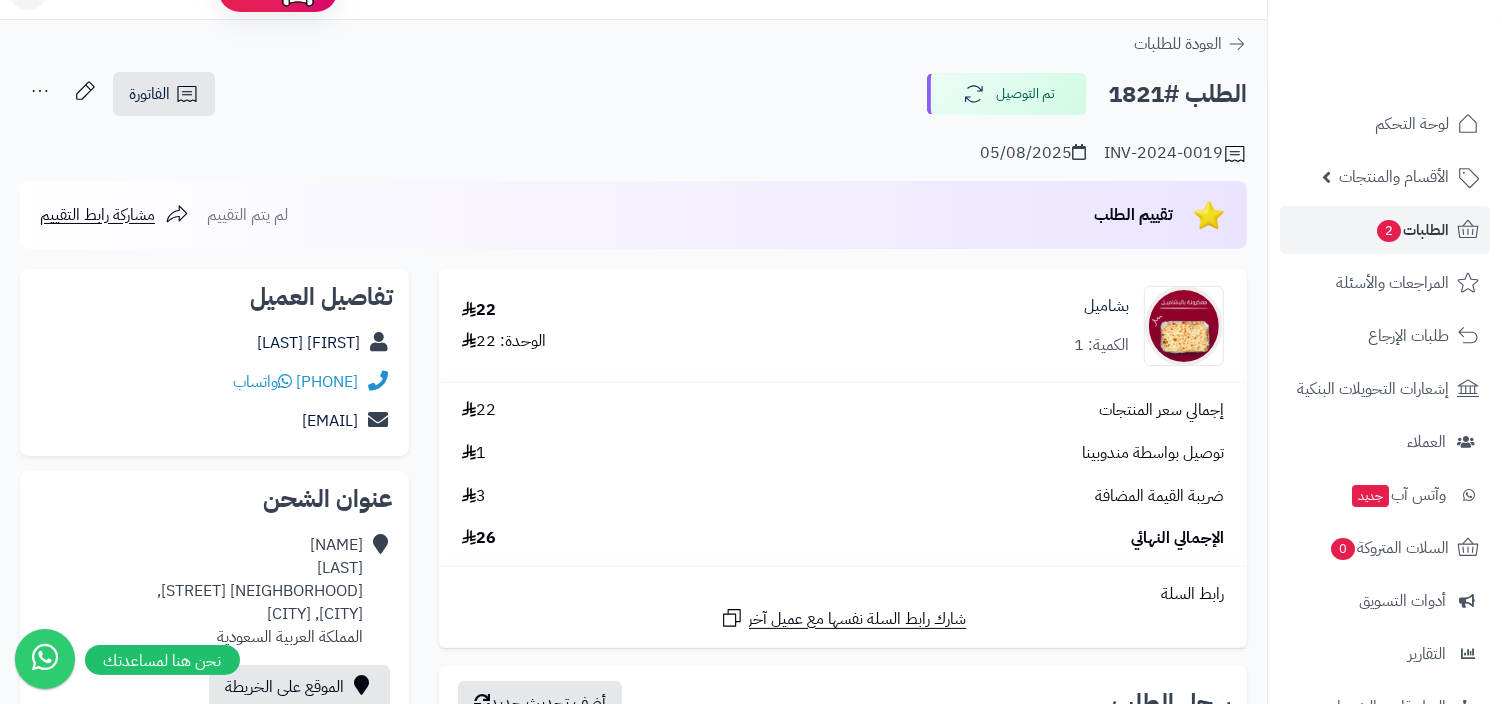 scroll, scrollTop: 0, scrollLeft: 0, axis: both 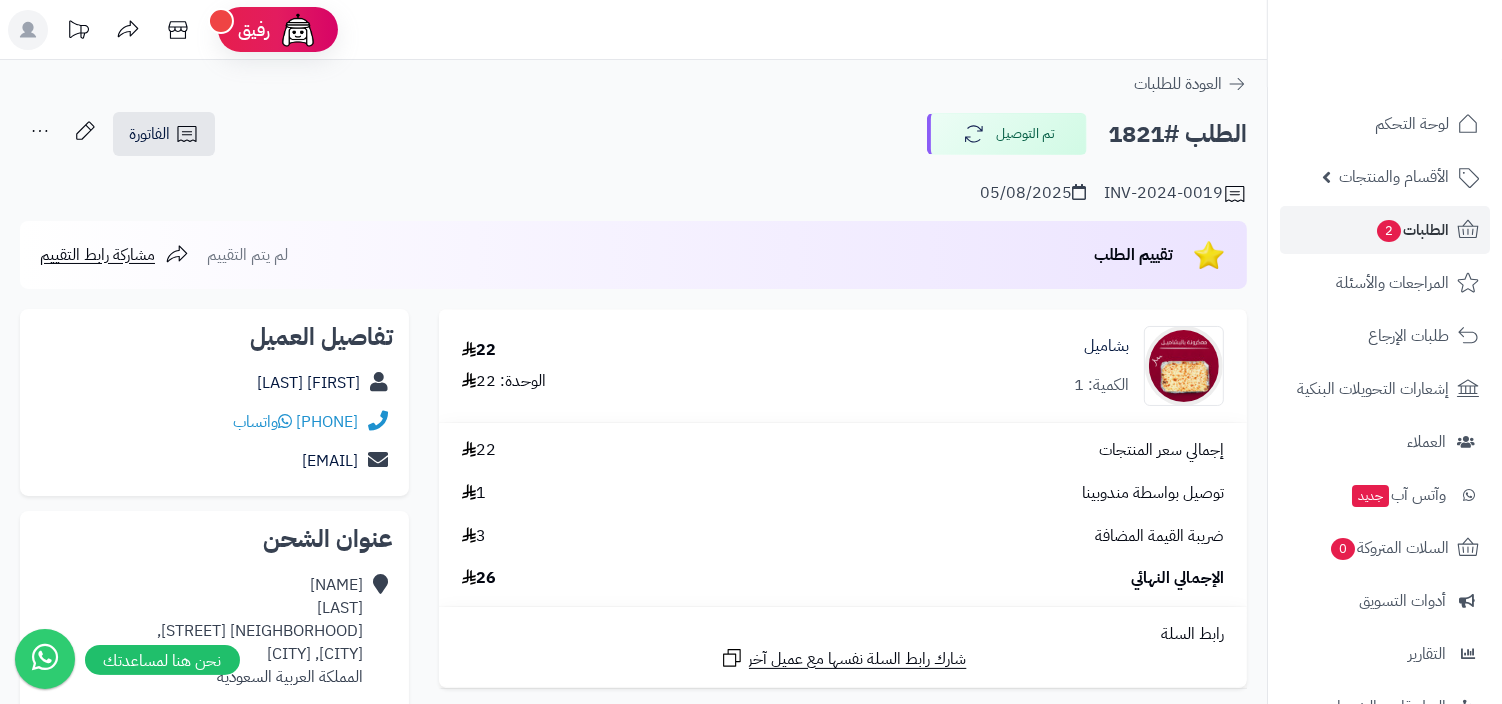 click 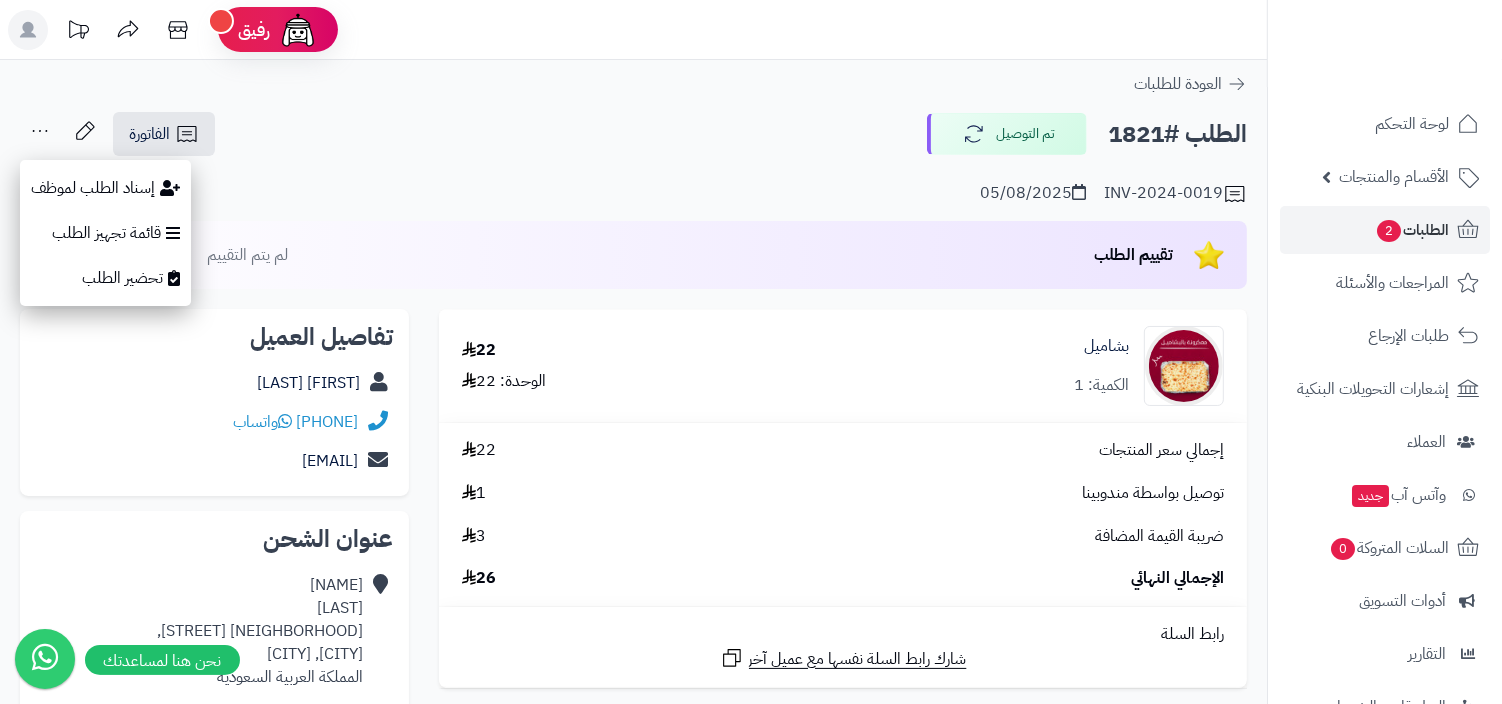 click 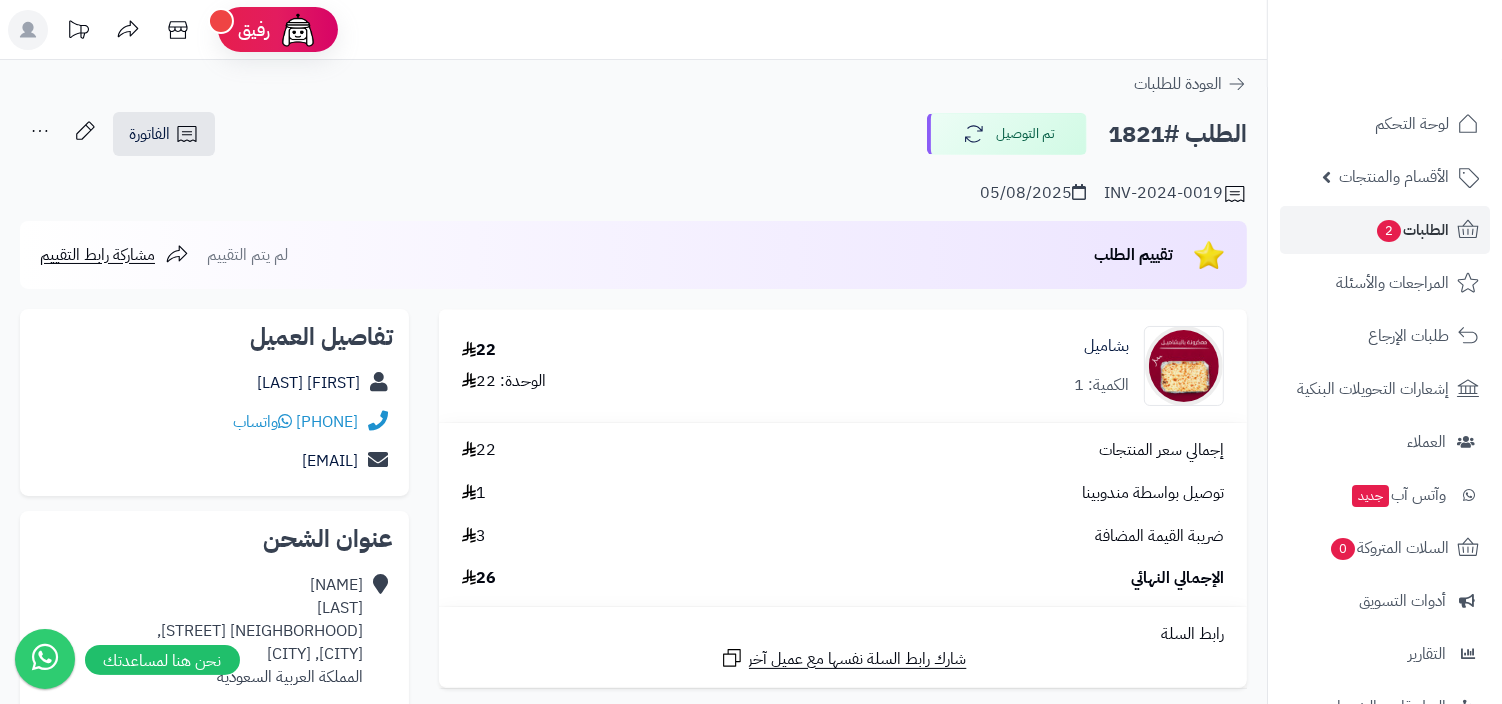 click on "الطلب #1821" at bounding box center [1177, 134] 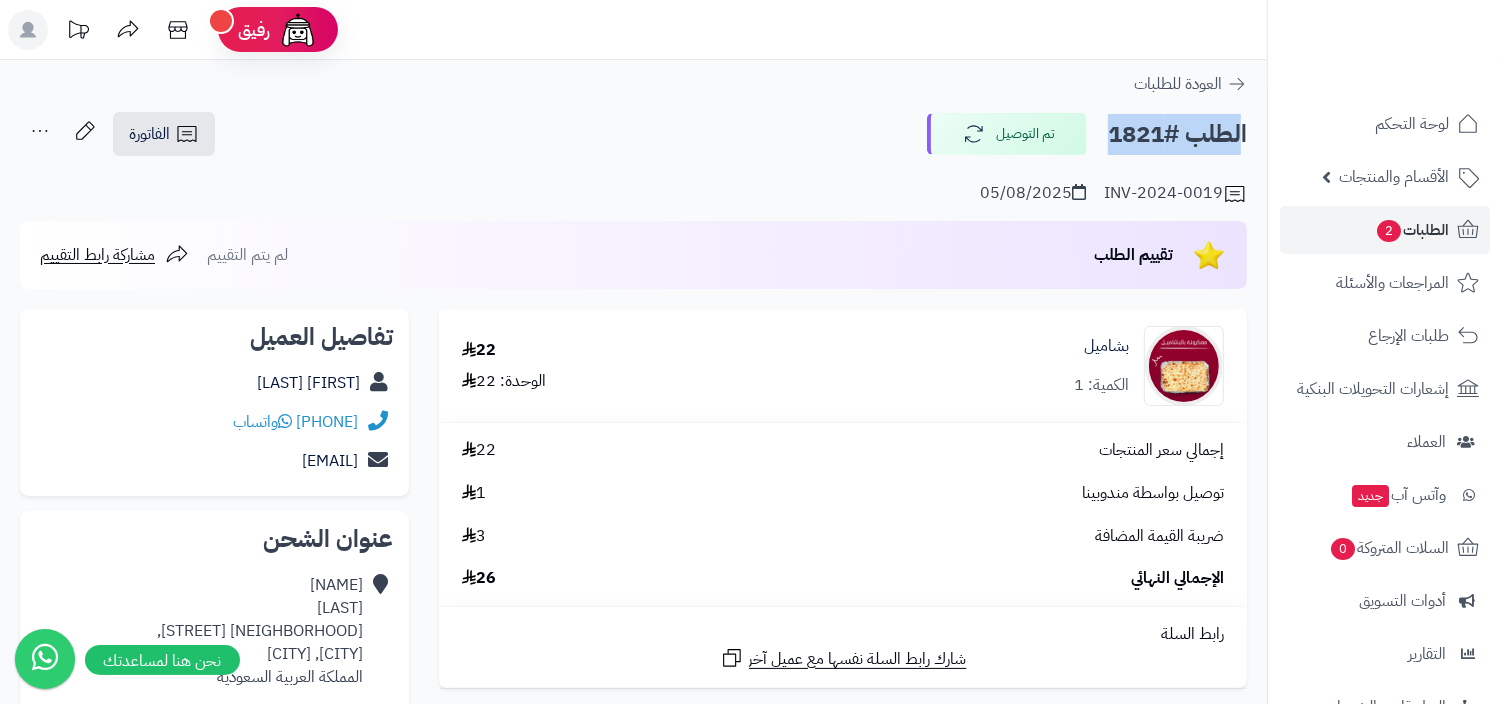 click on "**********" at bounding box center [633, 832] 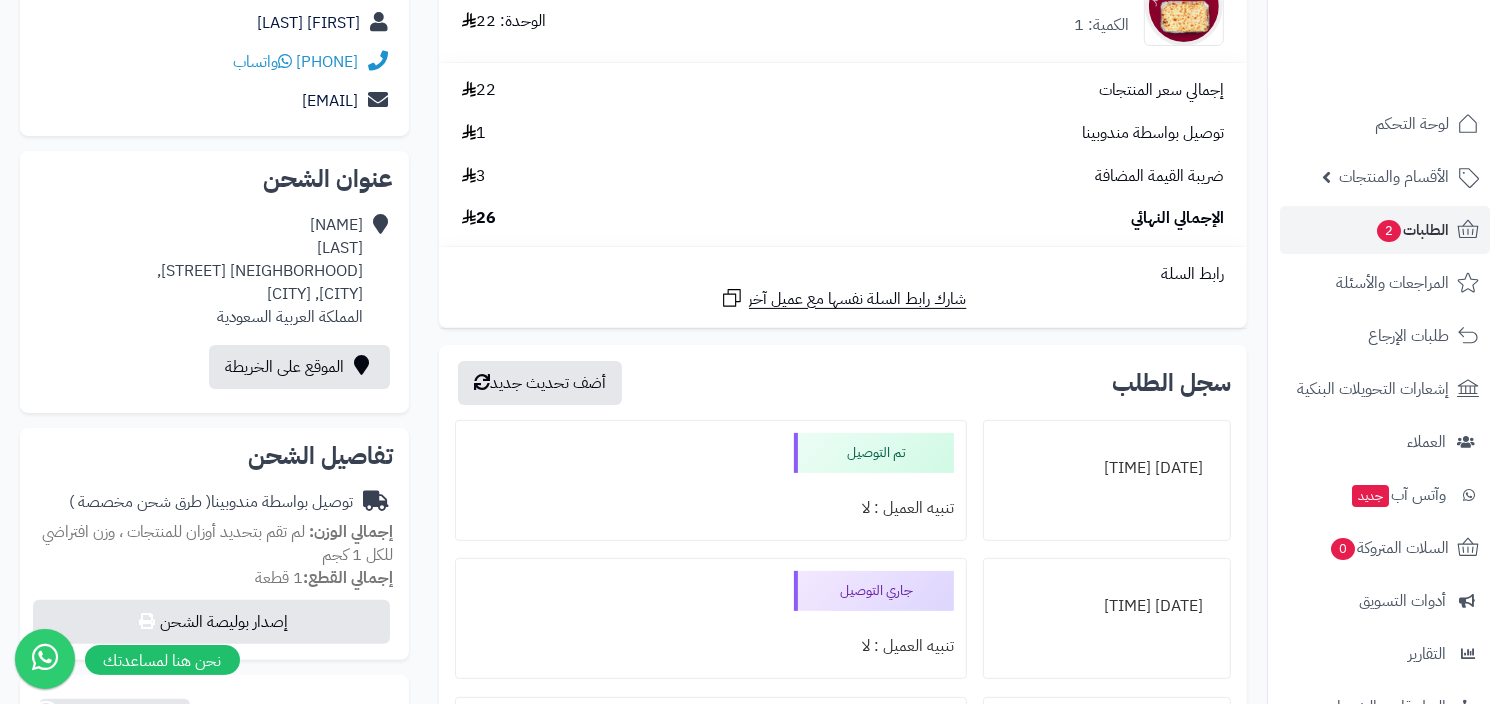 scroll, scrollTop: 0, scrollLeft: 0, axis: both 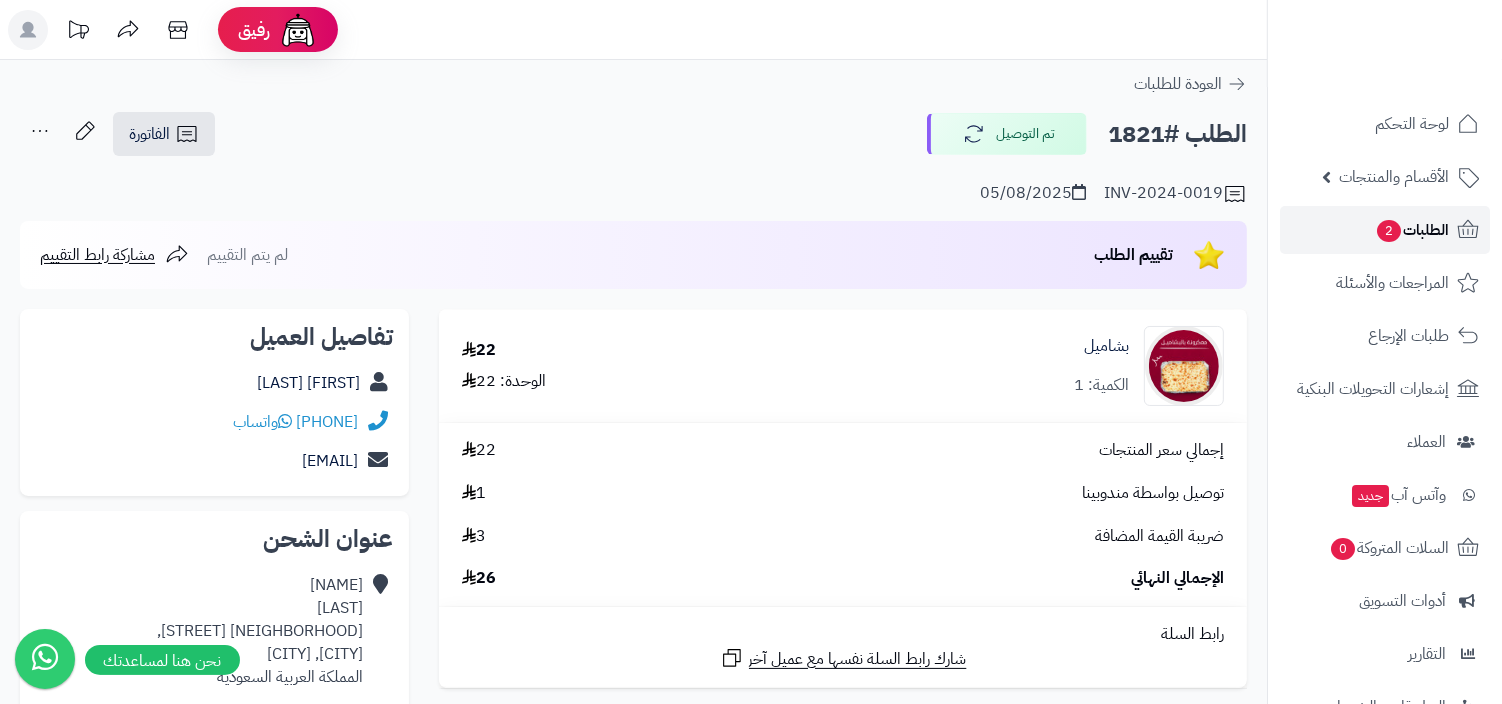 click on "الطلبات  2" at bounding box center (1385, 230) 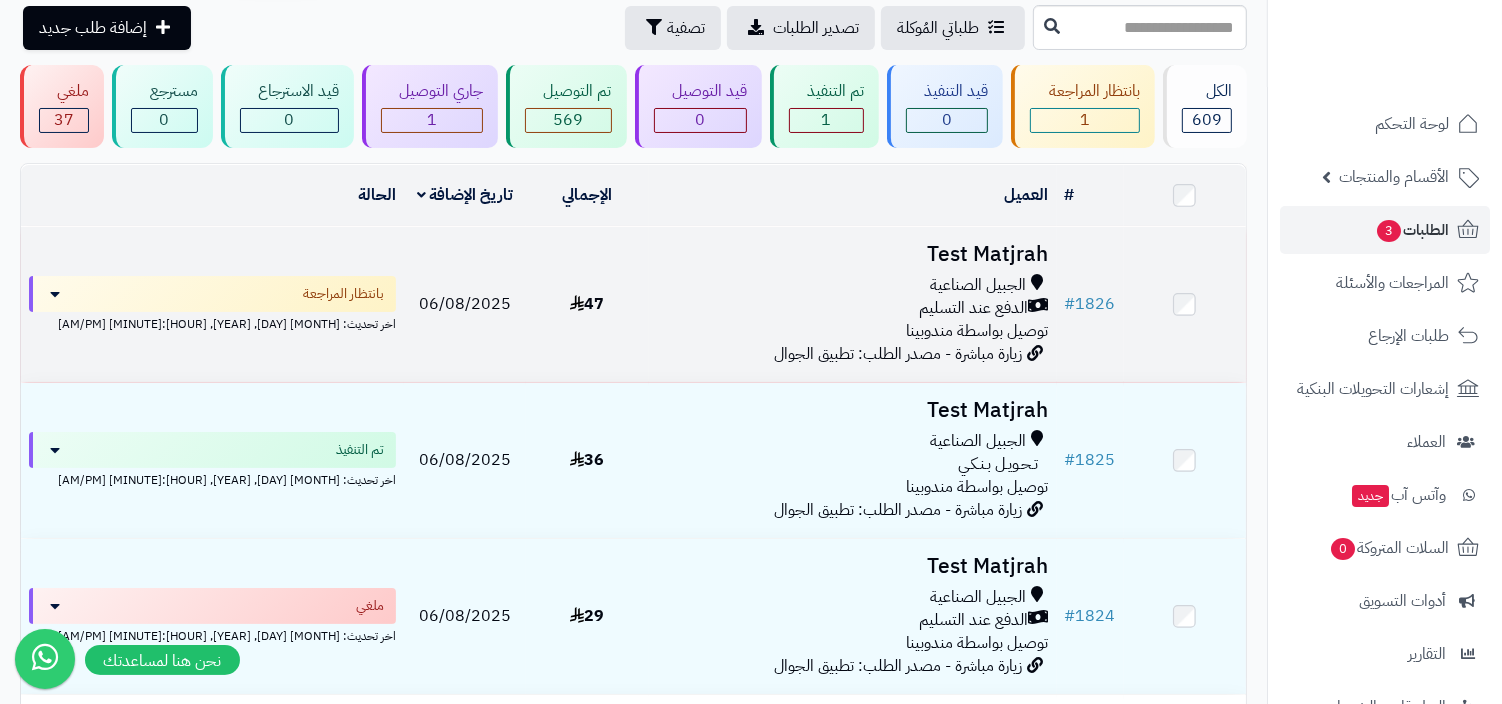 scroll, scrollTop: 93, scrollLeft: 0, axis: vertical 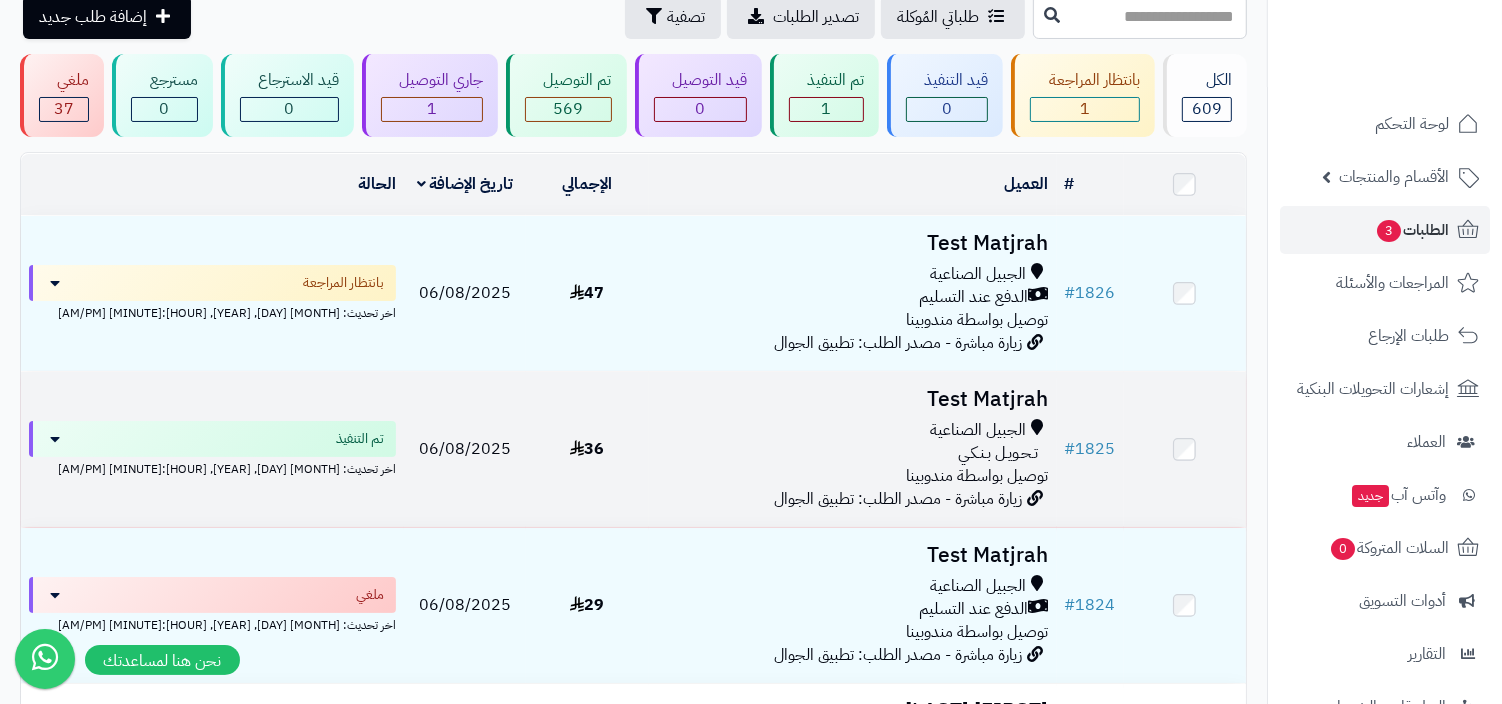 click on "تـحـويـل بـنـكـي" at bounding box center (999, 453) 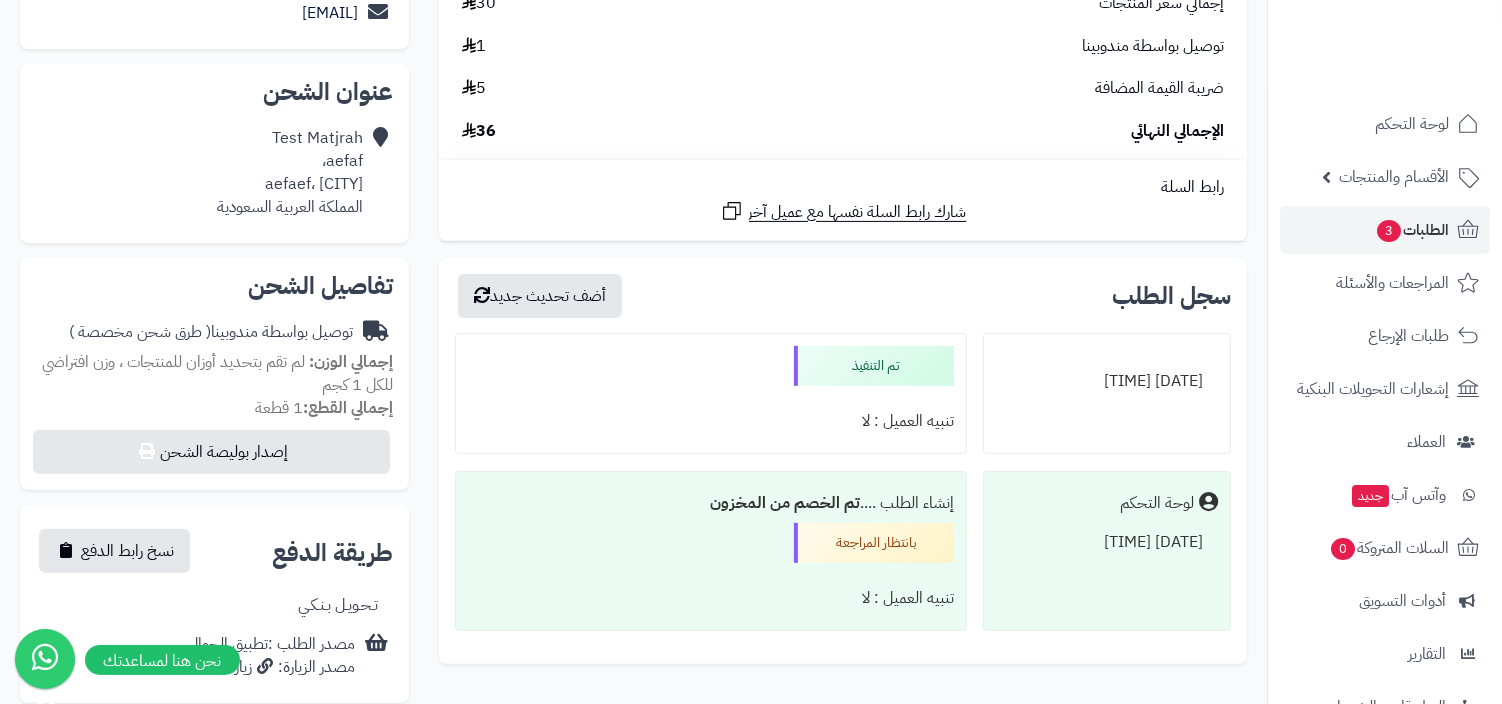 scroll, scrollTop: 0, scrollLeft: 0, axis: both 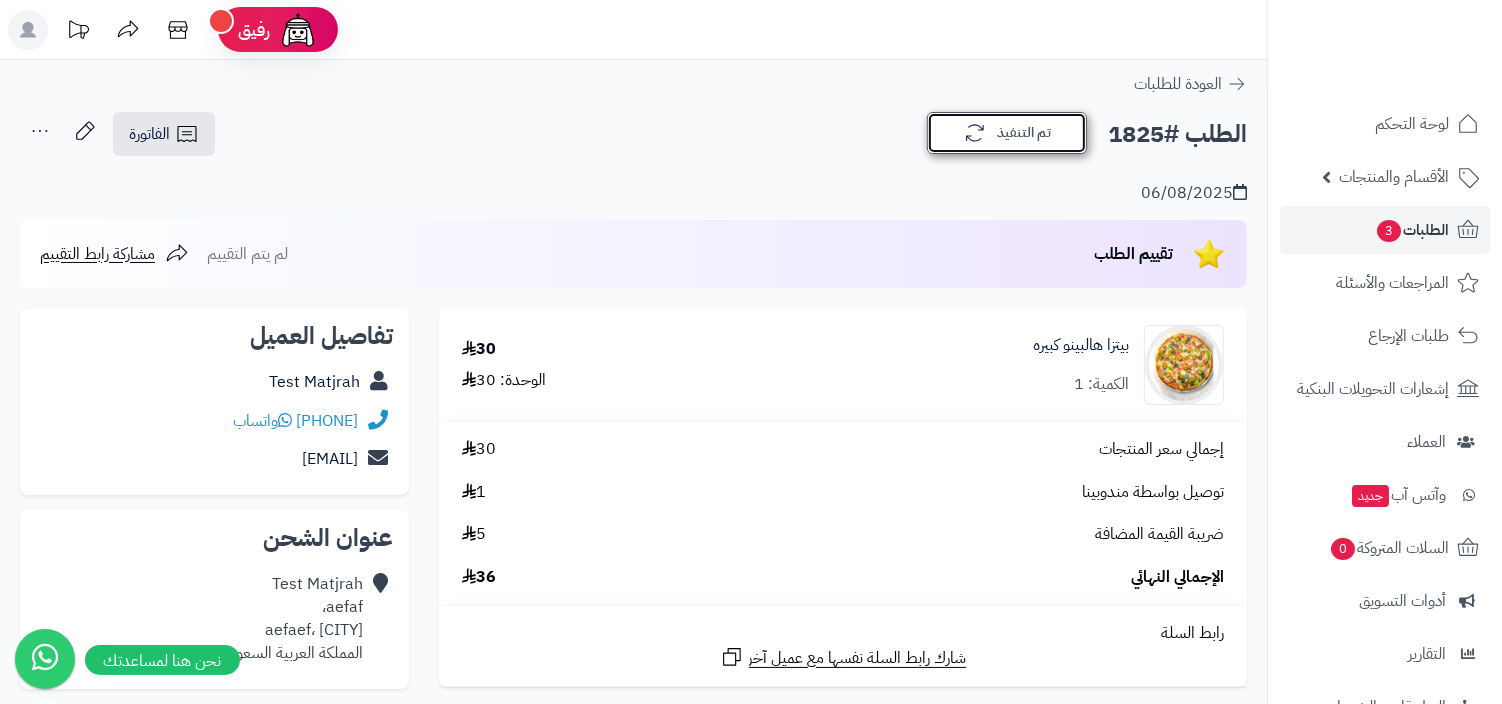 click on "تم التنفيذ" at bounding box center (1007, 133) 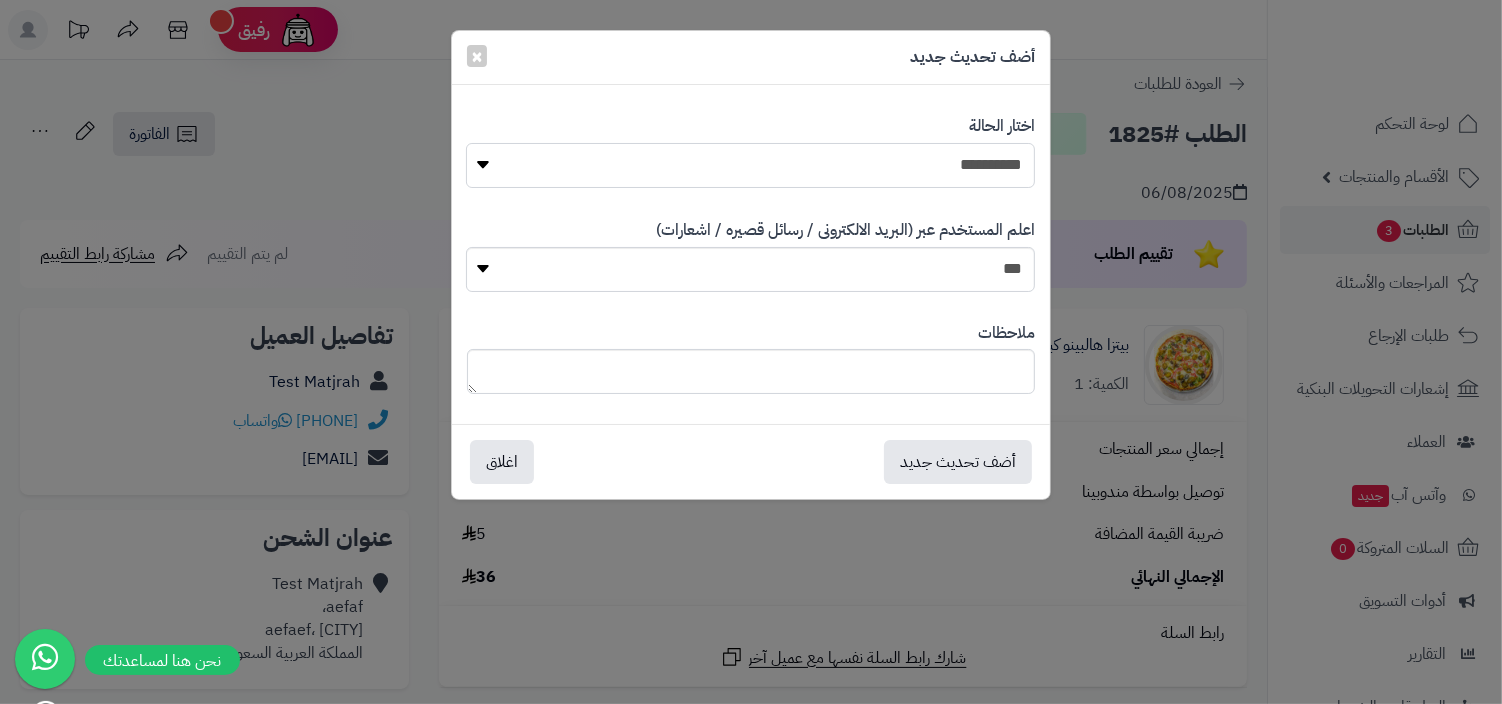 click on "**********" at bounding box center (750, 165) 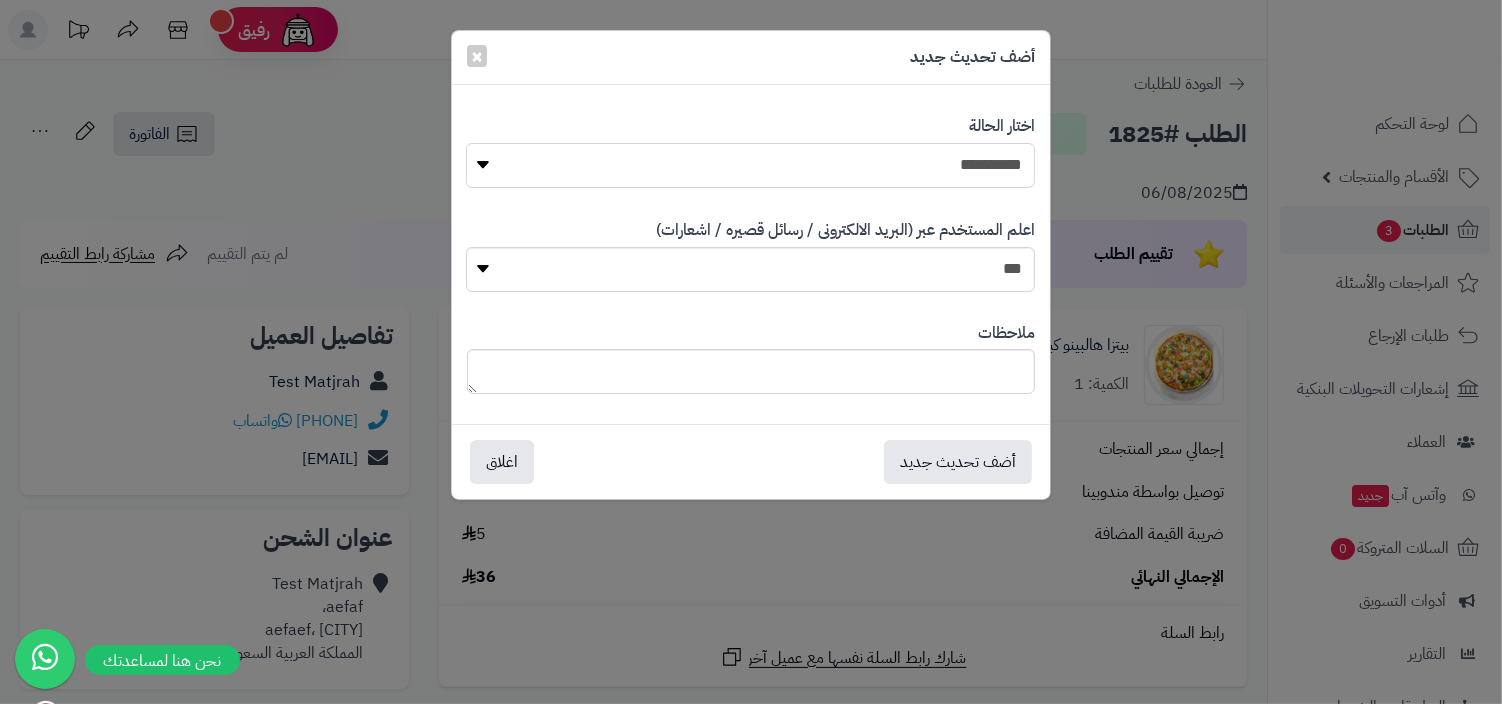 select on "**" 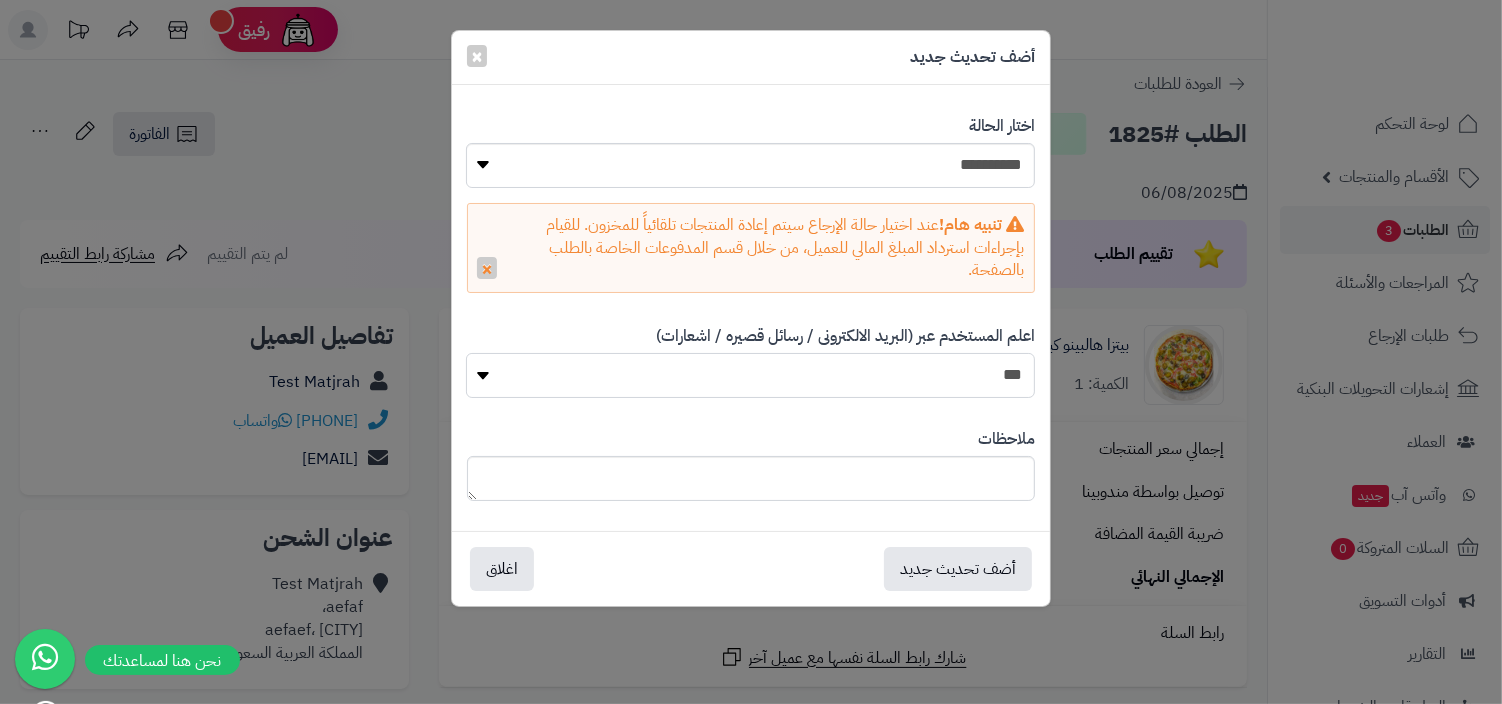 click on "*** **" at bounding box center (750, 375) 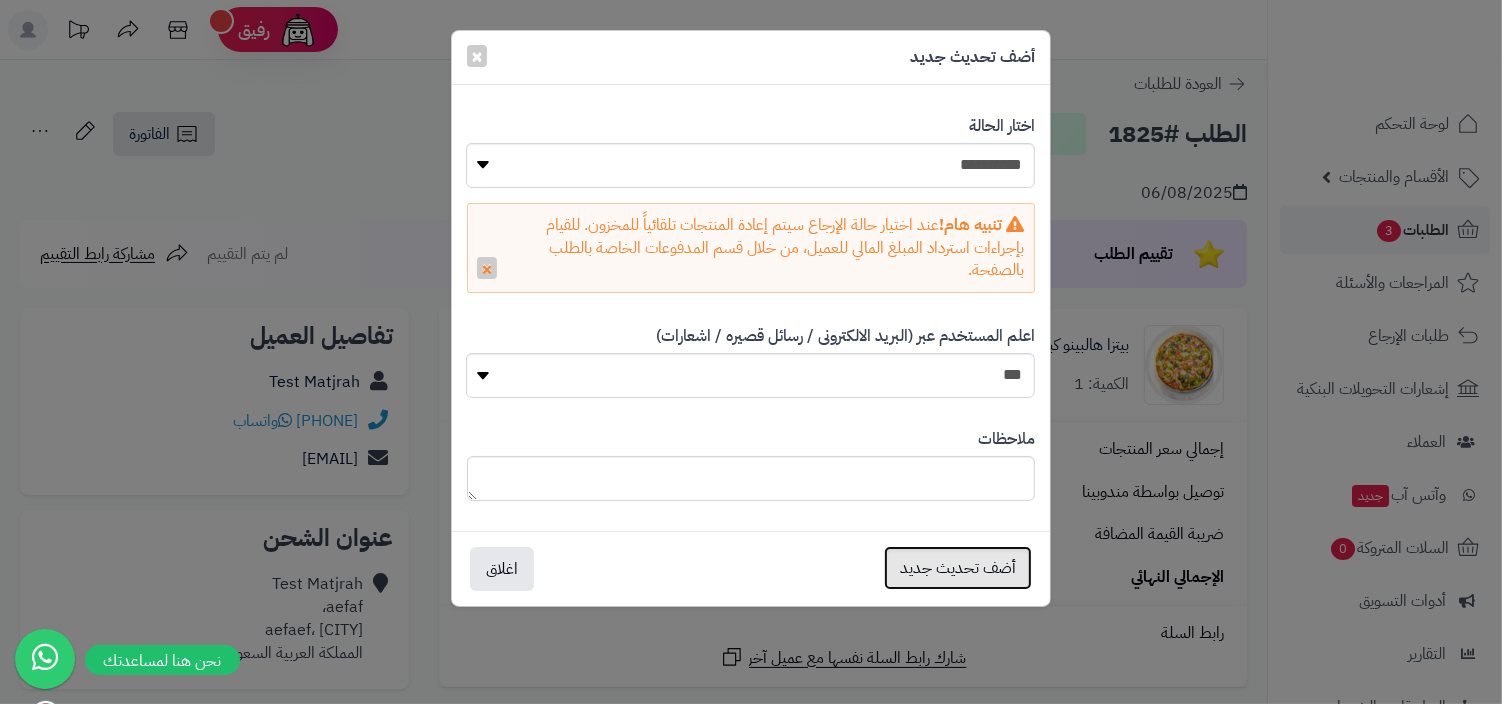 click on "أضف تحديث جديد" at bounding box center (958, 568) 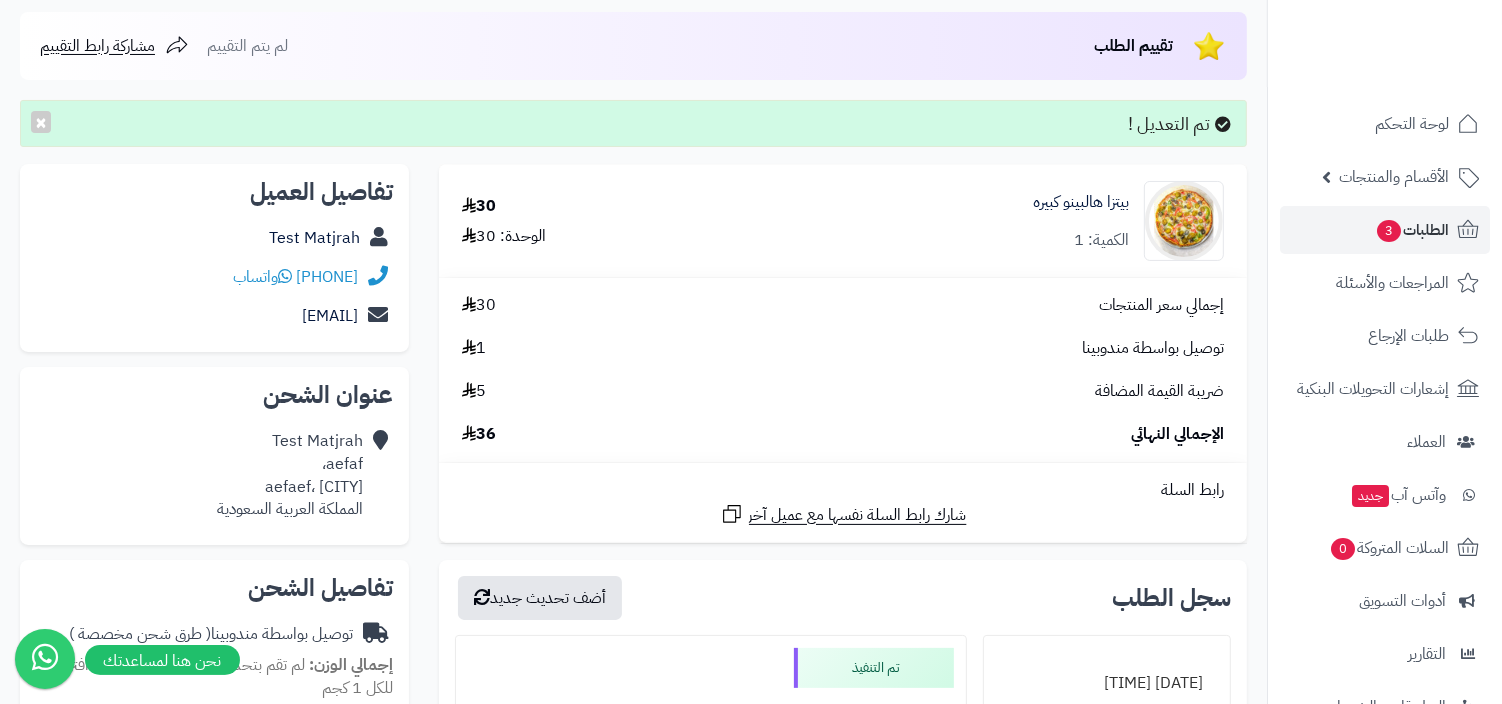 scroll, scrollTop: 265, scrollLeft: 0, axis: vertical 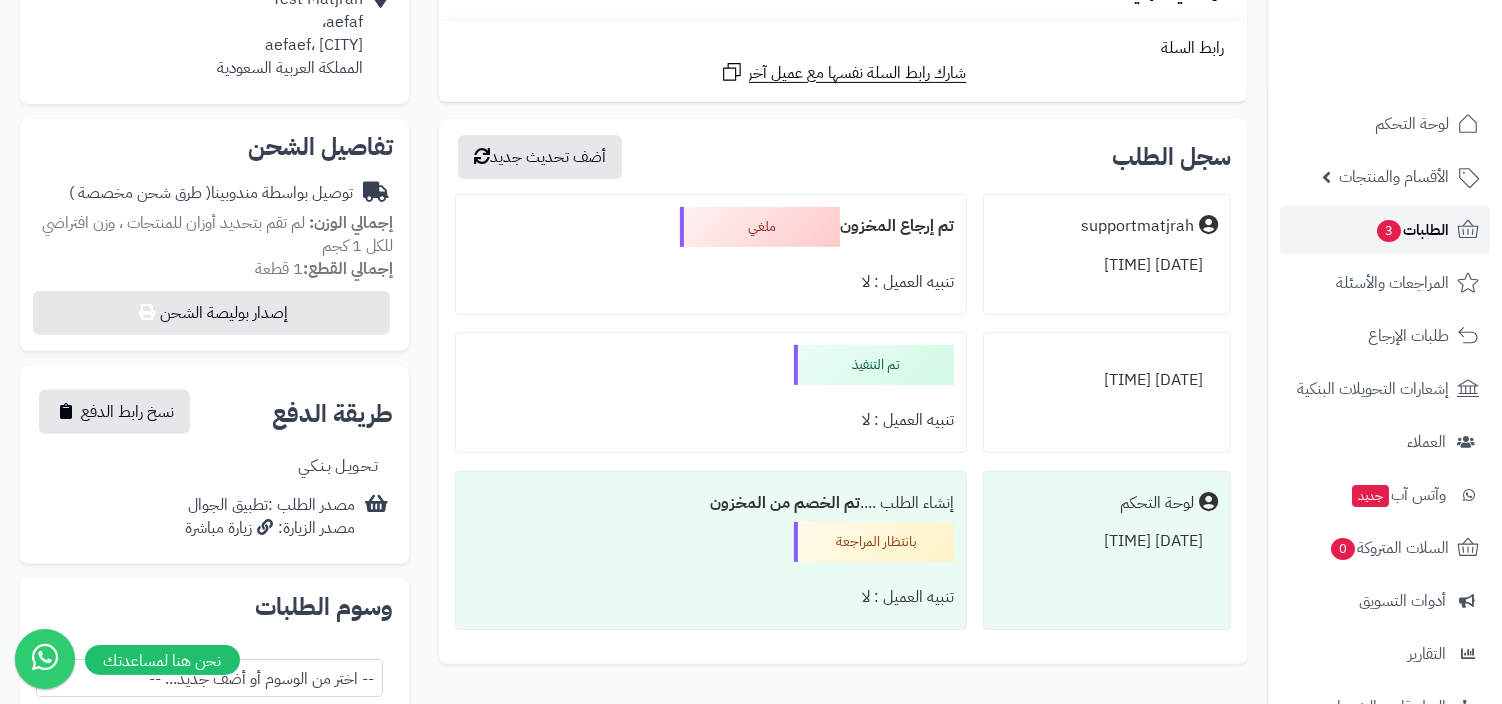 click on "الطلبات  3" at bounding box center (1412, 230) 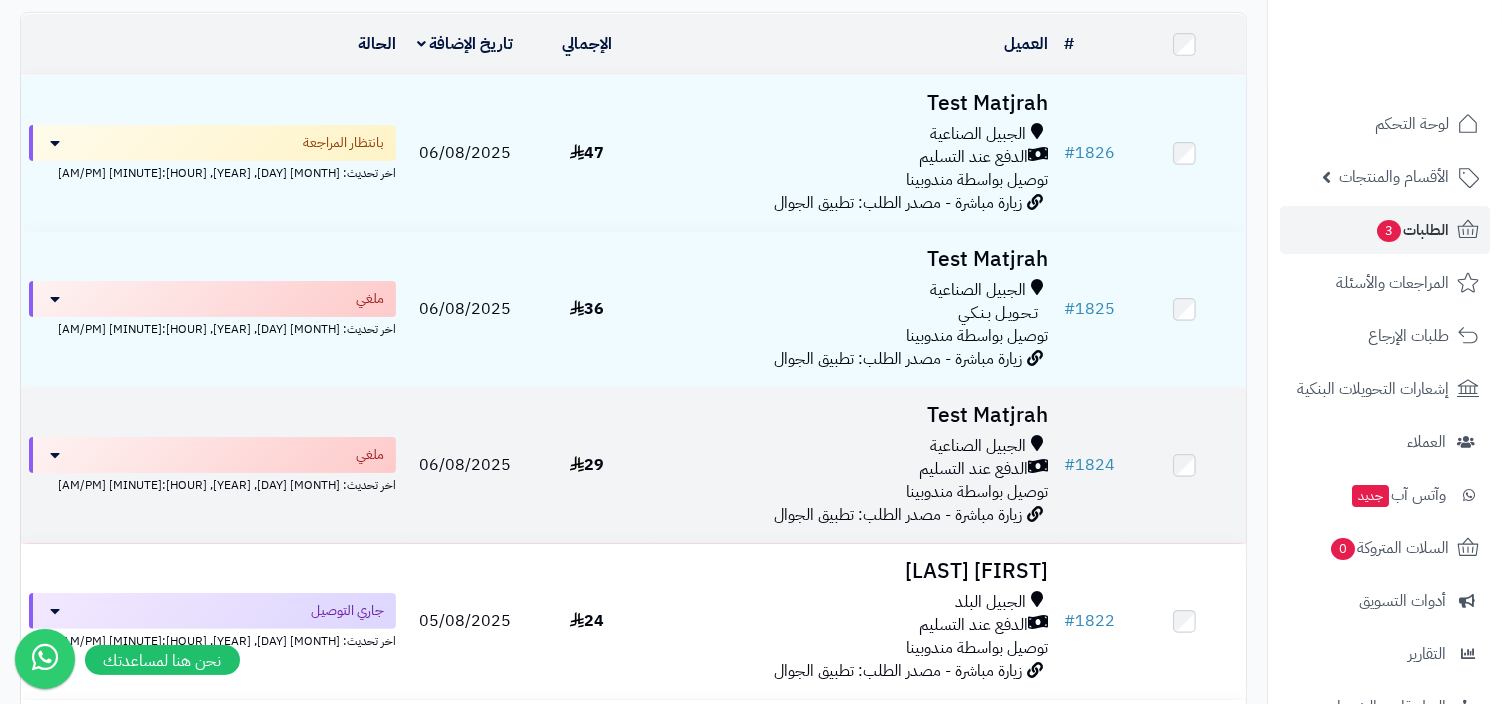 scroll, scrollTop: 150, scrollLeft: 0, axis: vertical 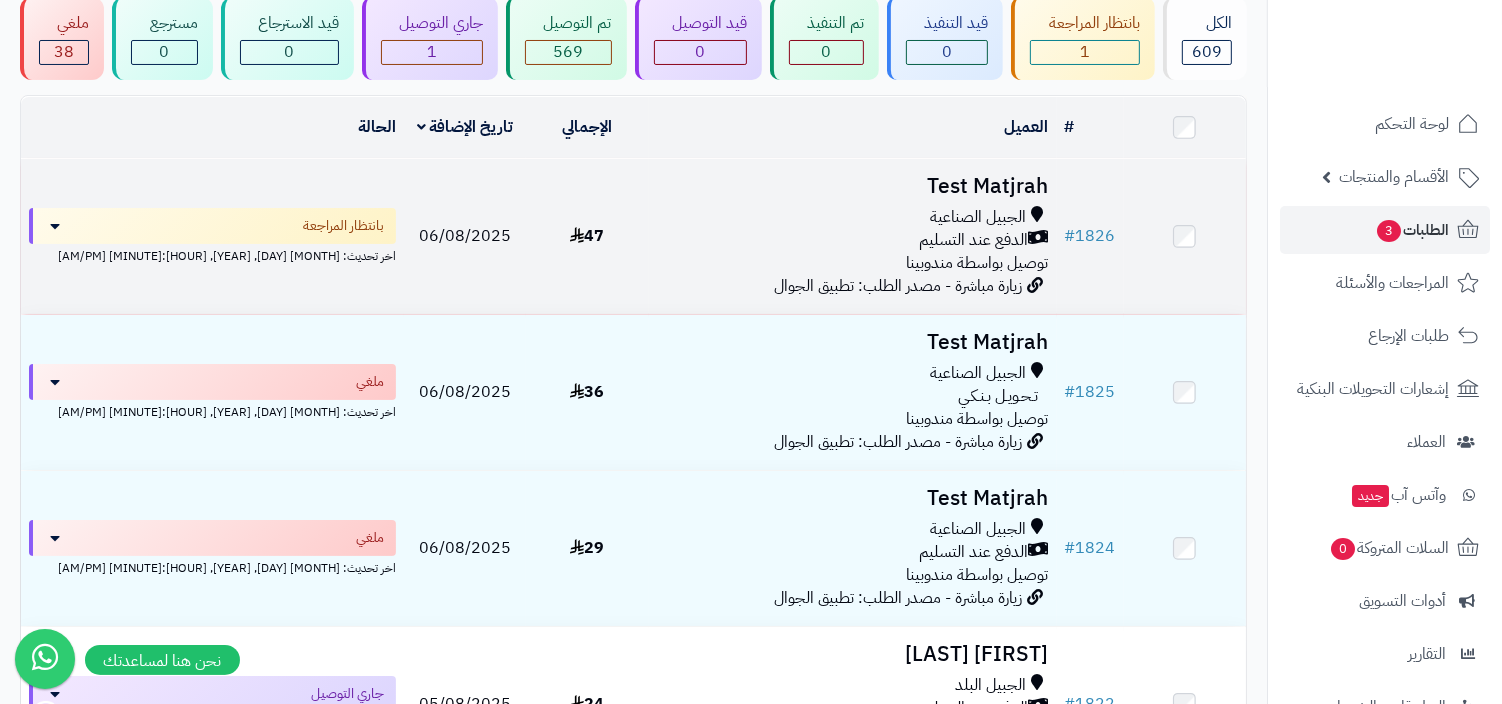 click on "توصيل بواسطة مندوبينا" at bounding box center (978, 263) 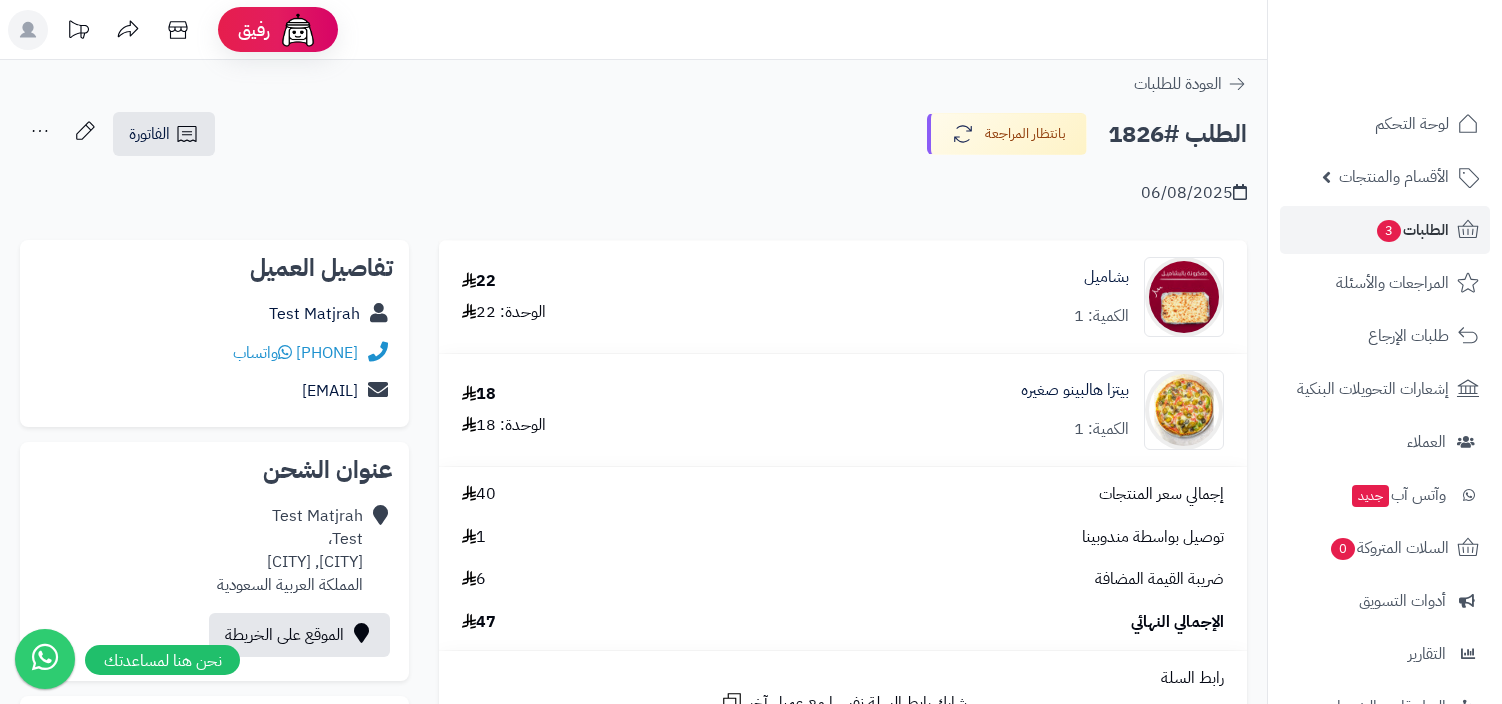 scroll, scrollTop: 0, scrollLeft: 0, axis: both 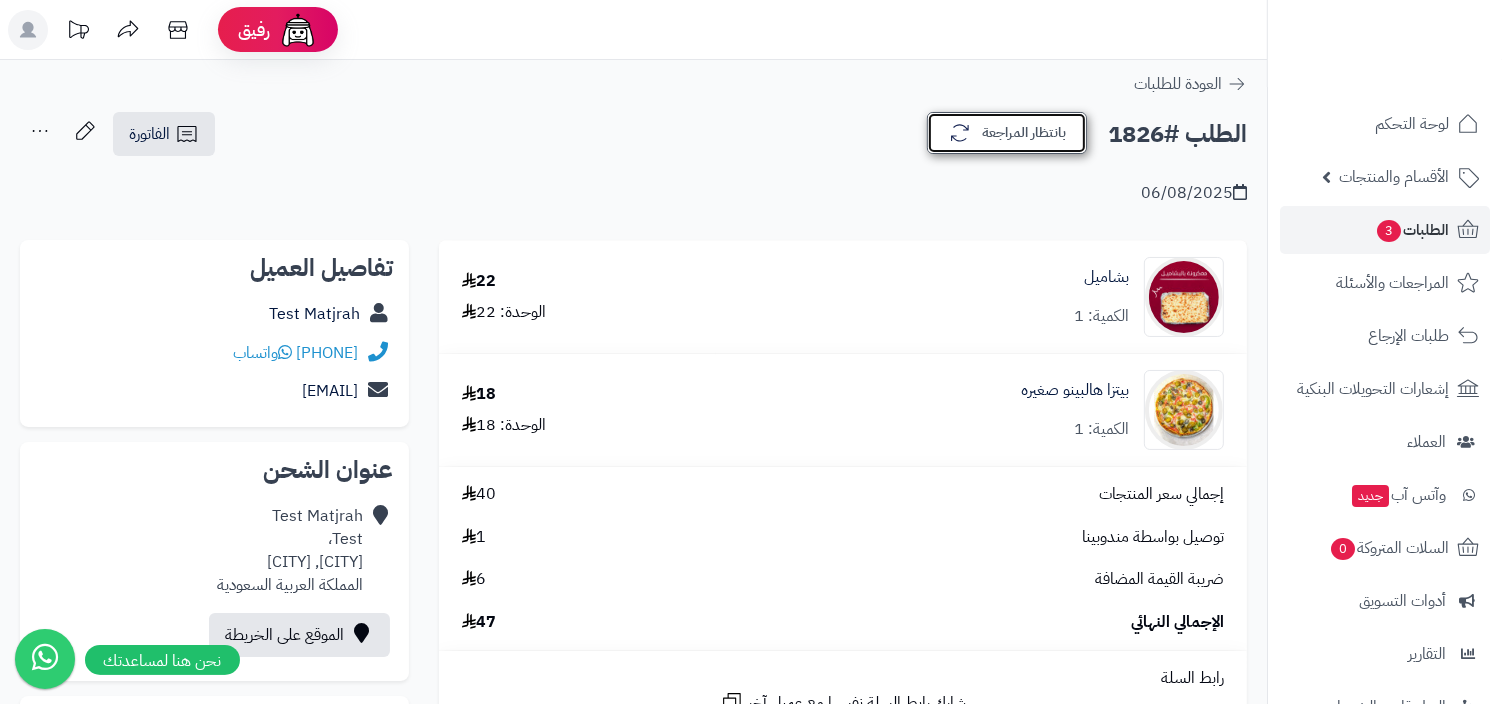 click on "بانتظار المراجعة" at bounding box center (1007, 133) 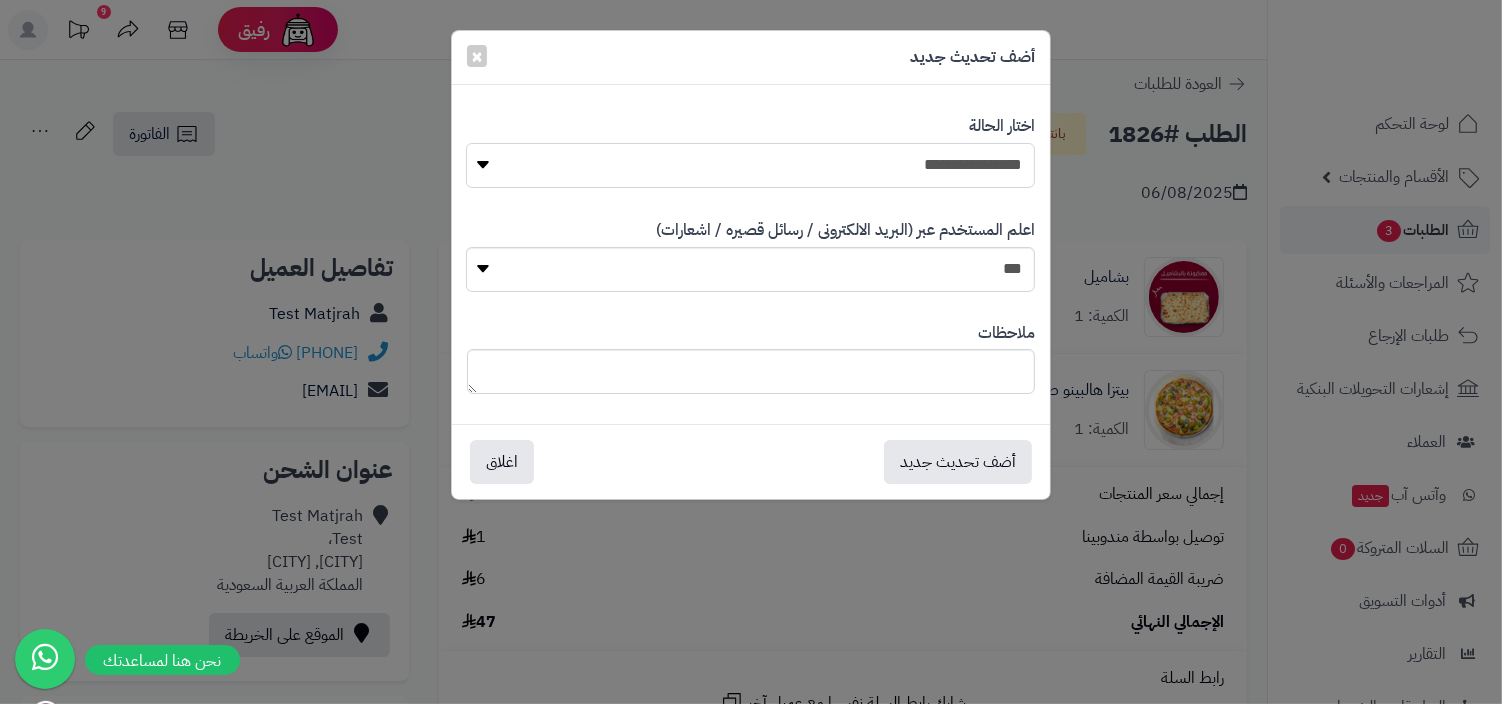 click on "**********" at bounding box center [750, 165] 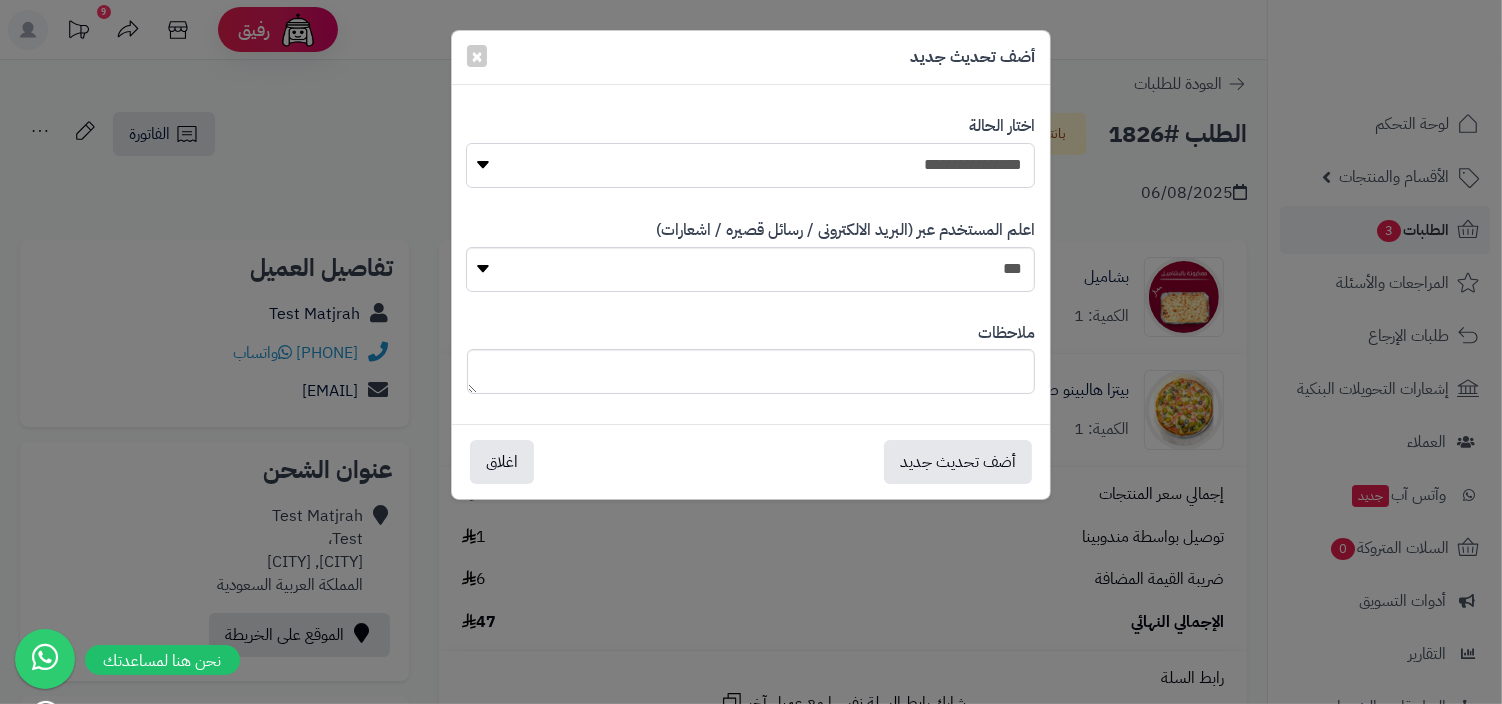 select on "**" 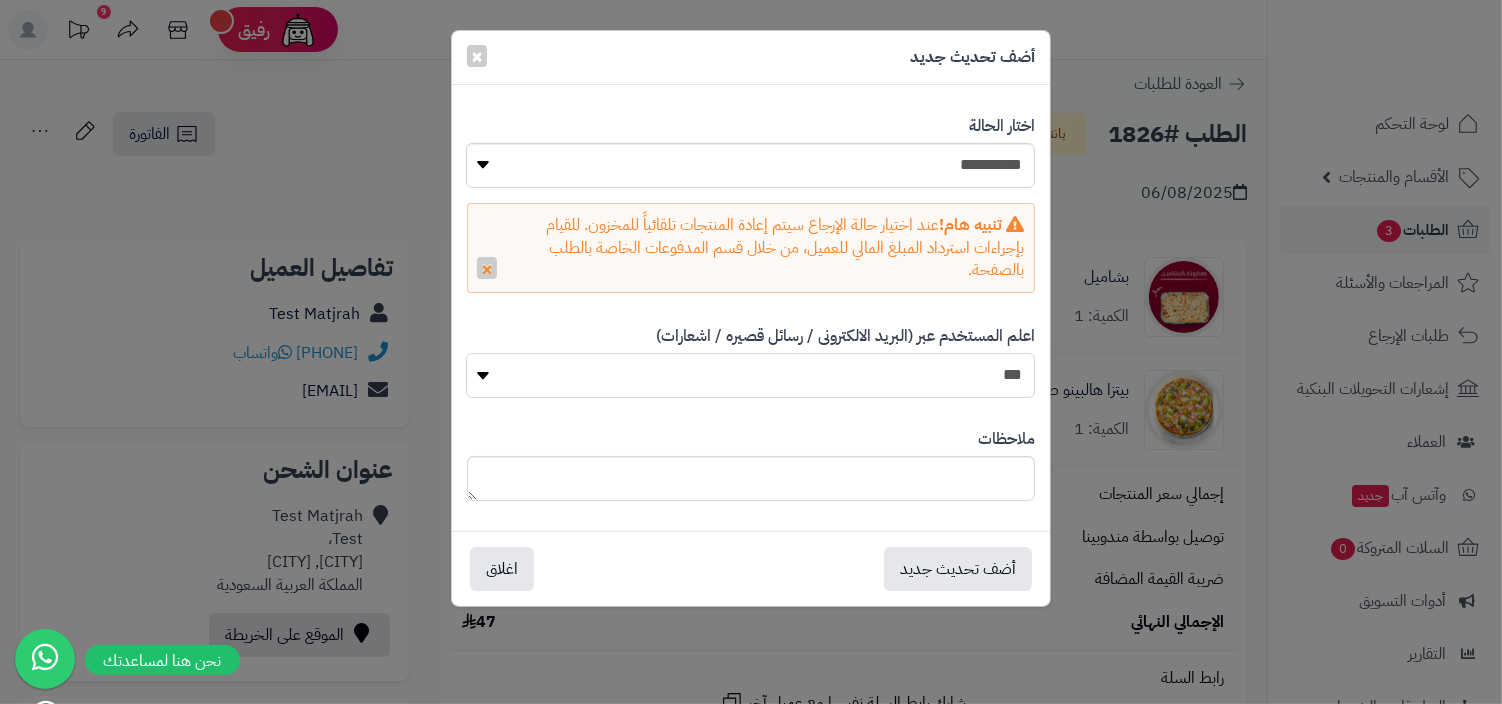 click on "*** **" at bounding box center (750, 375) 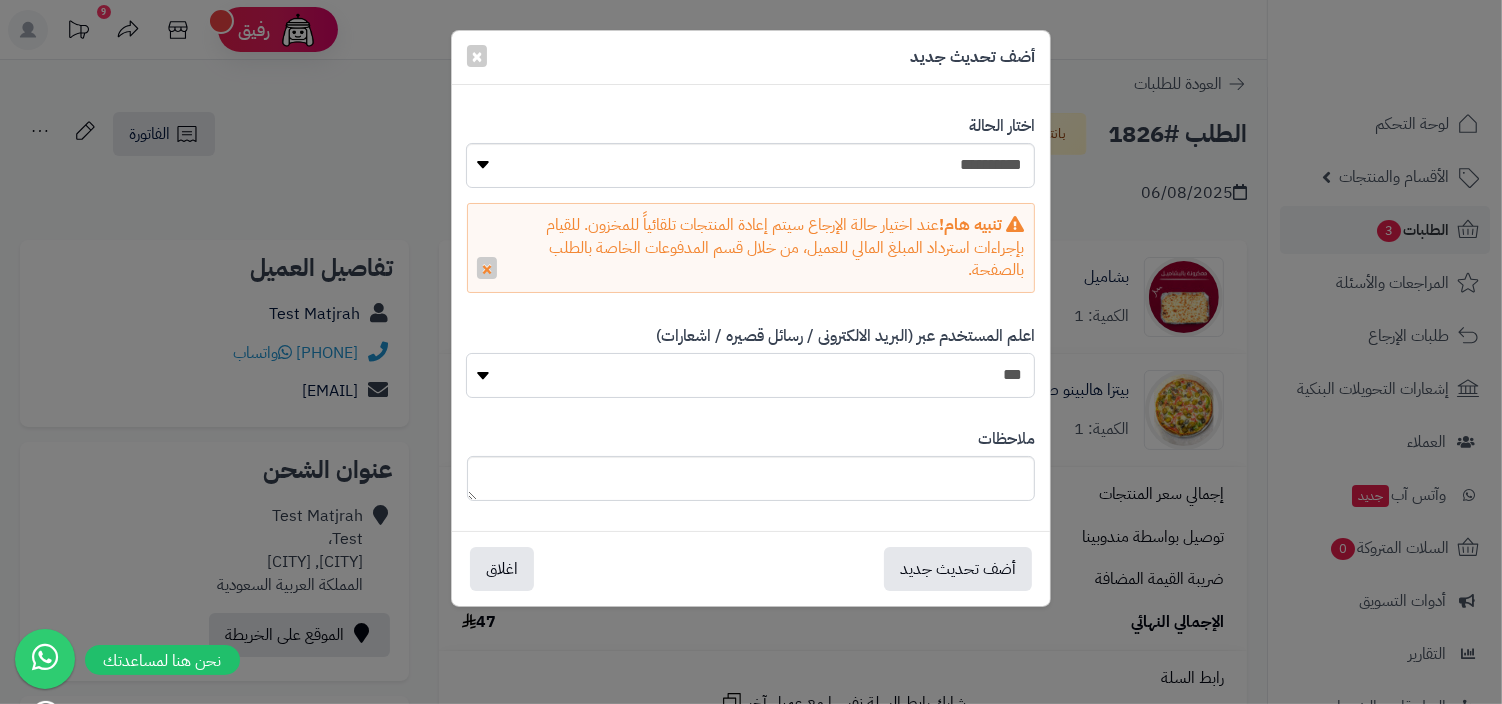 select on "*" 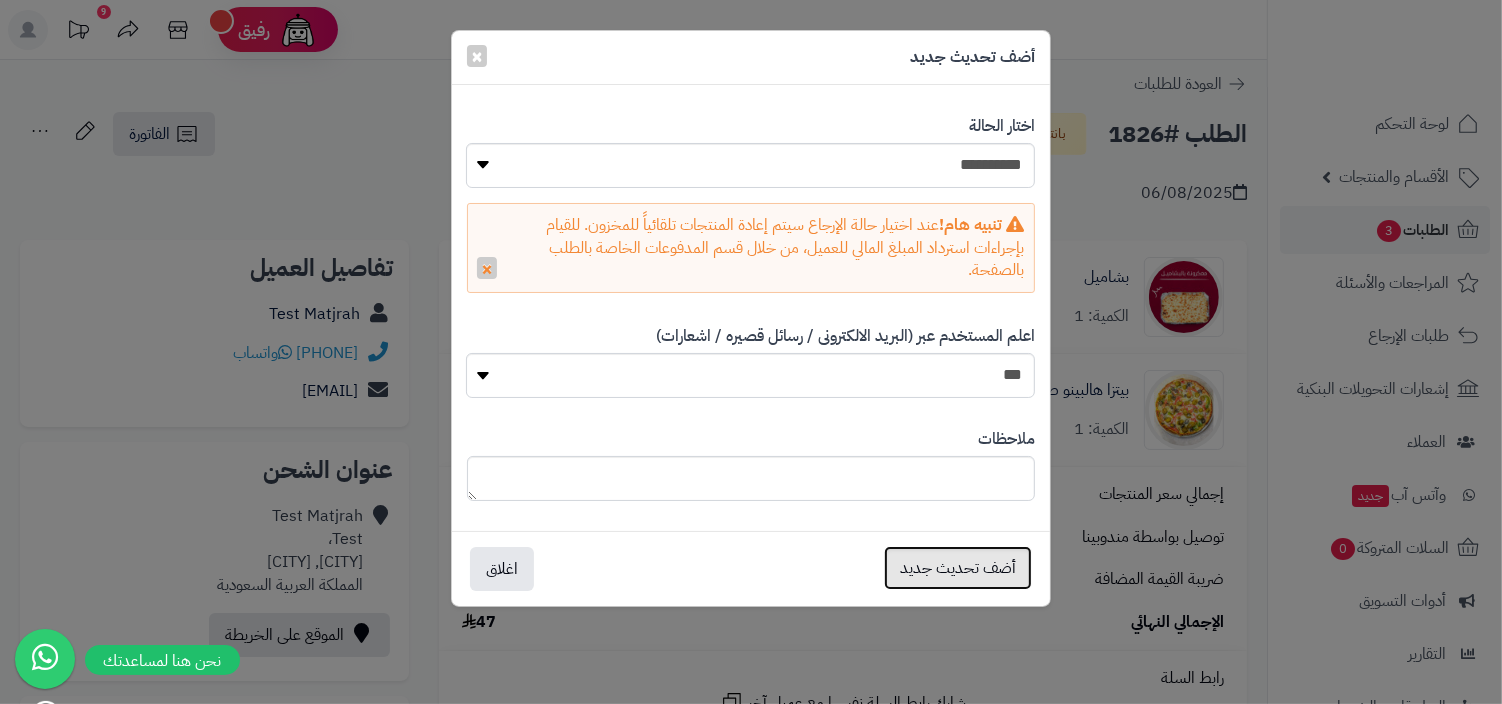 click on "أضف تحديث جديد" at bounding box center [958, 568] 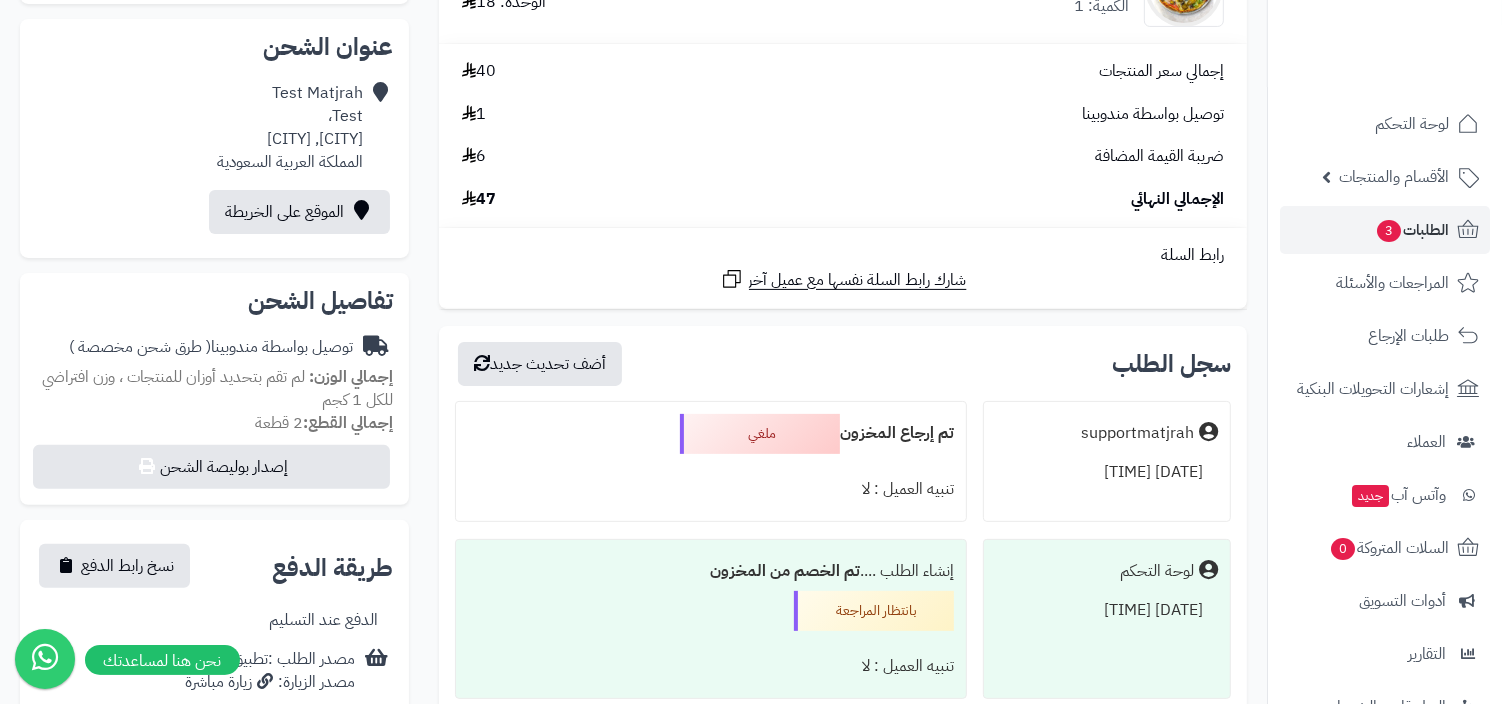 scroll, scrollTop: 454, scrollLeft: 0, axis: vertical 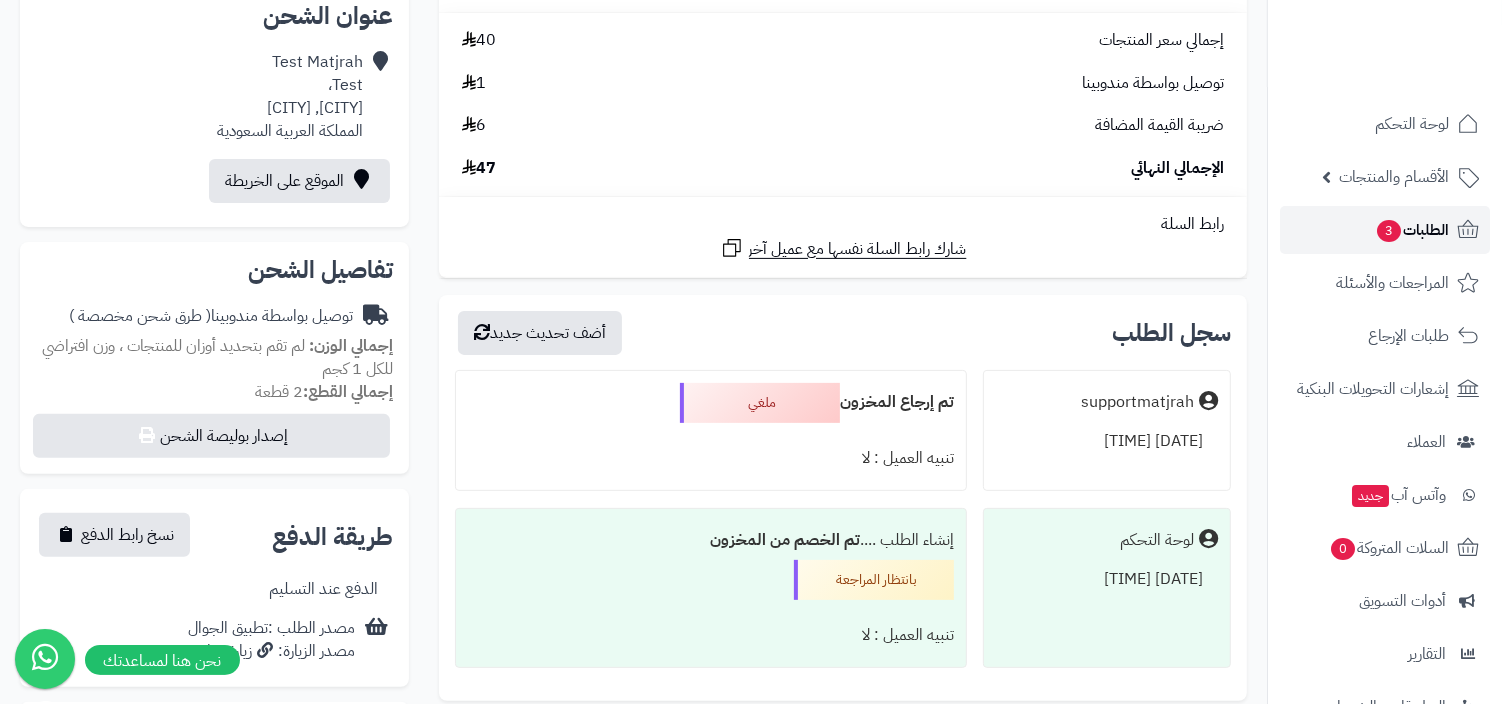 click on "الطلبات  3" at bounding box center [1412, 230] 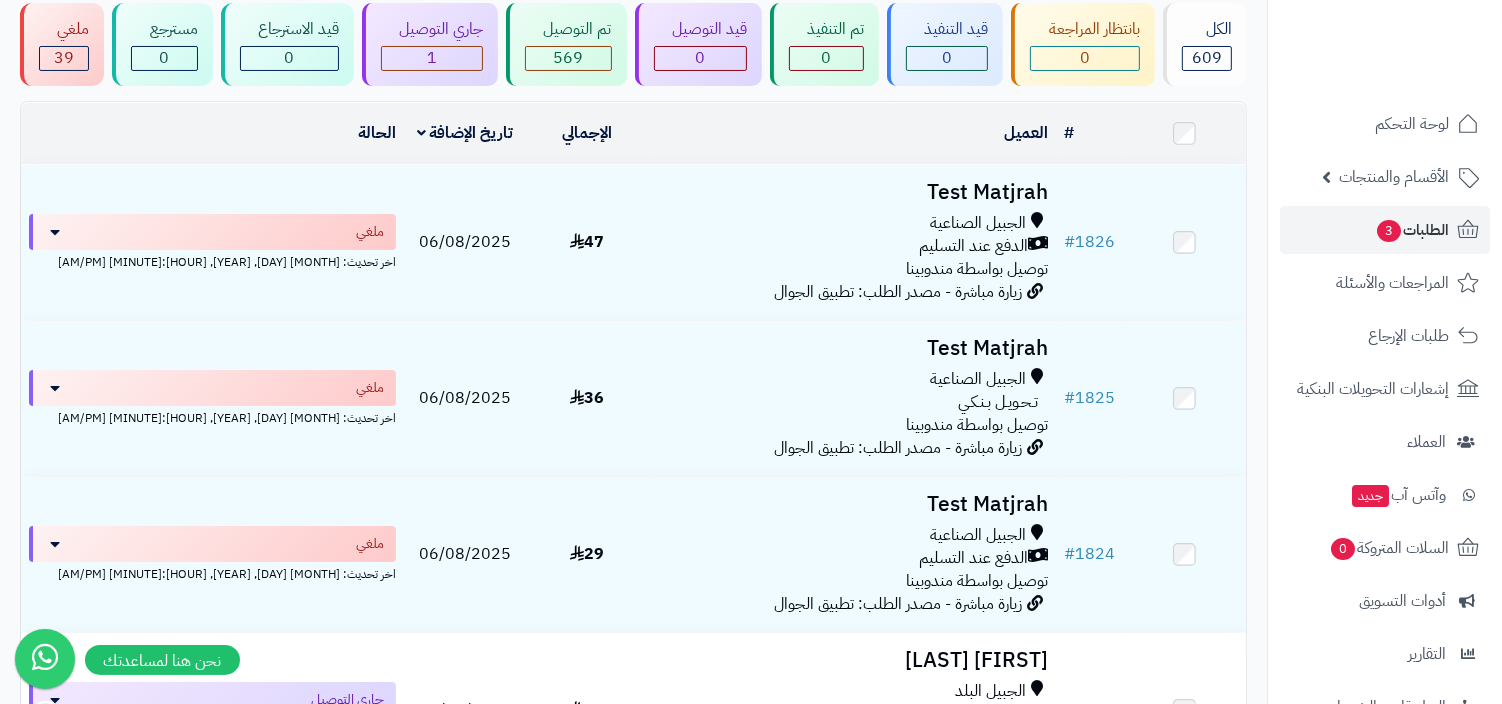scroll, scrollTop: 204, scrollLeft: 0, axis: vertical 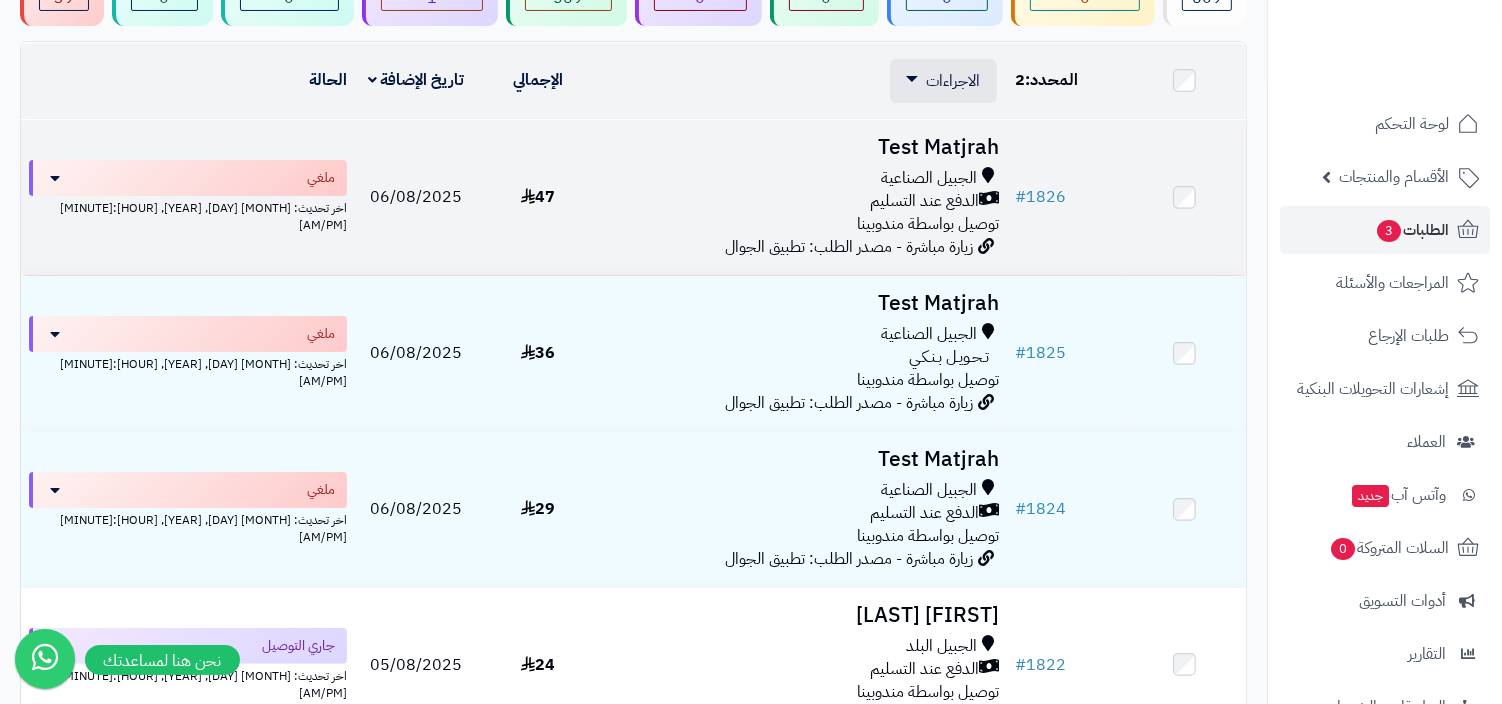 click at bounding box center (1185, 197) 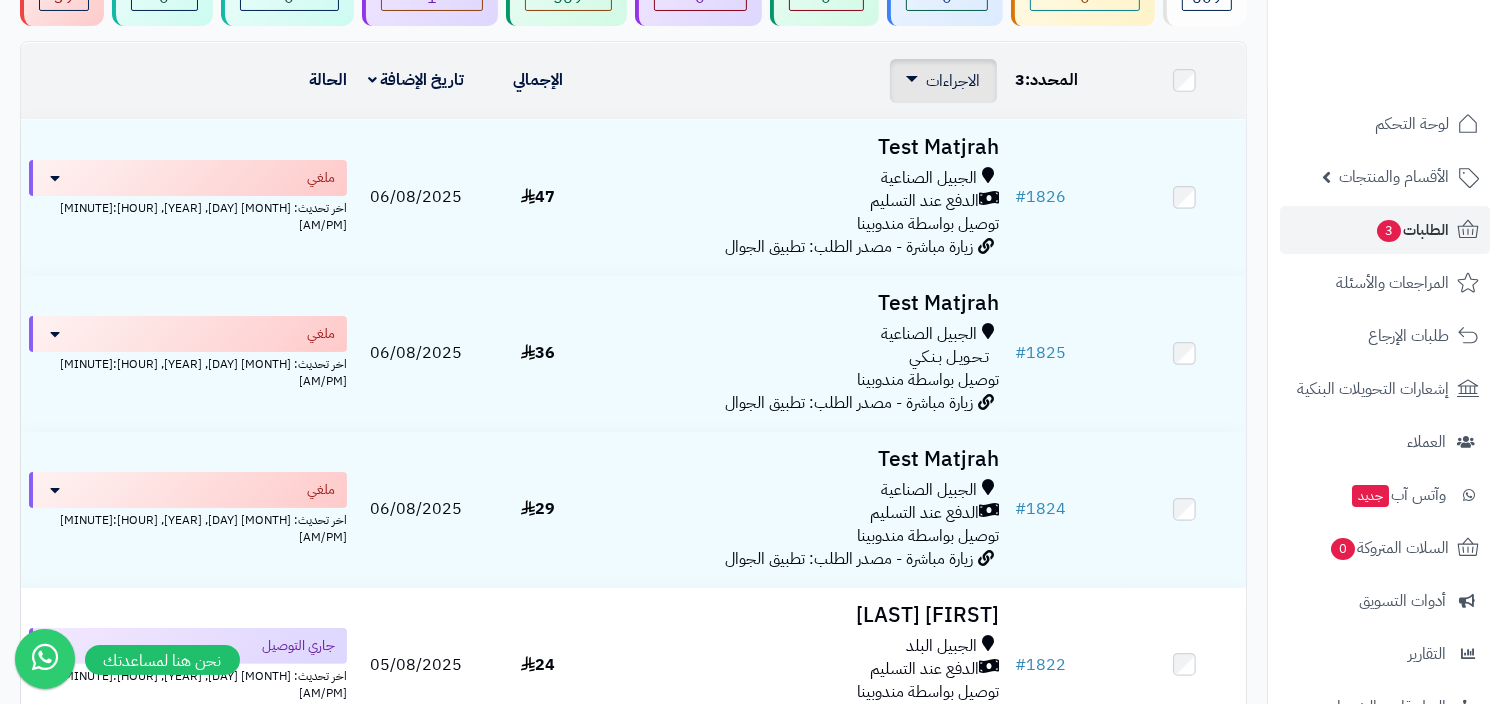 click on "الاجراءات
تحديث حالة الطلبات
تحضير الطلبات
إصدار بوليصة الشحنة للطلب
طباعة قائمة الشحن
طباعة فواتير الطلبات
طباعة بوليصة الشحن
تصدير الى ملف اكسل
حذف الطلبات" at bounding box center [943, 81] 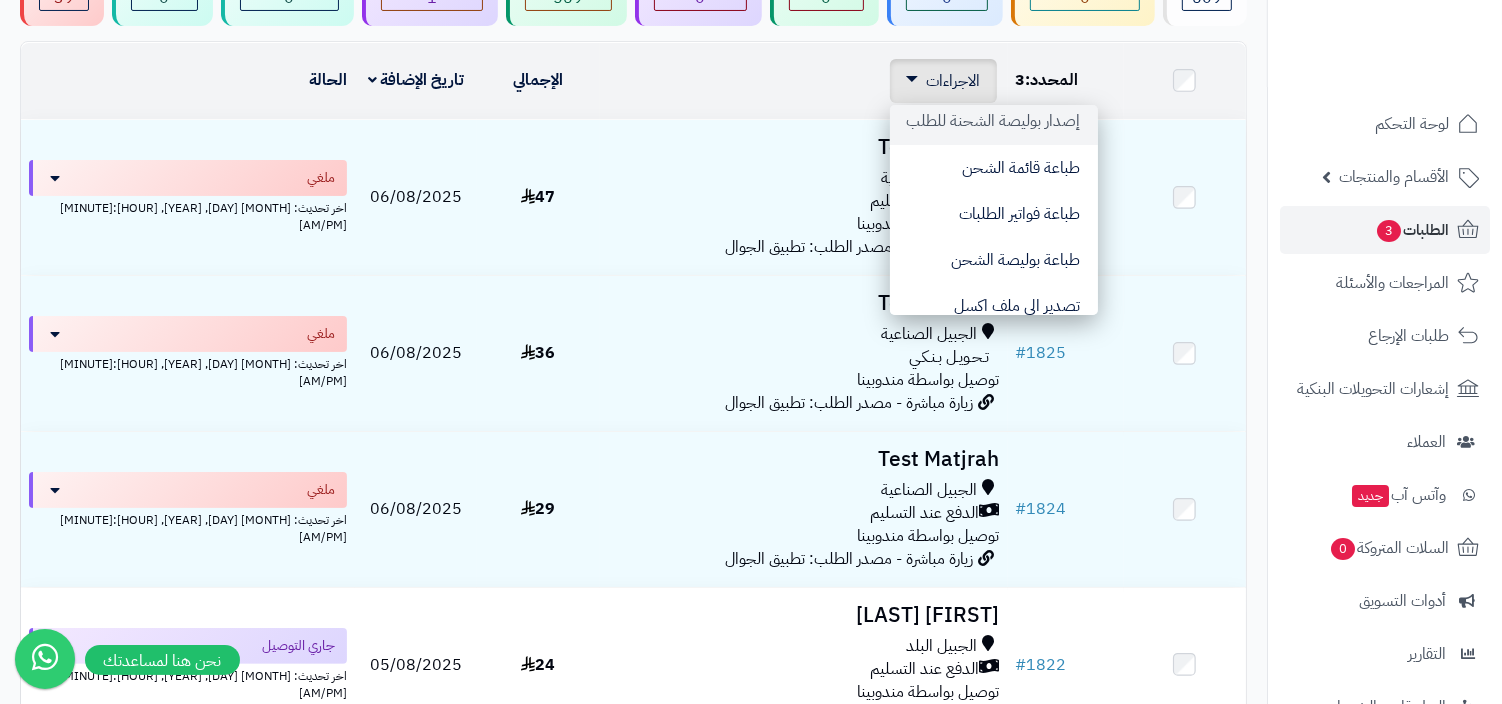 scroll, scrollTop: 161, scrollLeft: 0, axis: vertical 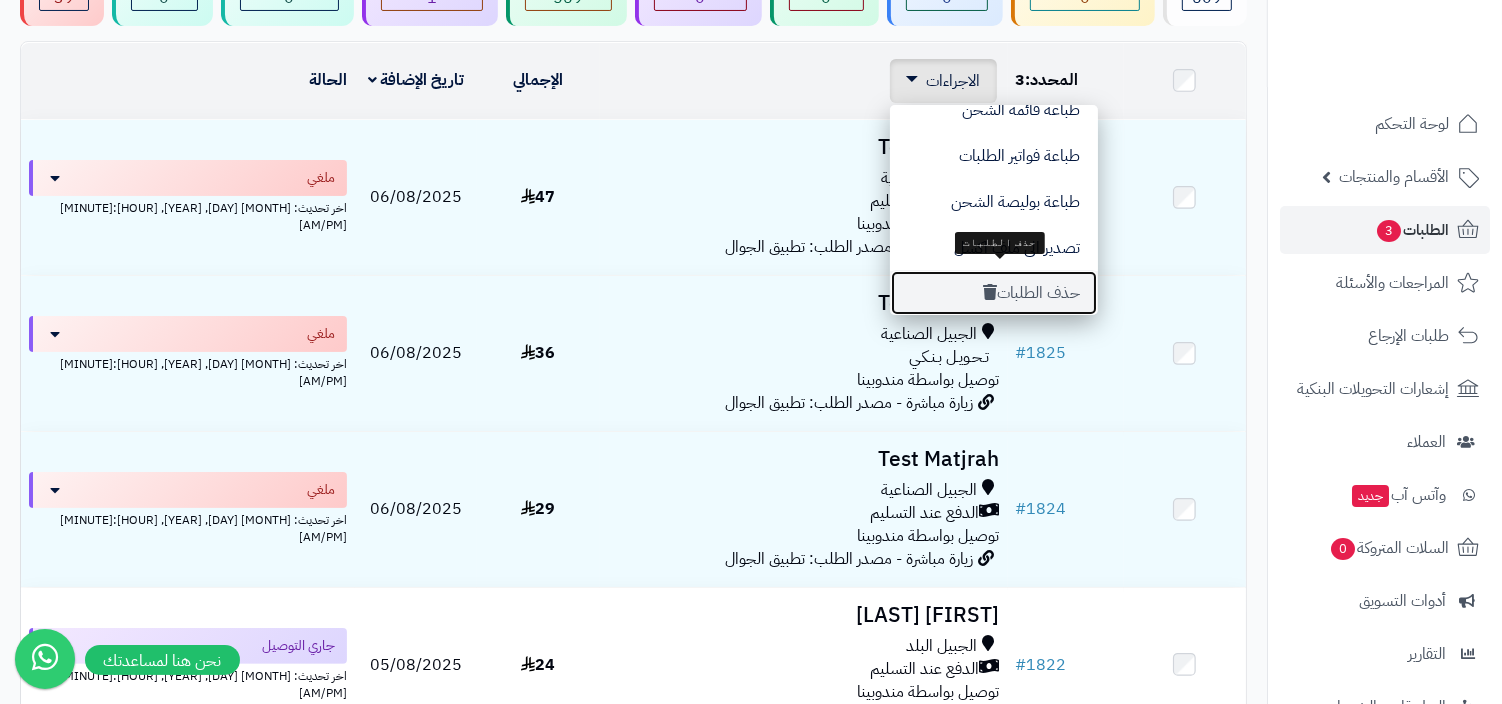 click on "حذف الطلبات" at bounding box center [994, 293] 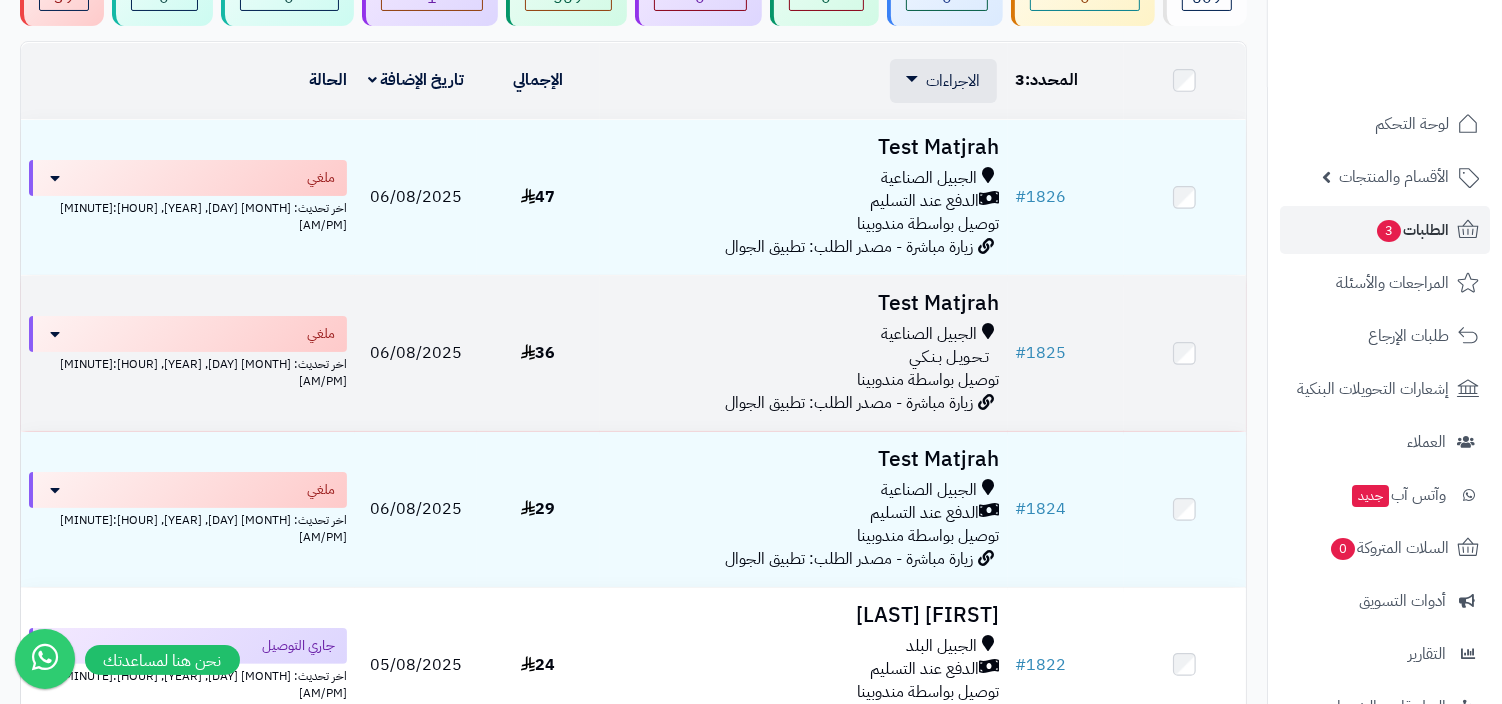 scroll, scrollTop: 26, scrollLeft: 0, axis: vertical 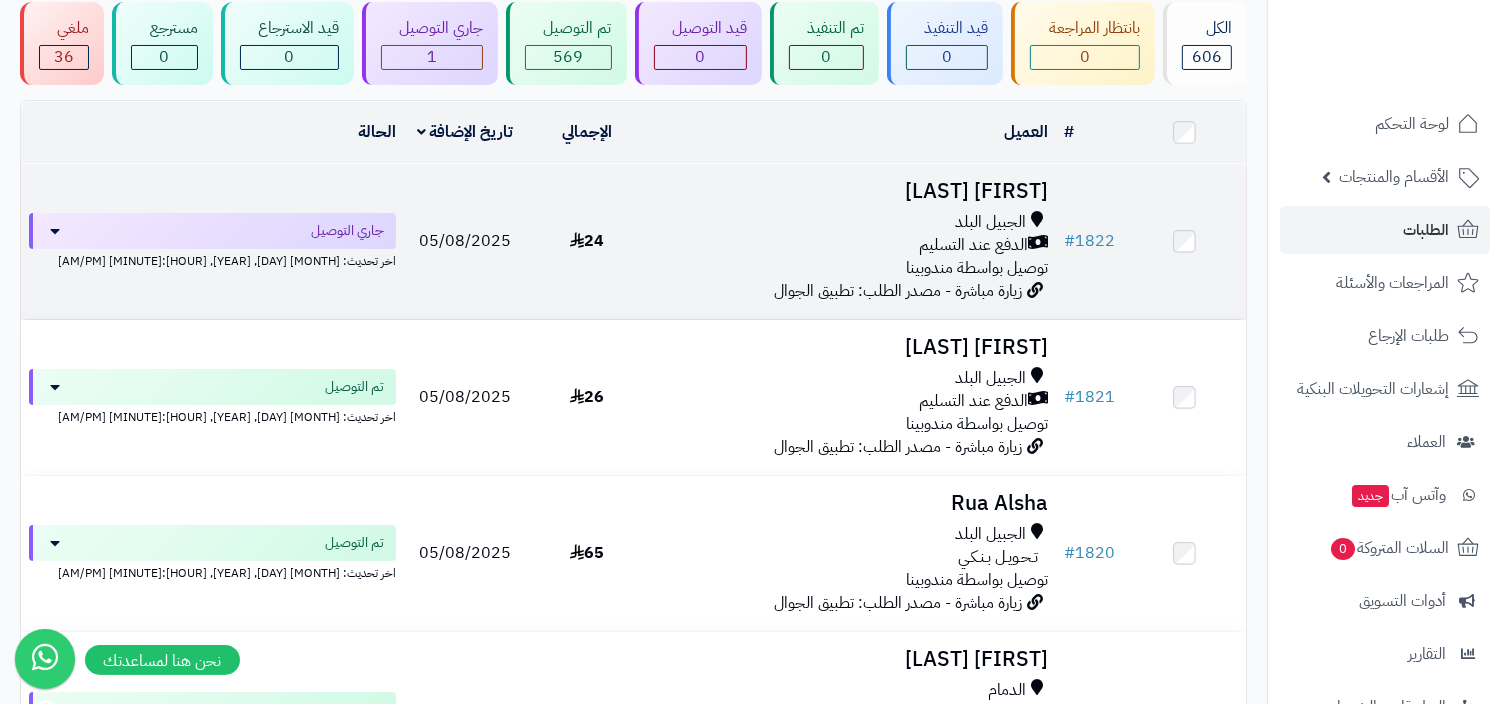 click on "زيارة مباشرة       -
مصدر الطلب:
تطبيق الجوال" at bounding box center (899, 291) 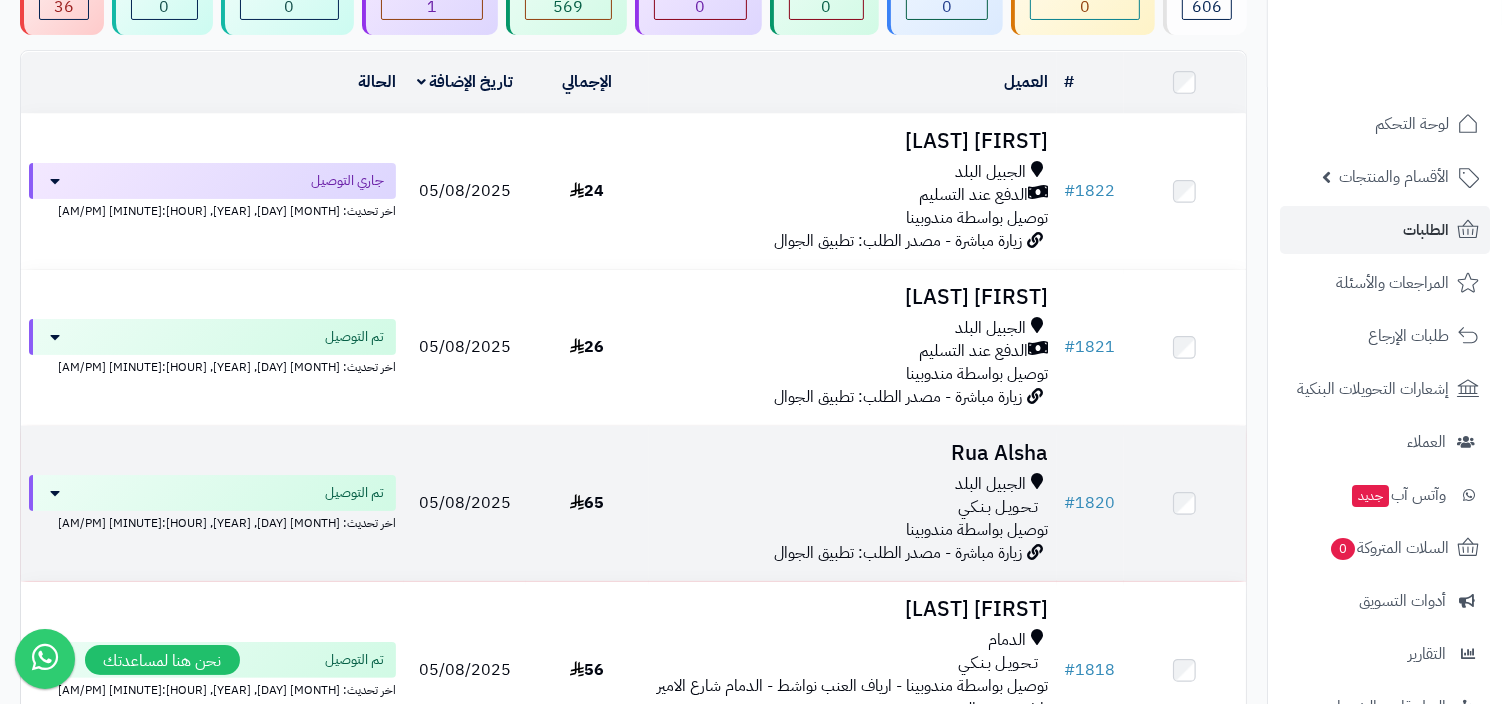 scroll, scrollTop: 211, scrollLeft: 0, axis: vertical 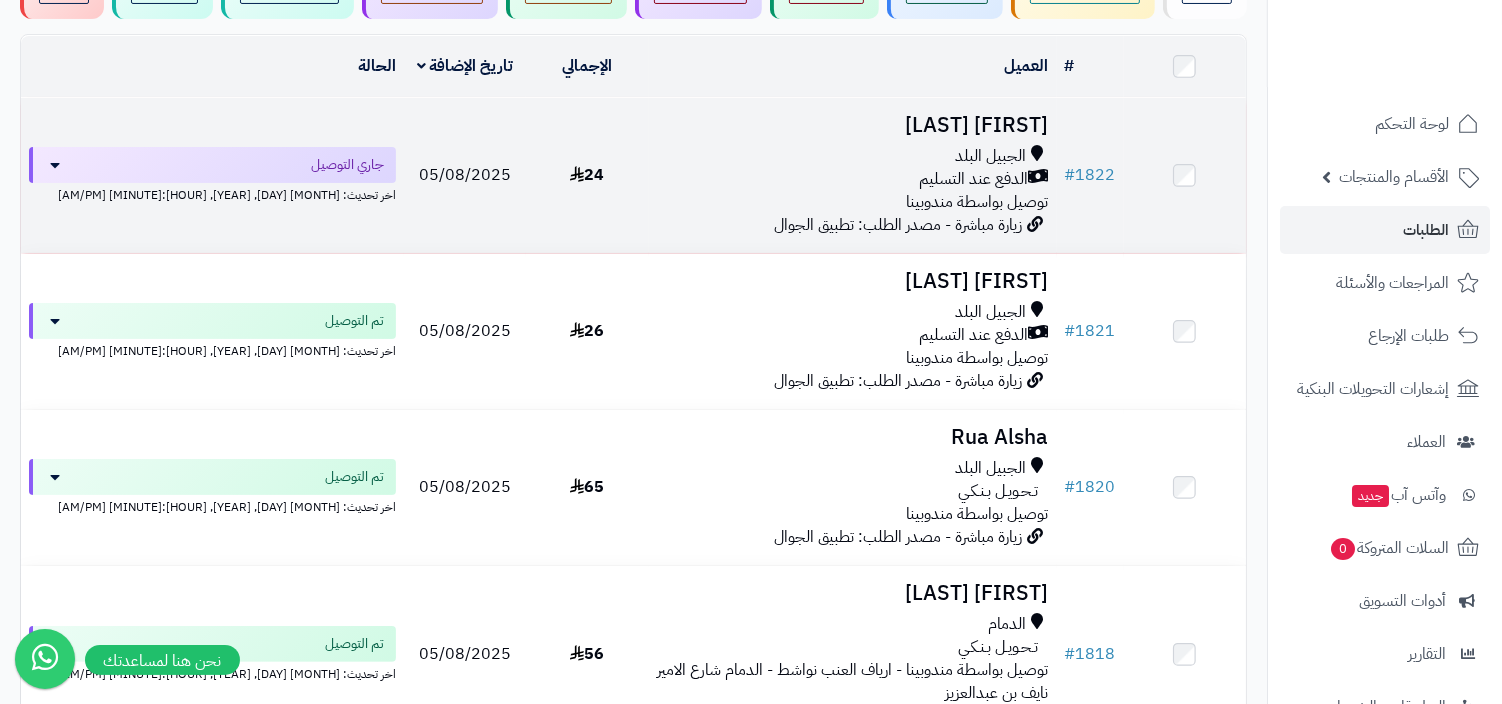 click on "زيارة مباشرة       -
مصدر الطلب:
تطبيق الجوال" at bounding box center [899, 225] 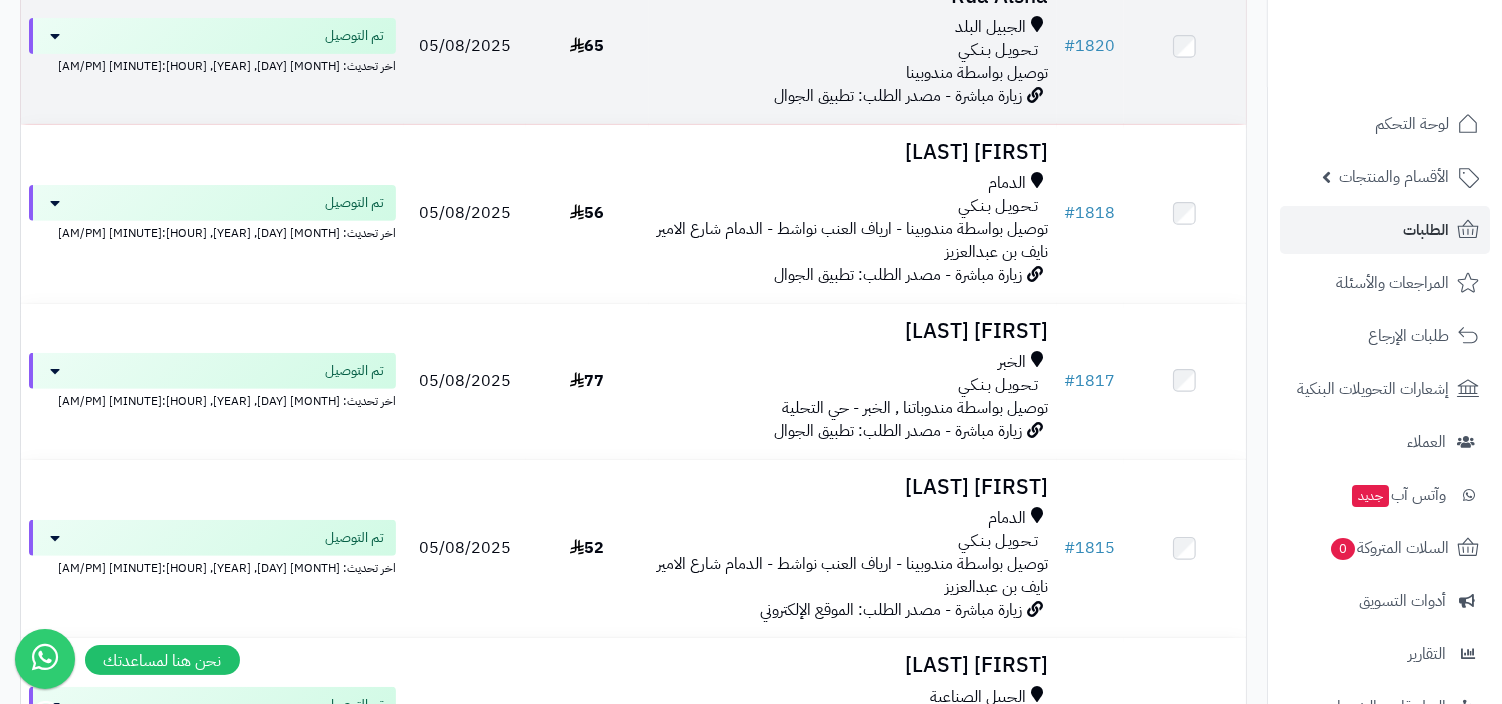scroll, scrollTop: 732, scrollLeft: 0, axis: vertical 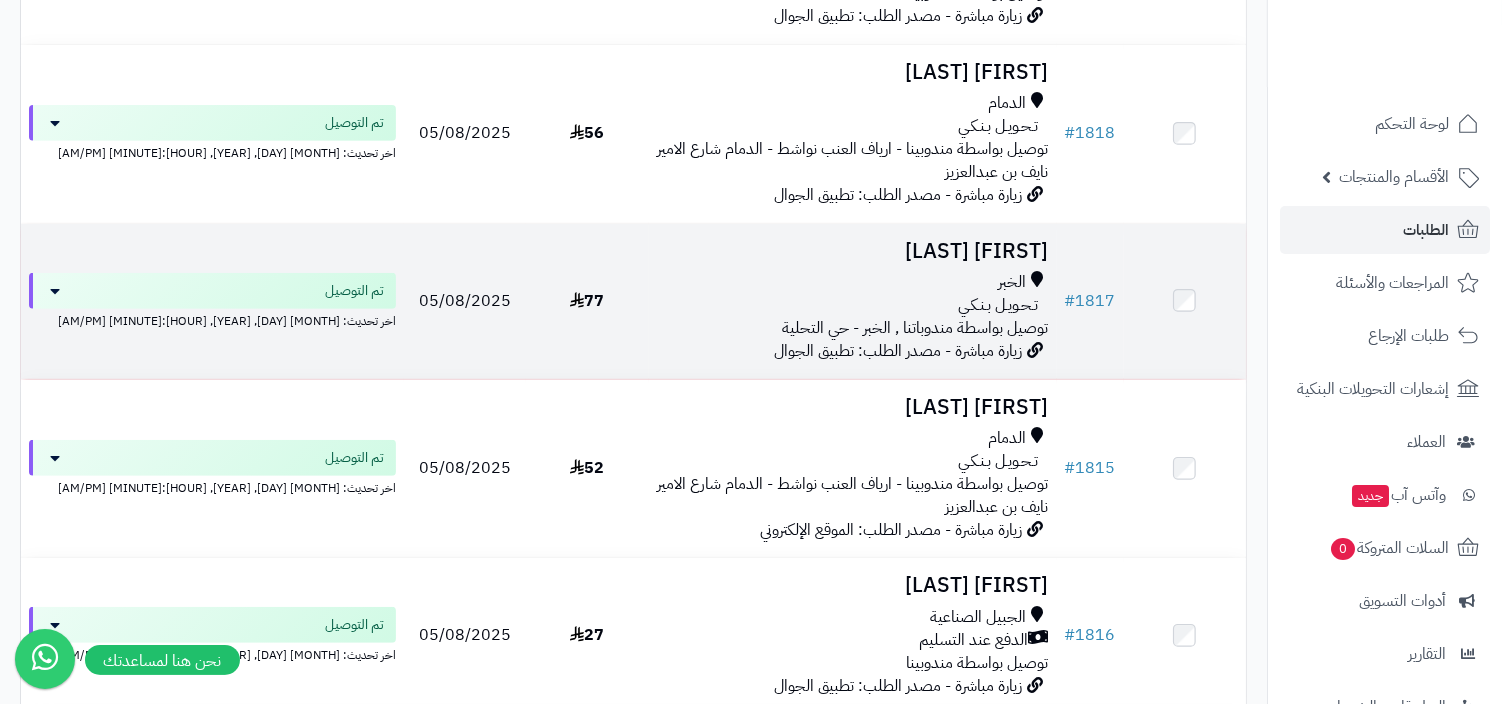 click on "زيارة مباشرة       -
مصدر الطلب:
تطبيق الجوال" at bounding box center (899, 351) 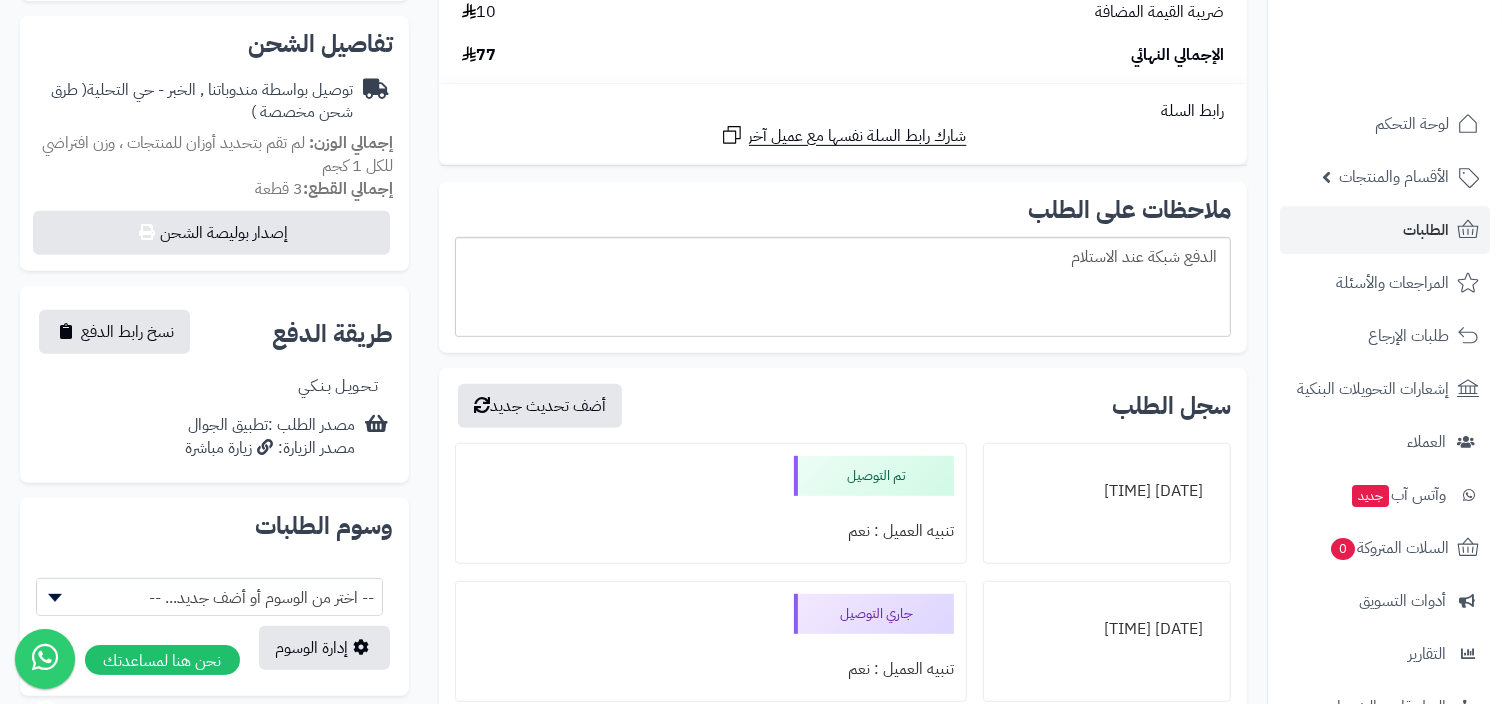 scroll, scrollTop: 775, scrollLeft: 0, axis: vertical 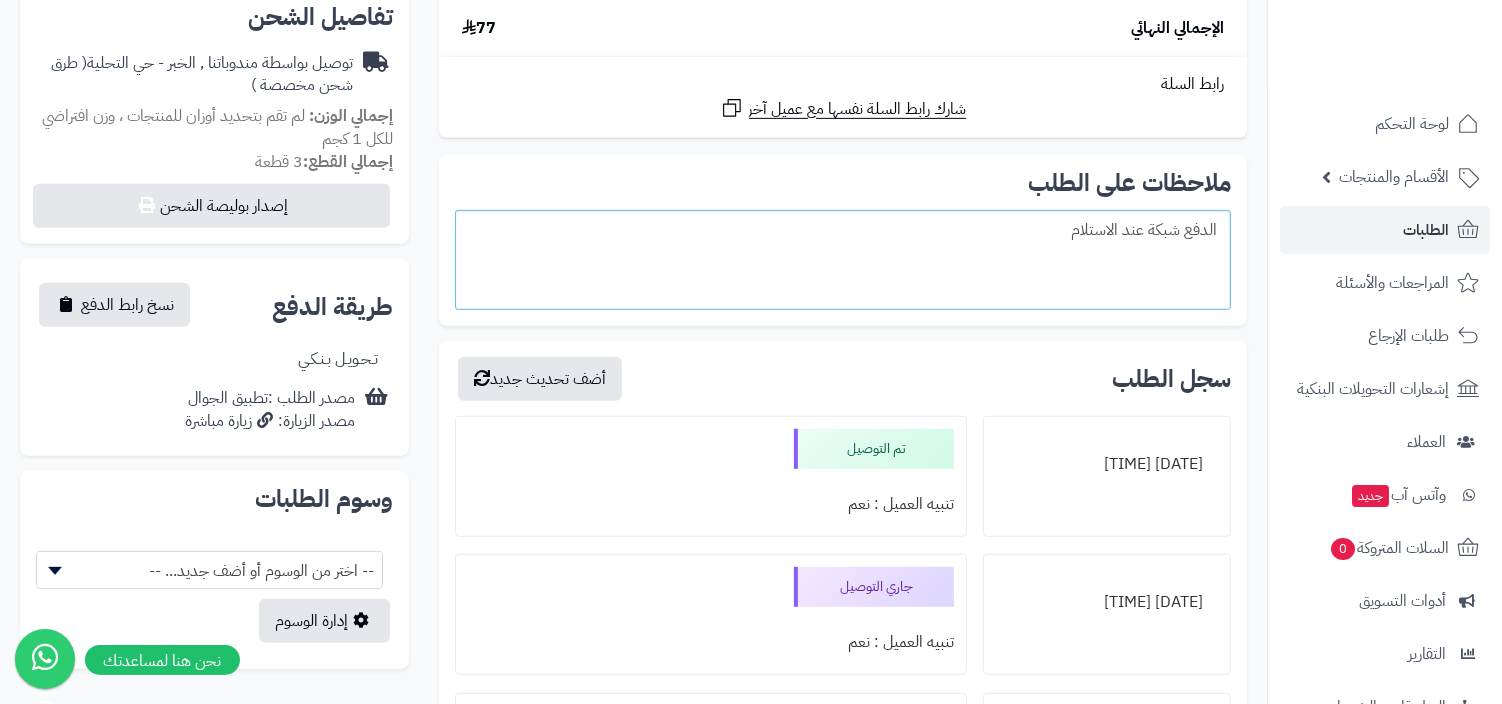 click on "الدفع شبكة عند الاستلام" at bounding box center (843, 260) 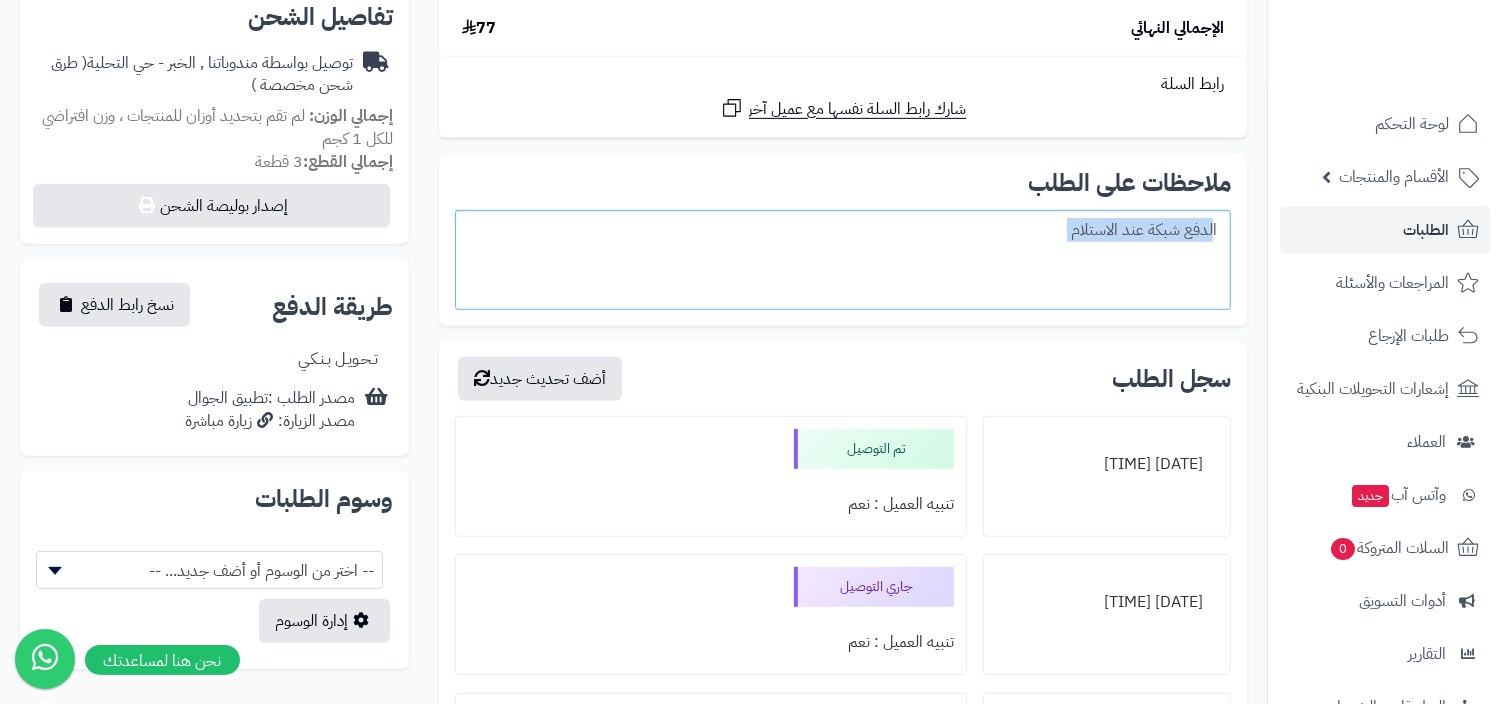click on "الدفع شبكة عند الاستلام" at bounding box center (843, 260) 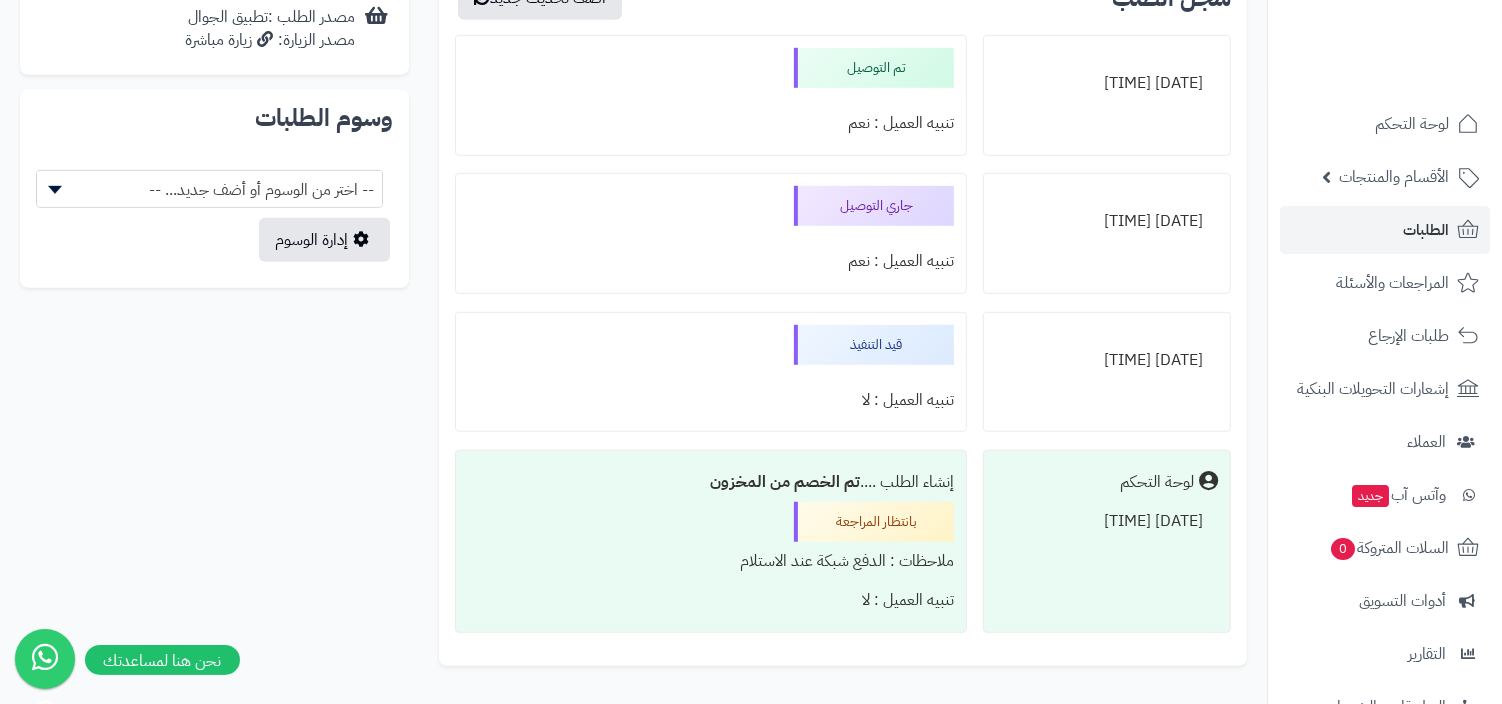 scroll, scrollTop: 1036, scrollLeft: 0, axis: vertical 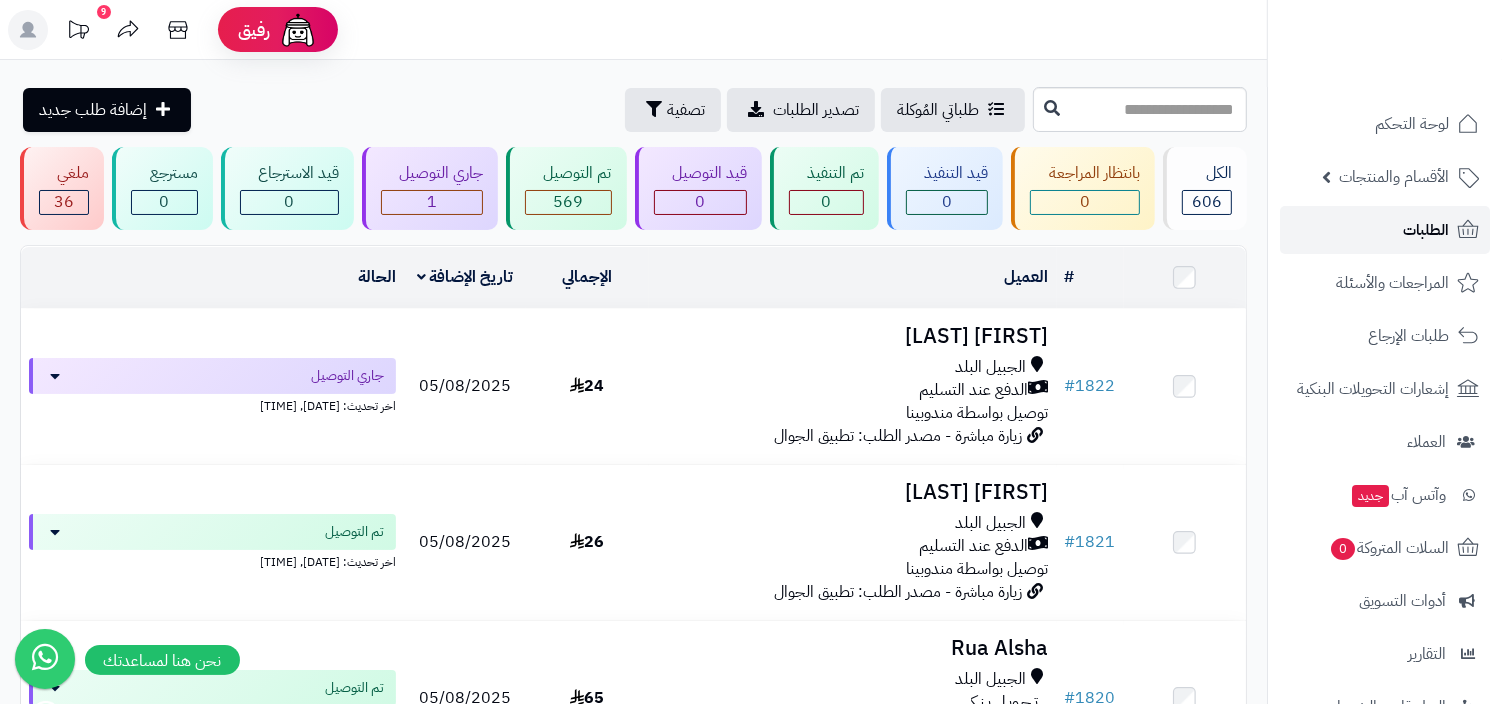 click on "الطلبات" at bounding box center (1426, 230) 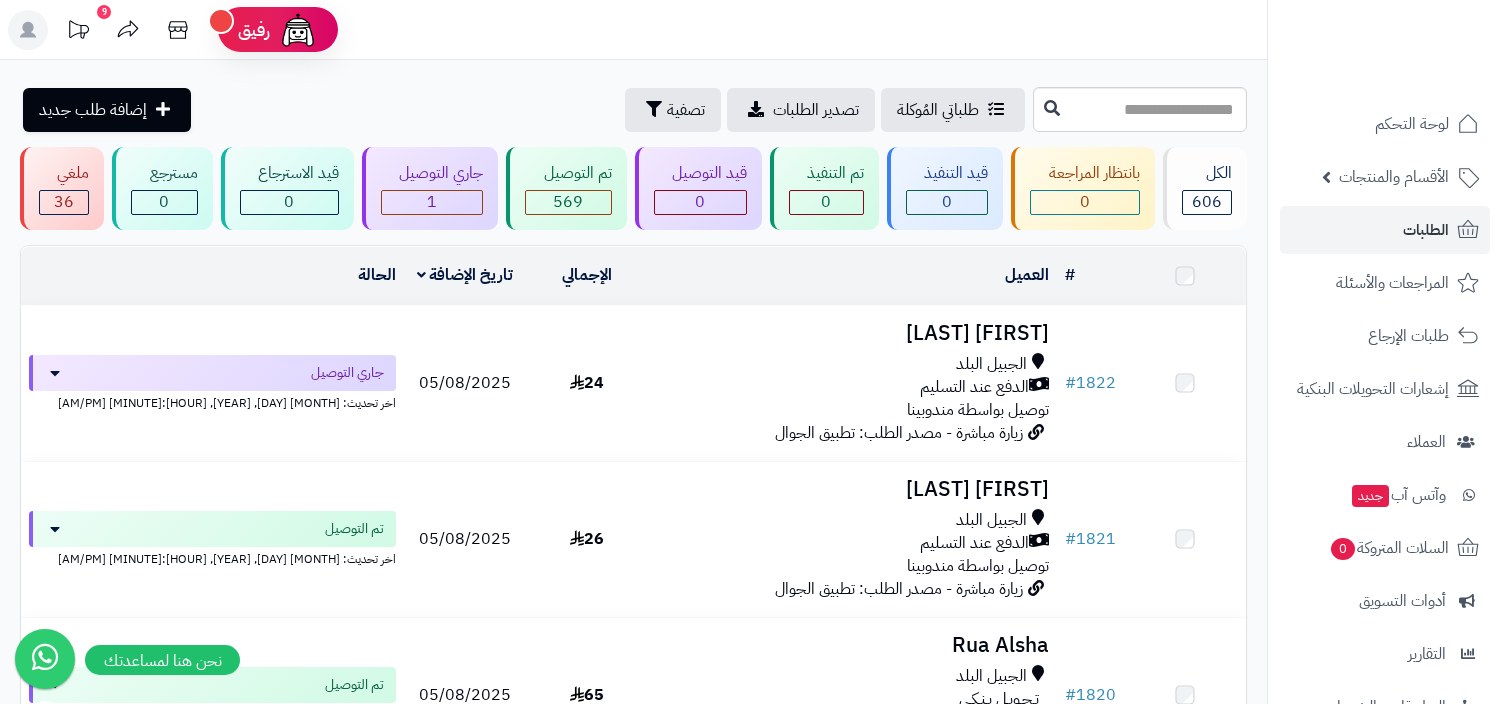 scroll, scrollTop: 0, scrollLeft: 0, axis: both 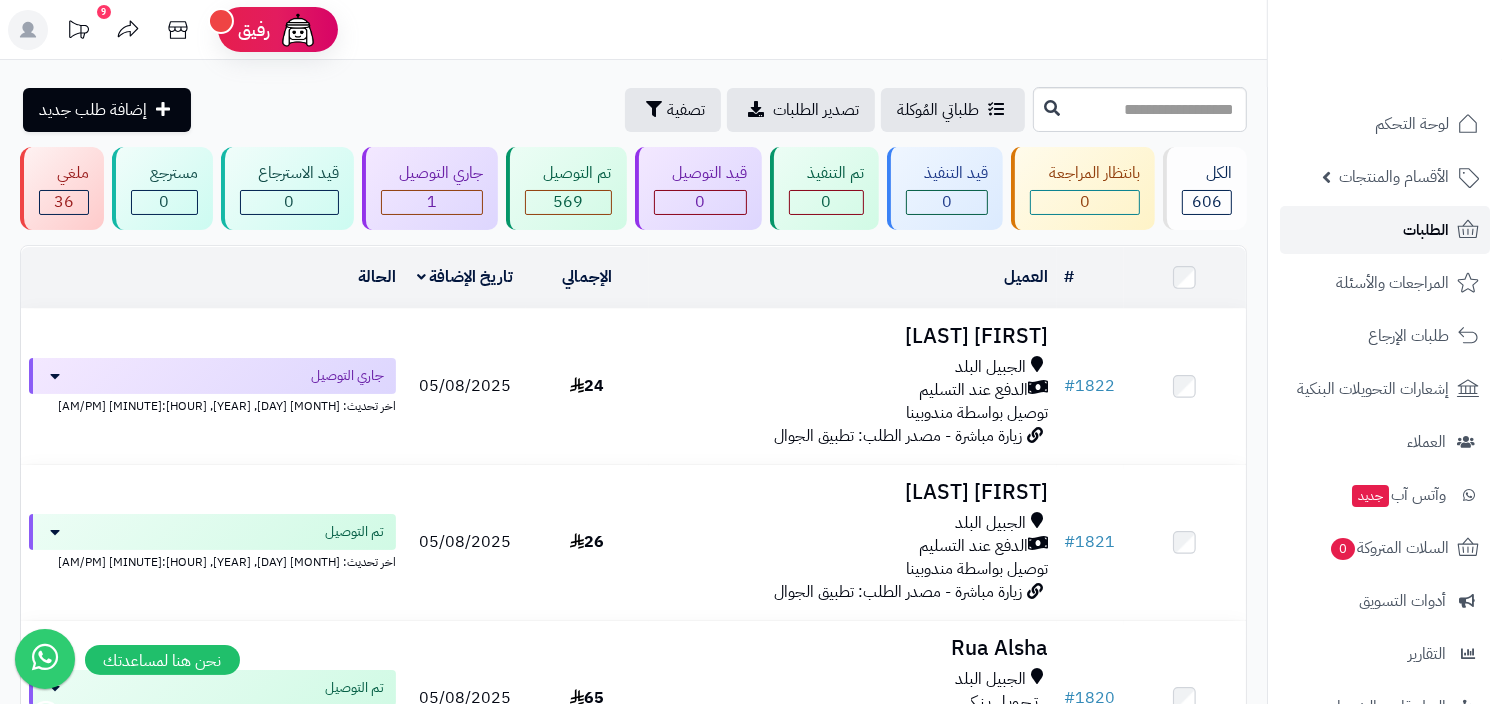 click on "الطلبات" at bounding box center [1385, 230] 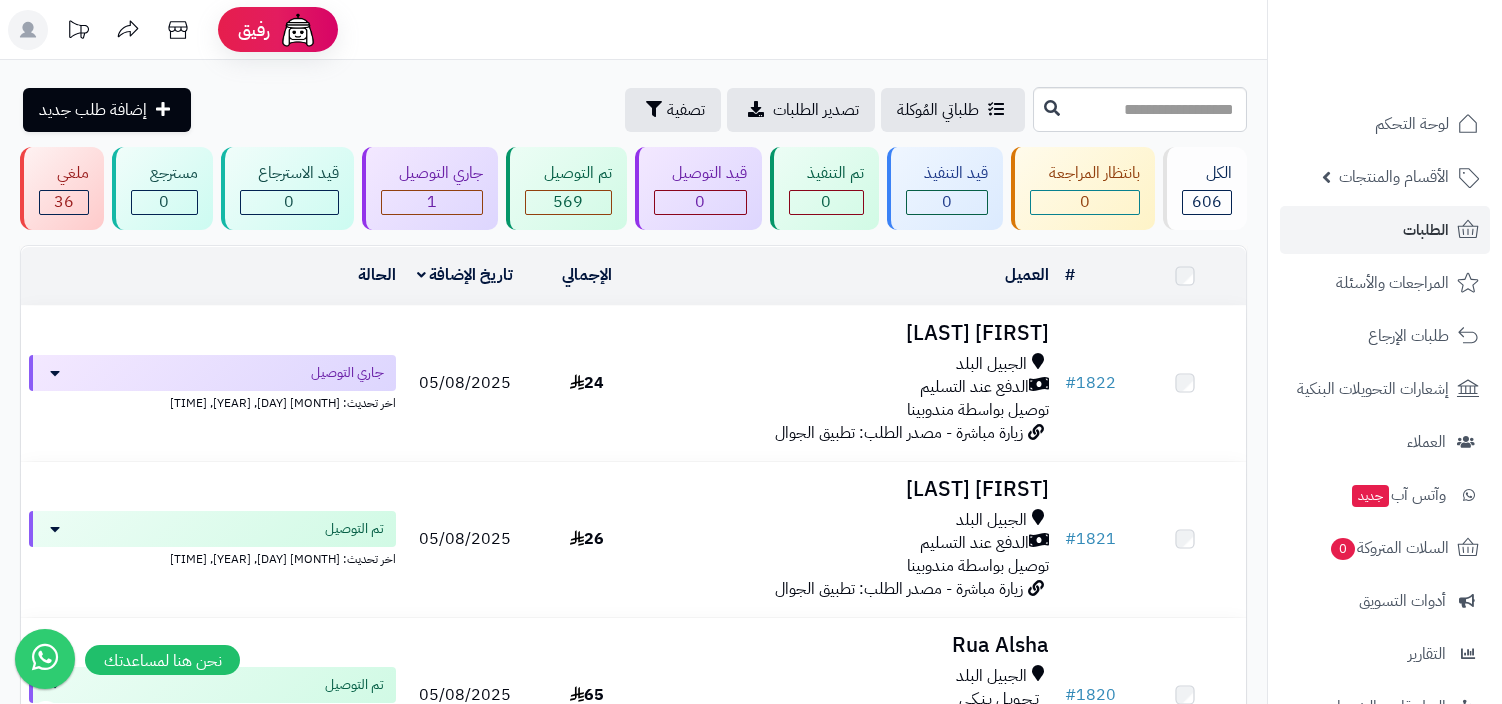 scroll, scrollTop: 0, scrollLeft: 0, axis: both 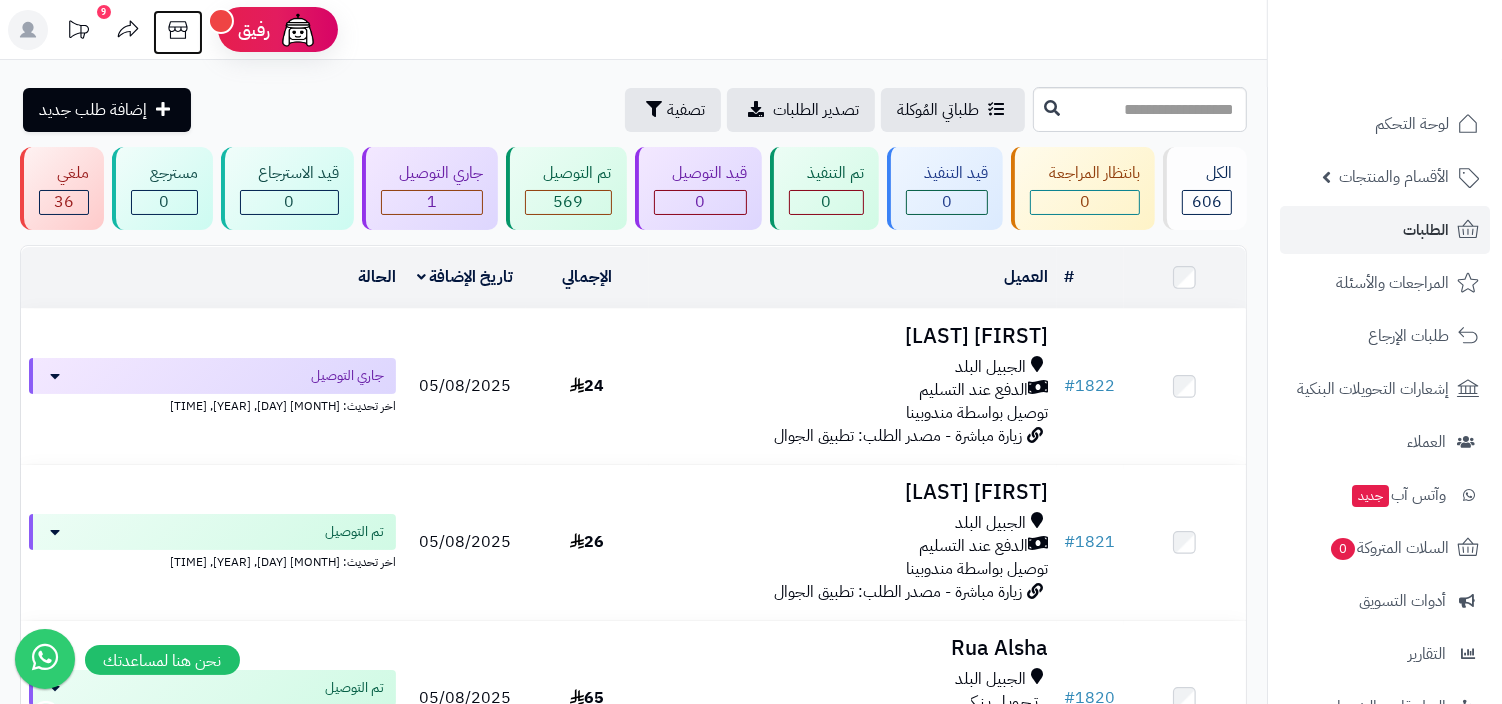 click 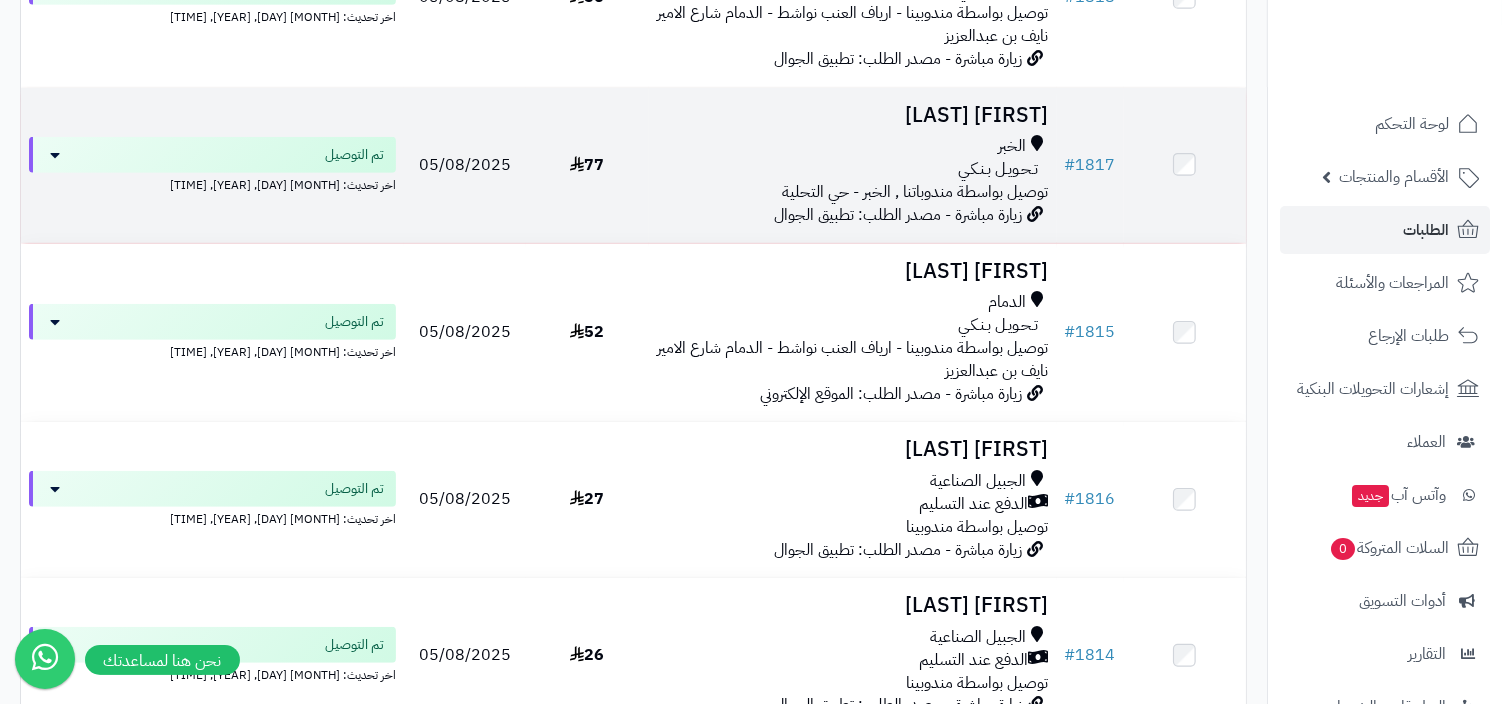 scroll, scrollTop: 1087, scrollLeft: 0, axis: vertical 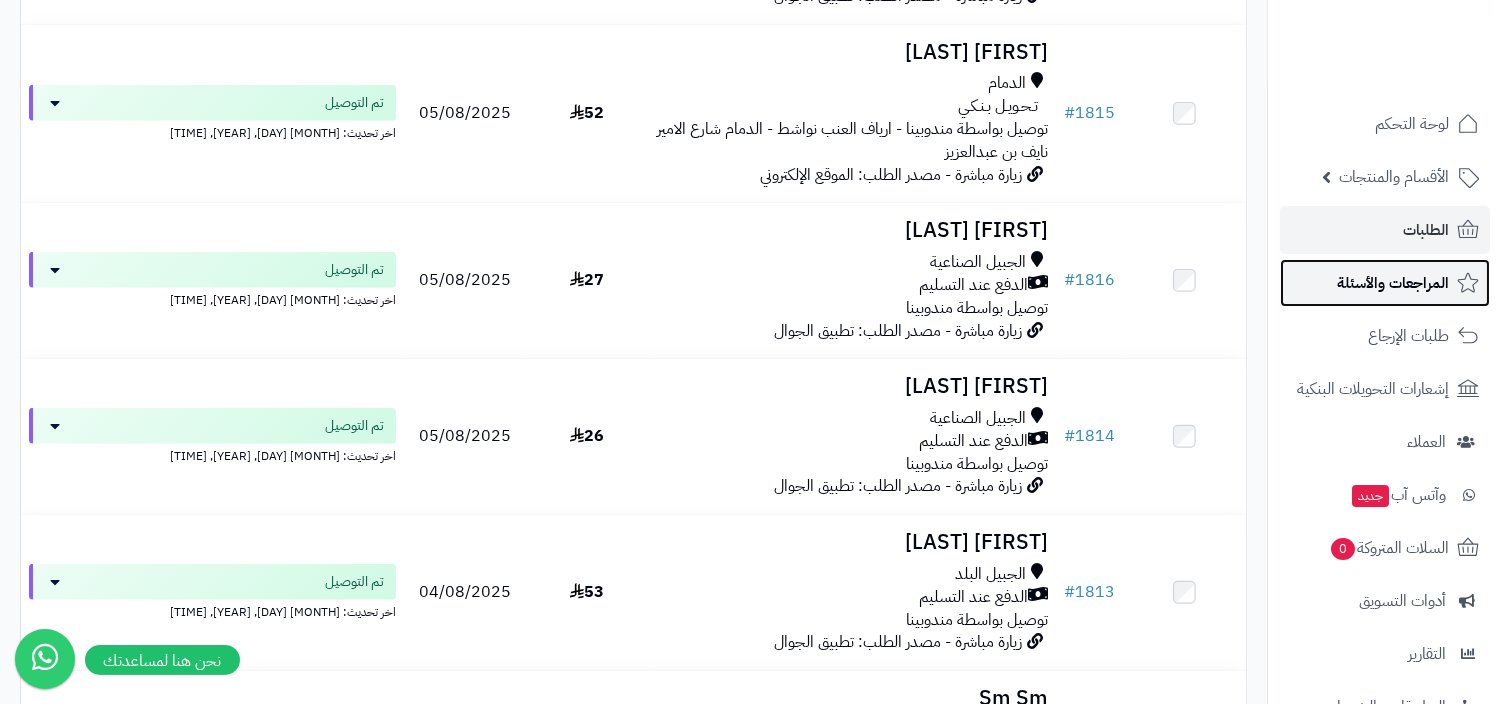 click on "المراجعات والأسئلة" at bounding box center (1393, 283) 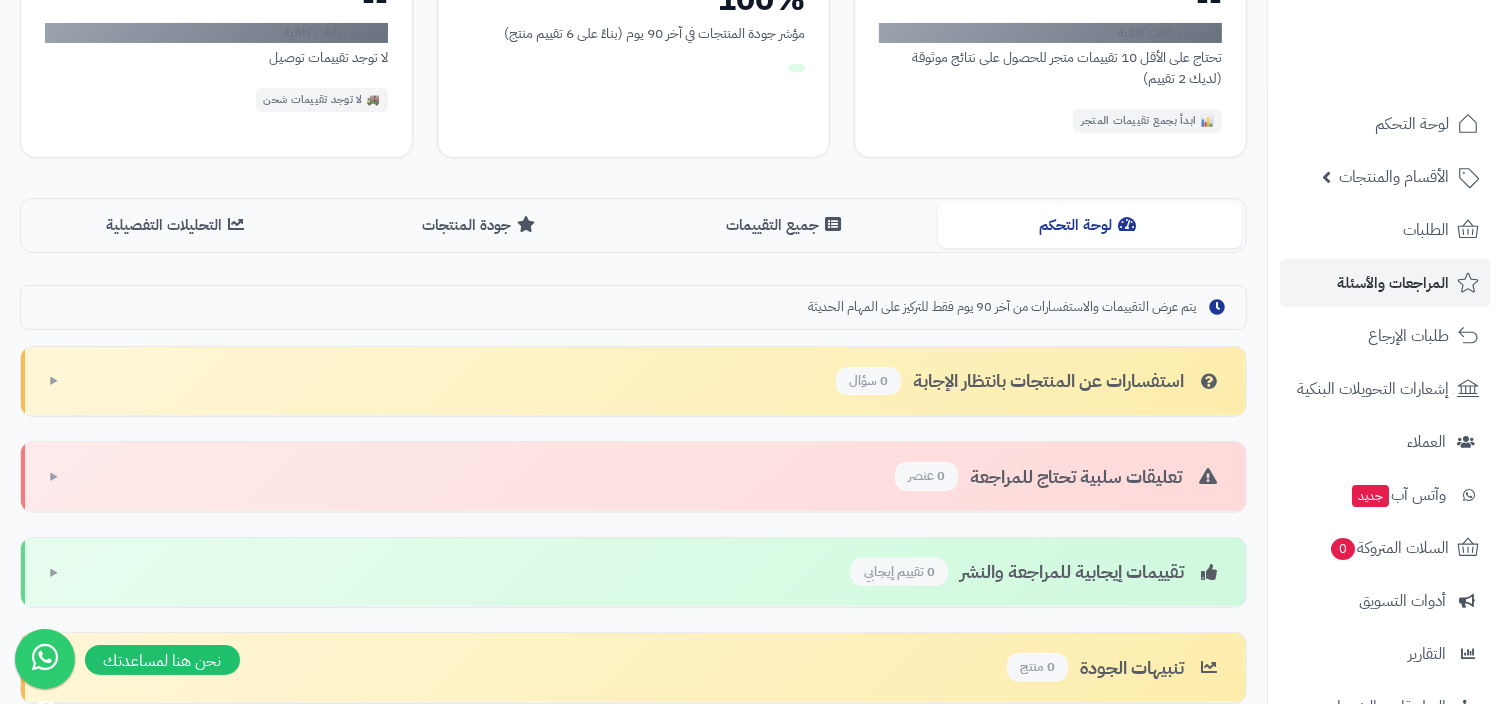 scroll, scrollTop: 472, scrollLeft: 0, axis: vertical 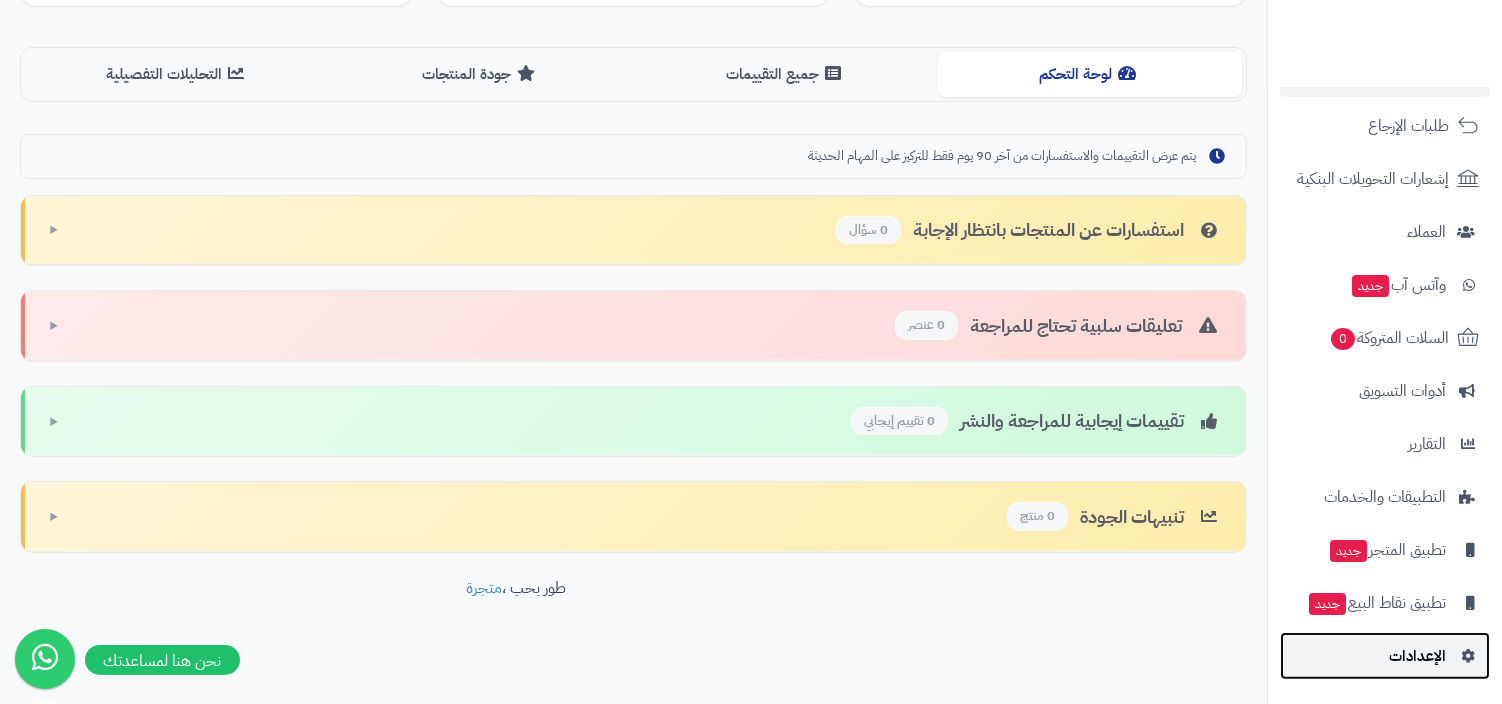click on "الإعدادات" at bounding box center (1417, 656) 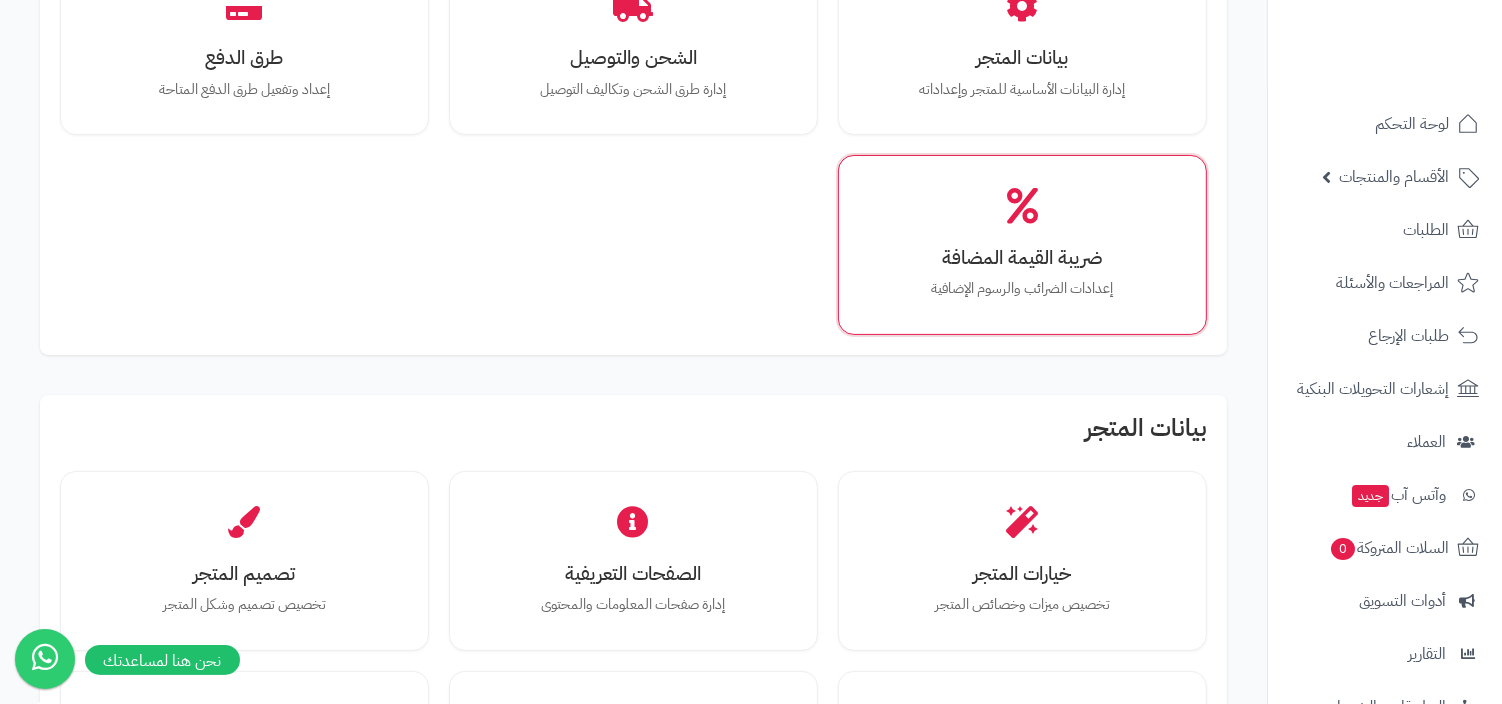 scroll, scrollTop: 293, scrollLeft: 0, axis: vertical 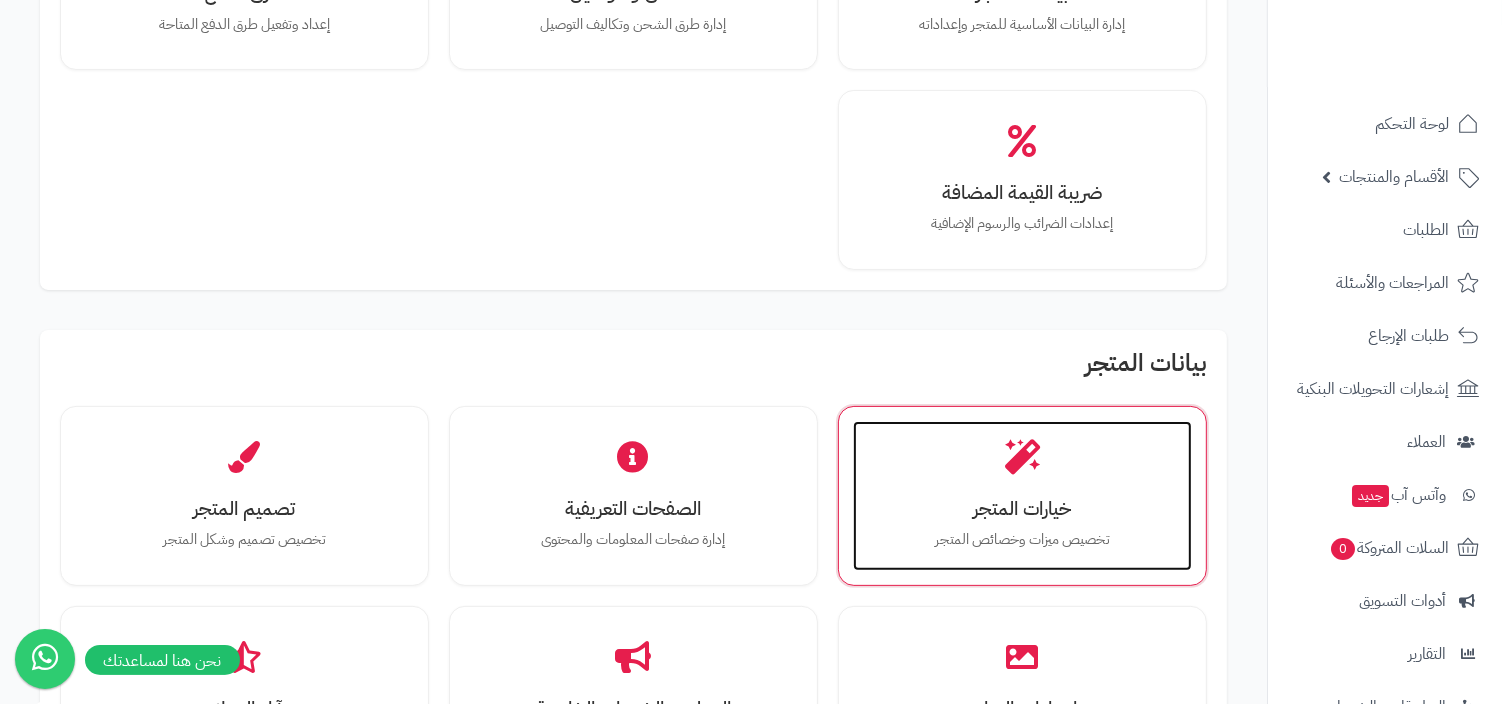 click on "خيارات المتجر" at bounding box center [1022, 508] 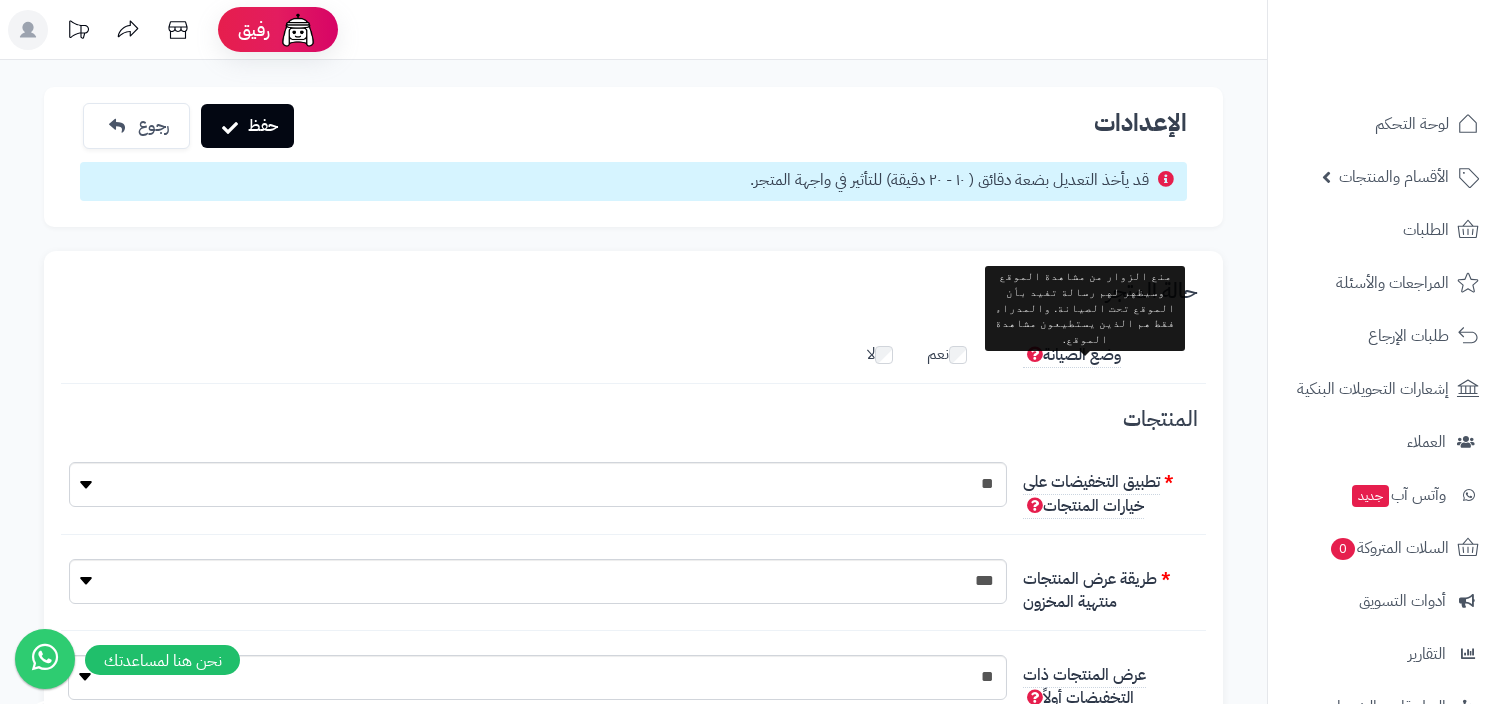 scroll, scrollTop: 0, scrollLeft: 0, axis: both 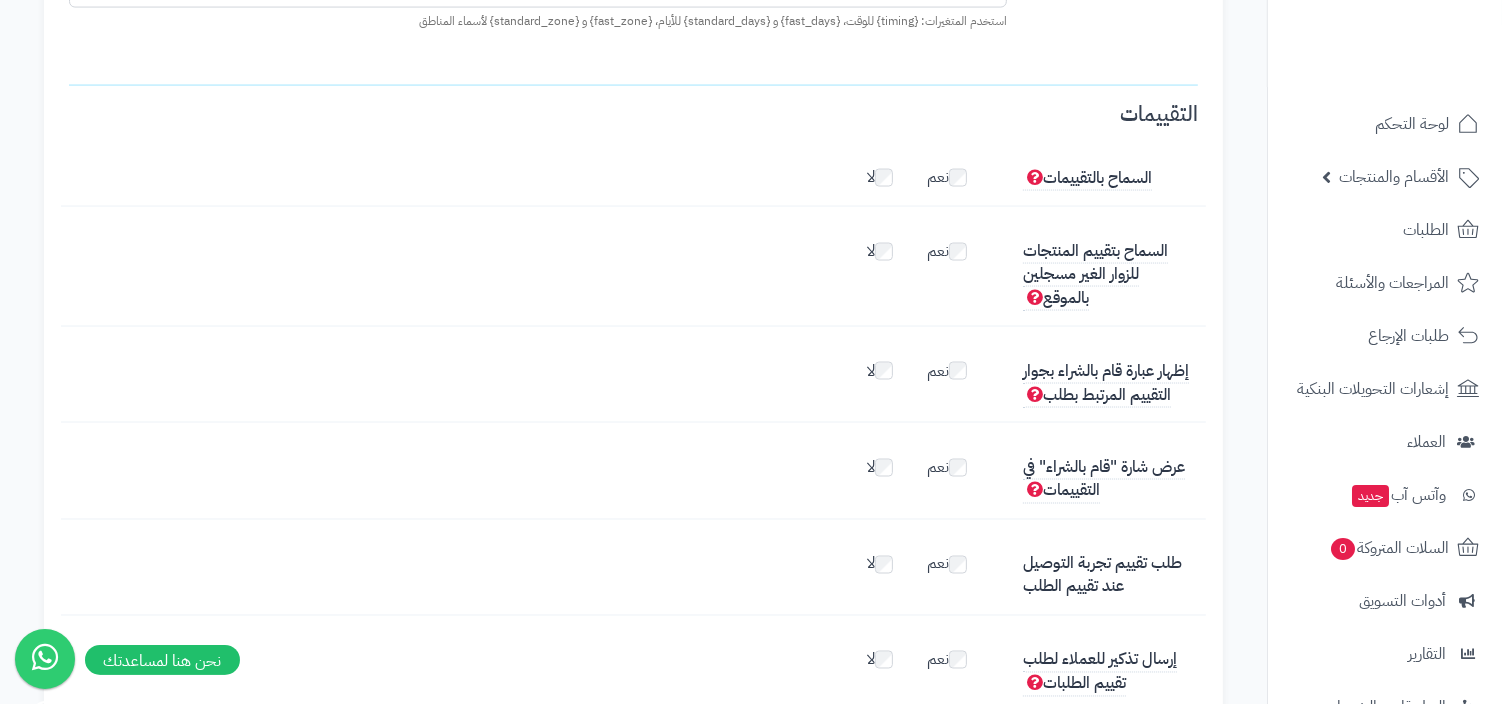 click on "نعم" at bounding box center (957, 560) 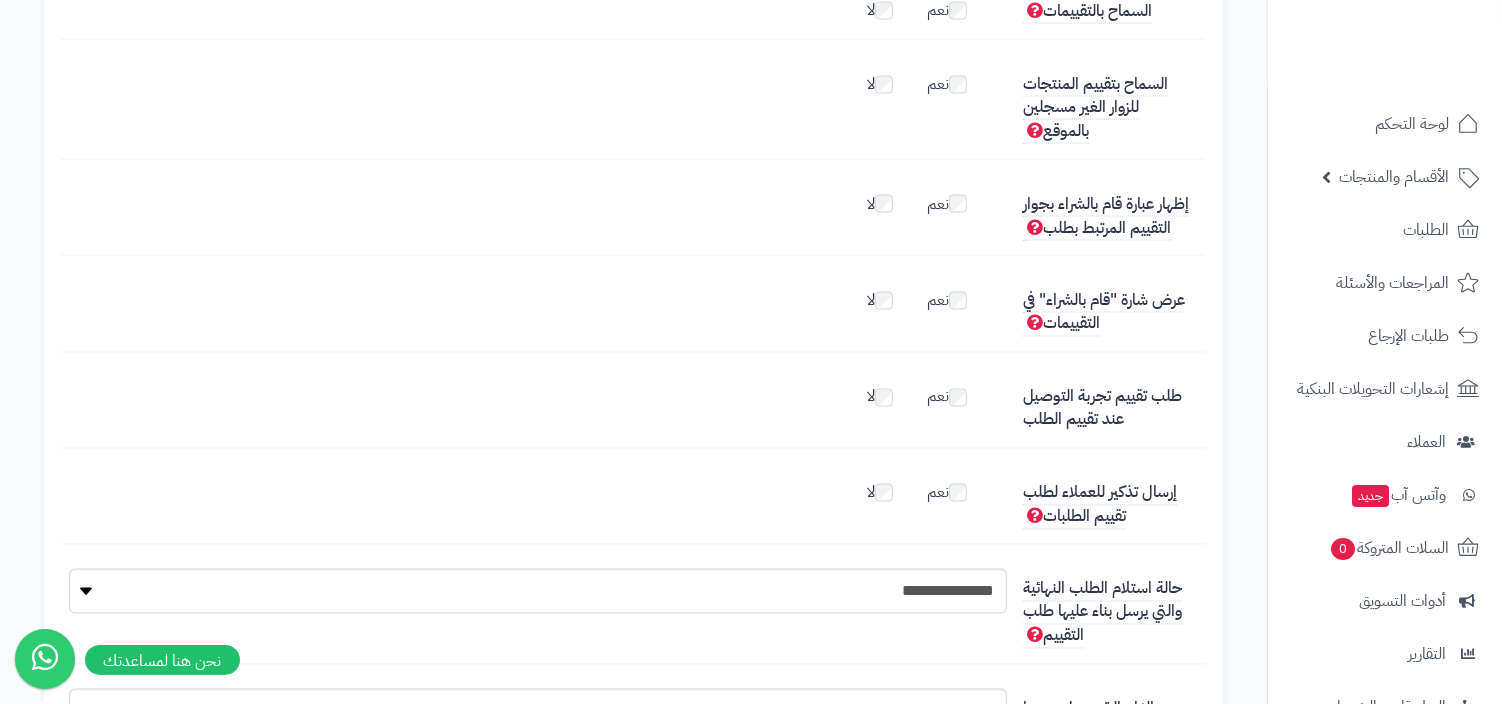scroll, scrollTop: 3092, scrollLeft: 0, axis: vertical 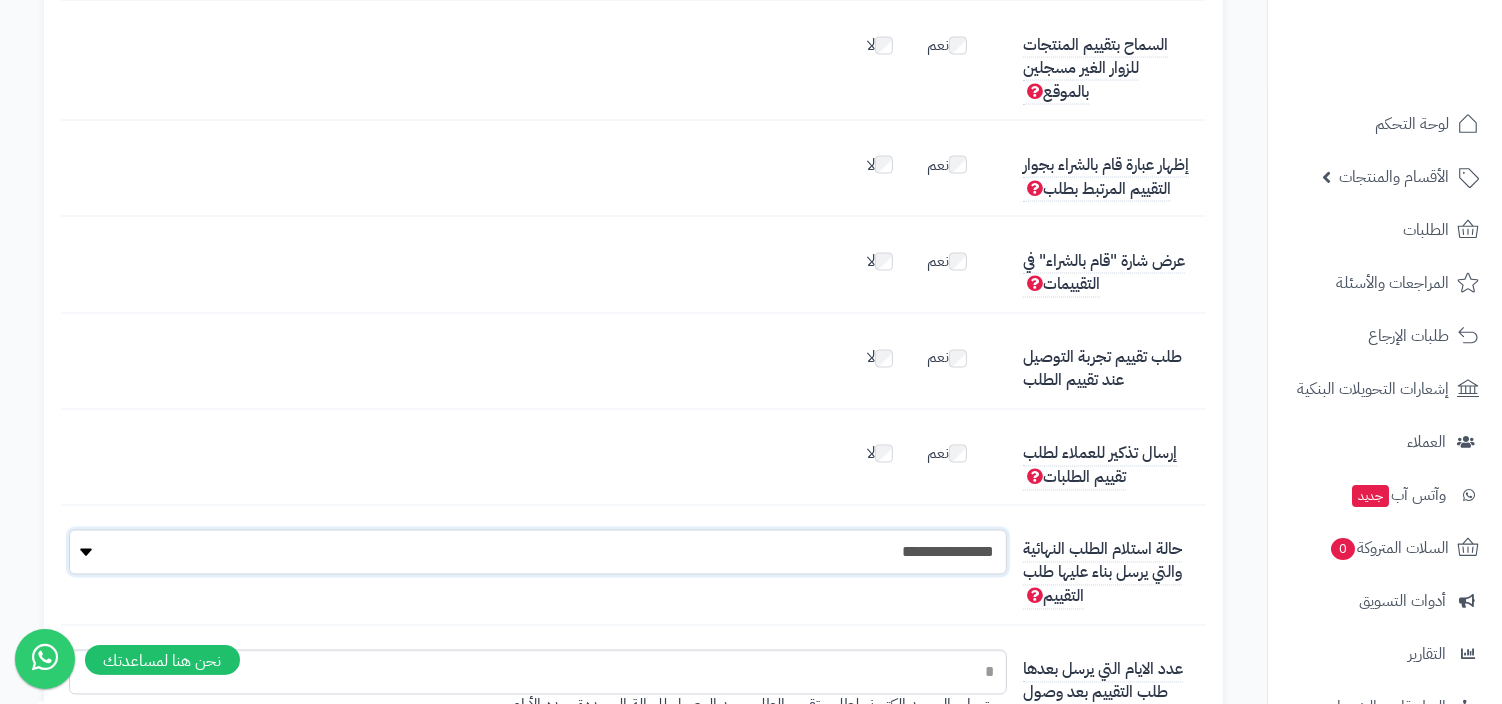 click on "**********" at bounding box center [538, 552] 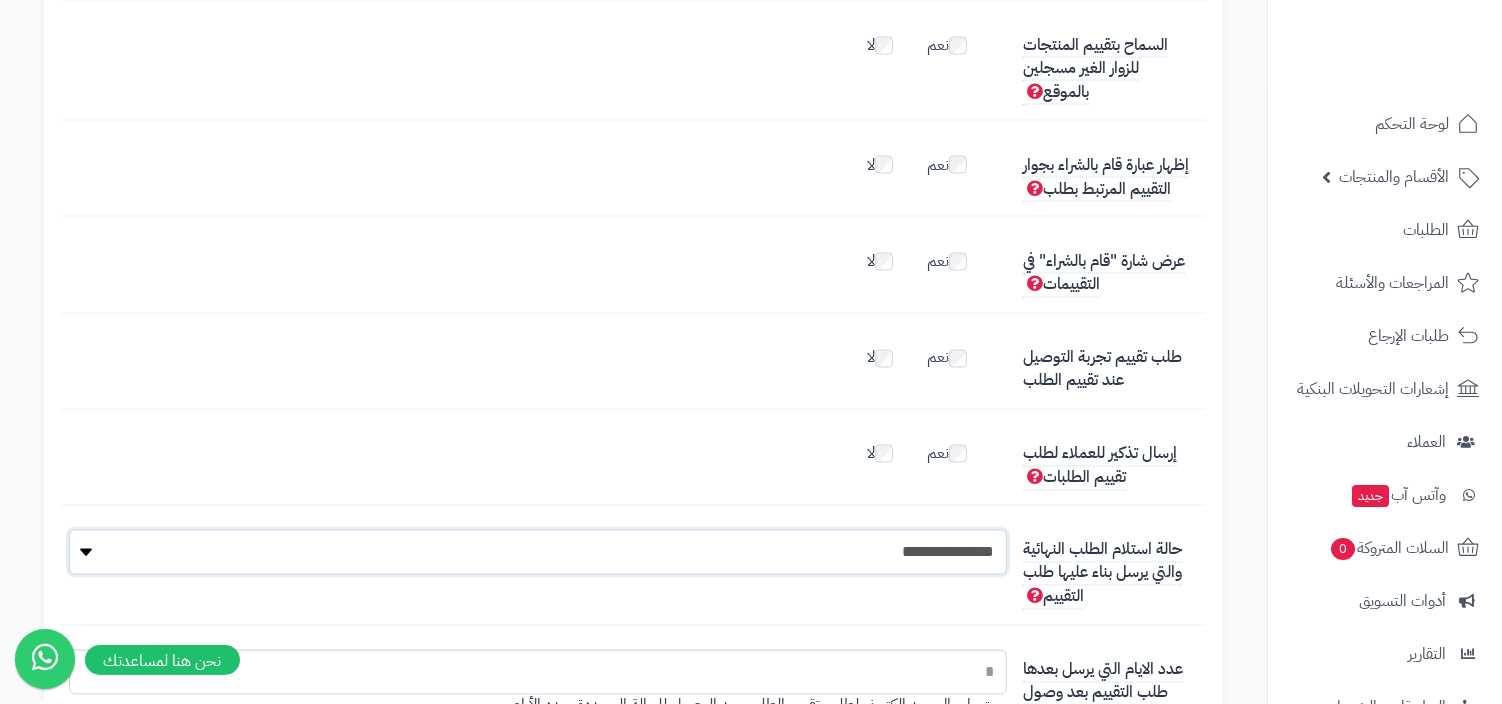 select on "**" 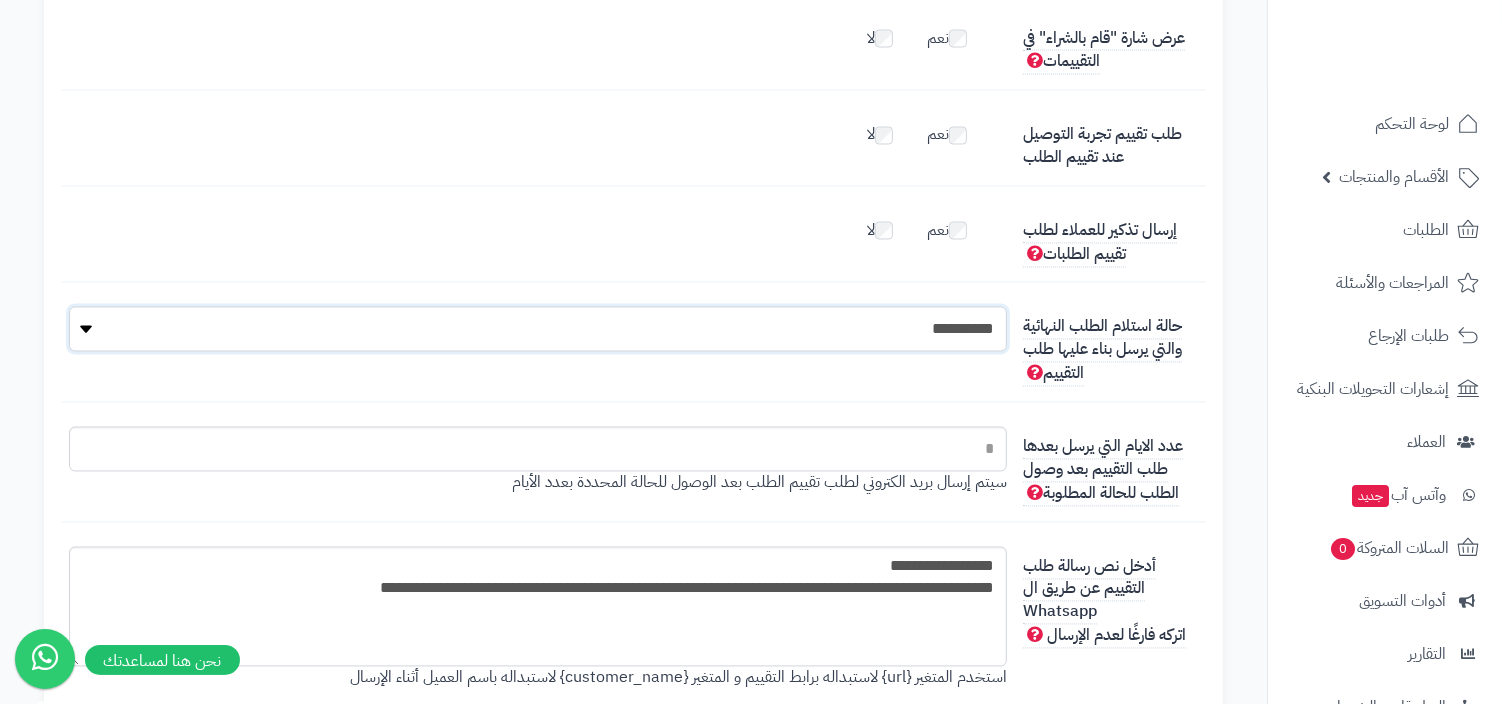 scroll, scrollTop: 3374, scrollLeft: 0, axis: vertical 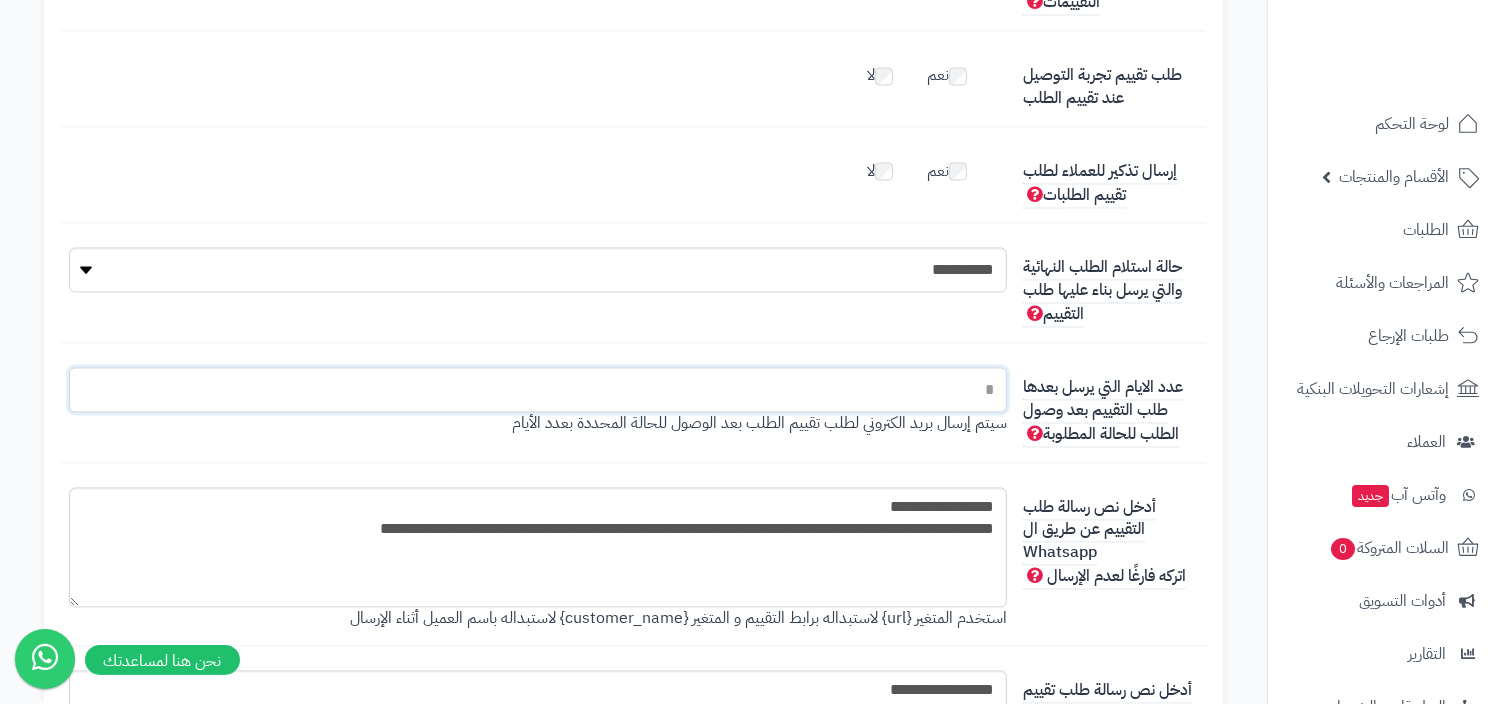 click on "*" at bounding box center [538, 390] 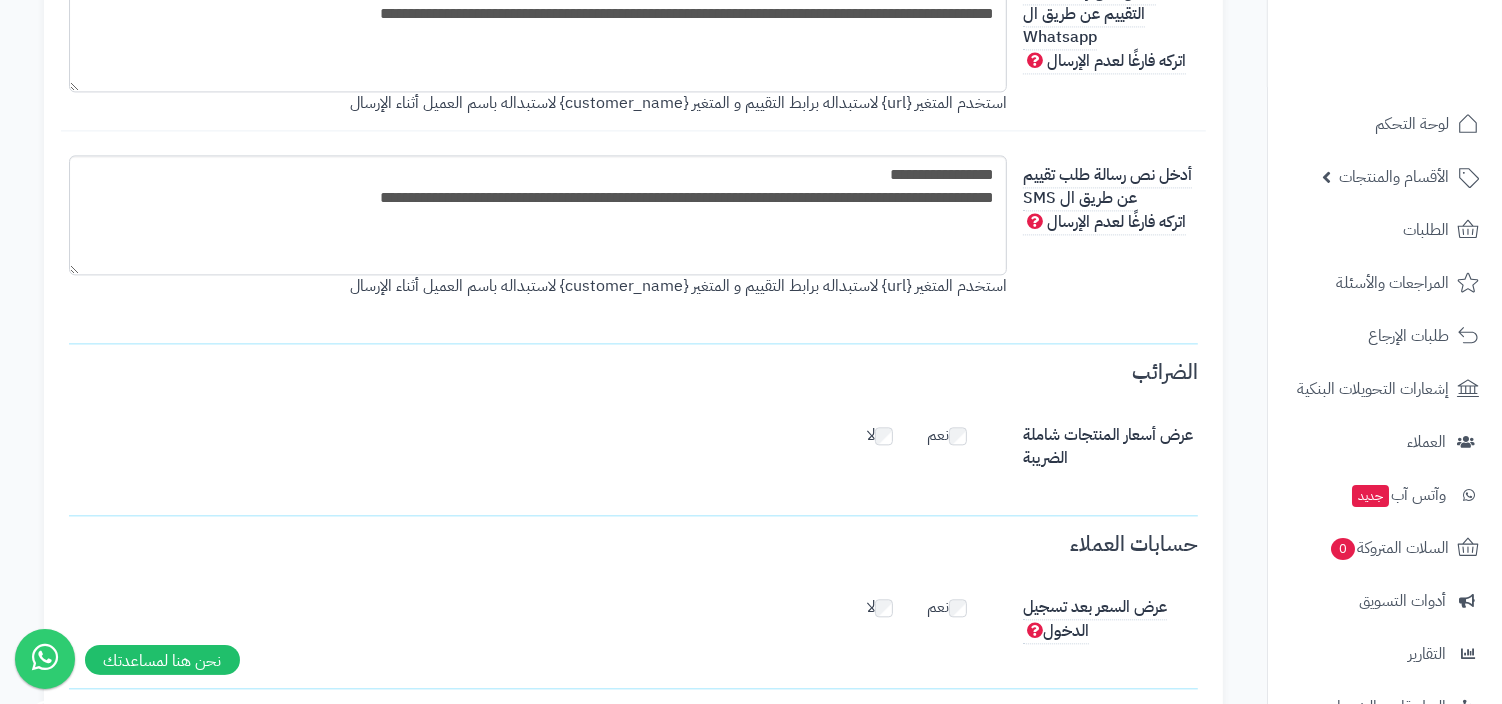 scroll, scrollTop: 4127, scrollLeft: 0, axis: vertical 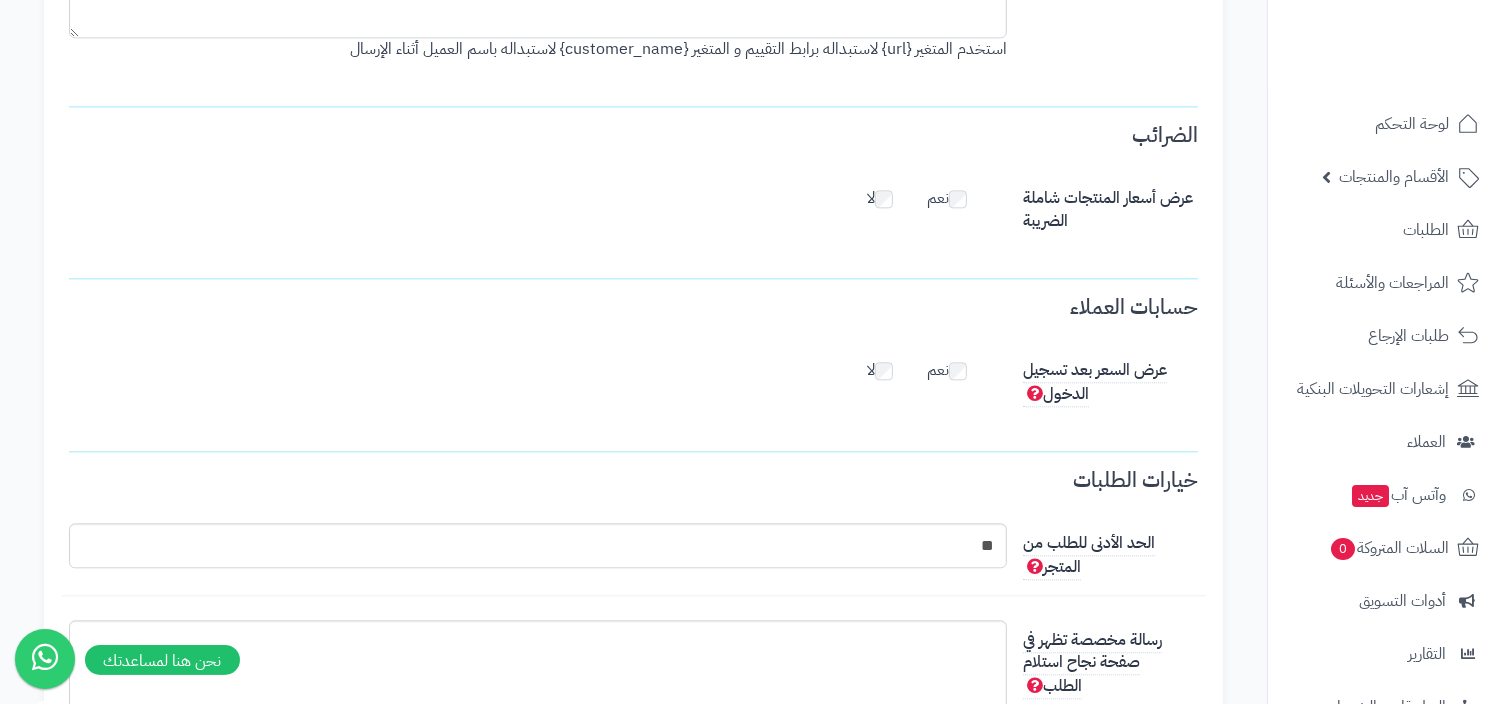 type on "*" 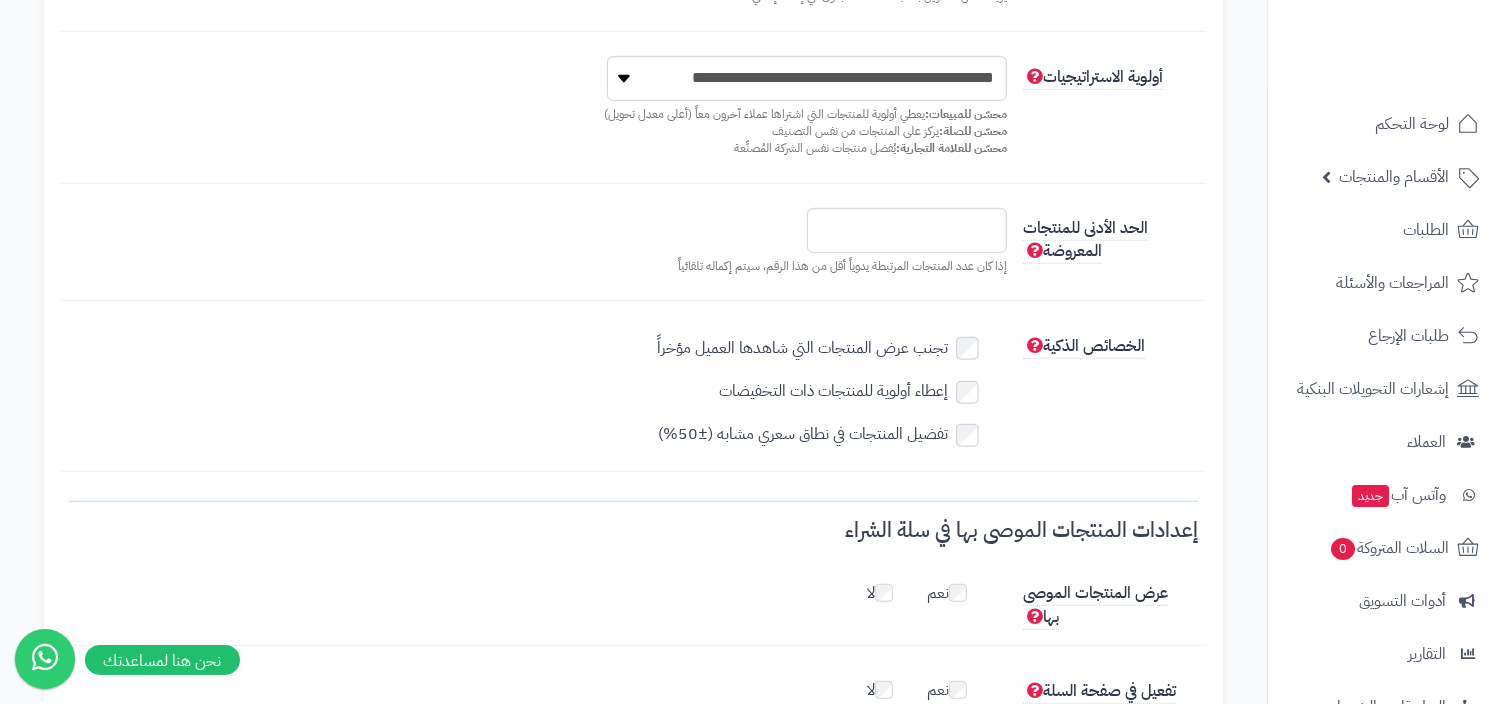 scroll, scrollTop: 0, scrollLeft: 0, axis: both 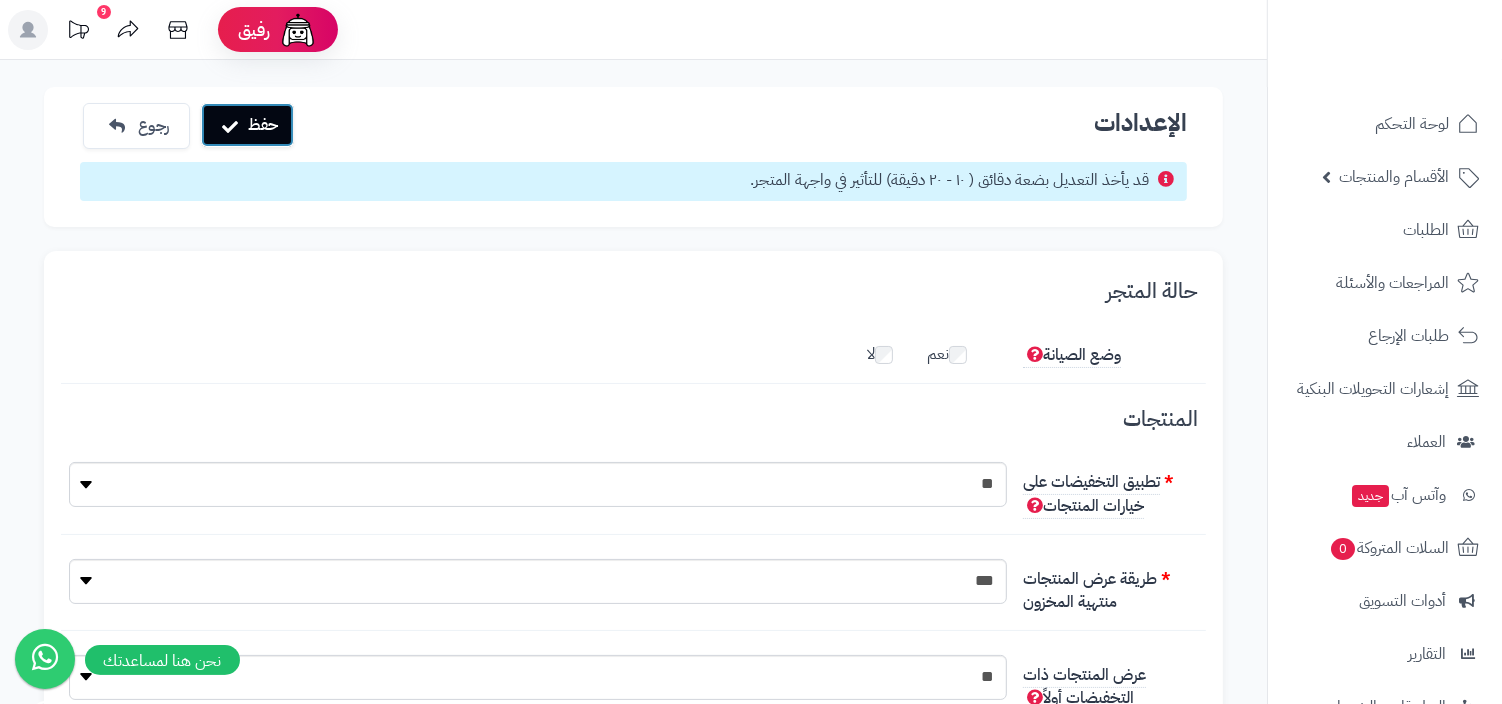 click on "حفظ" at bounding box center [247, 125] 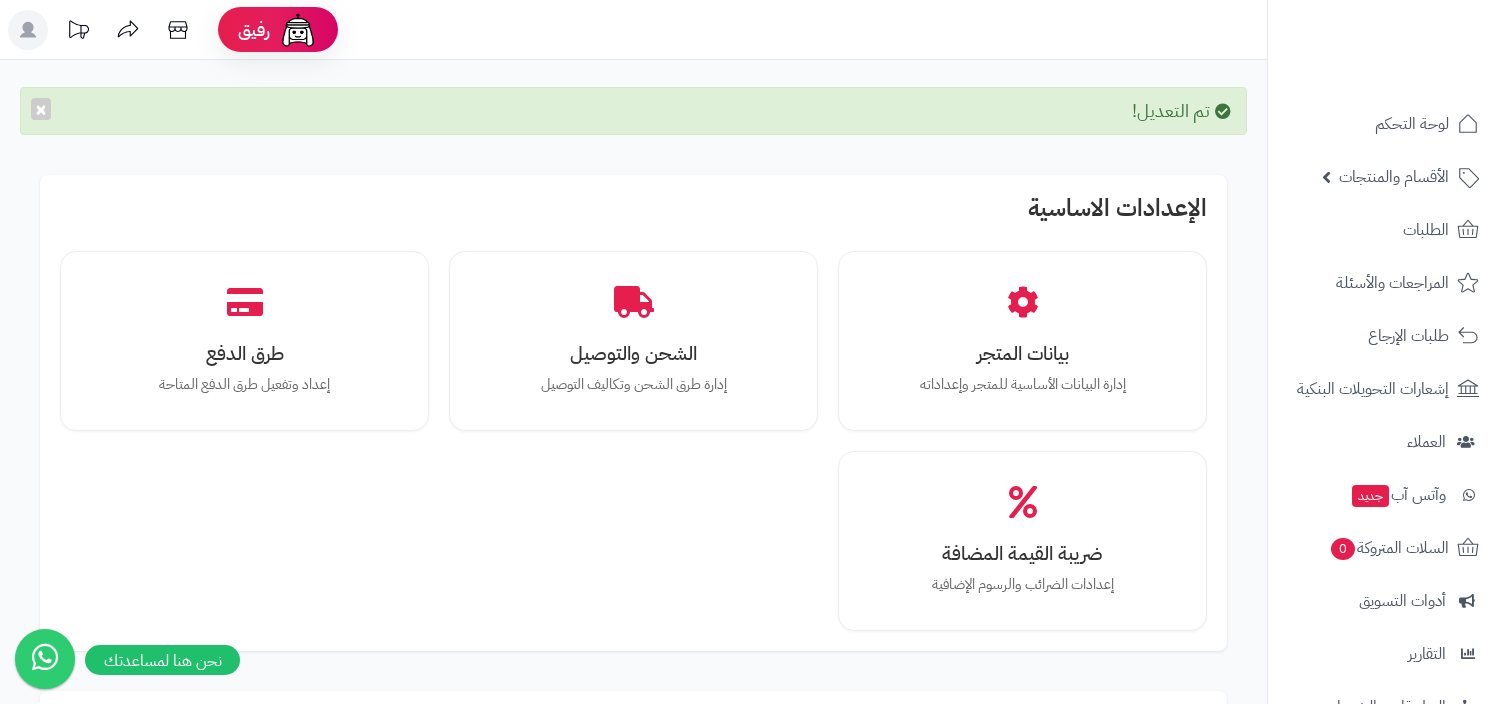 scroll, scrollTop: 0, scrollLeft: 0, axis: both 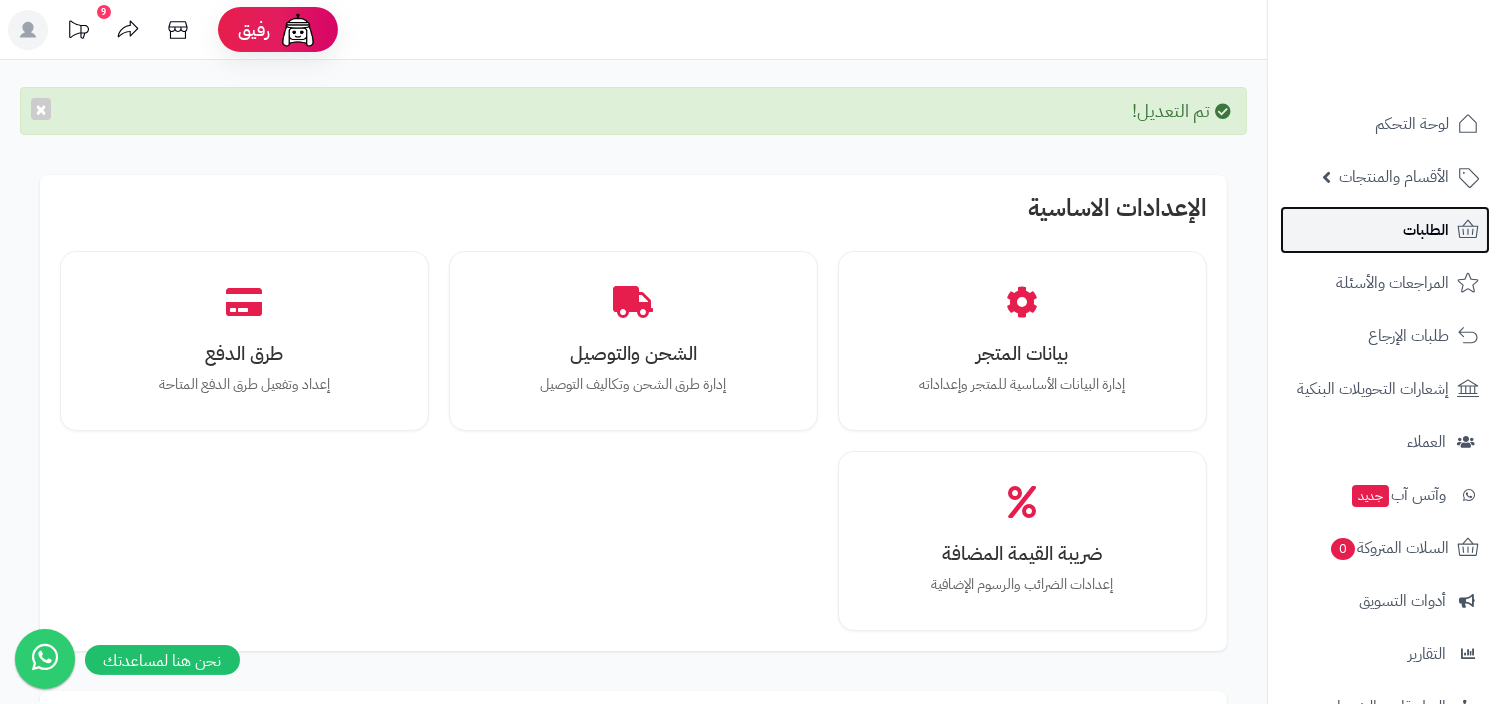 click 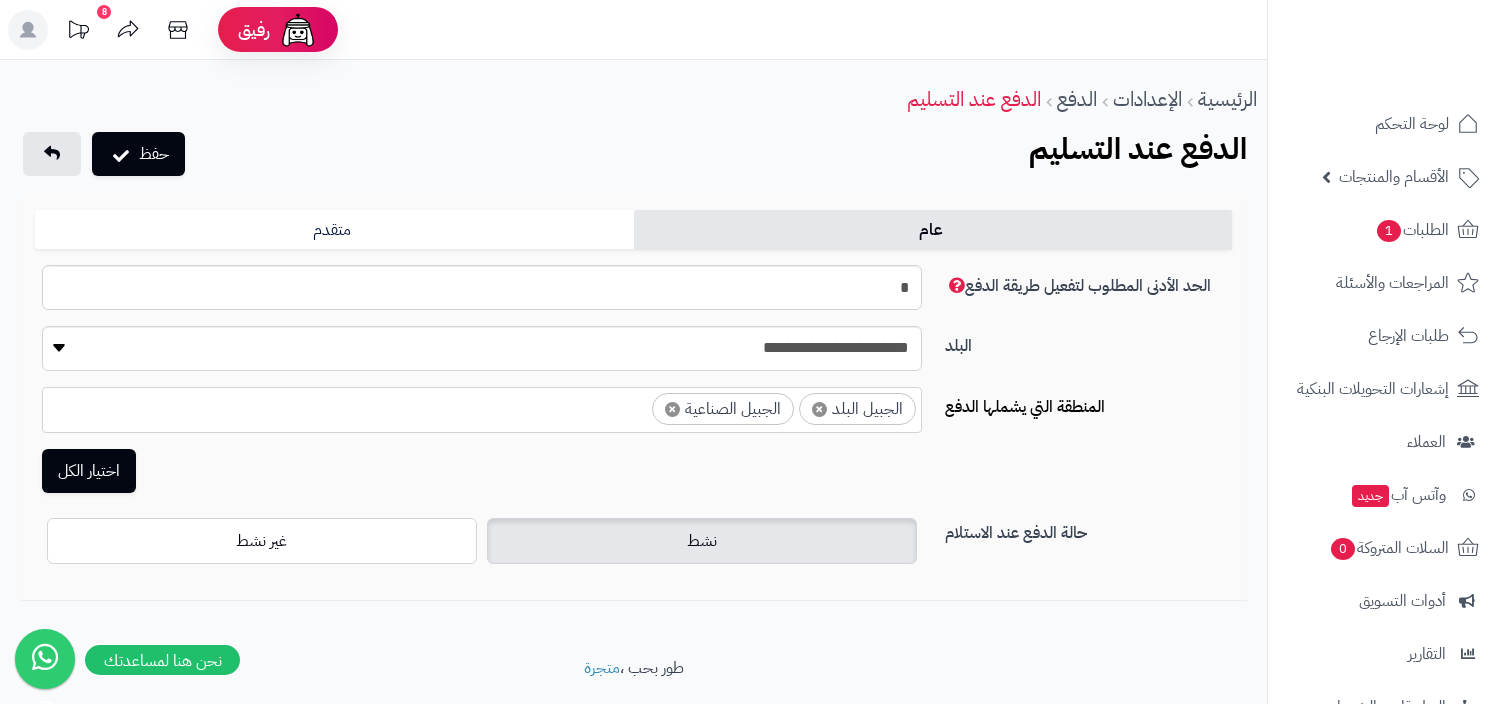 select on "***" 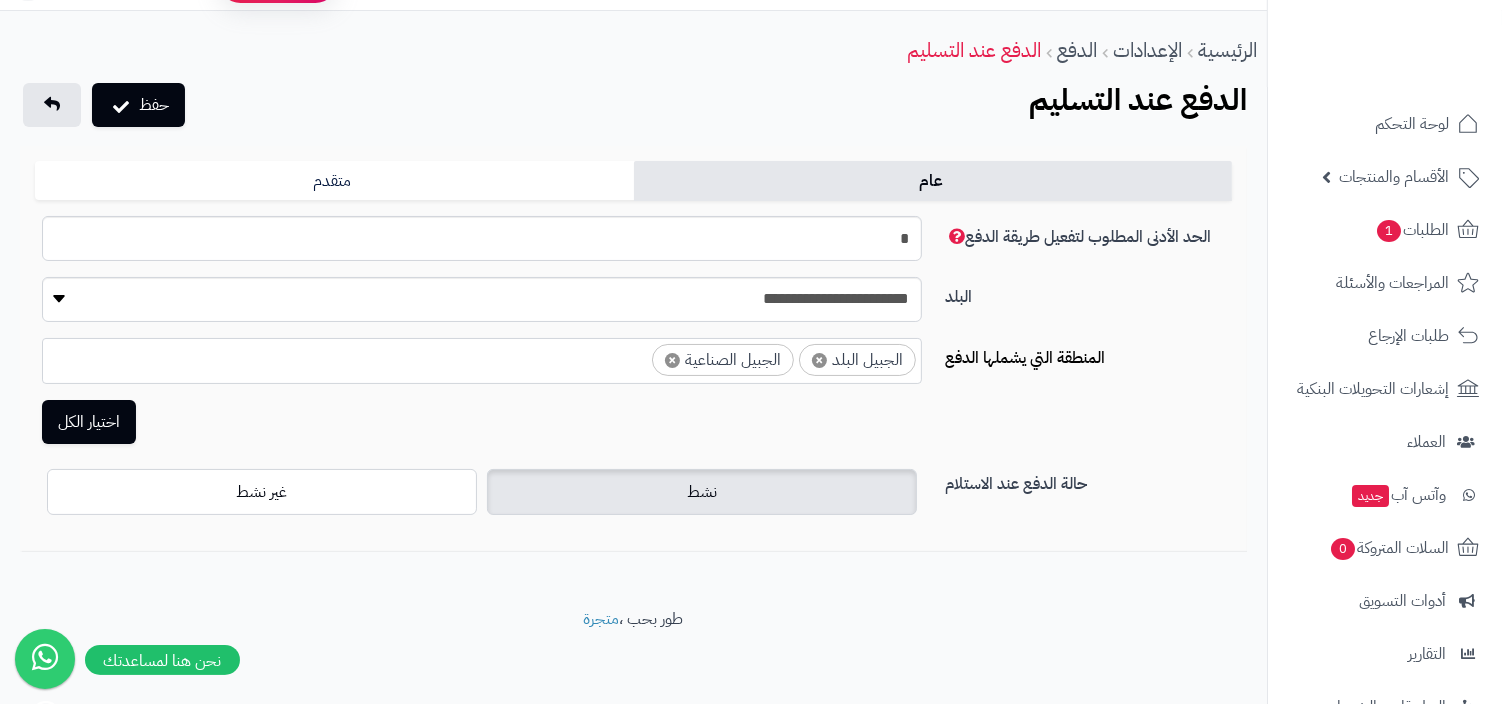 scroll, scrollTop: 846, scrollLeft: 0, axis: vertical 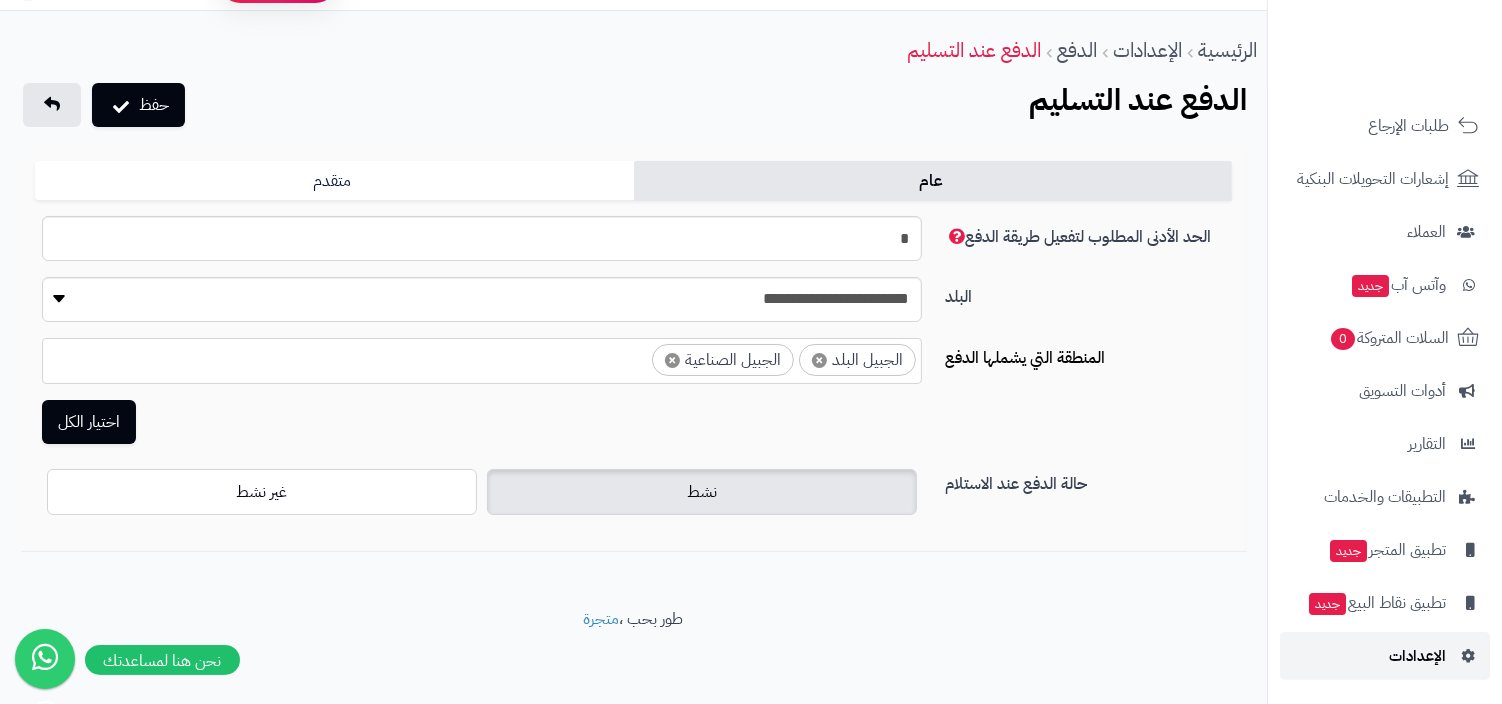 click on "الإعدادات" at bounding box center (1417, 656) 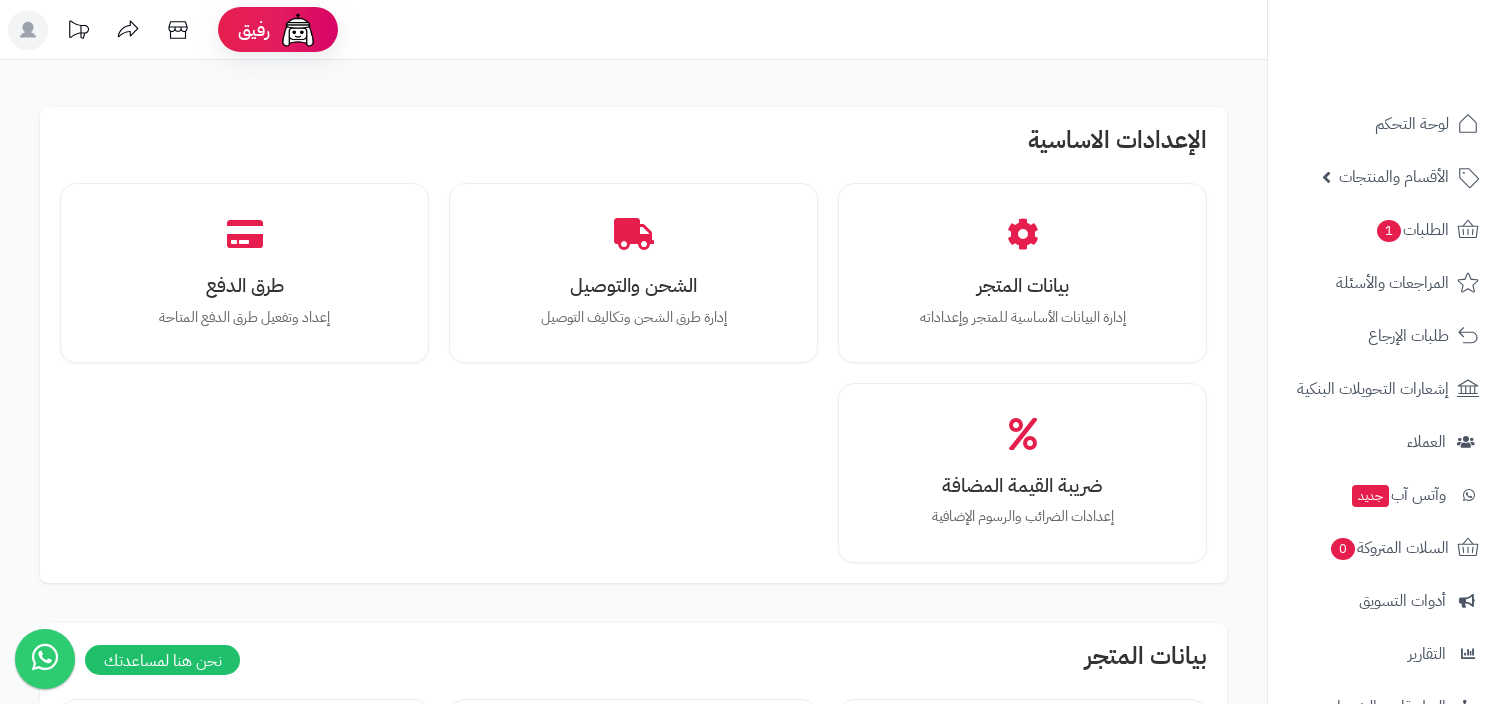 scroll, scrollTop: 0, scrollLeft: 0, axis: both 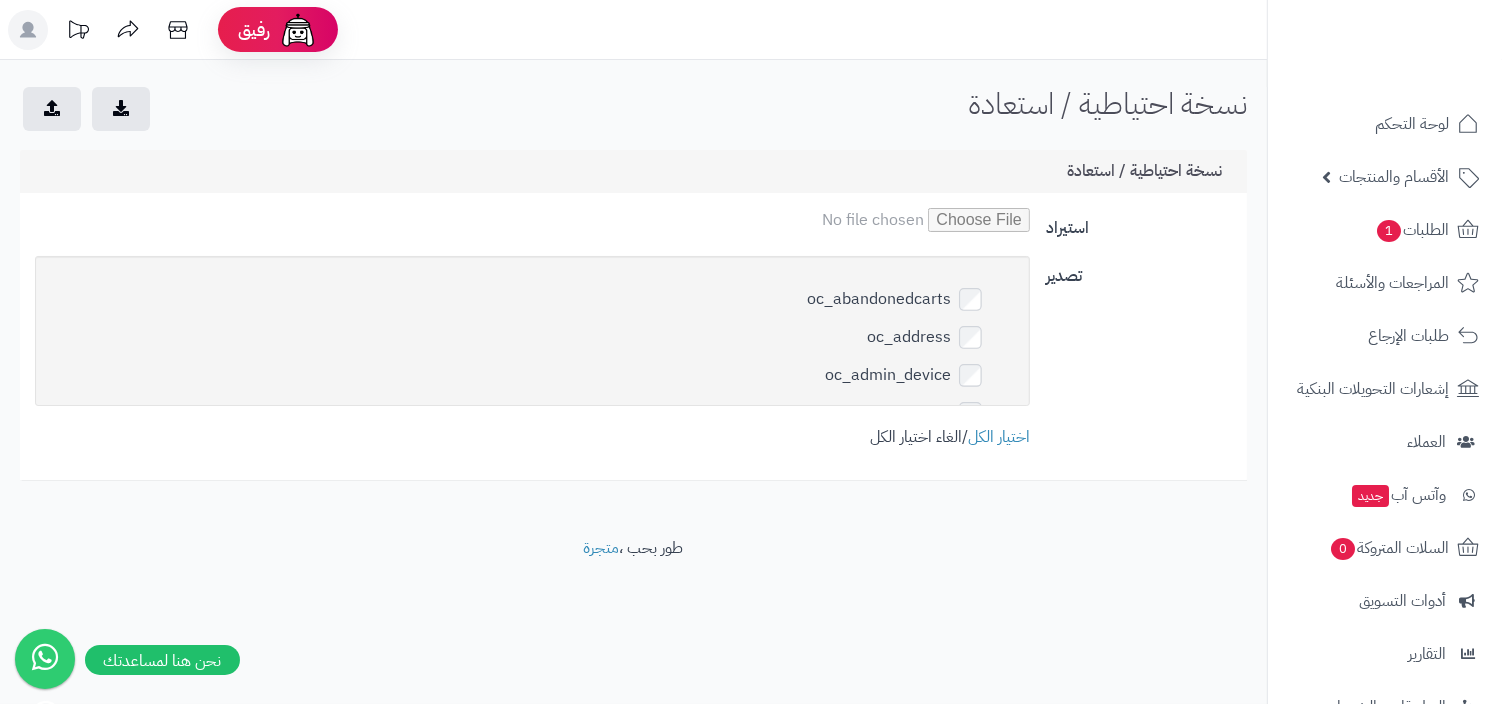 click on "الغاء اختيار الكل" at bounding box center (916, 437) 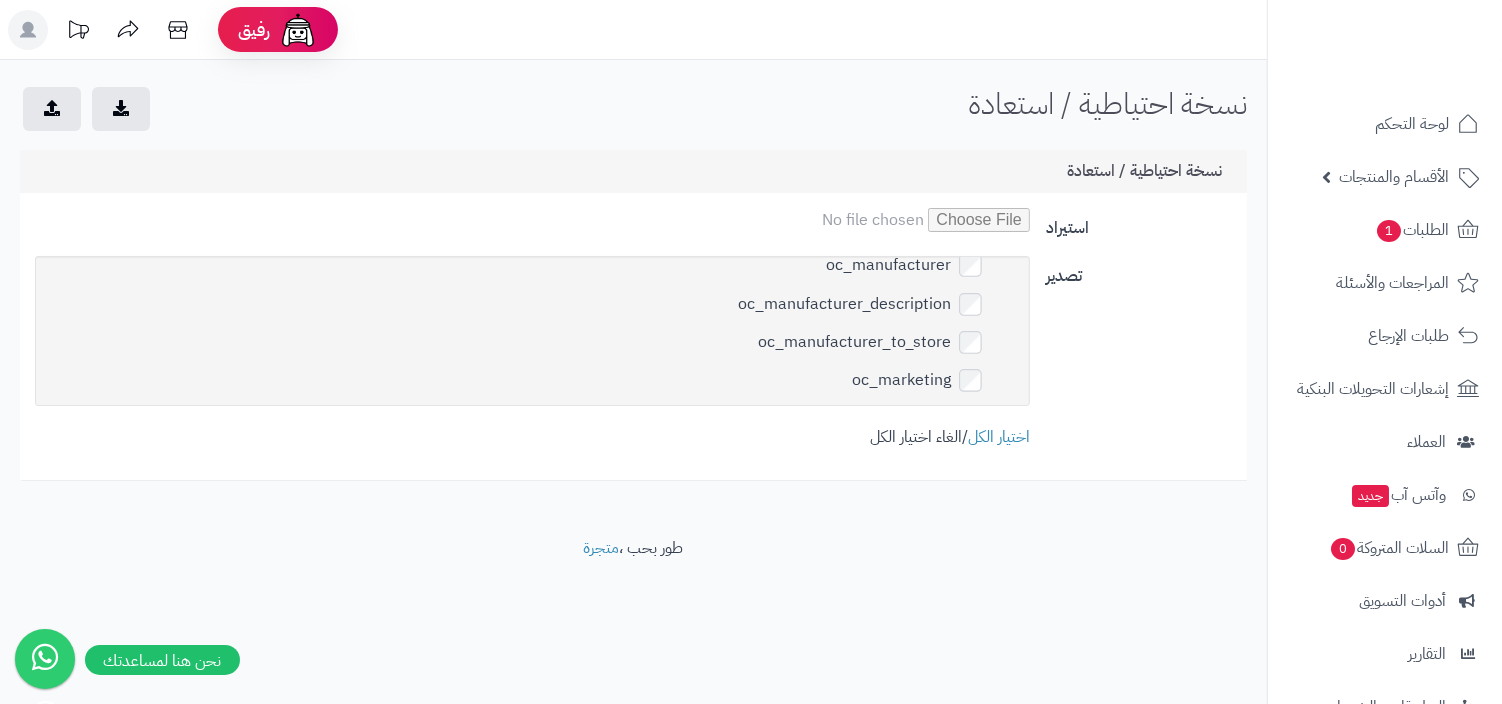 scroll, scrollTop: 4409, scrollLeft: 0, axis: vertical 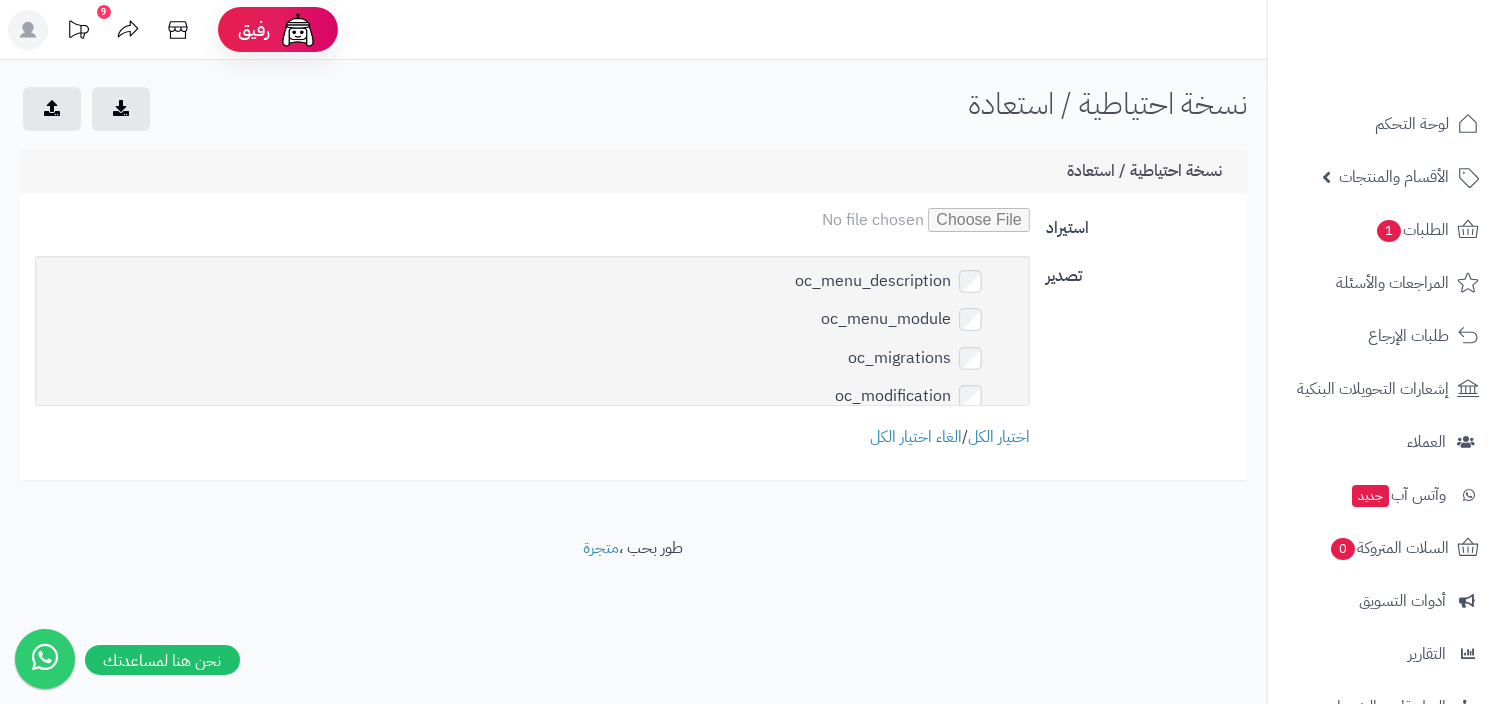 click on "oc_order" at bounding box center [948, 740] 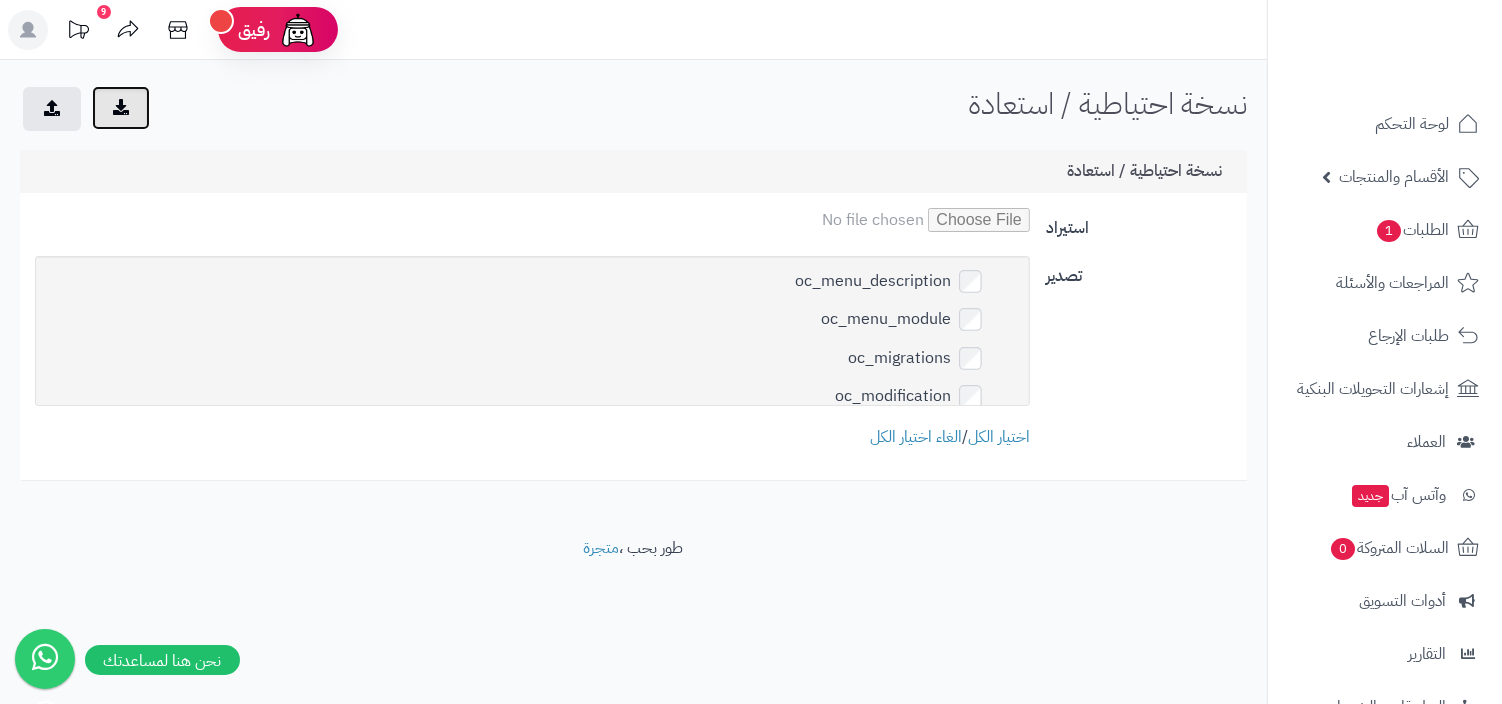 click at bounding box center (121, 108) 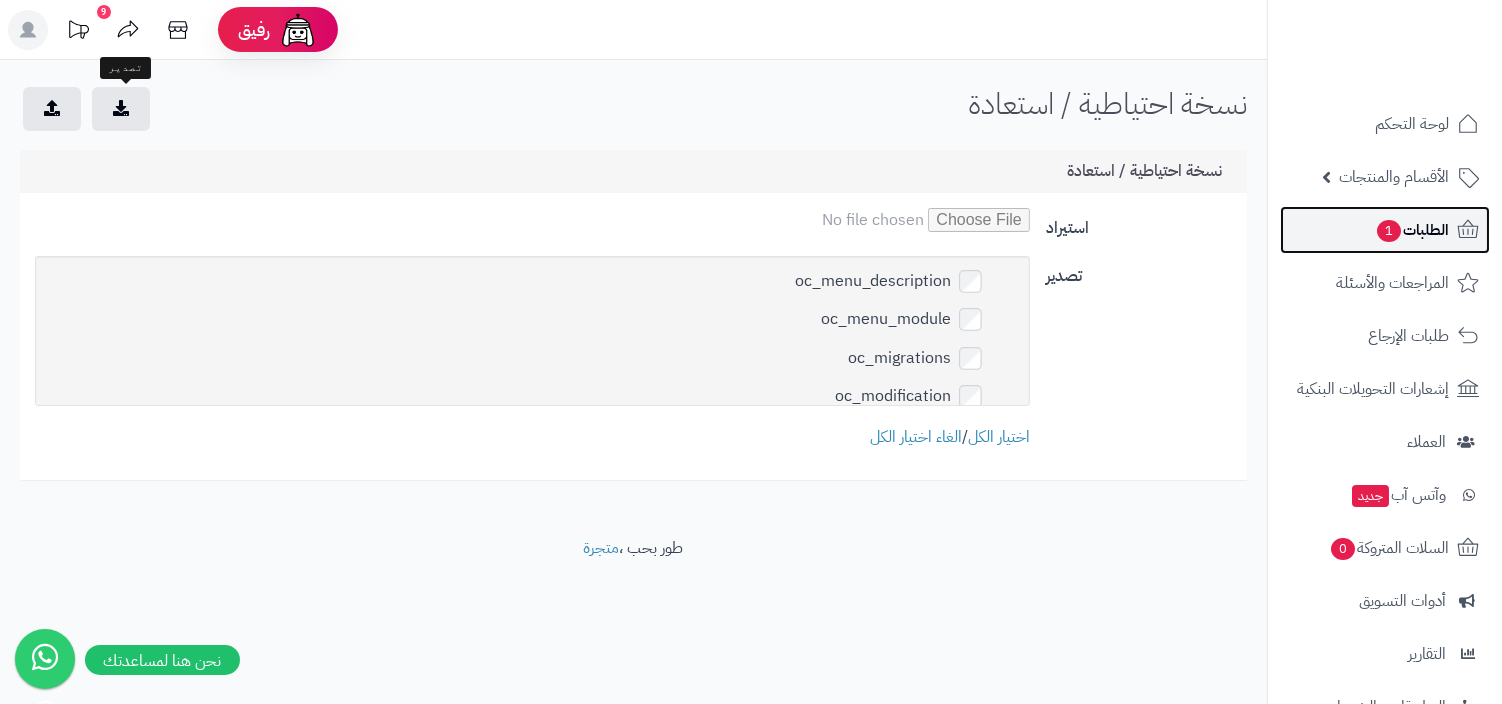click on "الطلبات  1" at bounding box center [1412, 230] 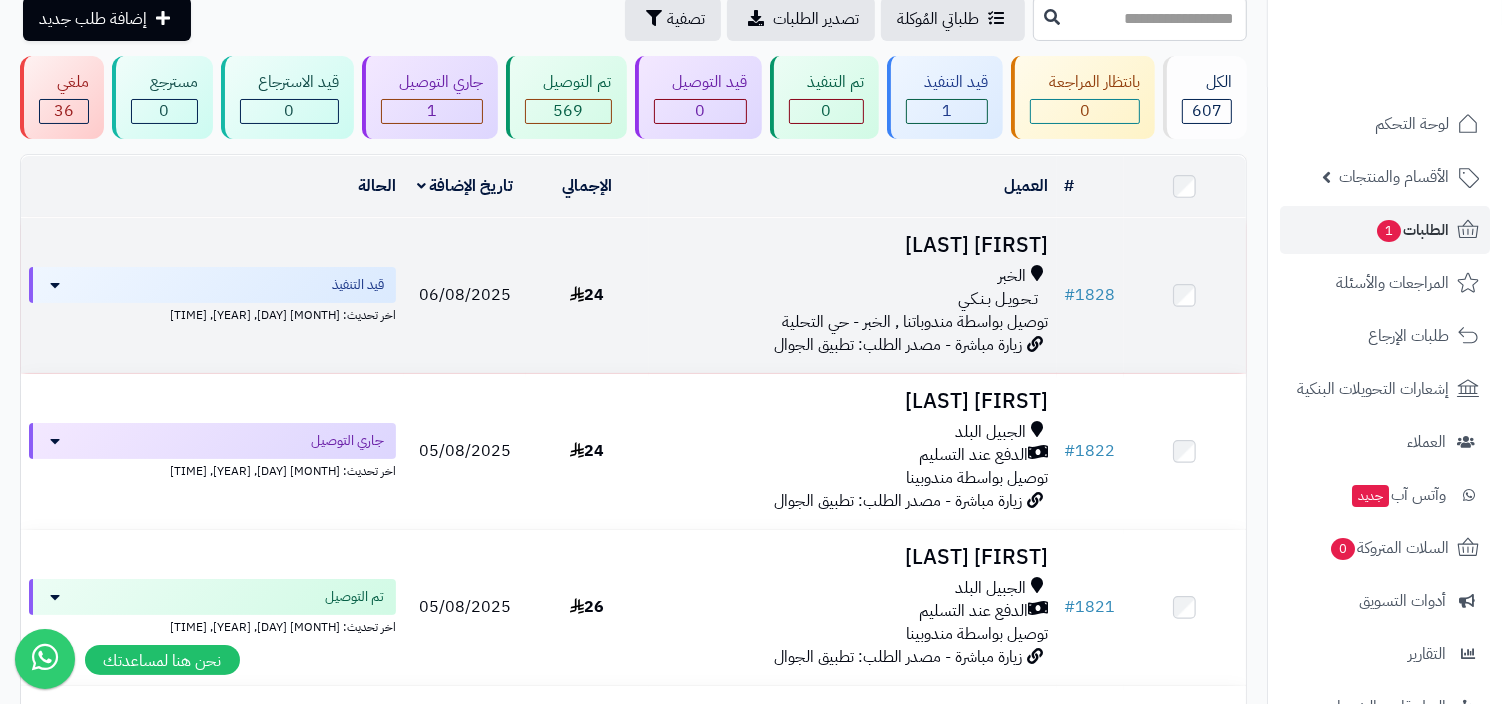 scroll, scrollTop: 107, scrollLeft: 0, axis: vertical 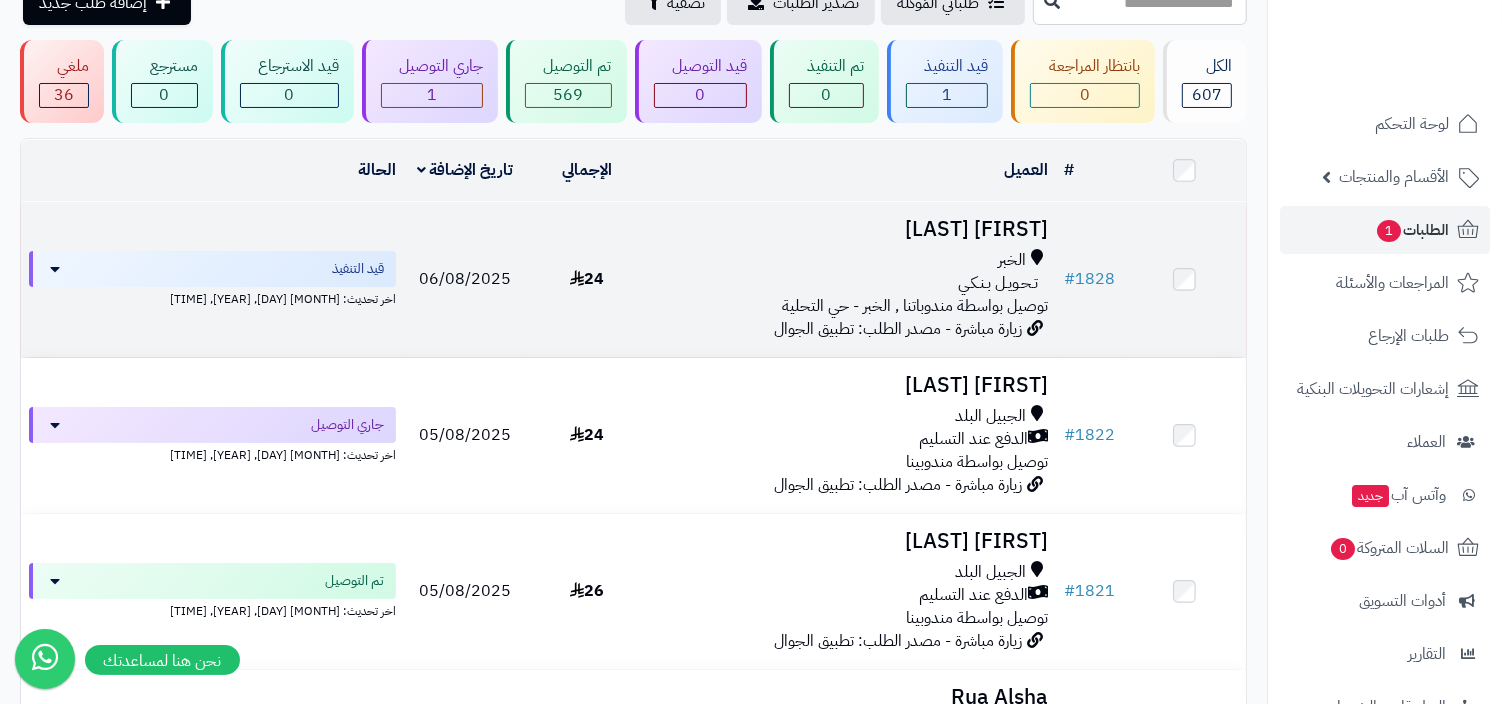 click on "تـحـويـل بـنـكـي" at bounding box center [999, 283] 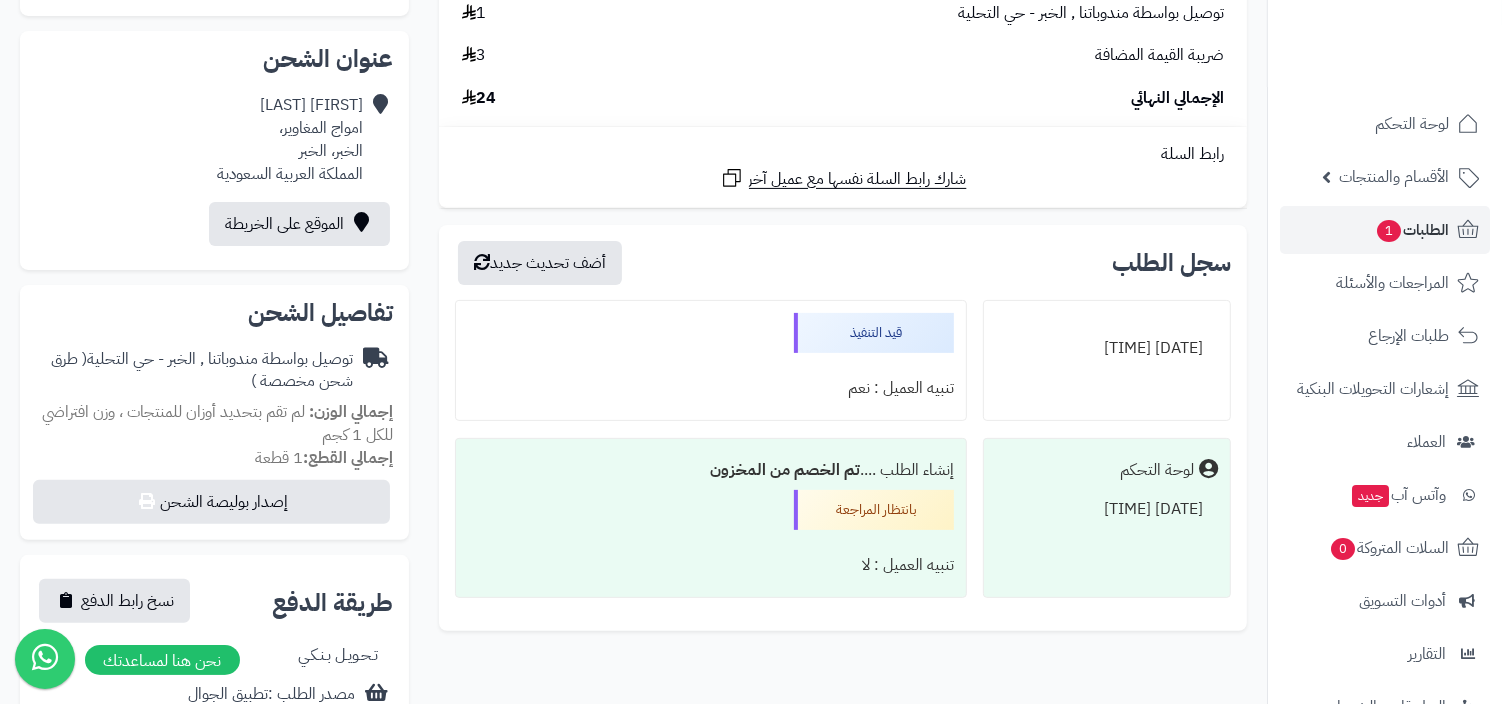 scroll, scrollTop: 414, scrollLeft: 0, axis: vertical 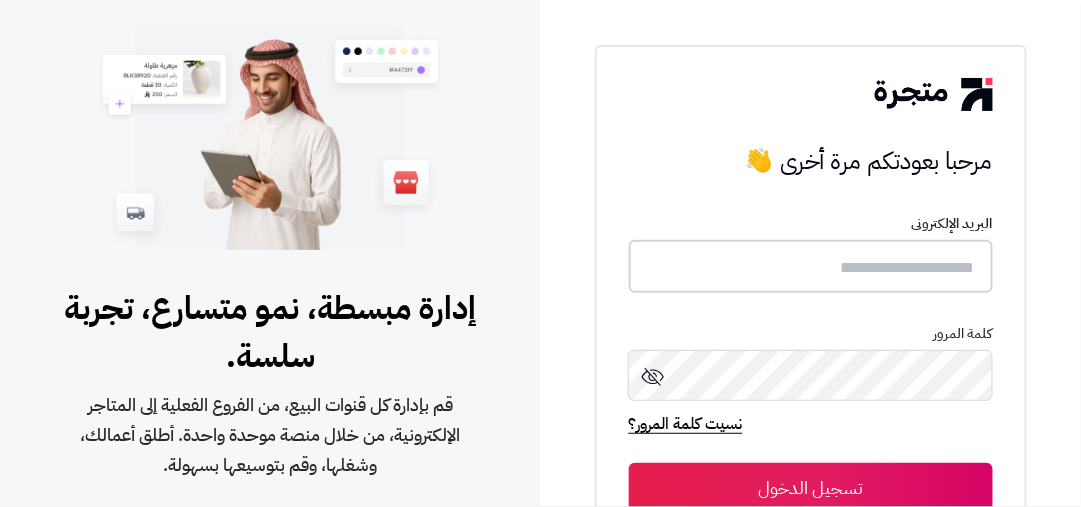 type on "**********" 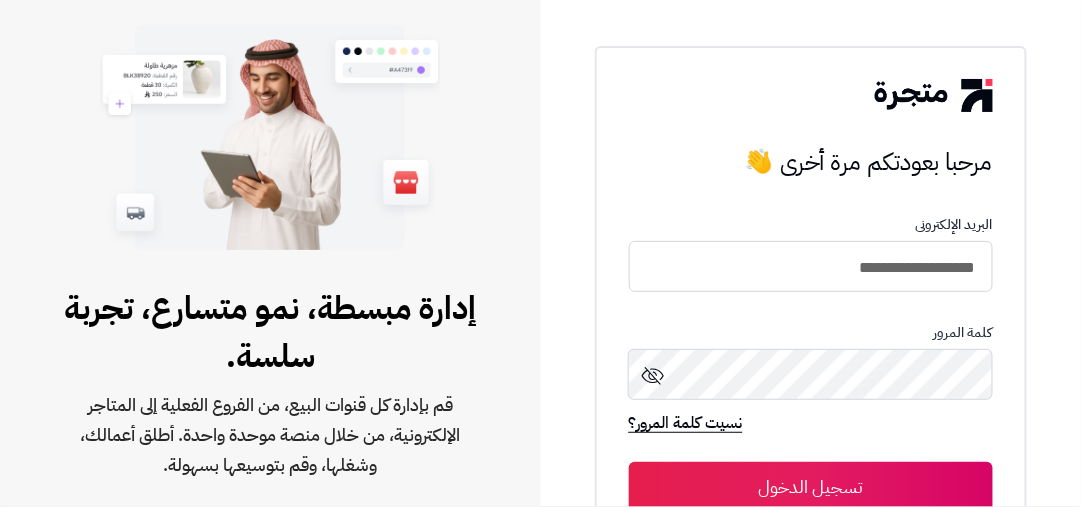 click on "تسجيل الدخول" at bounding box center [811, 487] 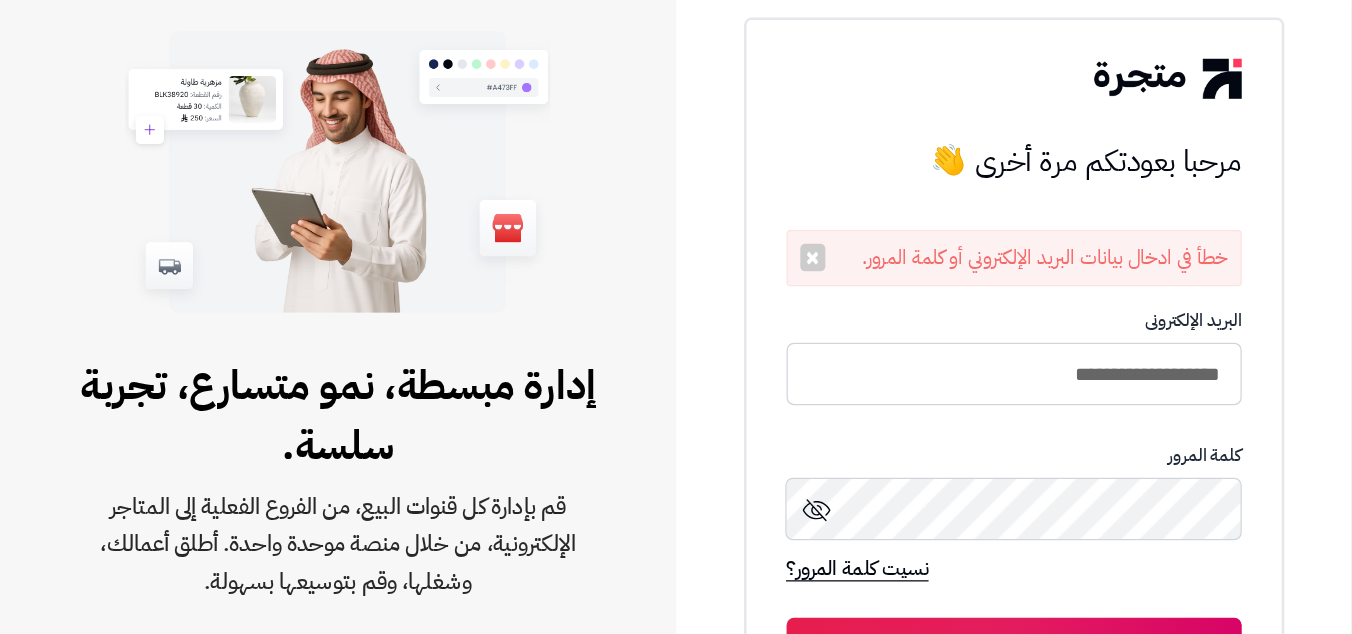 scroll, scrollTop: 0, scrollLeft: 0, axis: both 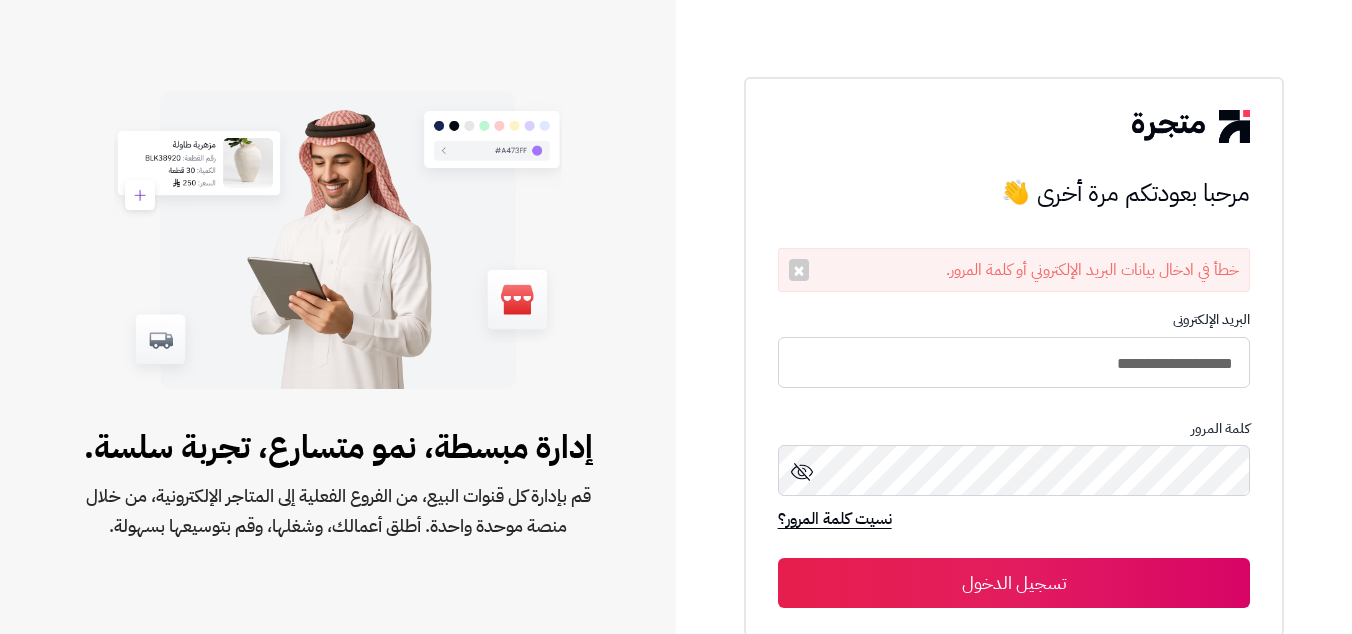 click on "**********" at bounding box center [1014, 459] 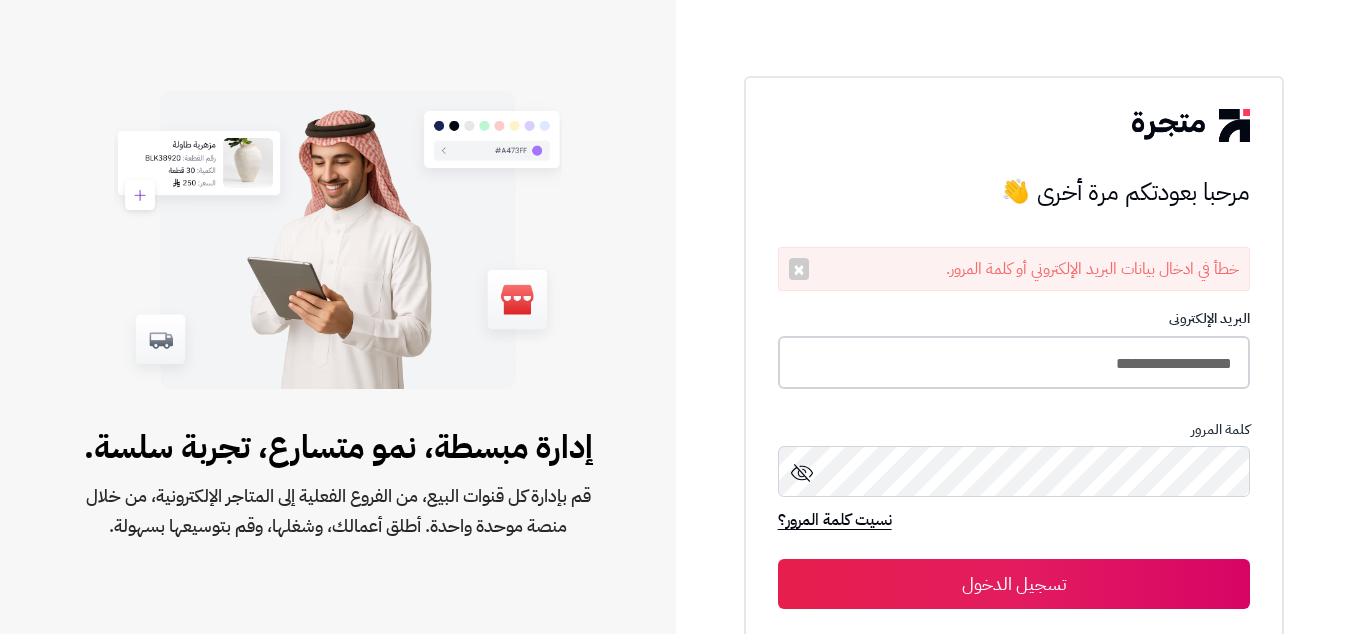click on "**********" at bounding box center [1014, 362] 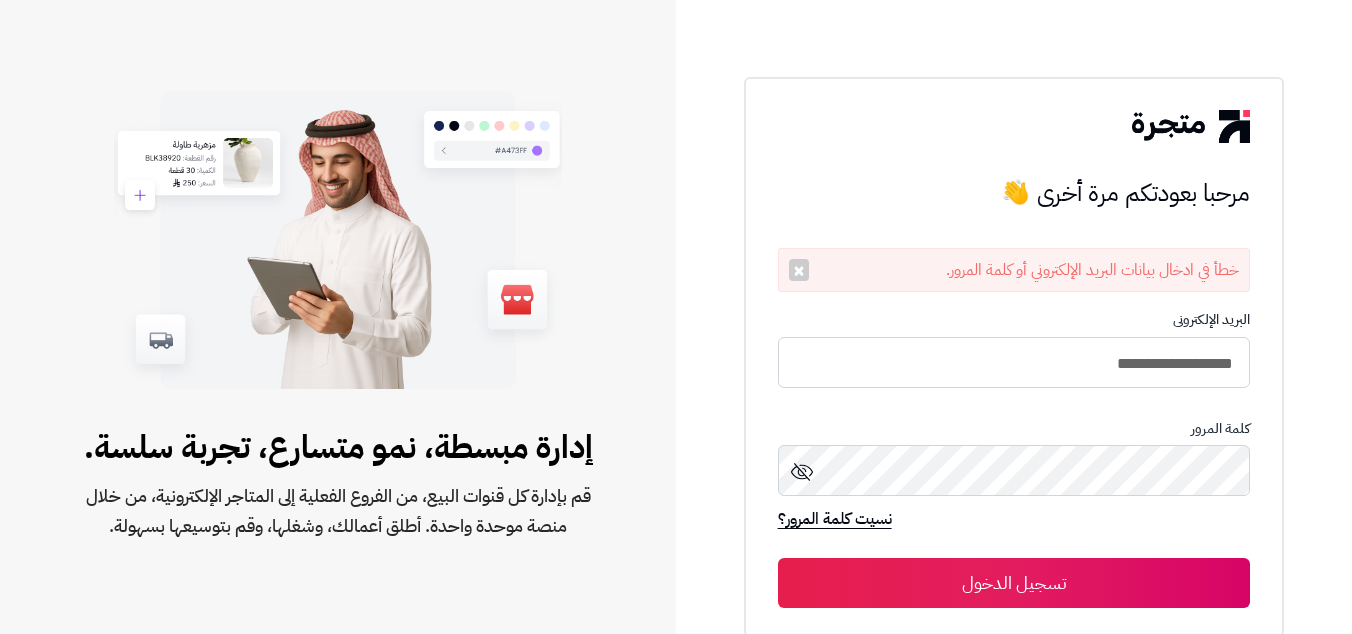 type on "**********" 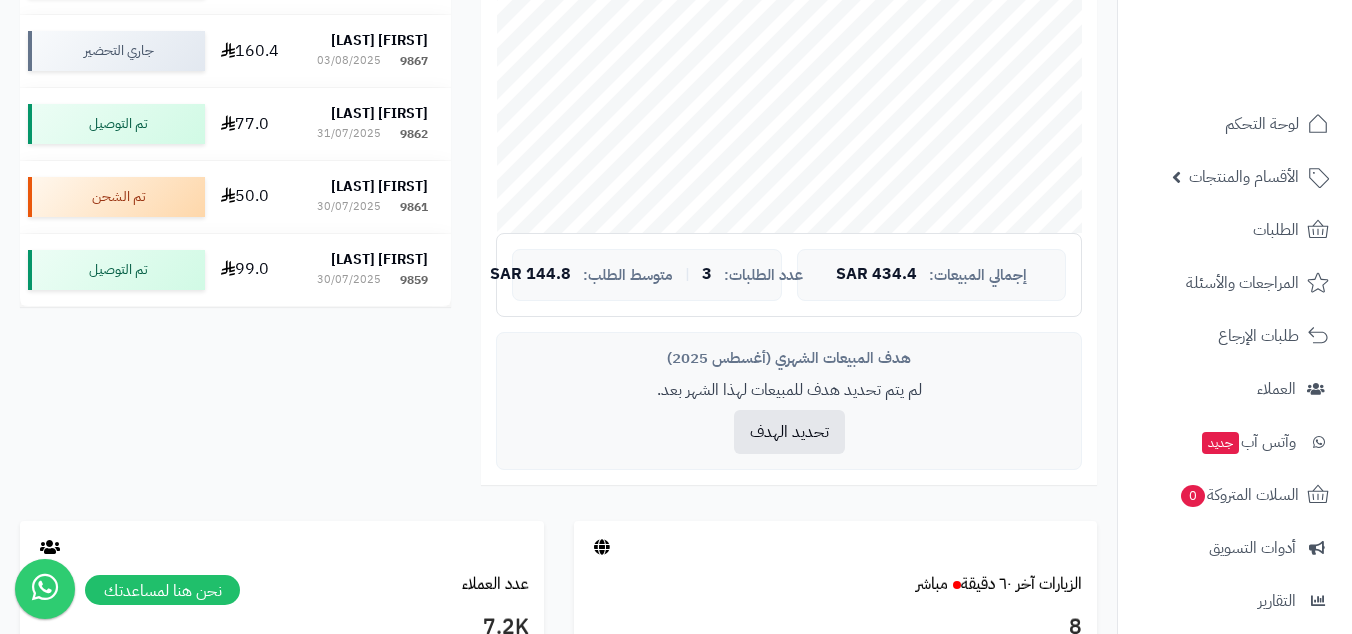 scroll, scrollTop: 599, scrollLeft: 0, axis: vertical 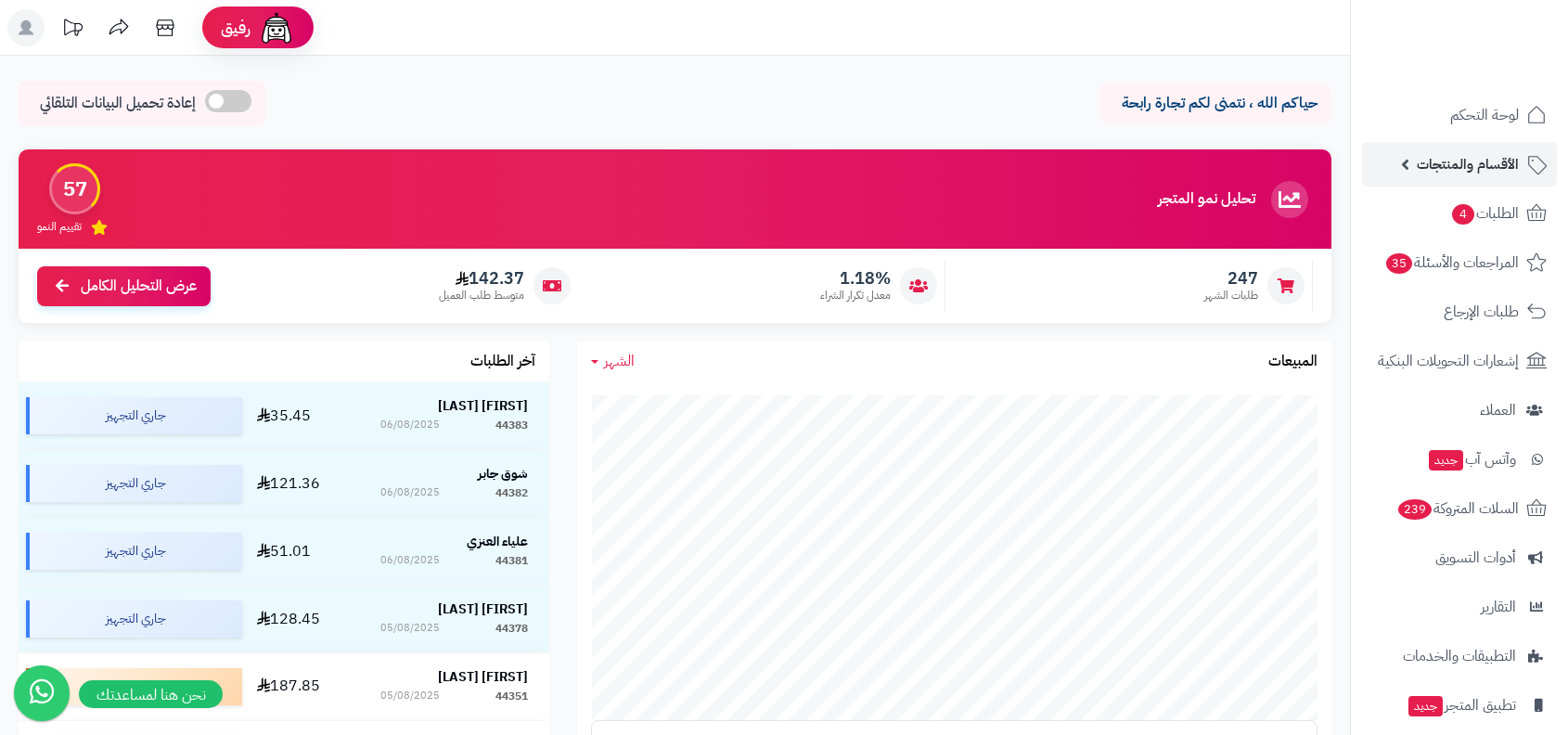 click on "الأقسام والمنتجات" at bounding box center (1468, 164) 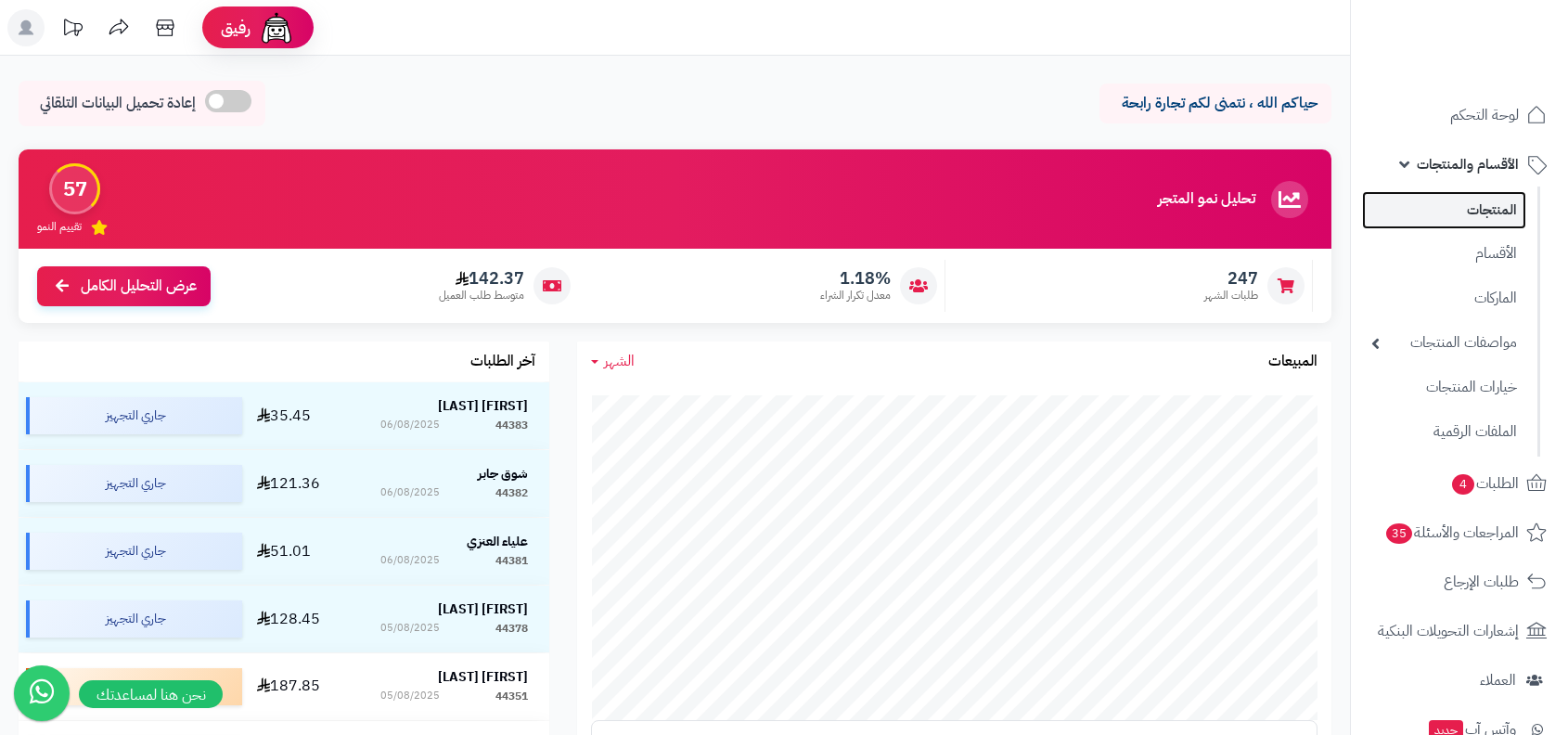 click on "المنتجات" at bounding box center [1444, 210] 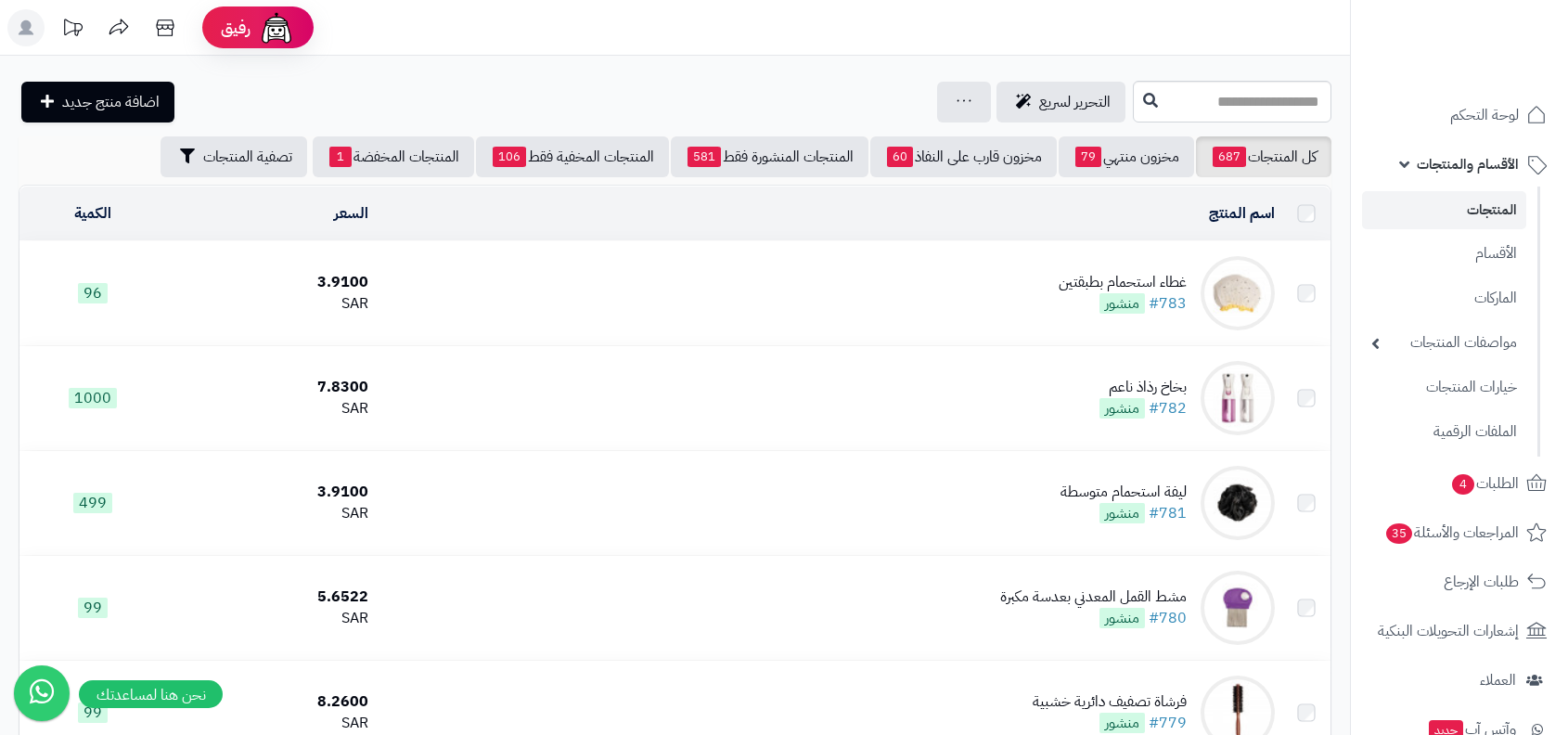 scroll, scrollTop: 0, scrollLeft: 0, axis: both 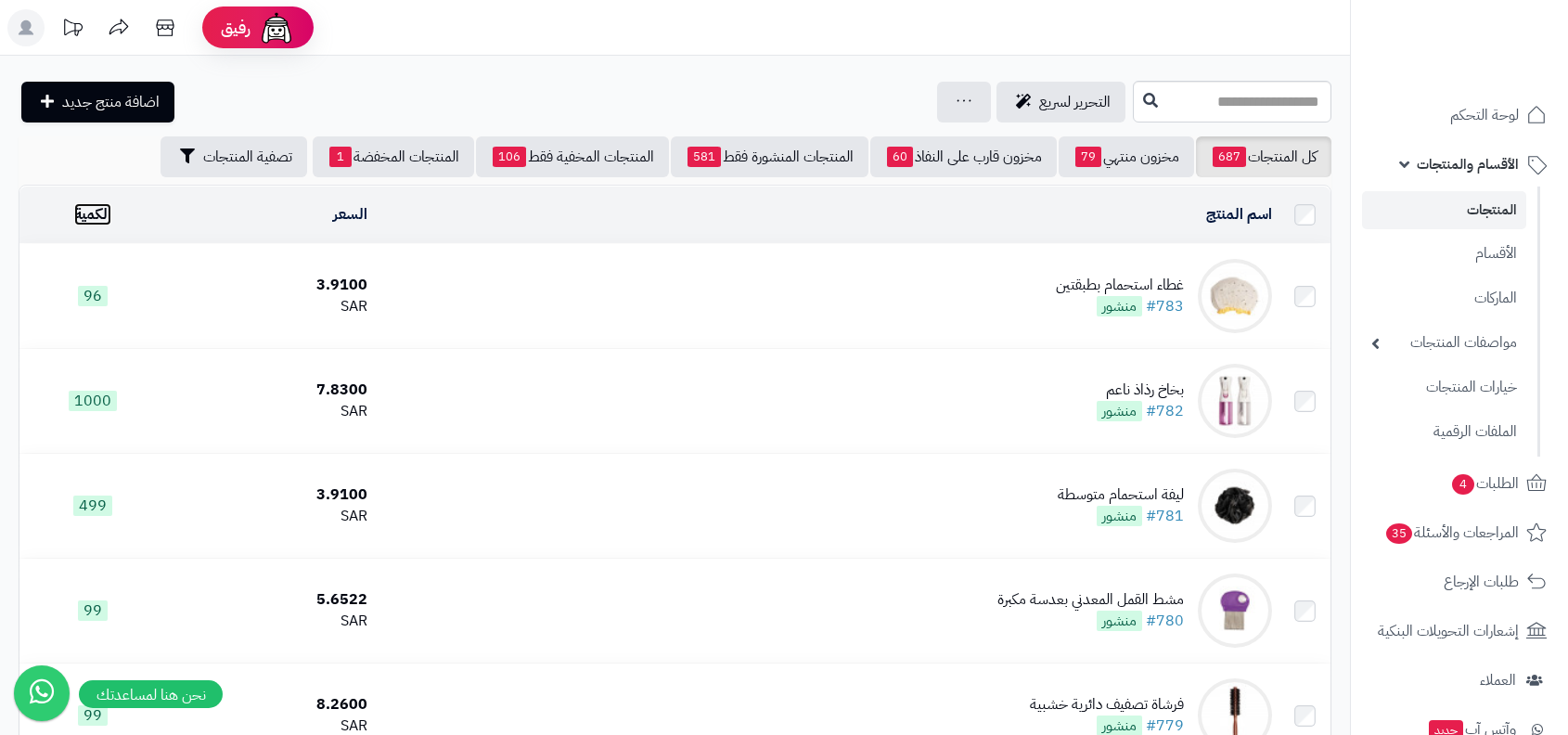 click on "الكمية" at bounding box center [93, 214] 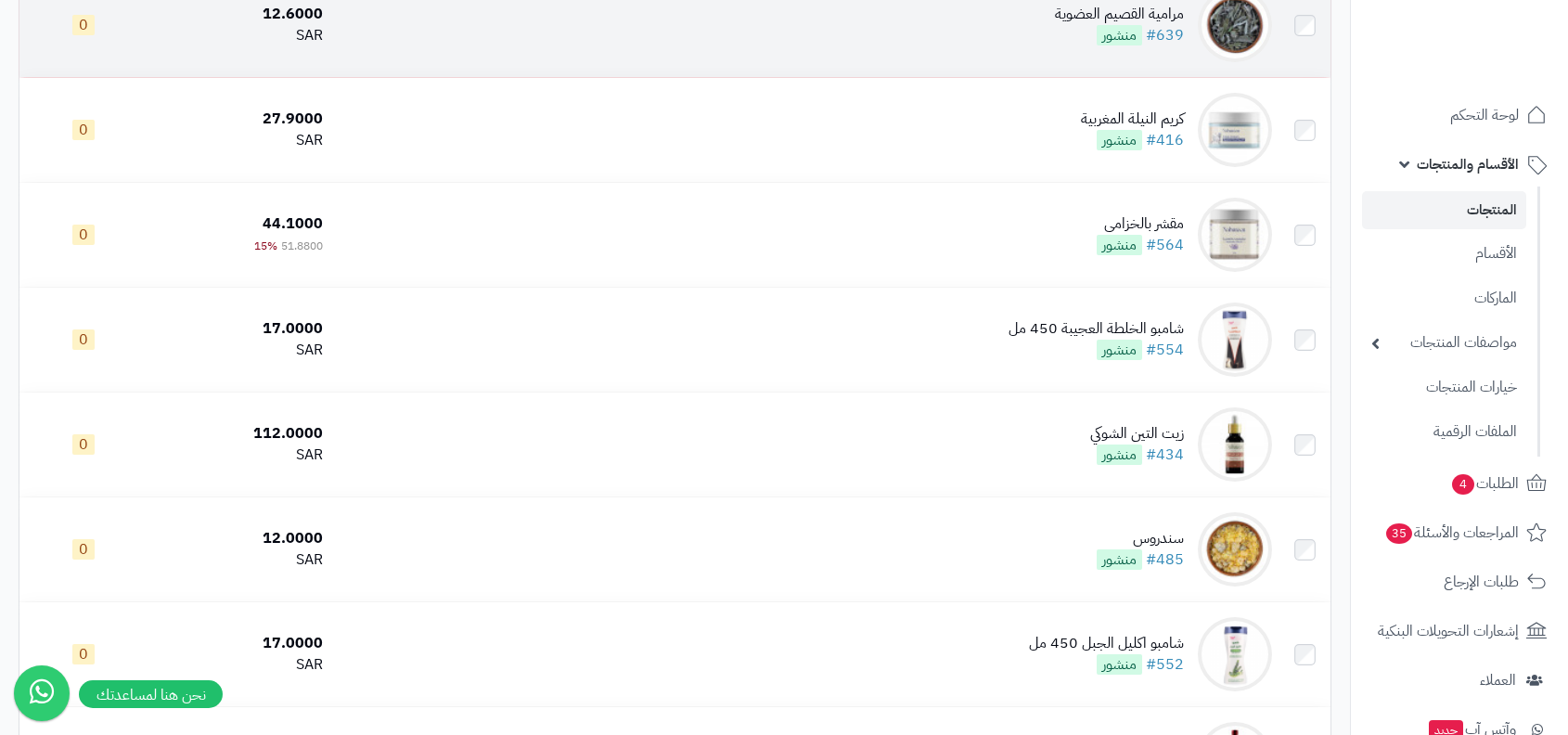 scroll, scrollTop: 0, scrollLeft: 0, axis: both 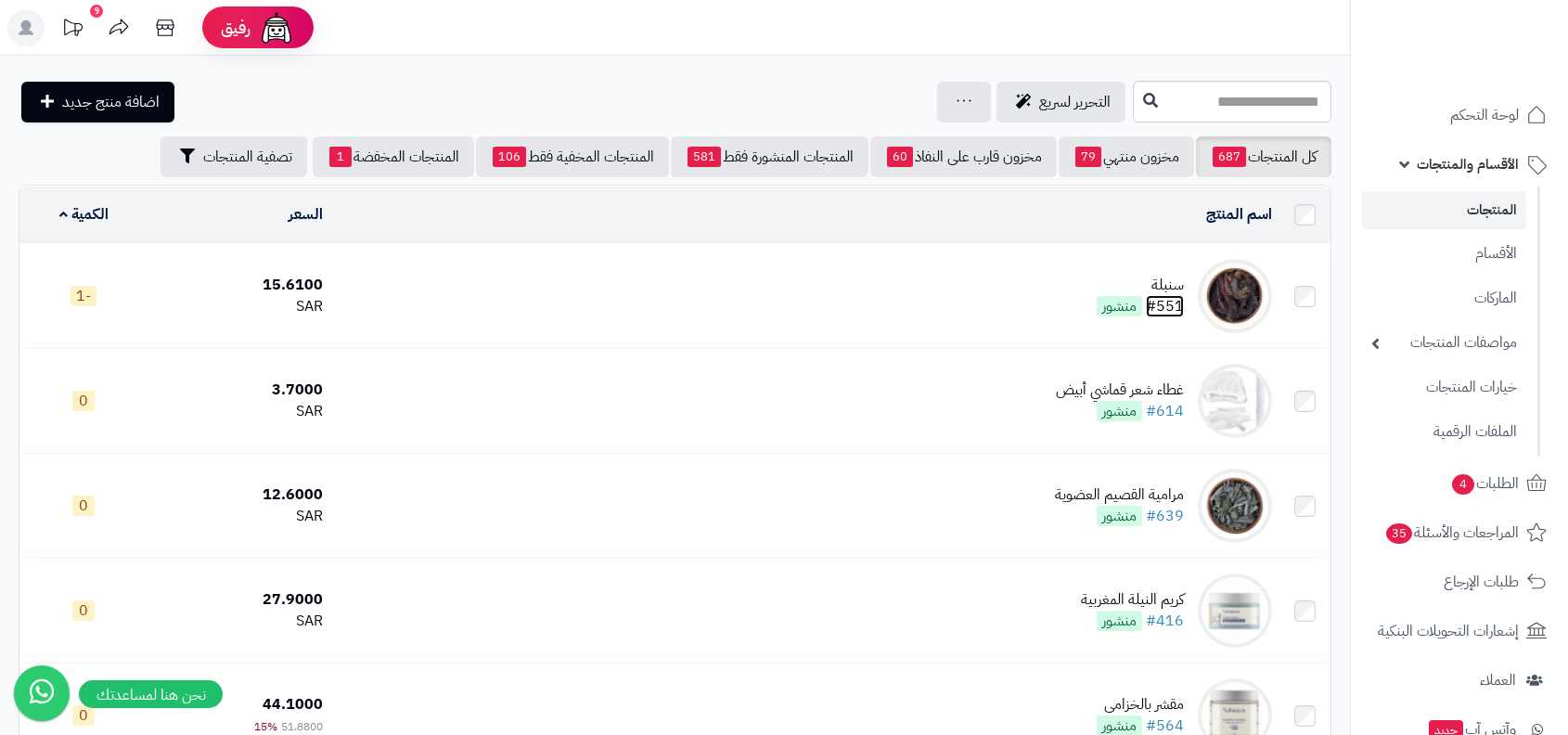 click on "#551" at bounding box center (1164, 306) 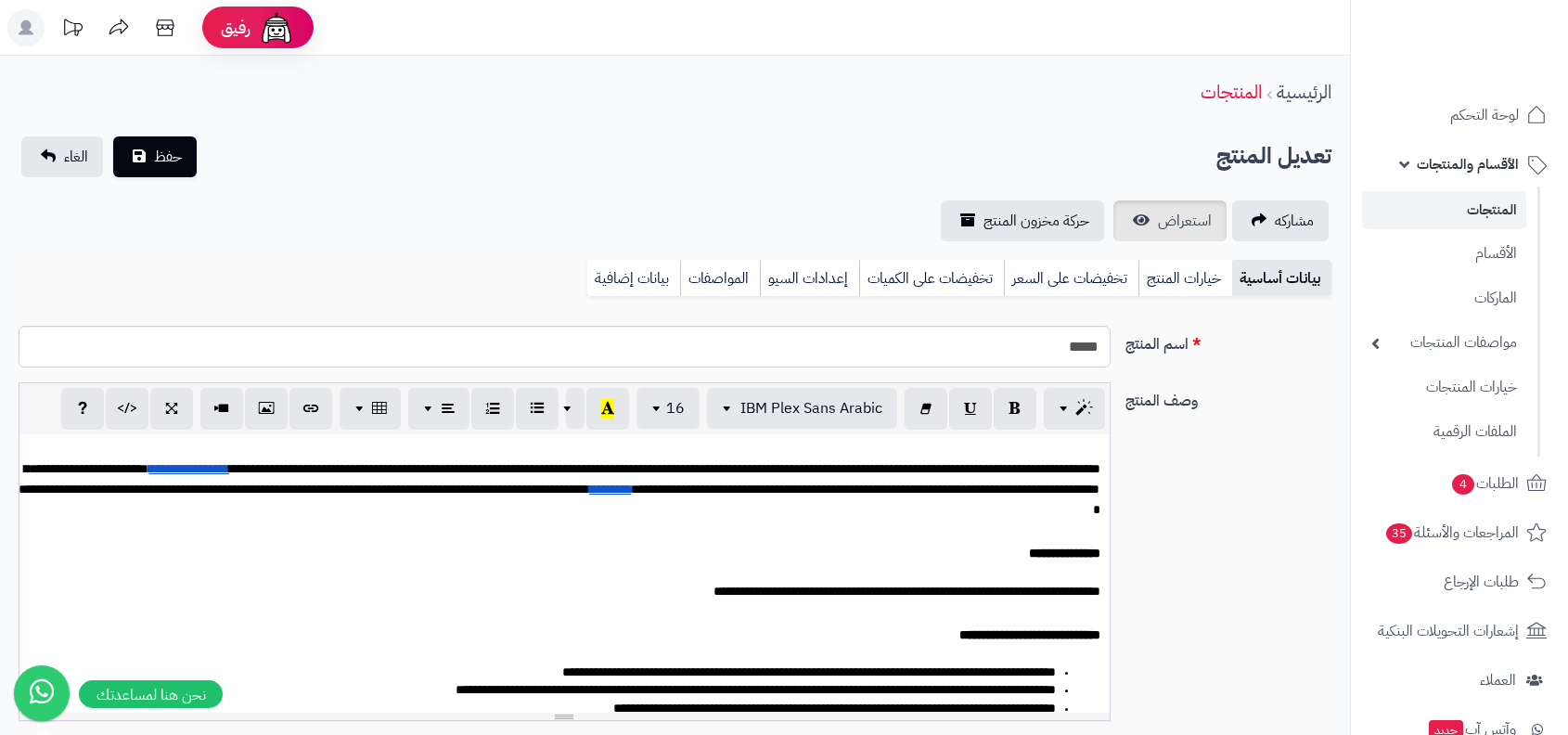 scroll, scrollTop: 0, scrollLeft: 0, axis: both 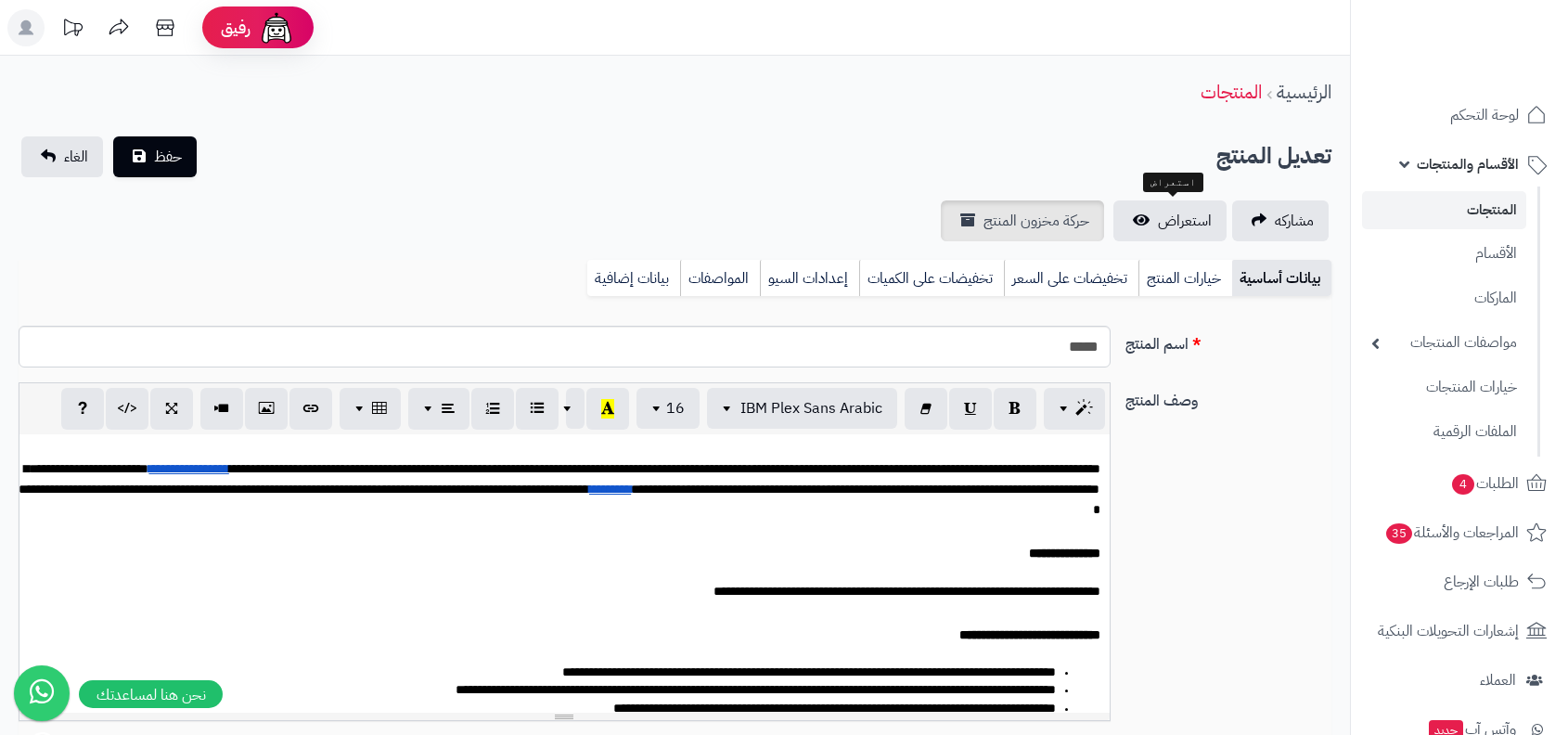 type on "*****" 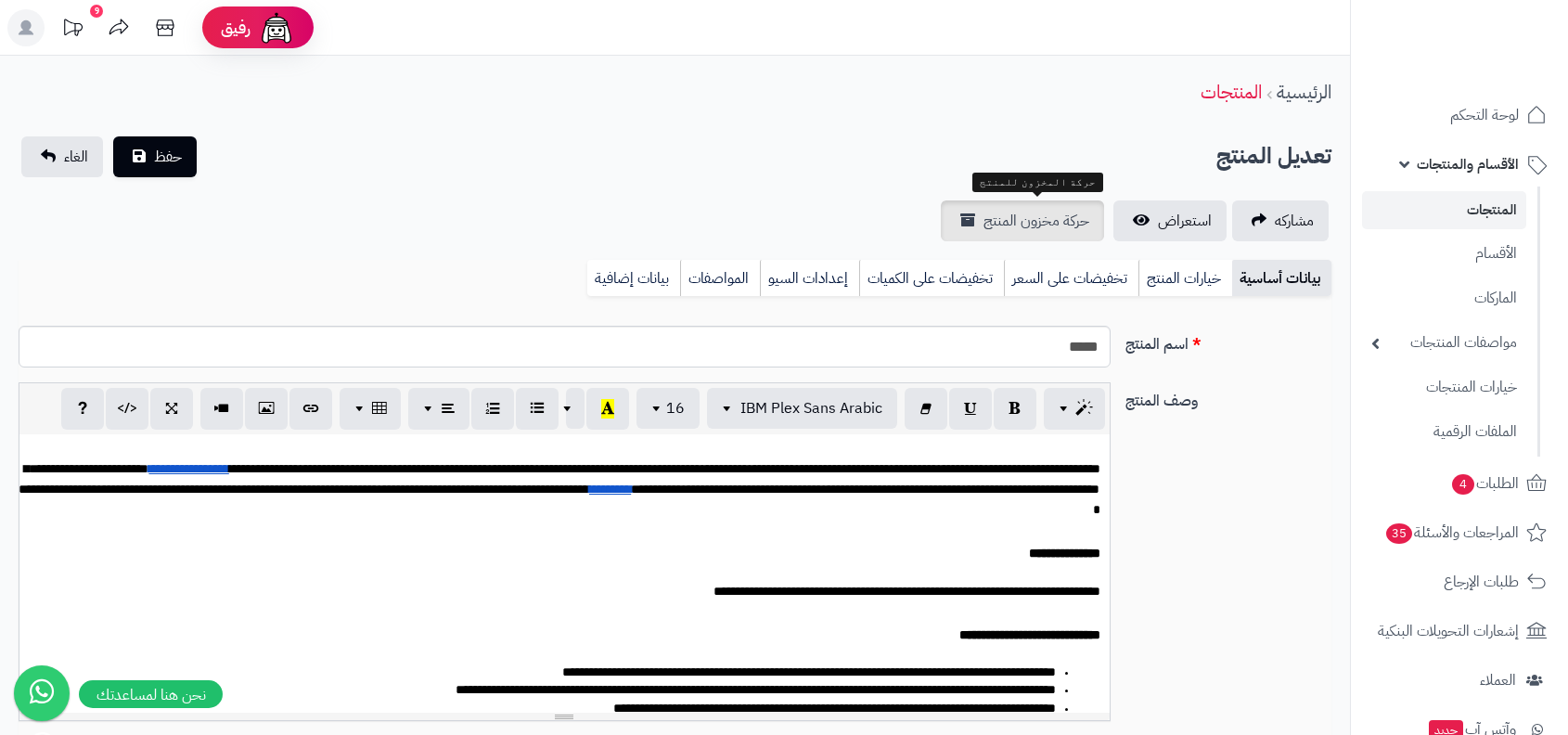 click on "حركة مخزون المنتج" at bounding box center [1036, 221] 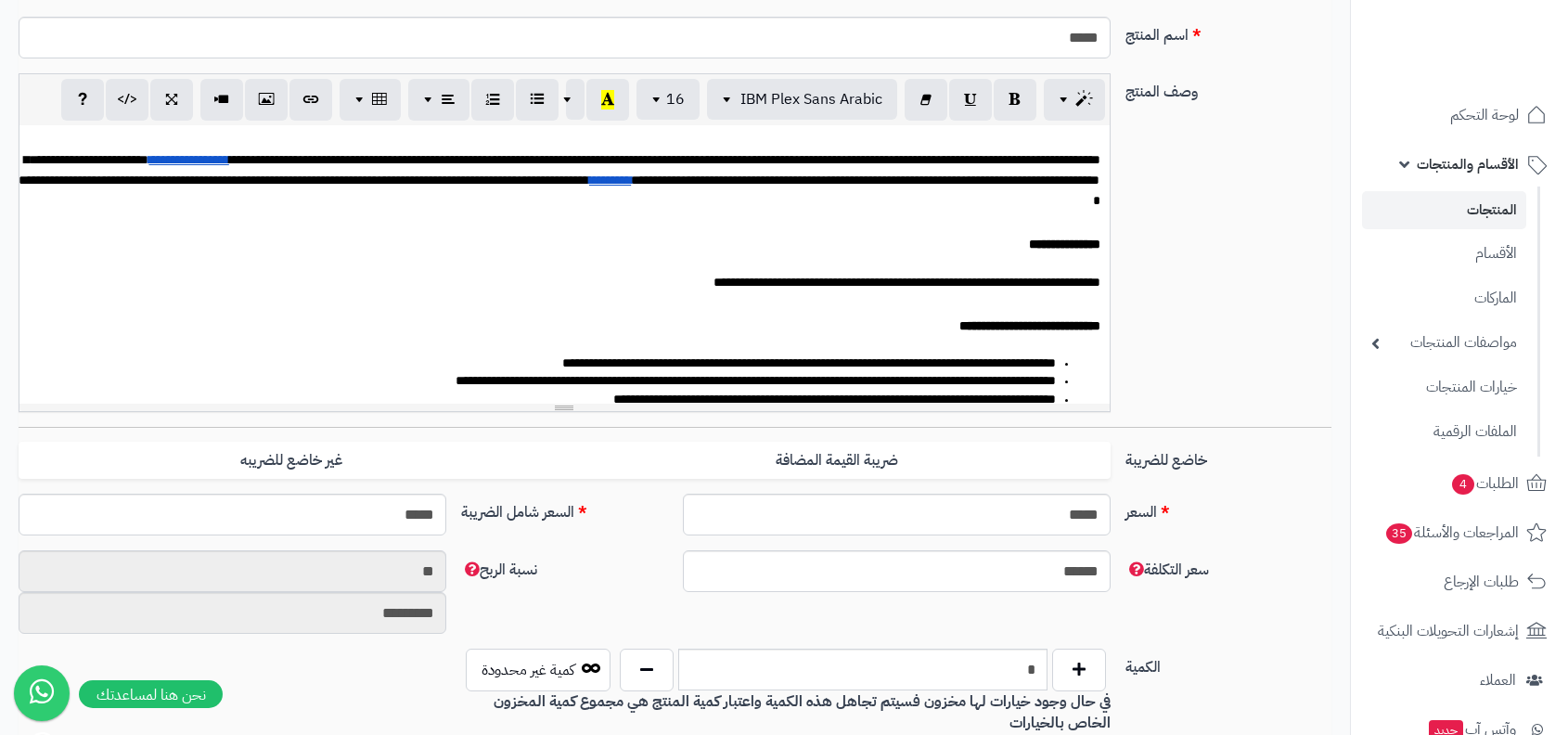 scroll, scrollTop: 316, scrollLeft: 0, axis: vertical 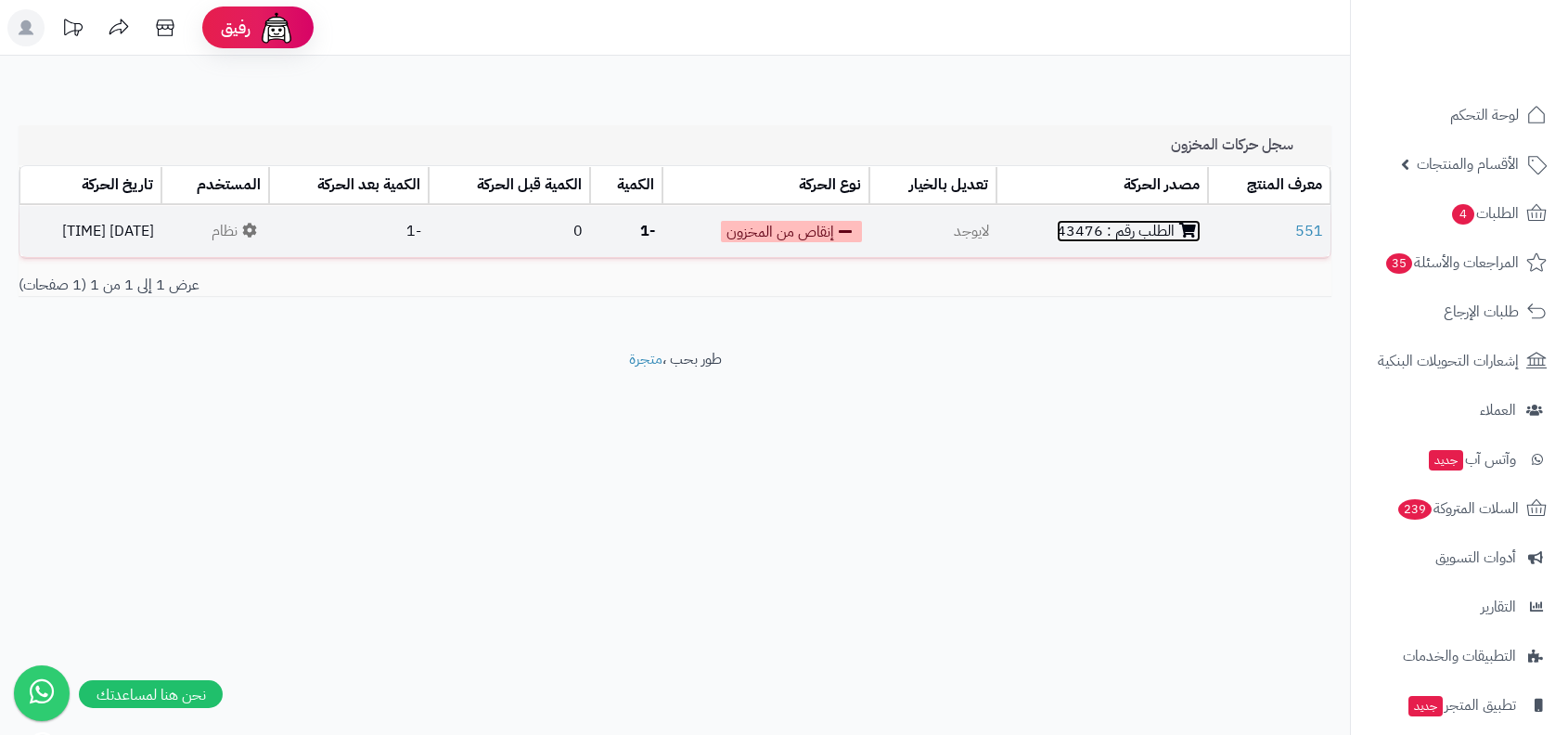 click on "الطلب رقم : 43476" at bounding box center [1128, 231] 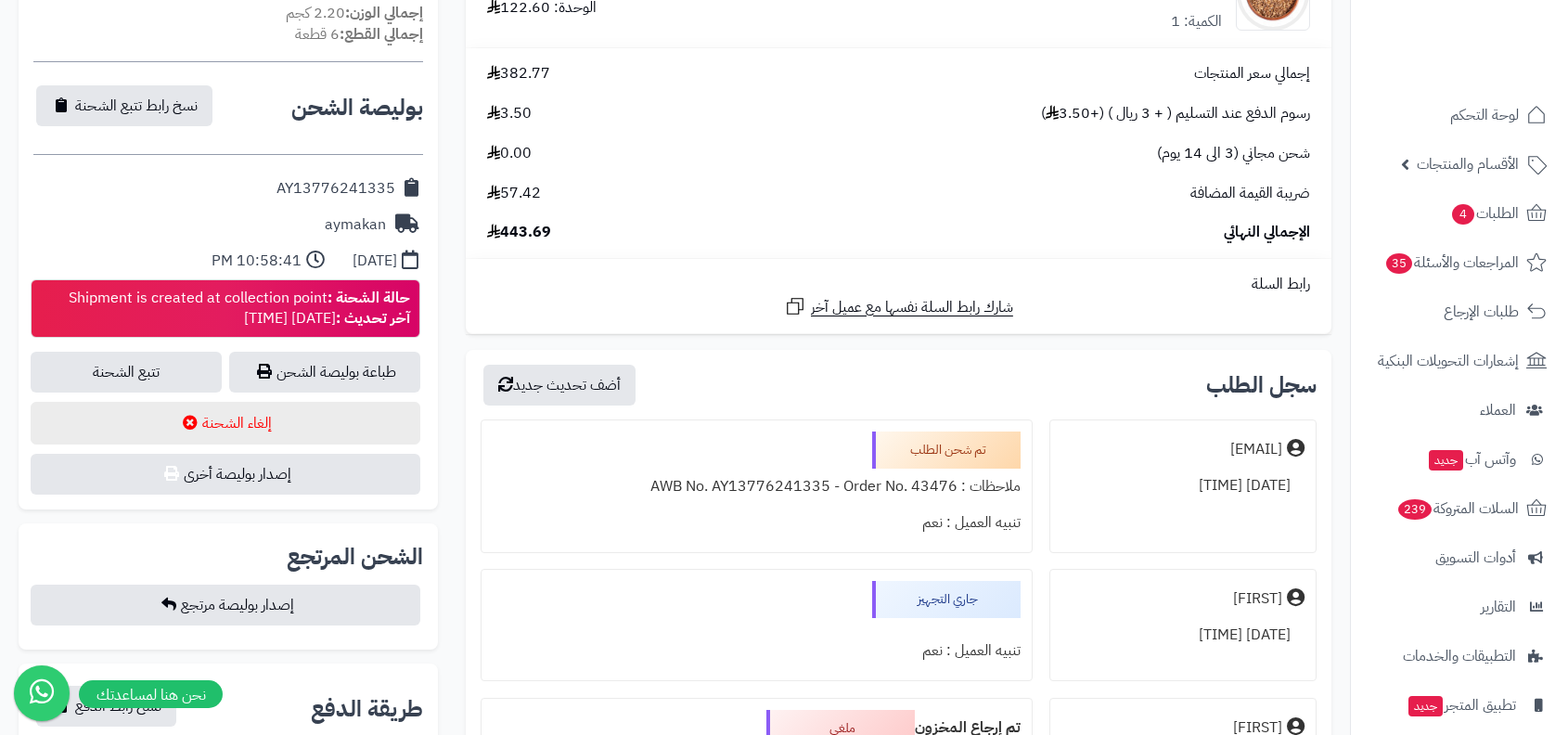 scroll, scrollTop: 767, scrollLeft: 0, axis: vertical 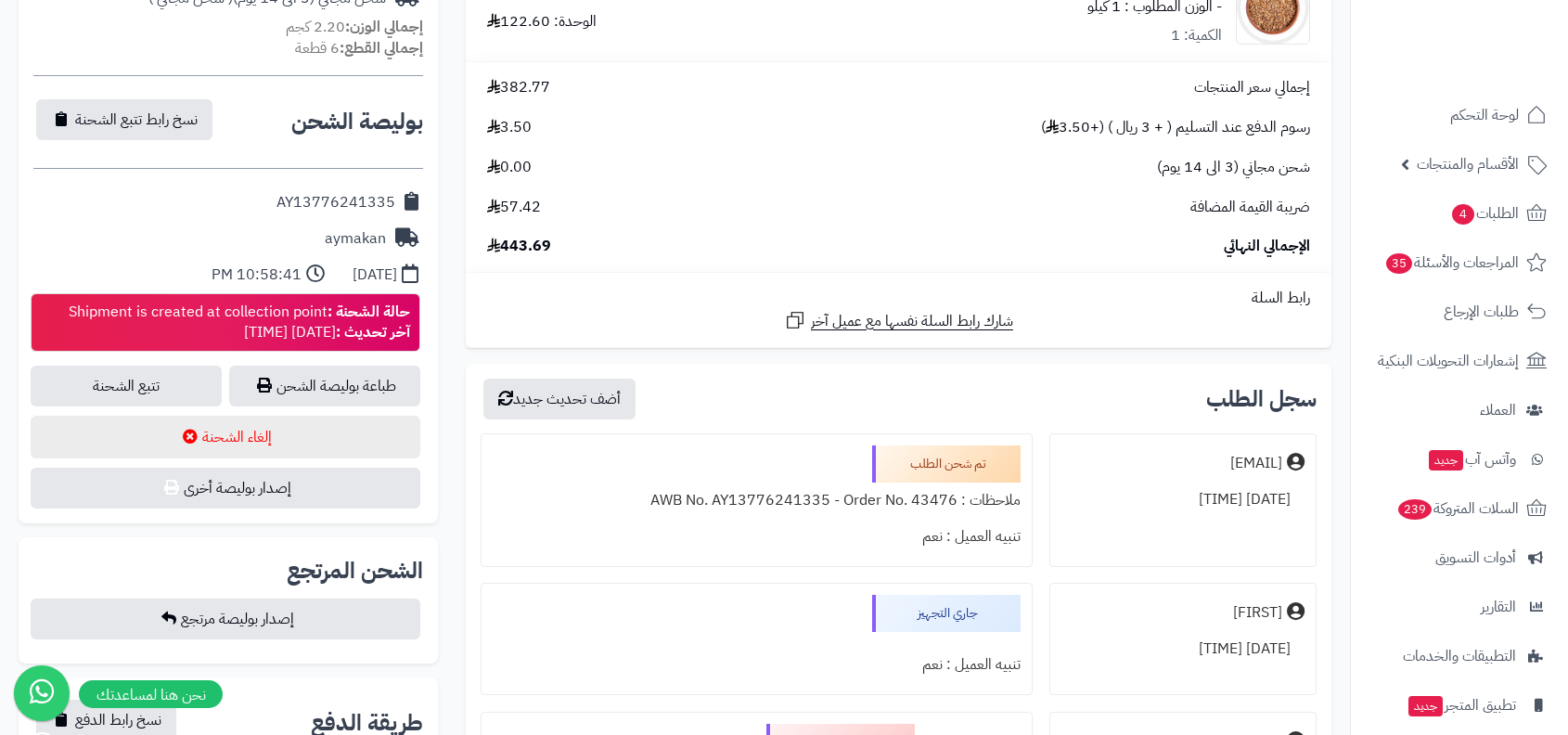 click on "ملاحظات : AWB No. AY13776241335 - Order No. 43476" at bounding box center [756, 500] 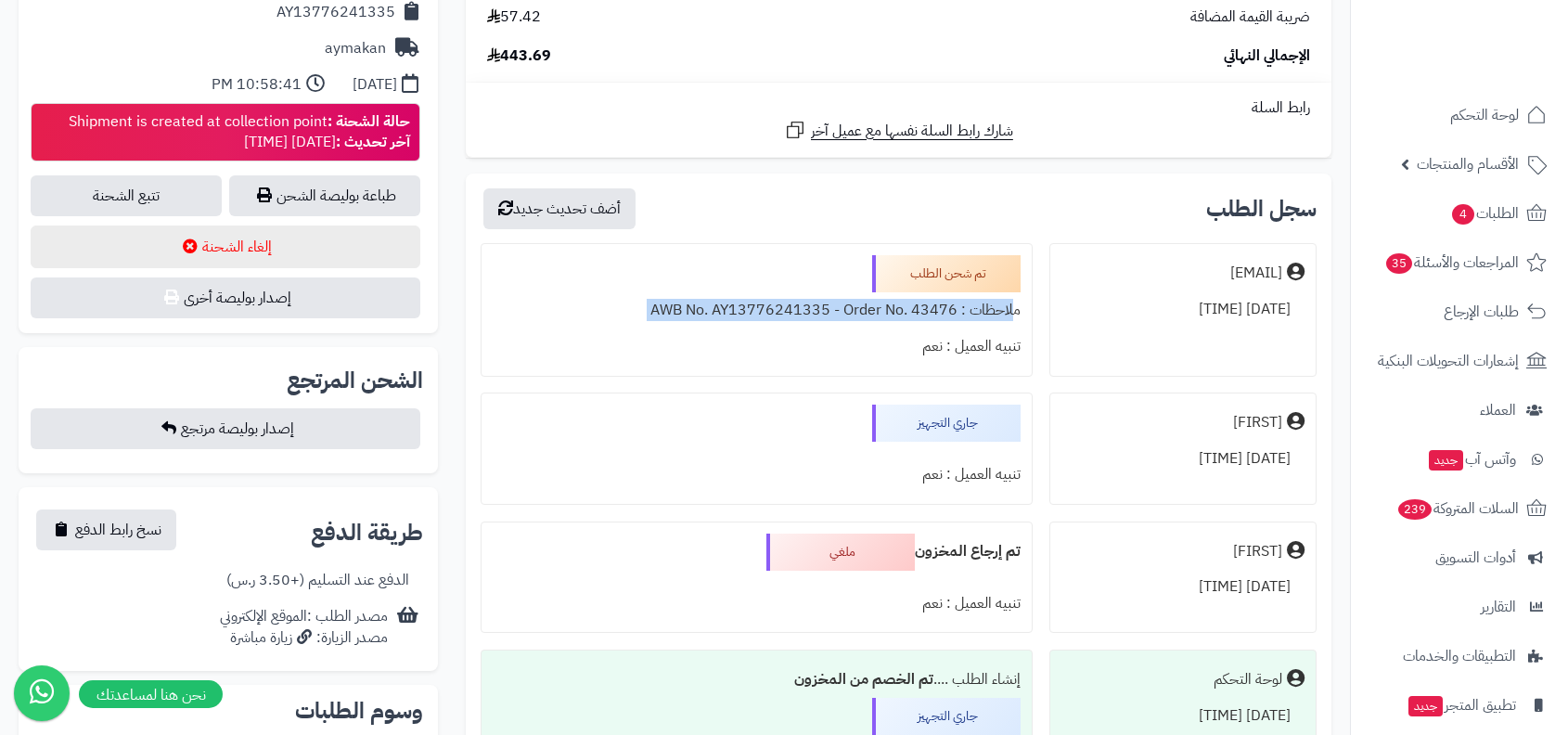scroll, scrollTop: 994, scrollLeft: 0, axis: vertical 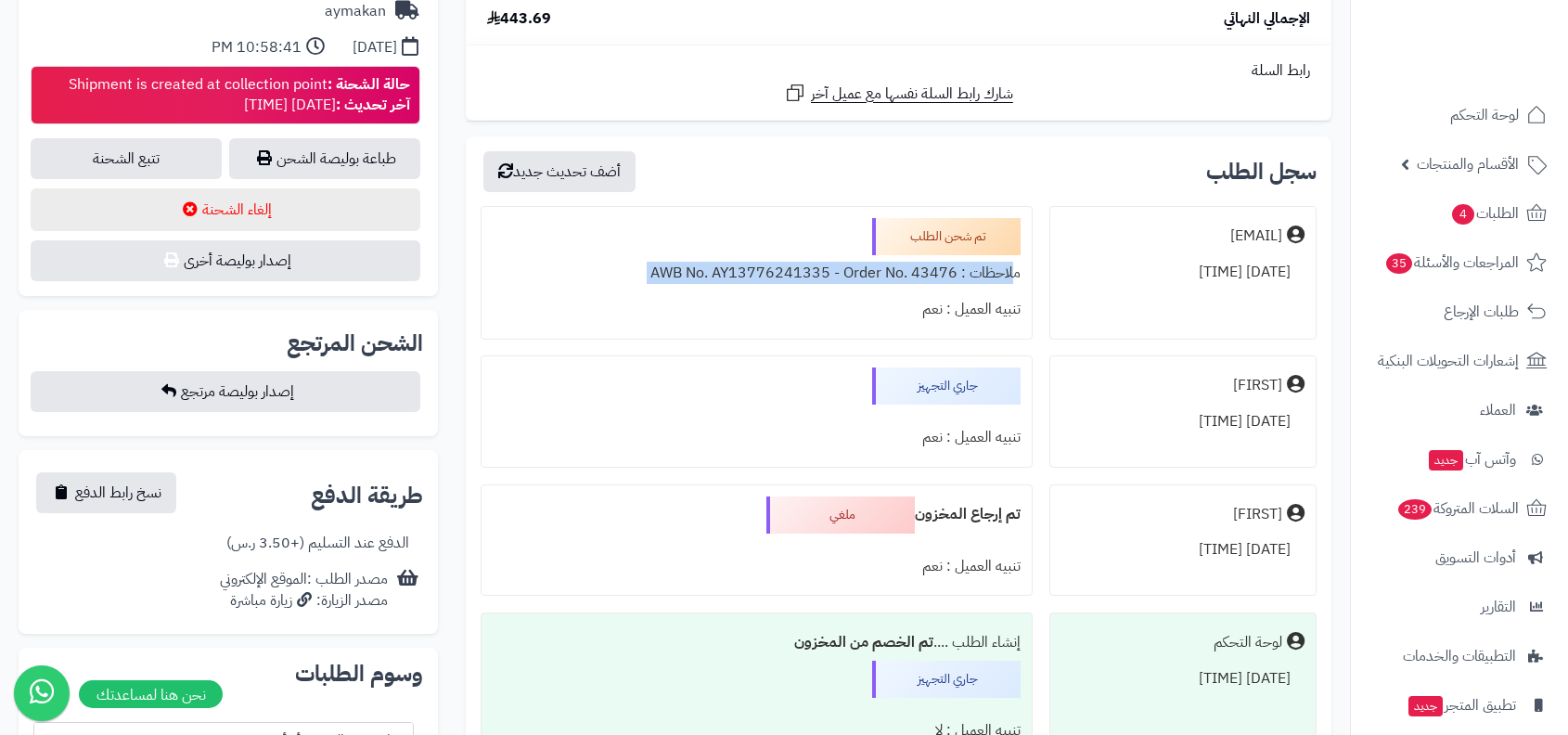 click on "Jwaher
23/07/2025 17:13:42
تم إرجاع المخزون
ملغي
تنبيه العميل : نعم" at bounding box center [898, 540] 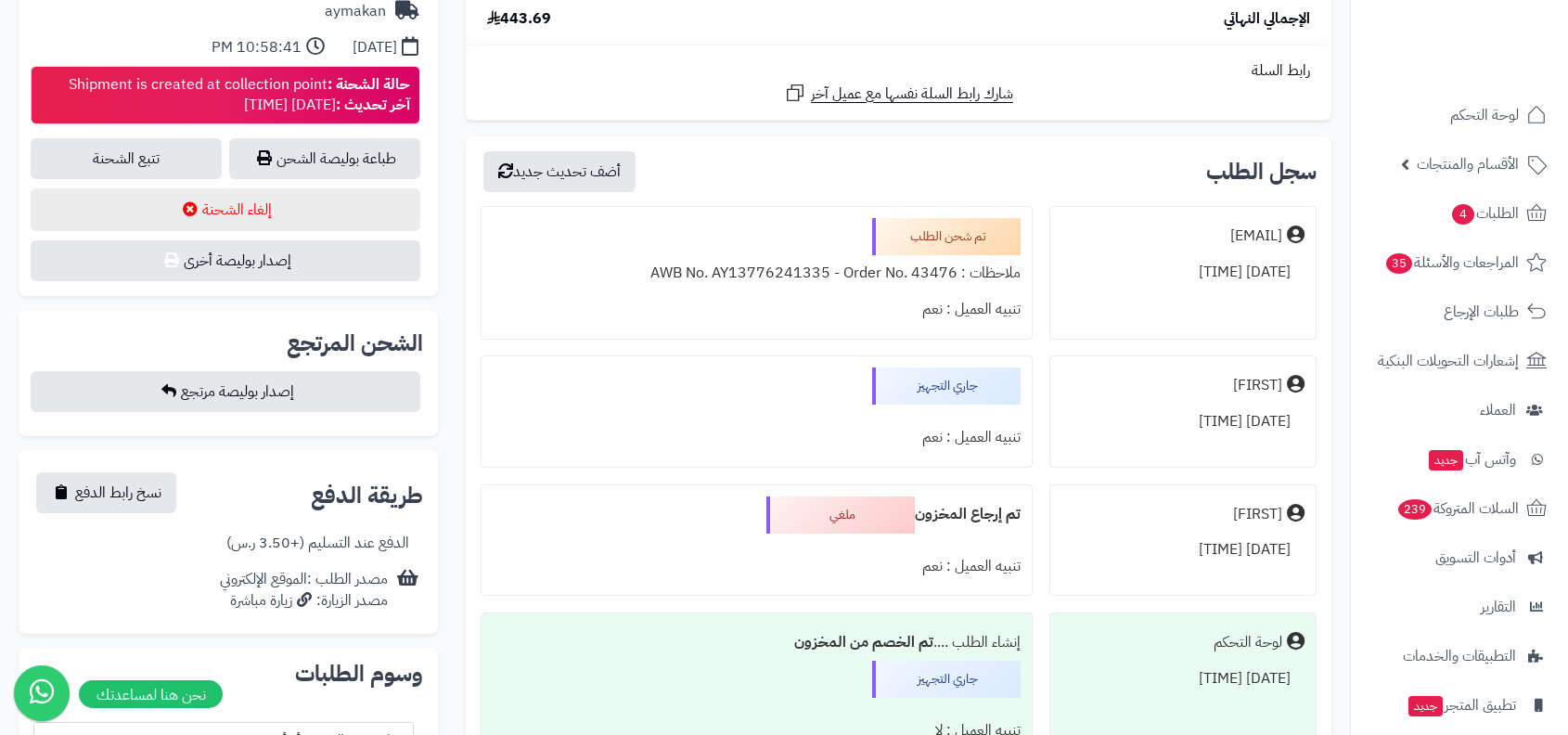 click on "Jwaher
23/07/2025 17:13:42
تم إرجاع المخزون
ملغي
تنبيه العميل : نعم" at bounding box center (898, 540) 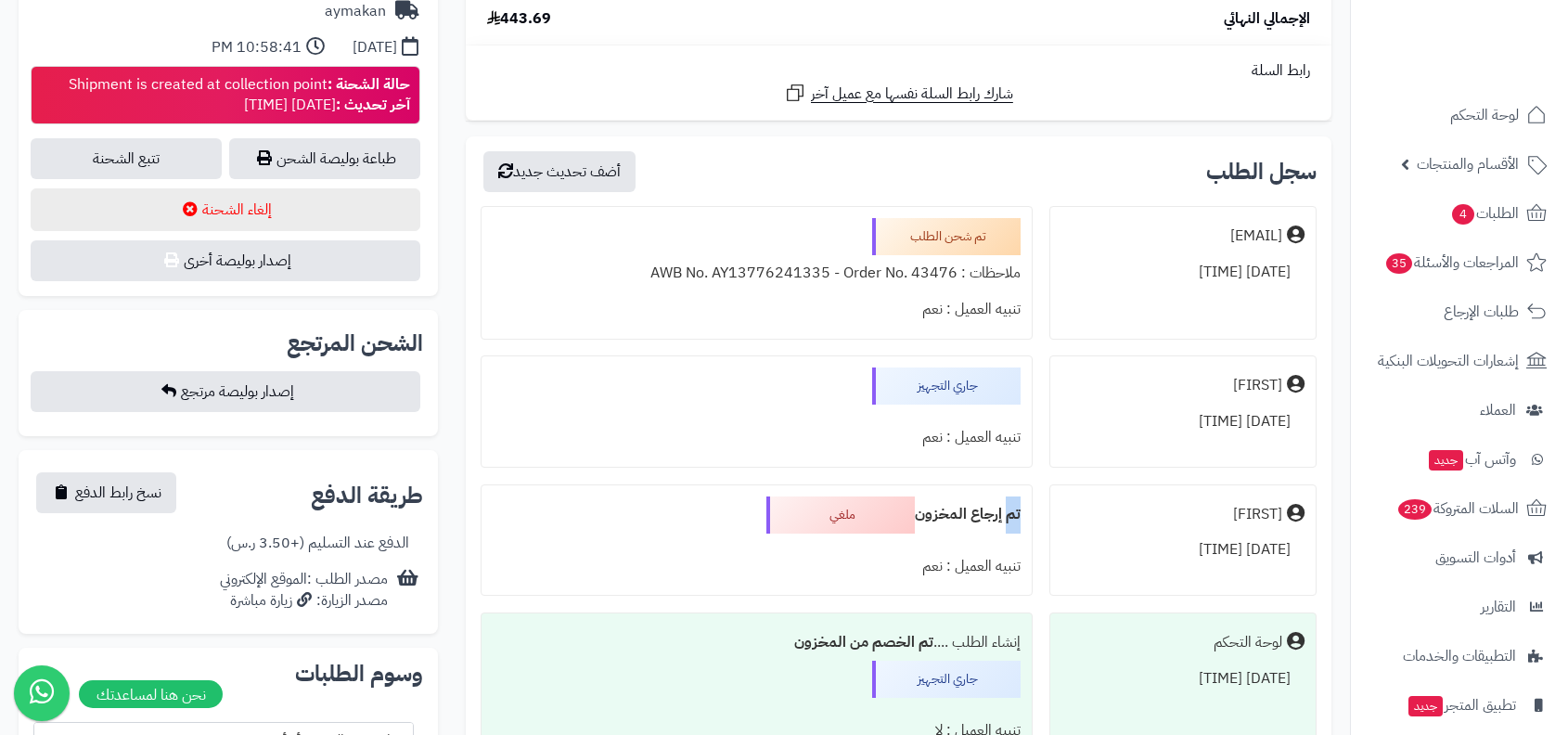 click on "Jwaher
23/07/2025 17:13:42
تم إرجاع المخزون
ملغي
تنبيه العميل : نعم" at bounding box center (898, 540) 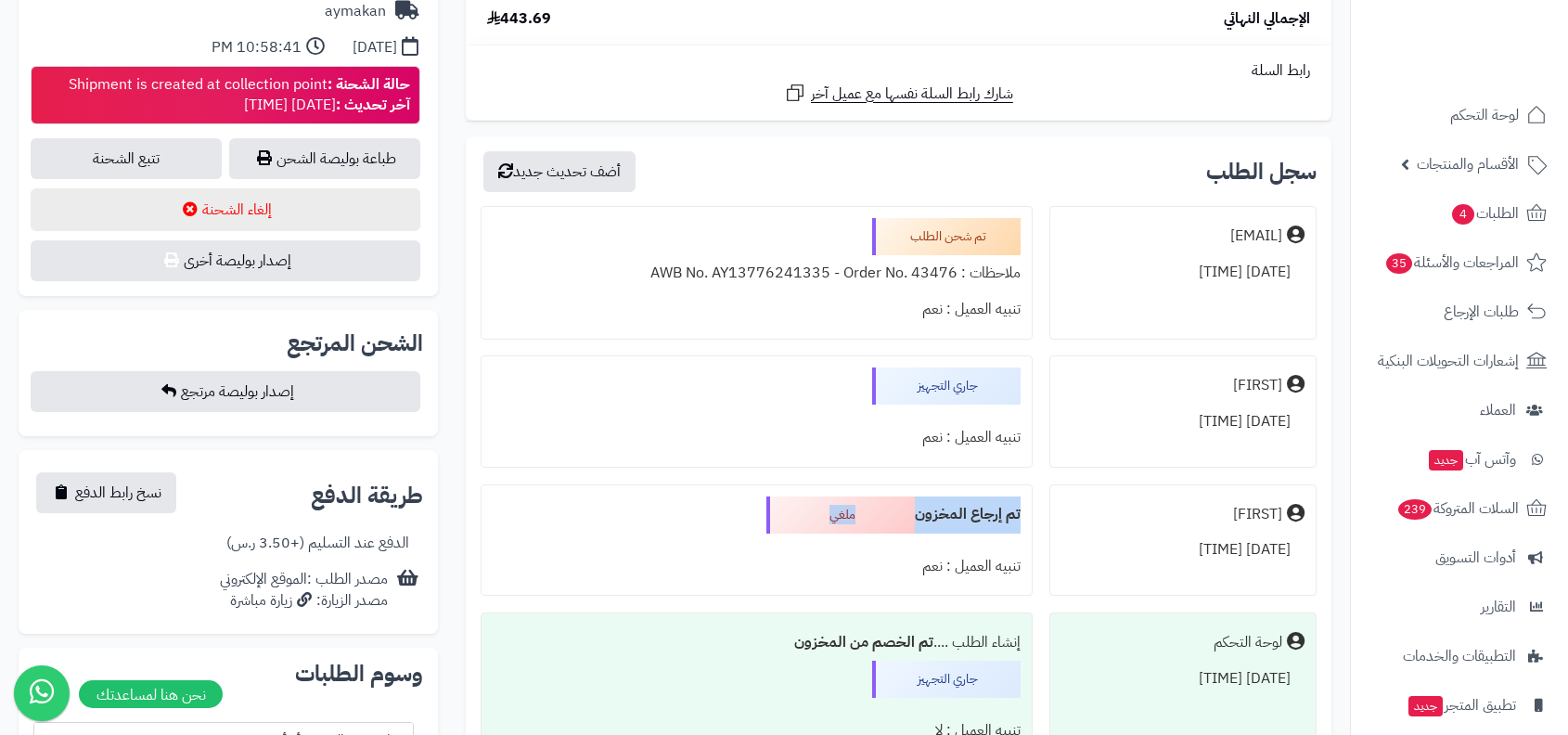 click on "تم إرجاع المخزون" at bounding box center [968, 514] 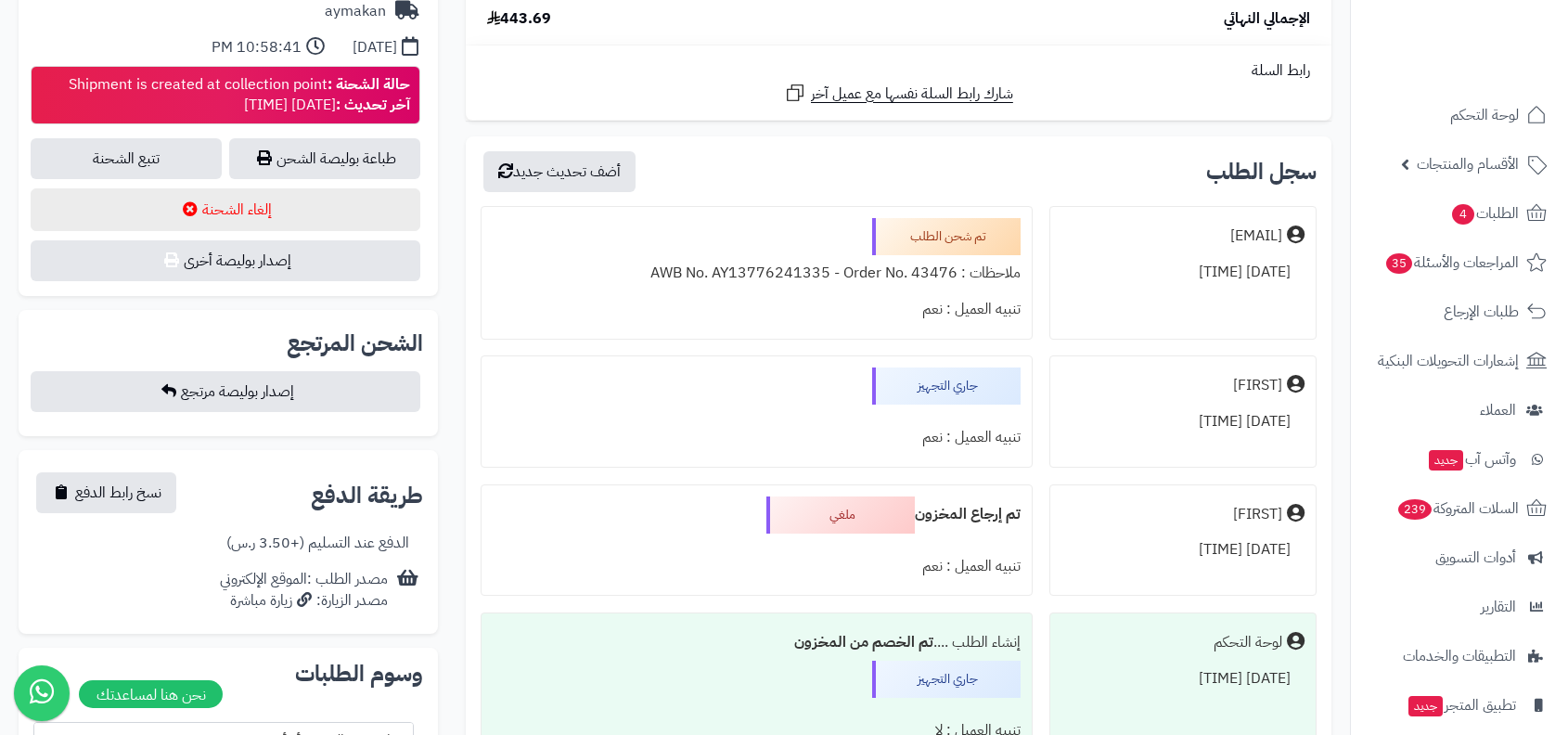 click on "تم إرجاع المخزون" at bounding box center [968, 514] 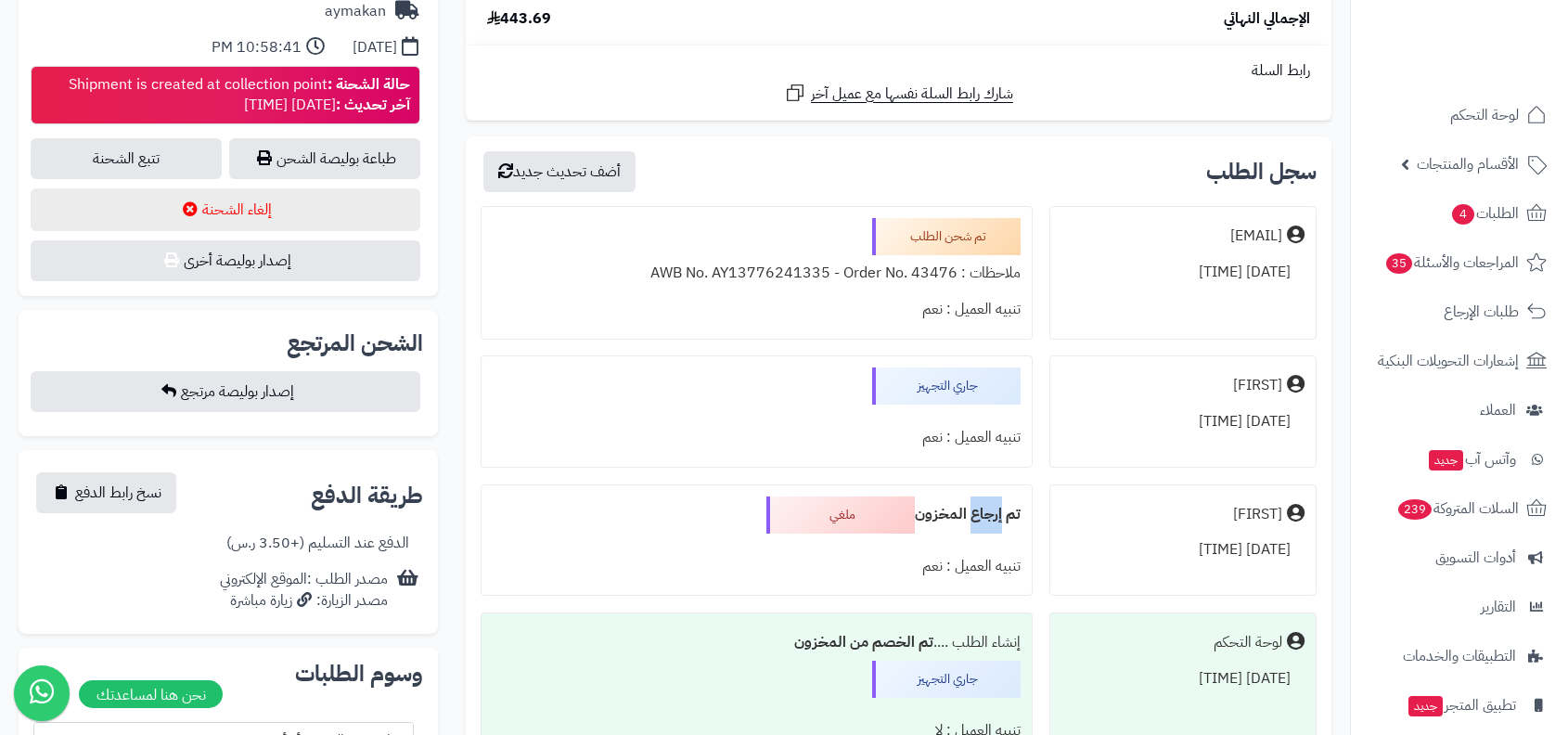 click on "تم إرجاع المخزون" at bounding box center [968, 514] 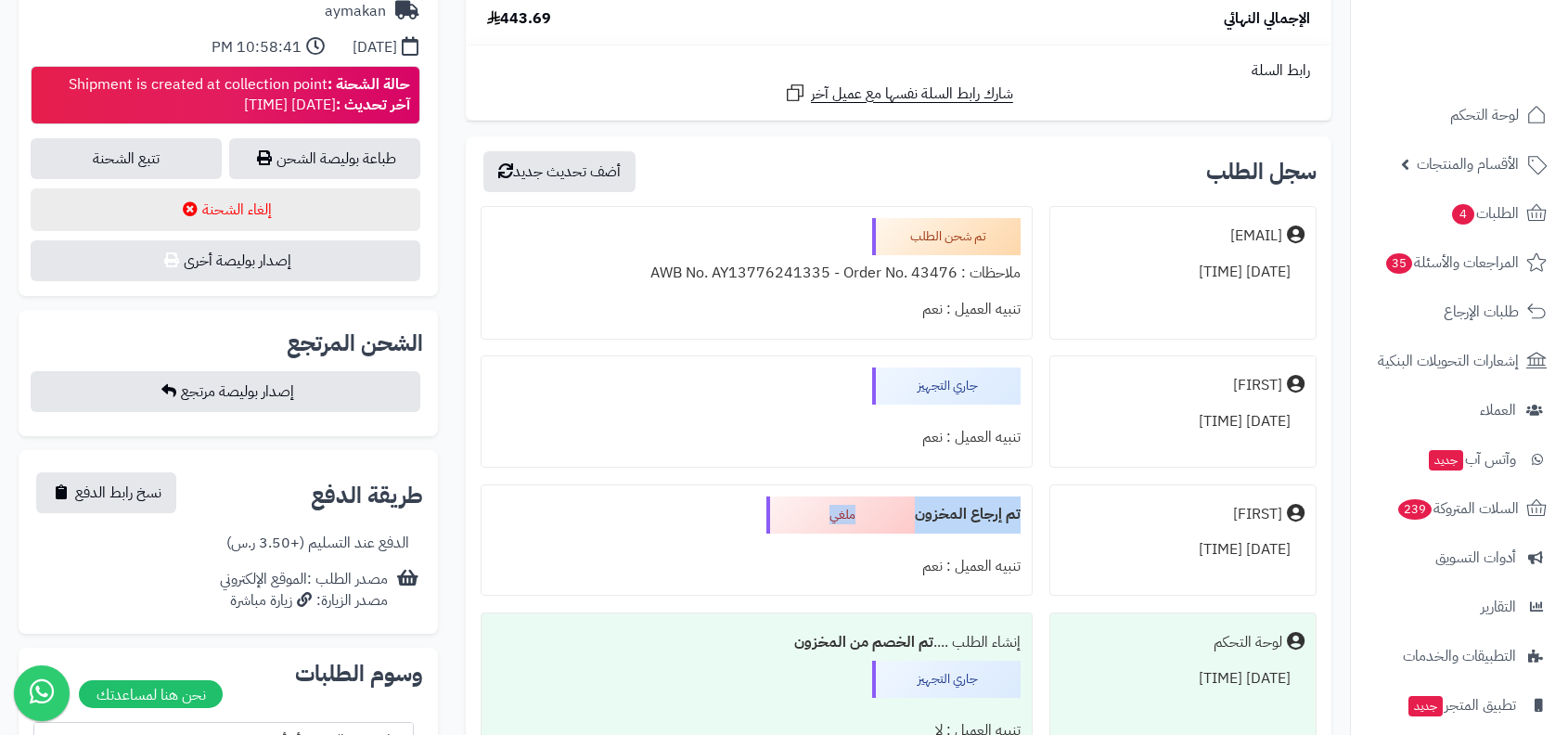 click on "ملغي" at bounding box center [841, 515] 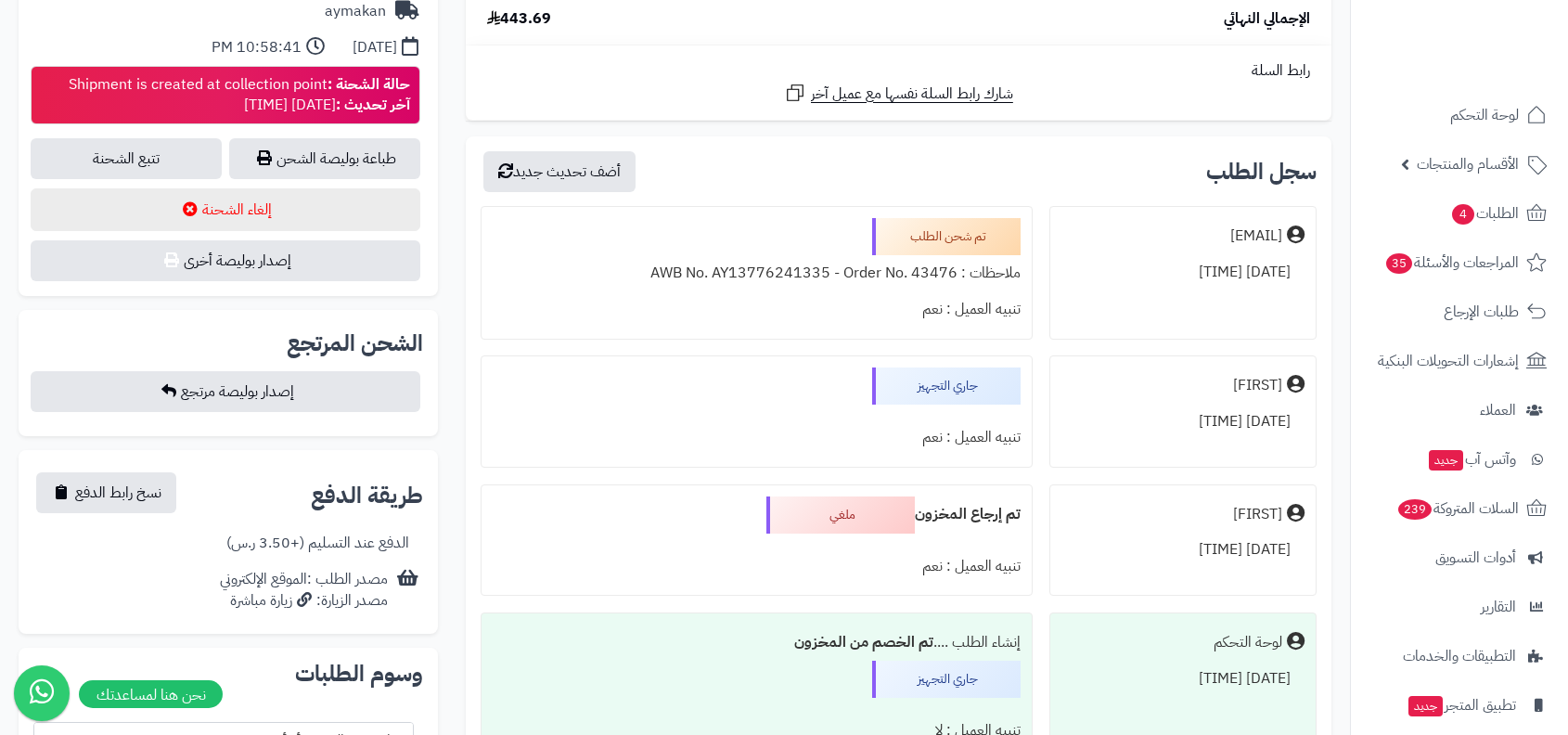 click on "ملغي" at bounding box center [841, 515] 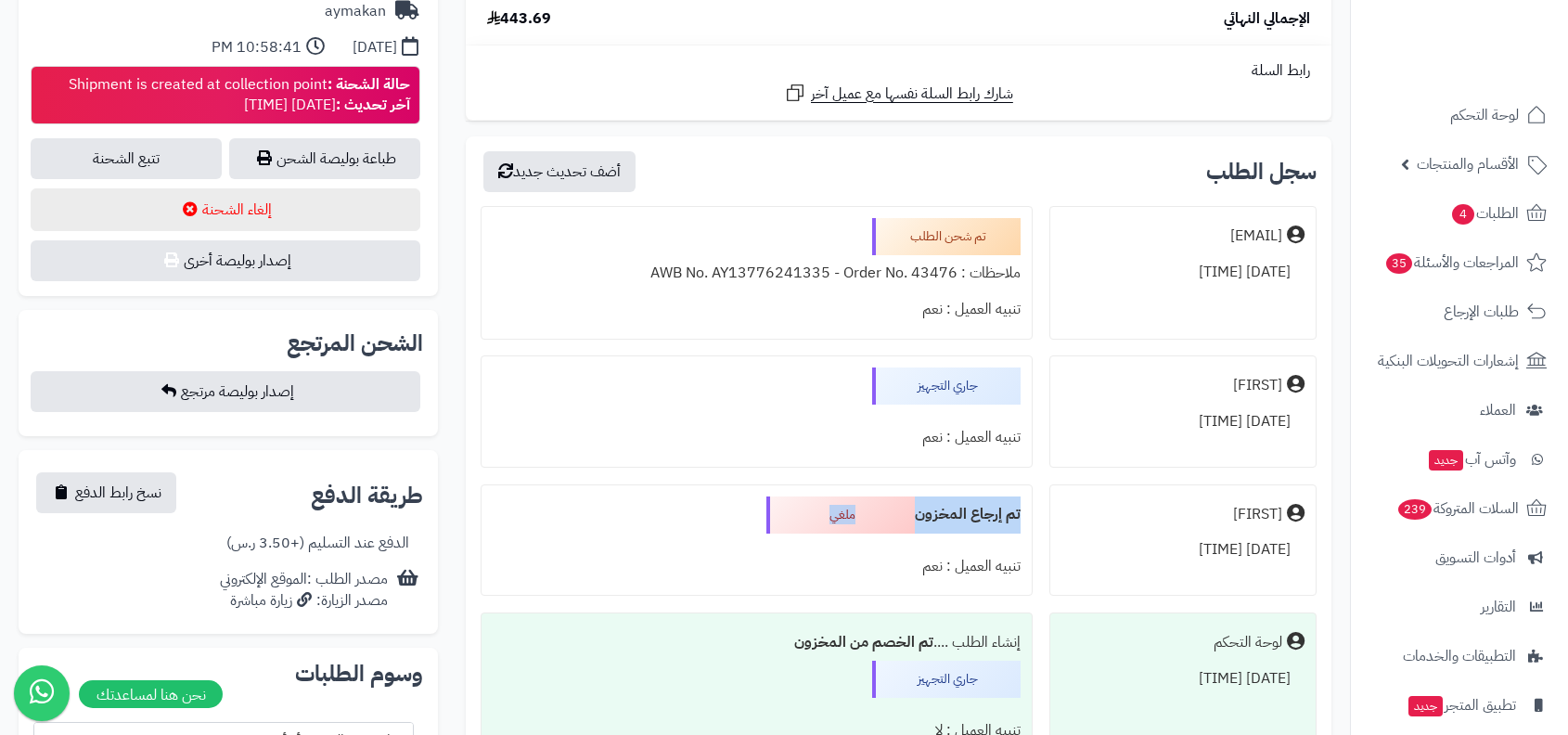 click on "جاري التجهيز" at bounding box center [946, 386] 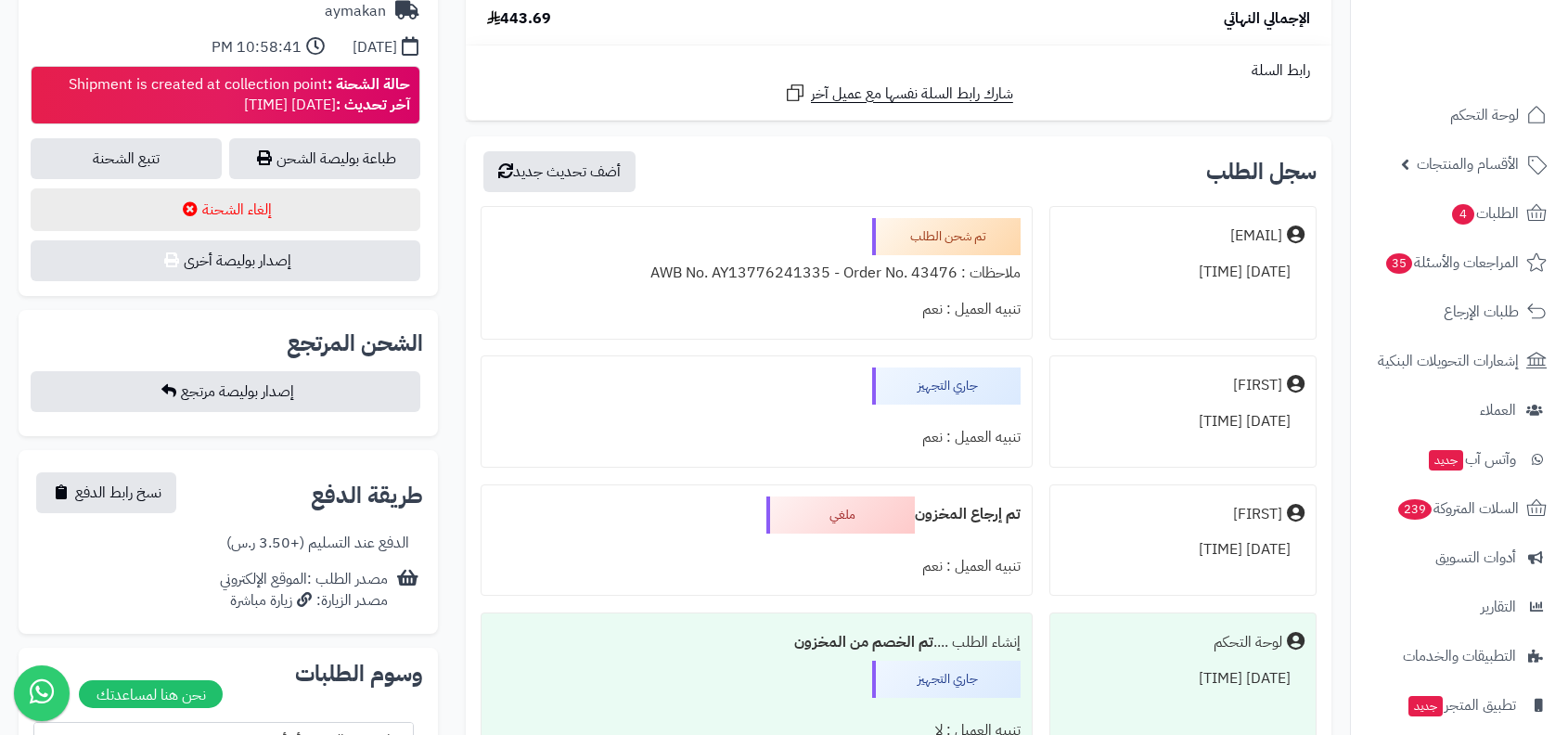 click on "جاري التجهيز" at bounding box center [946, 386] 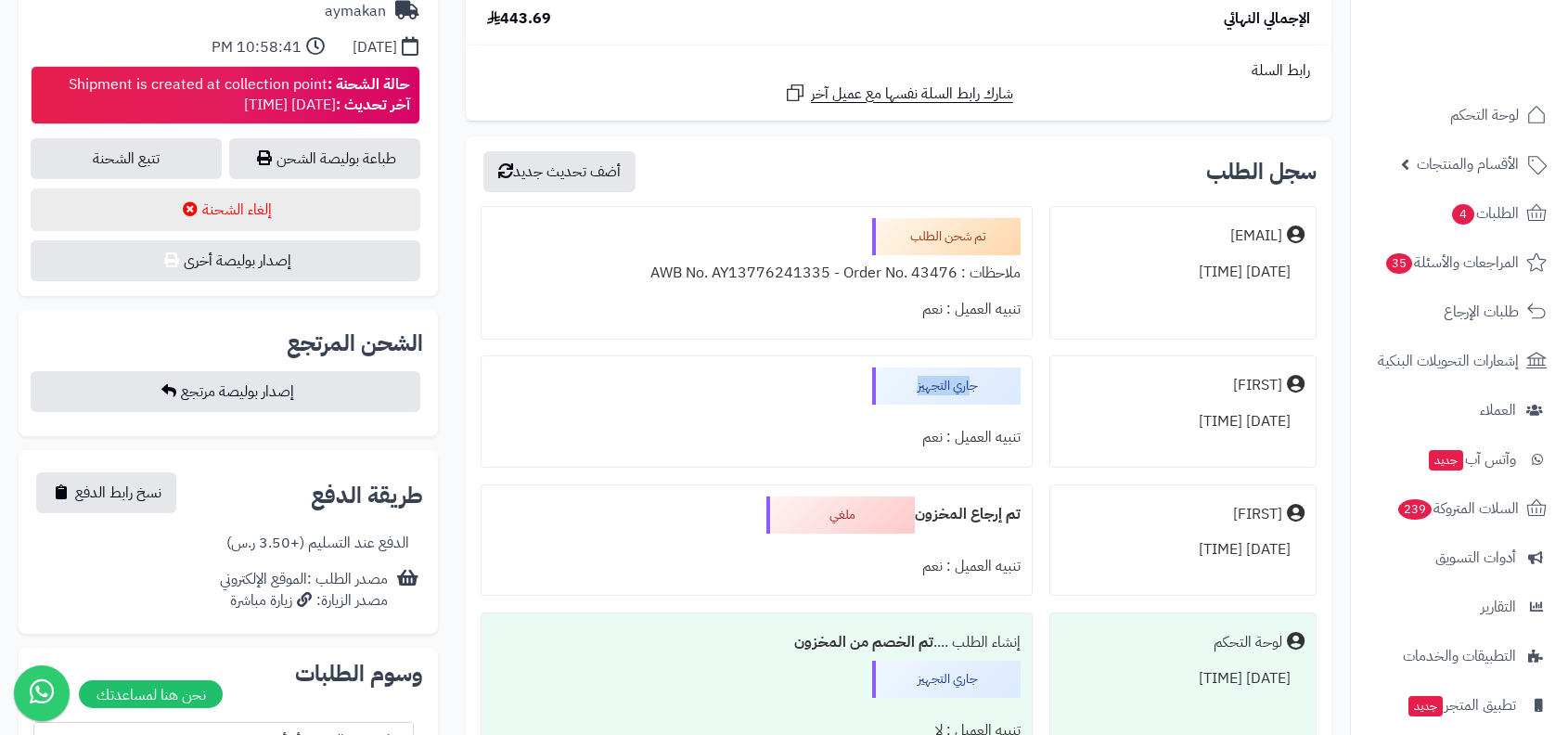 click on "تنبيه العميل : نعم" at bounding box center [756, 437] 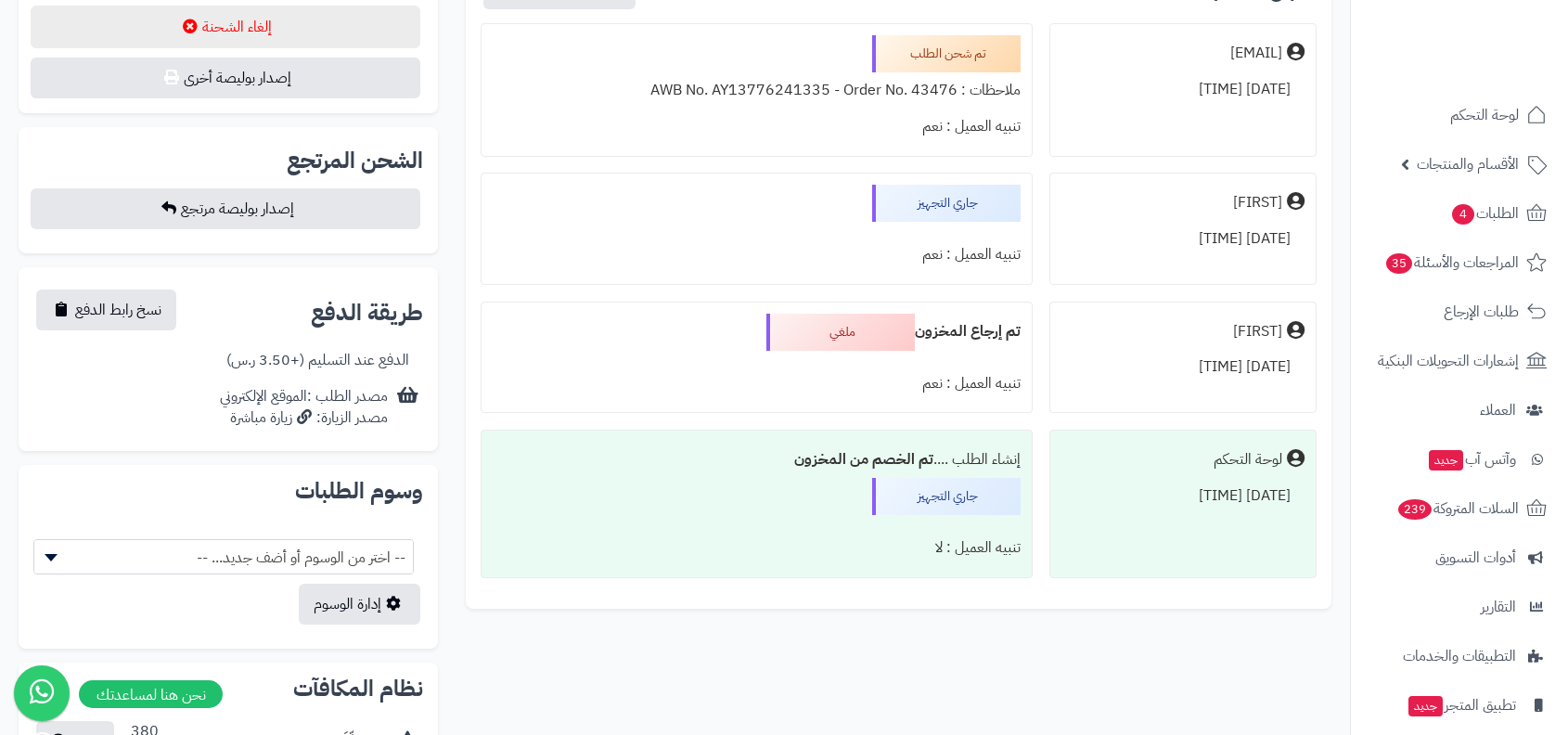 scroll, scrollTop: 1223, scrollLeft: 0, axis: vertical 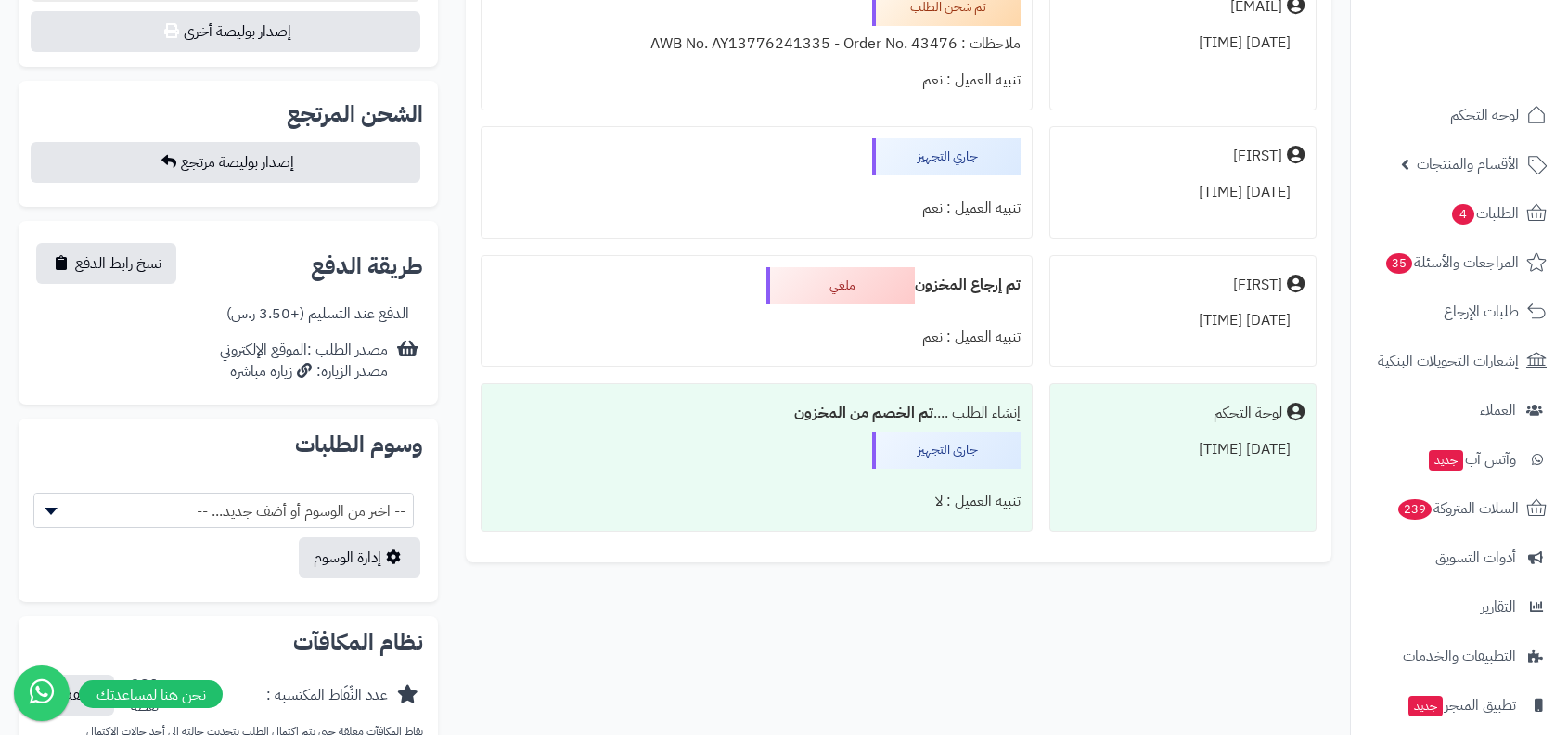 click at bounding box center (756, 476) 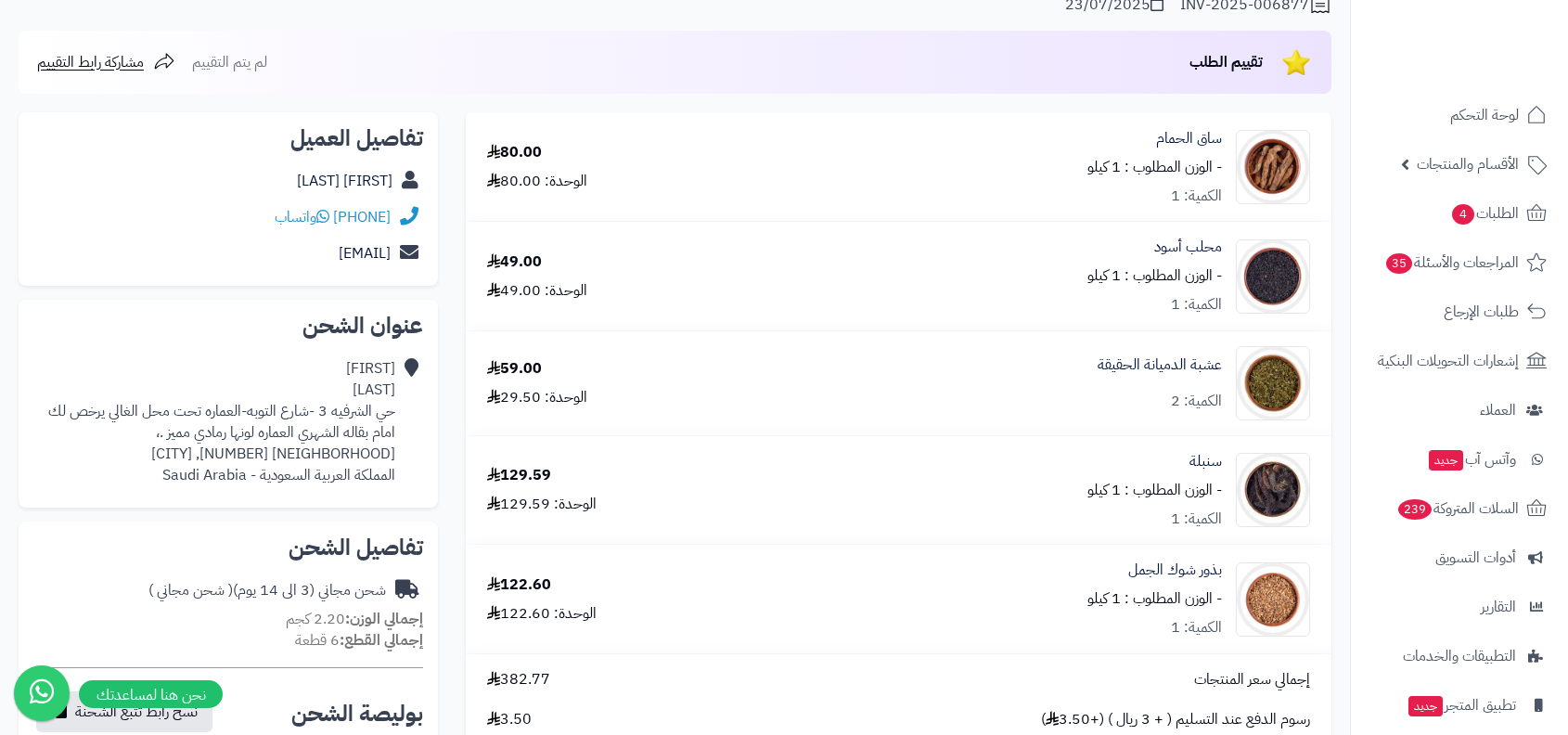 scroll, scrollTop: 0, scrollLeft: 0, axis: both 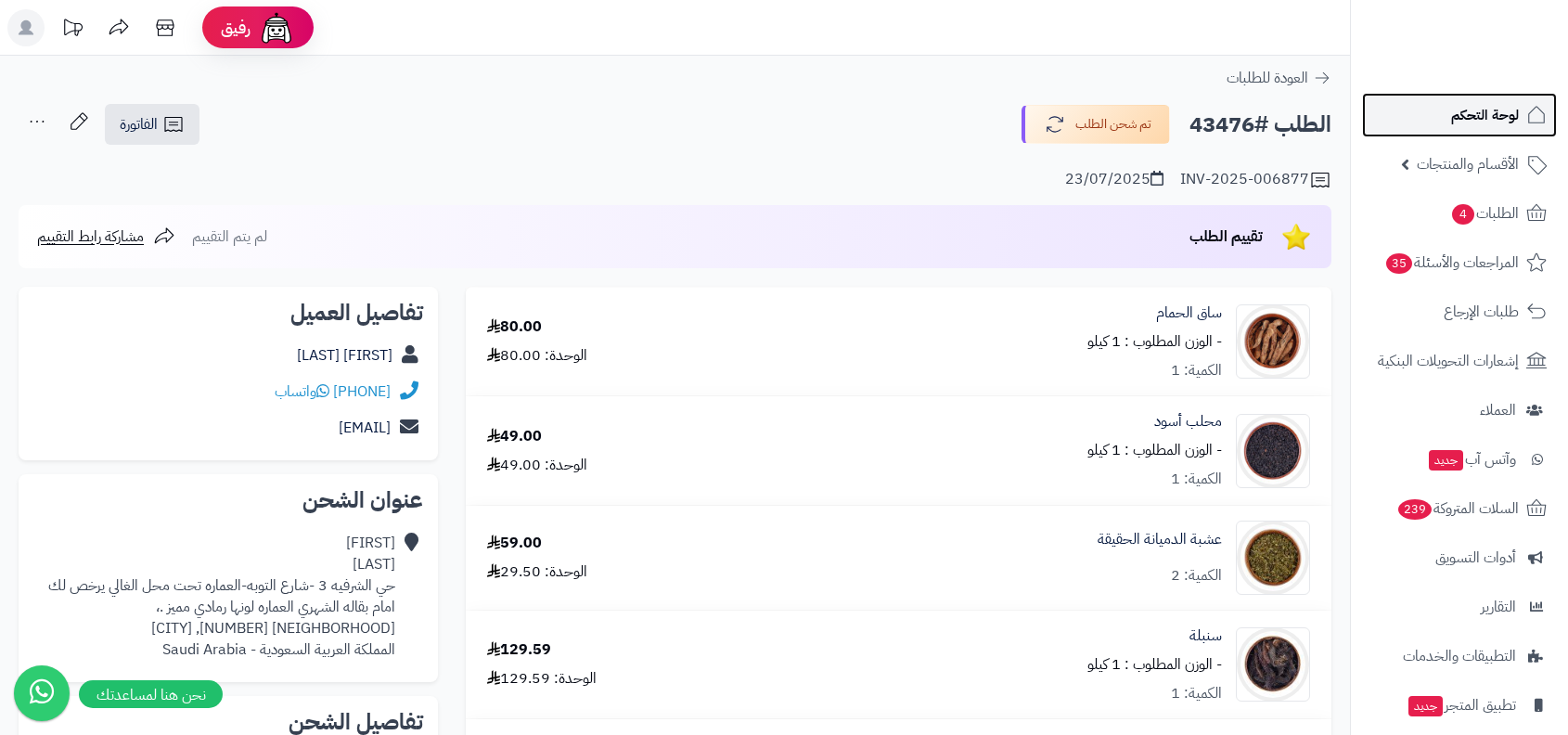 click on "لوحة التحكم" at bounding box center [1484, 115] 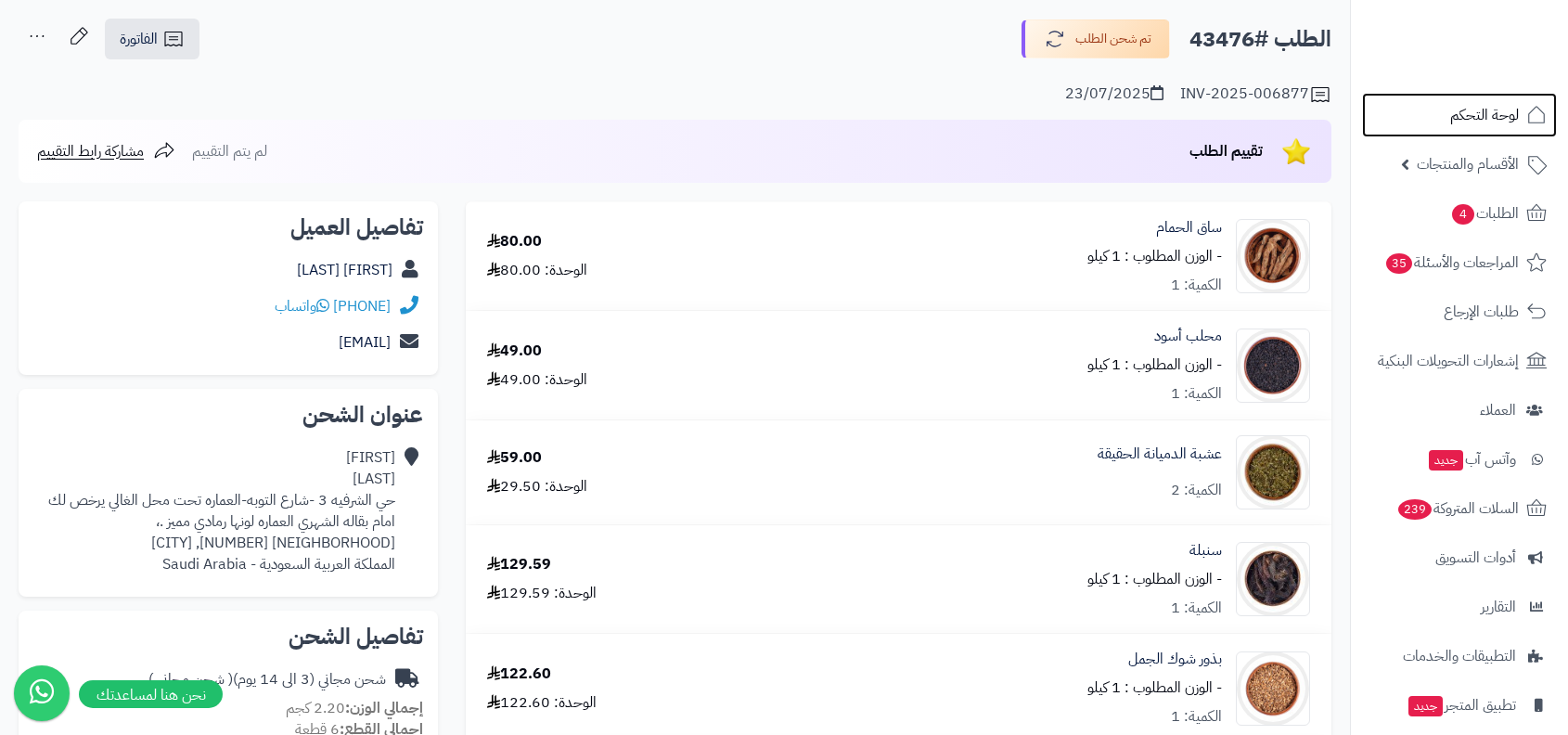 scroll, scrollTop: 187, scrollLeft: 0, axis: vertical 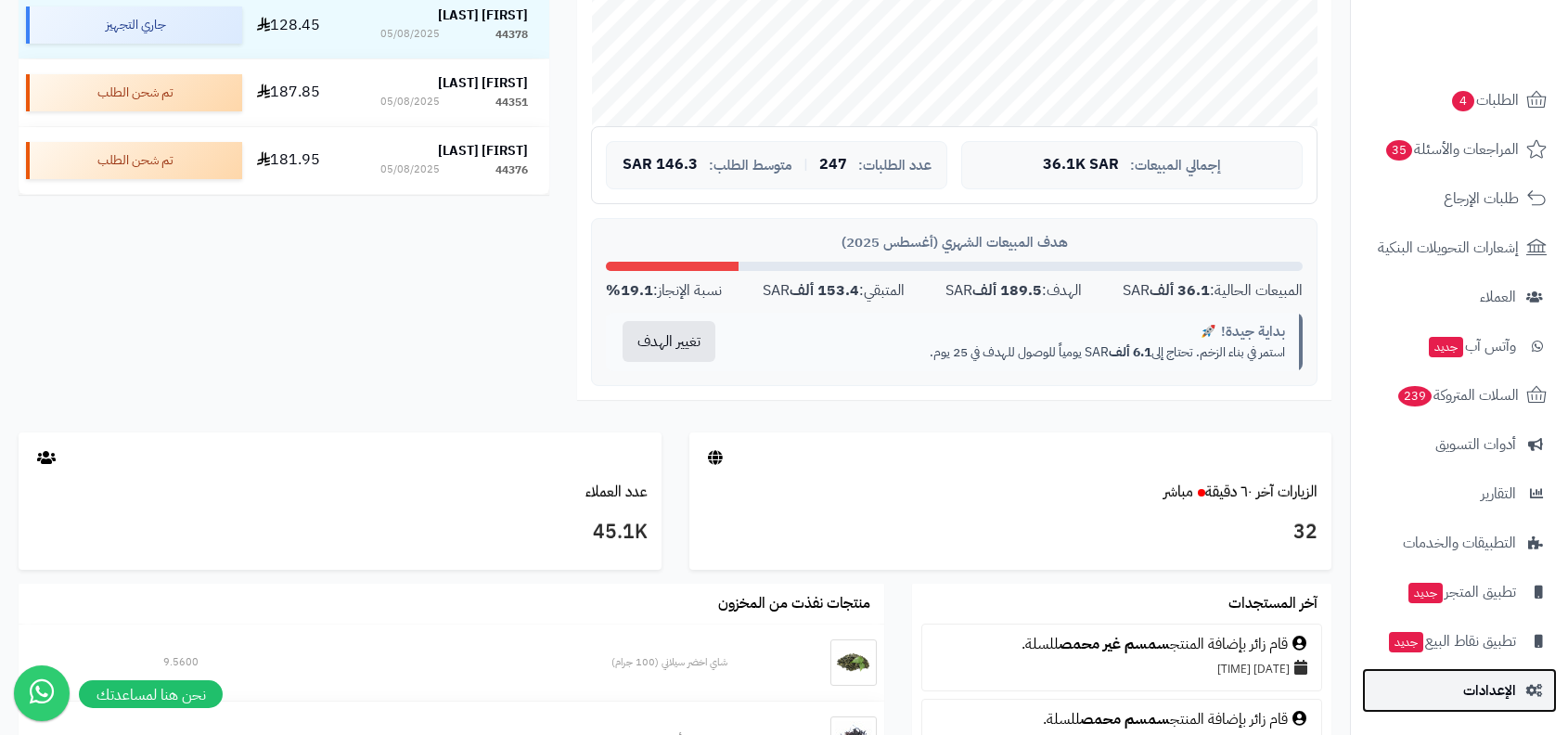 click on "الإعدادات" at bounding box center [1459, 690] 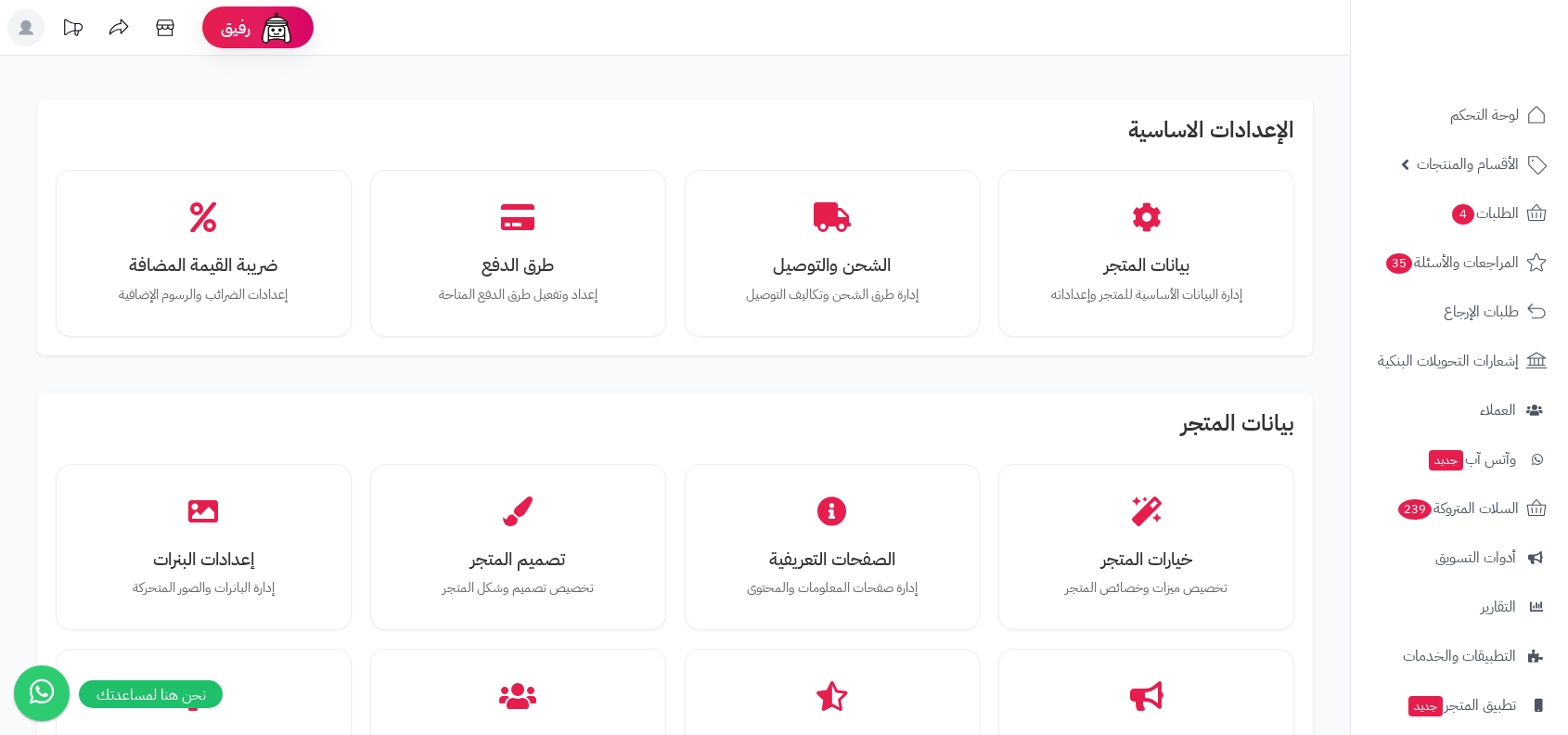 scroll, scrollTop: 0, scrollLeft: 0, axis: both 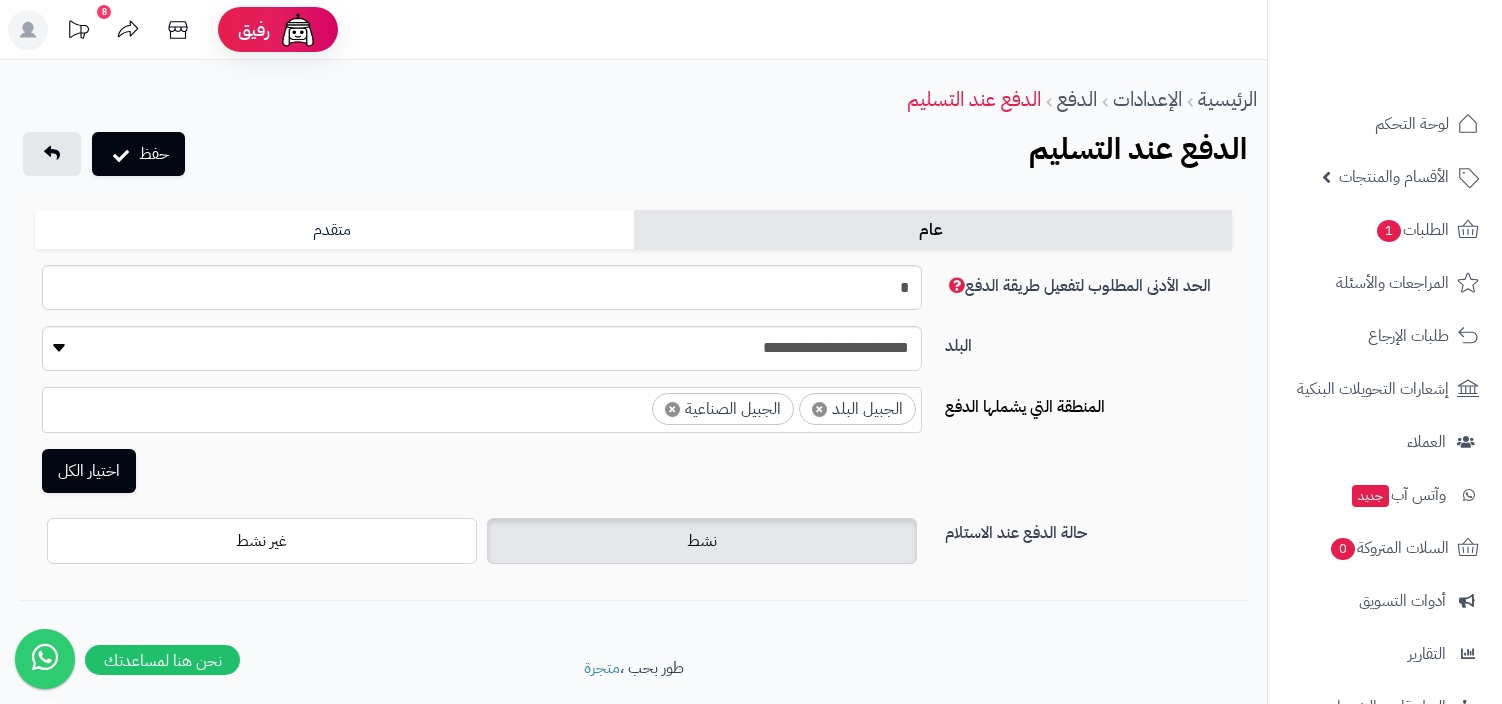 select on "***" 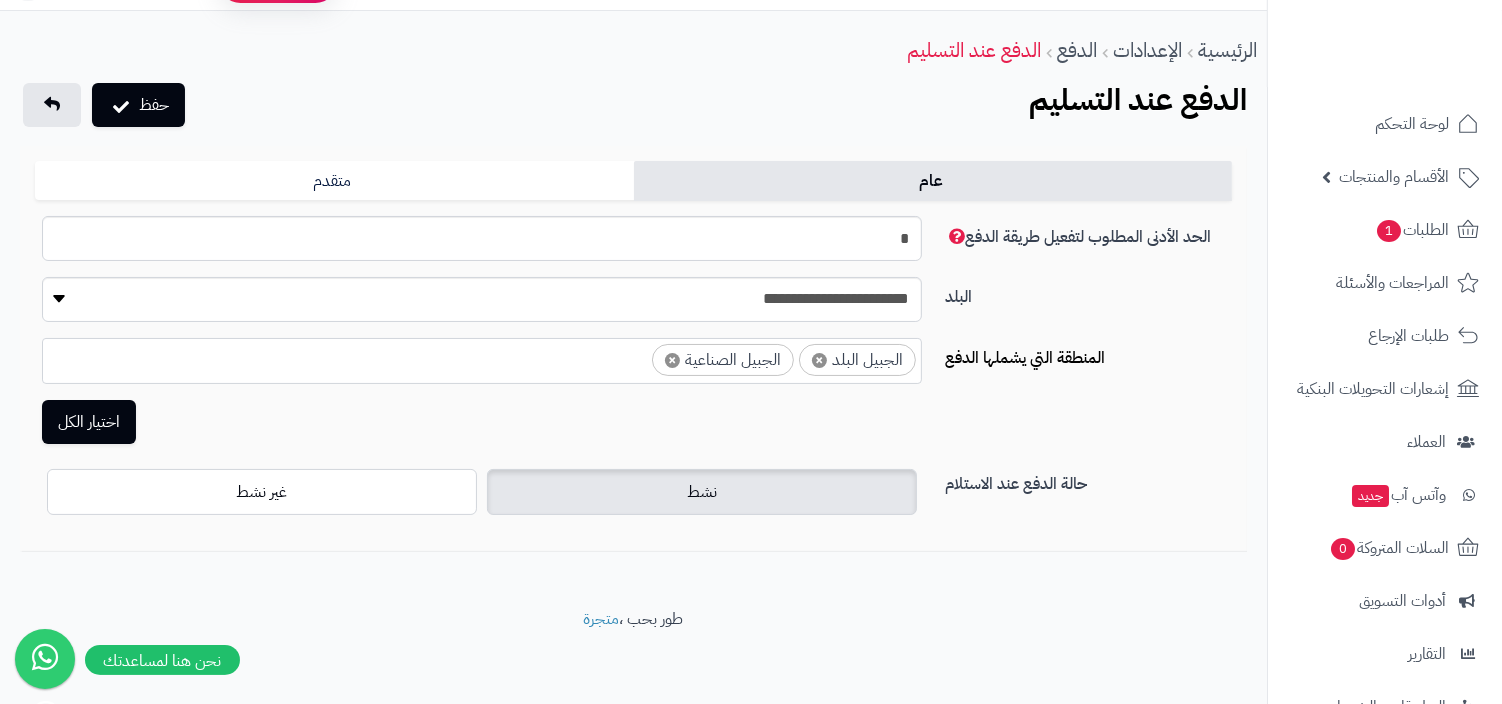 scroll, scrollTop: 210, scrollLeft: 0, axis: vertical 